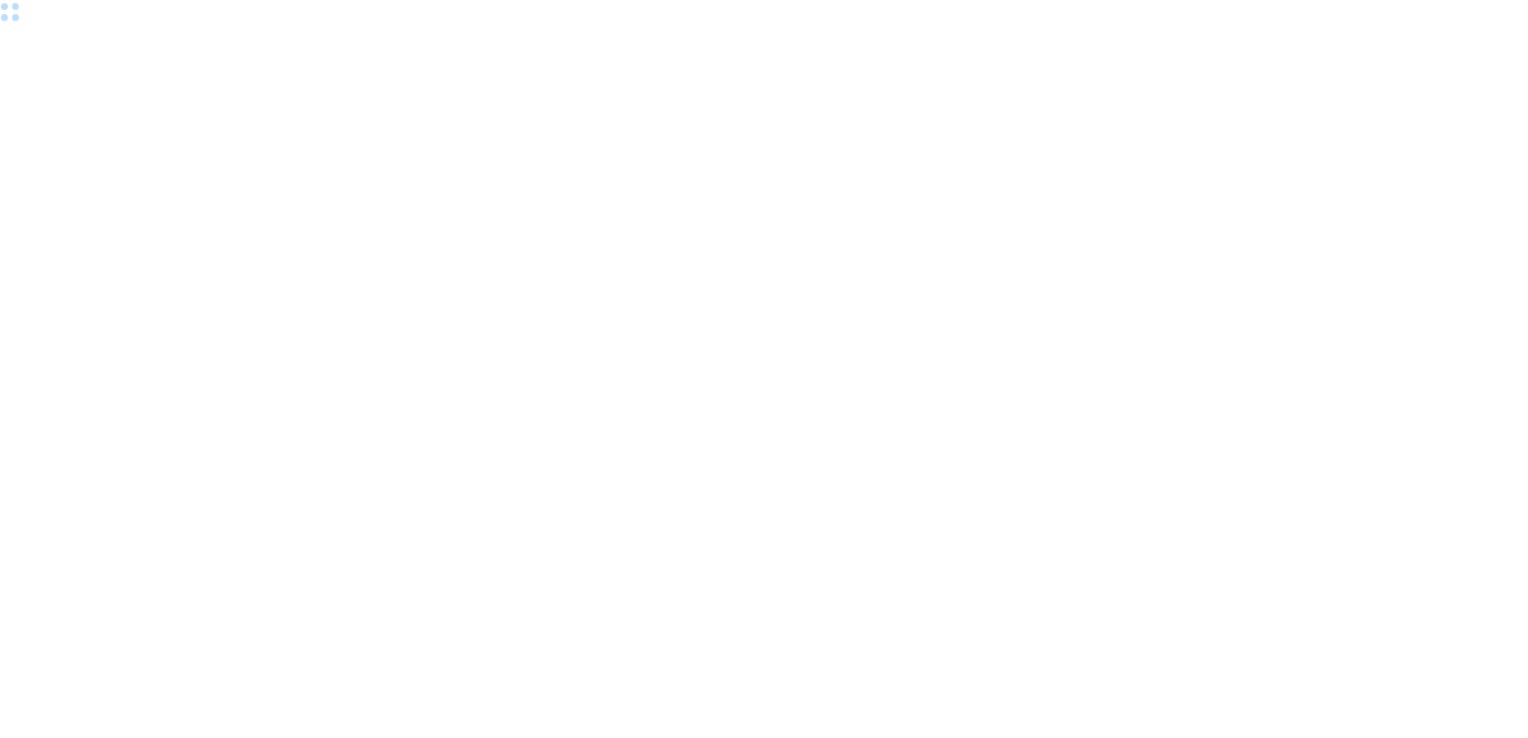 scroll, scrollTop: 0, scrollLeft: 0, axis: both 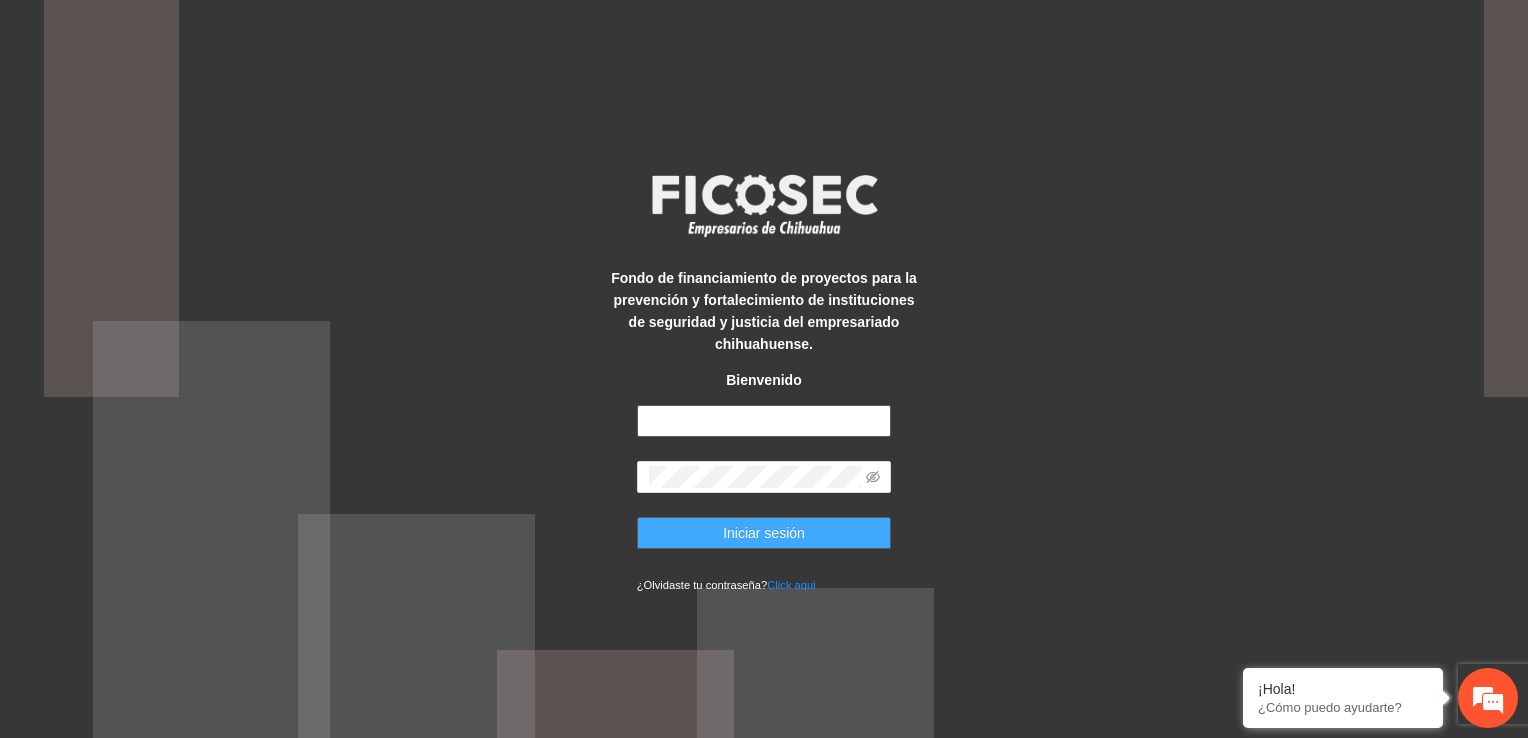 type on "**********" 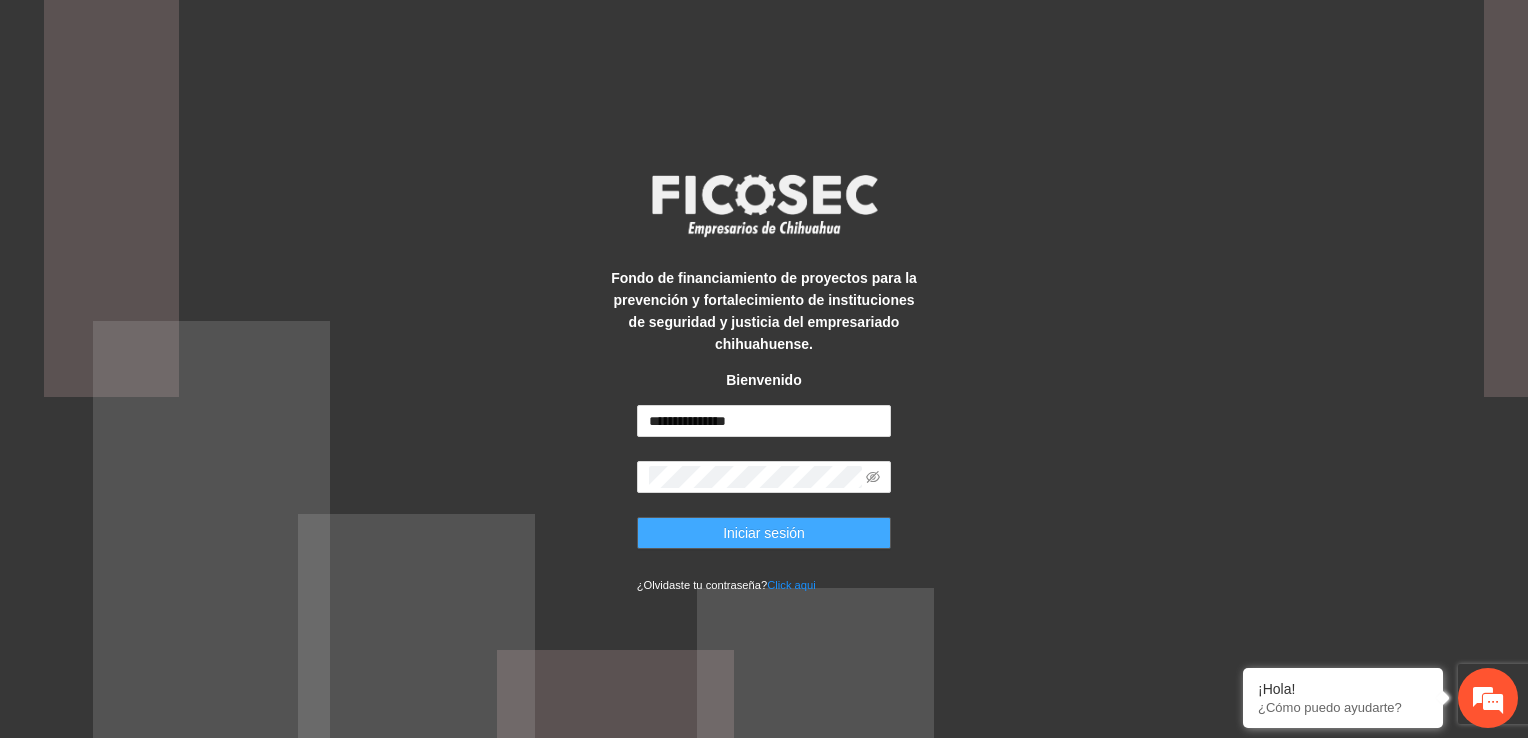 click on "Iniciar sesión" at bounding box center (764, 533) 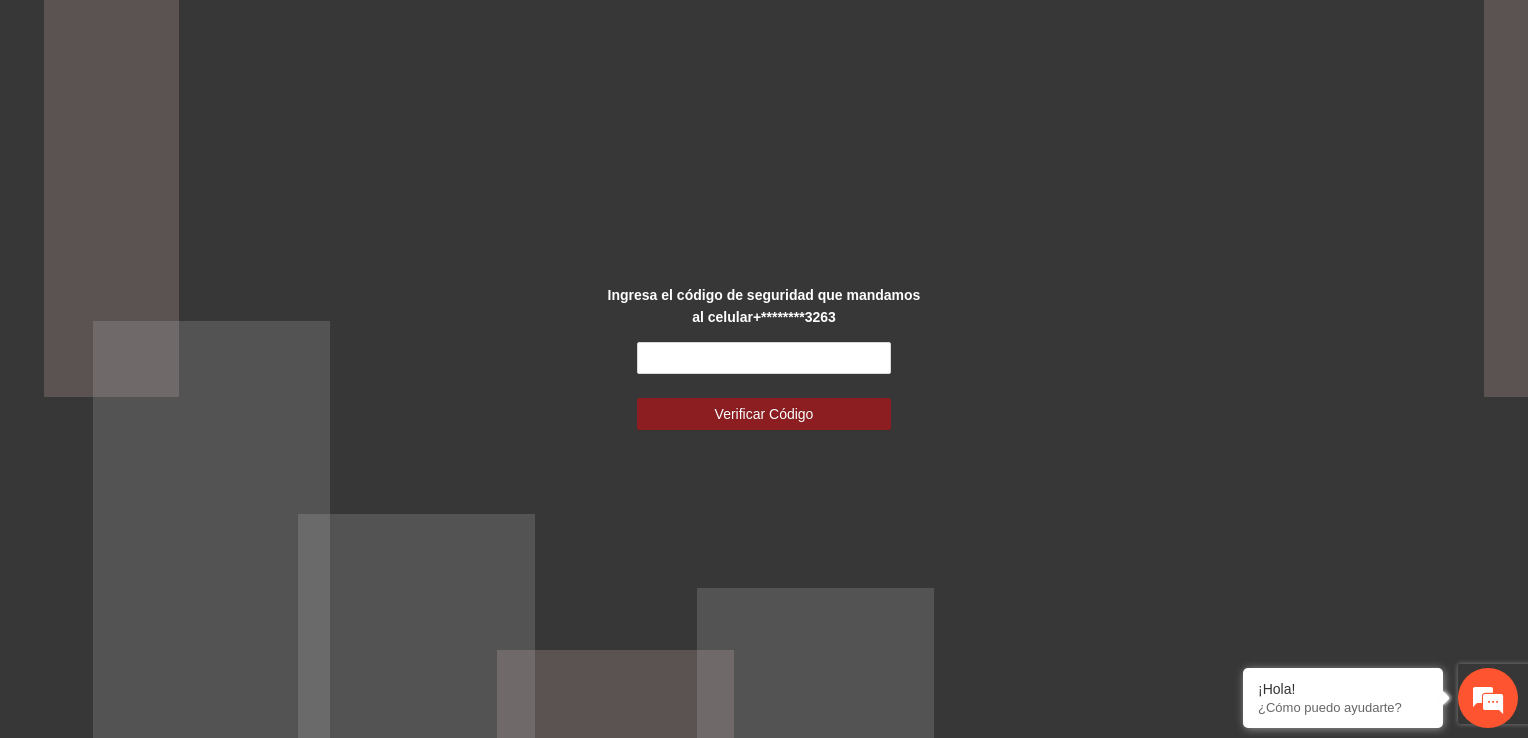 scroll, scrollTop: 0, scrollLeft: 0, axis: both 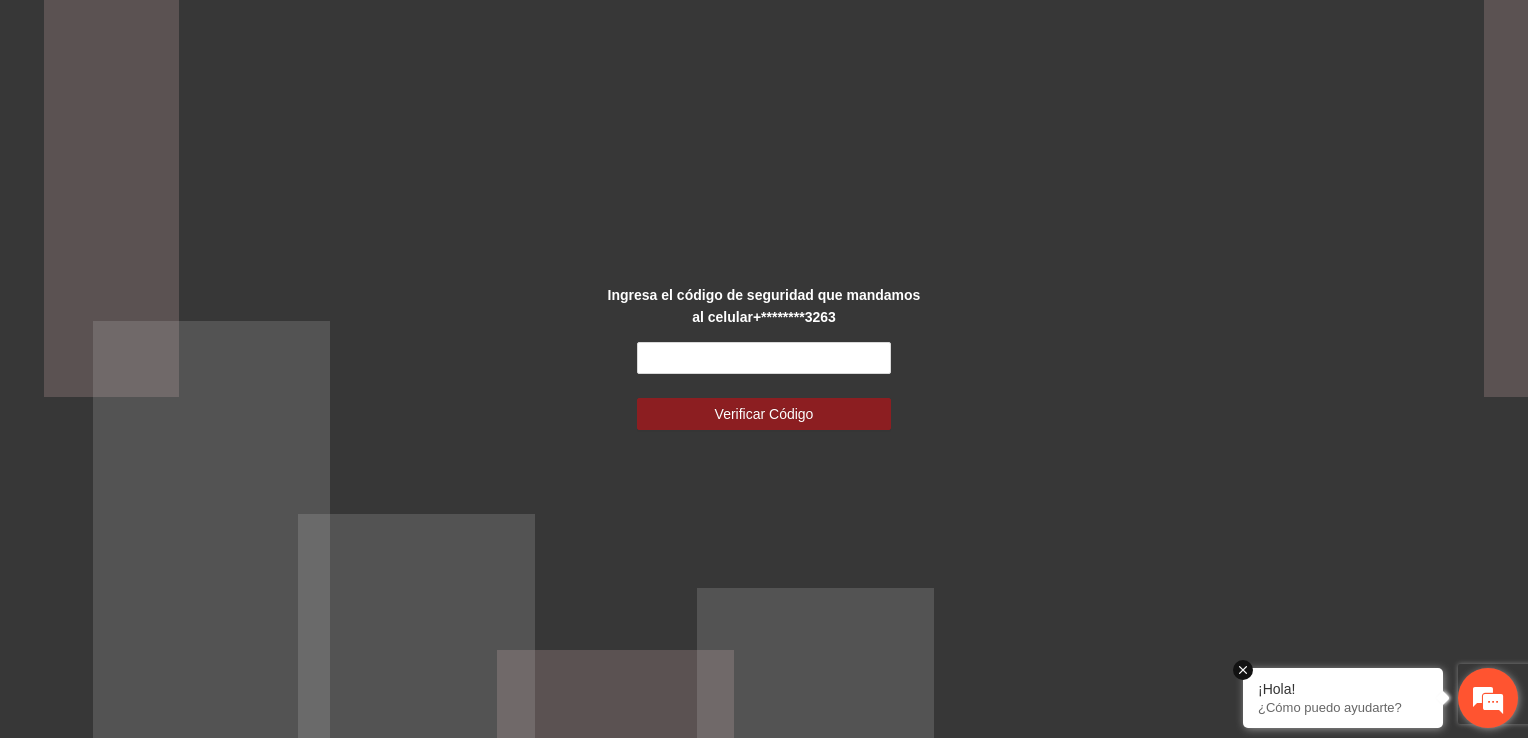 click at bounding box center (1243, 670) 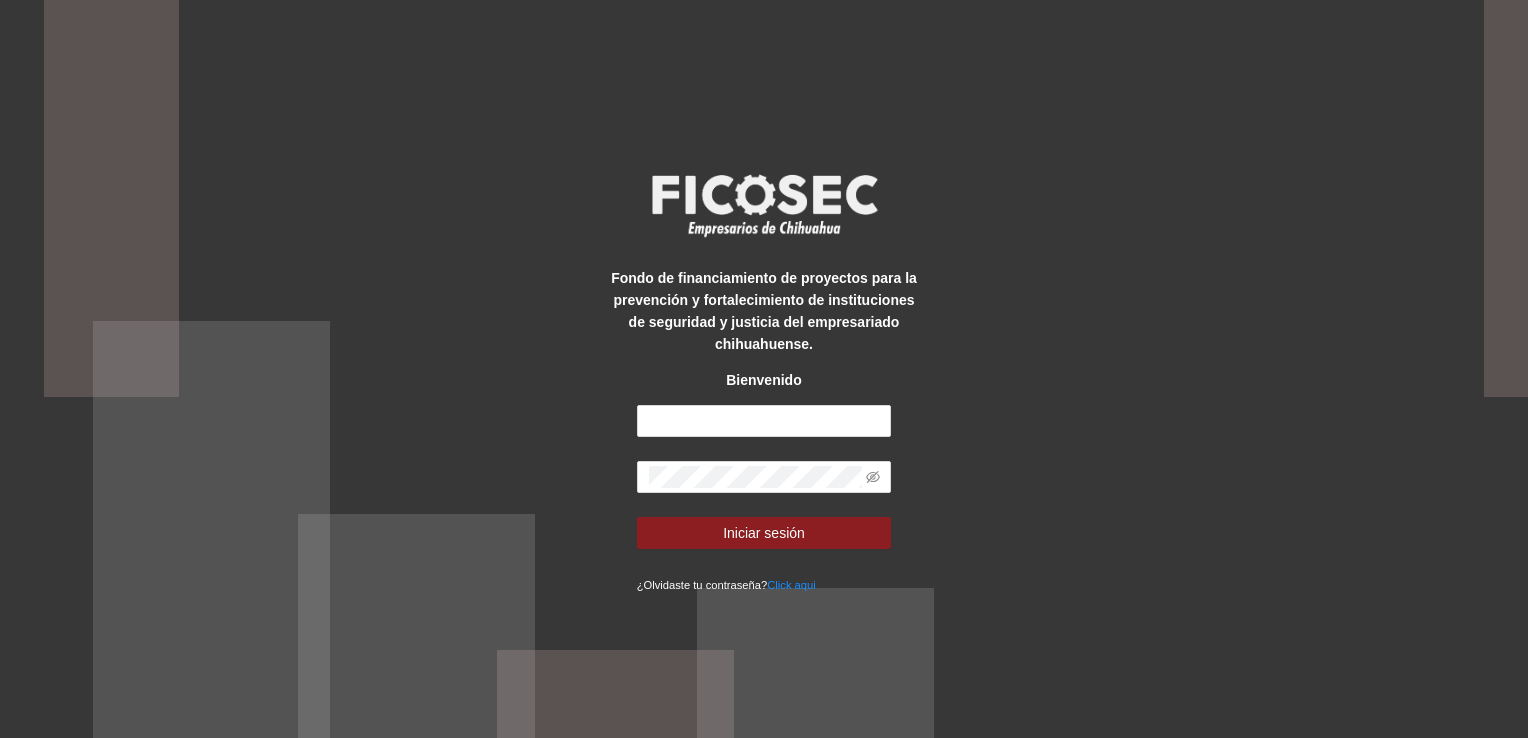 scroll, scrollTop: 0, scrollLeft: 0, axis: both 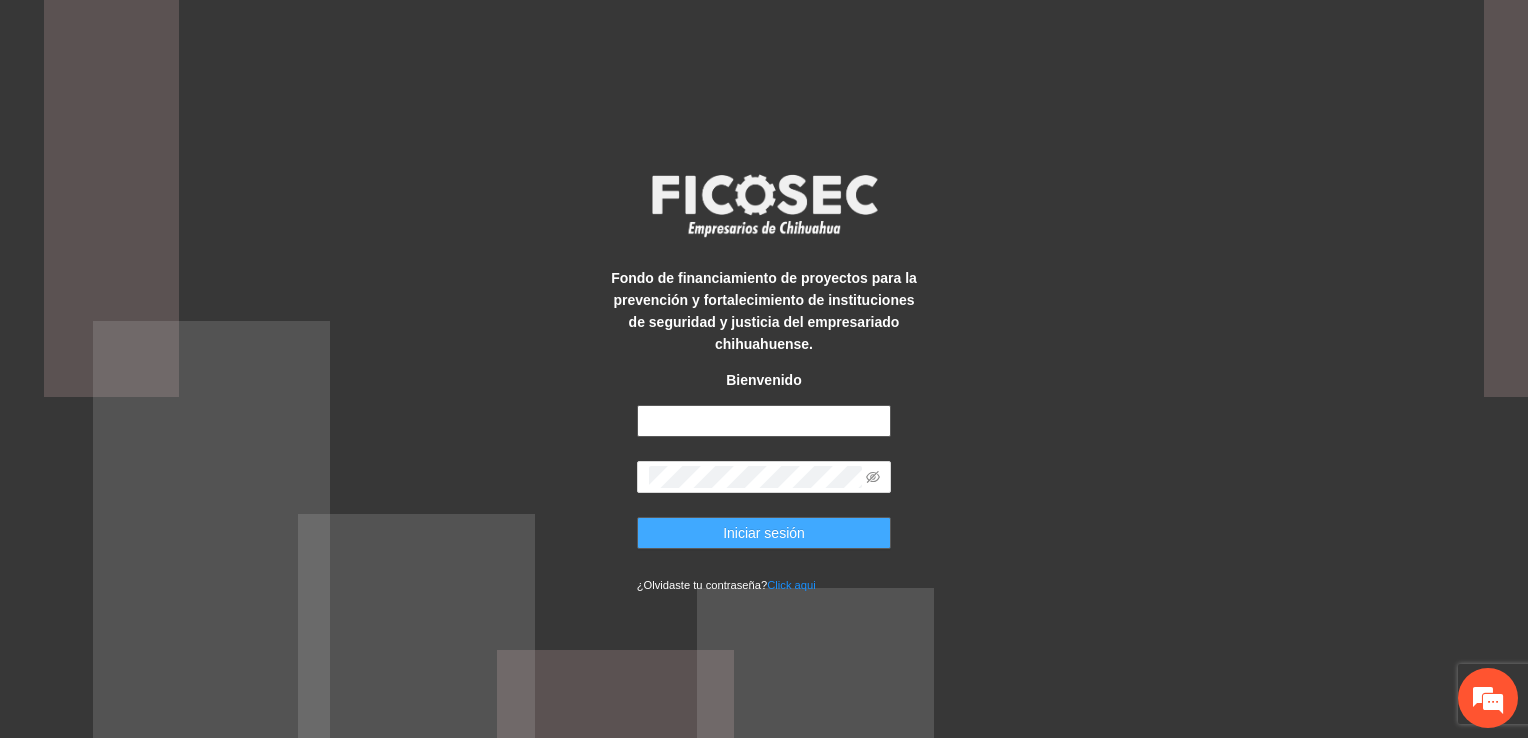 type on "**********" 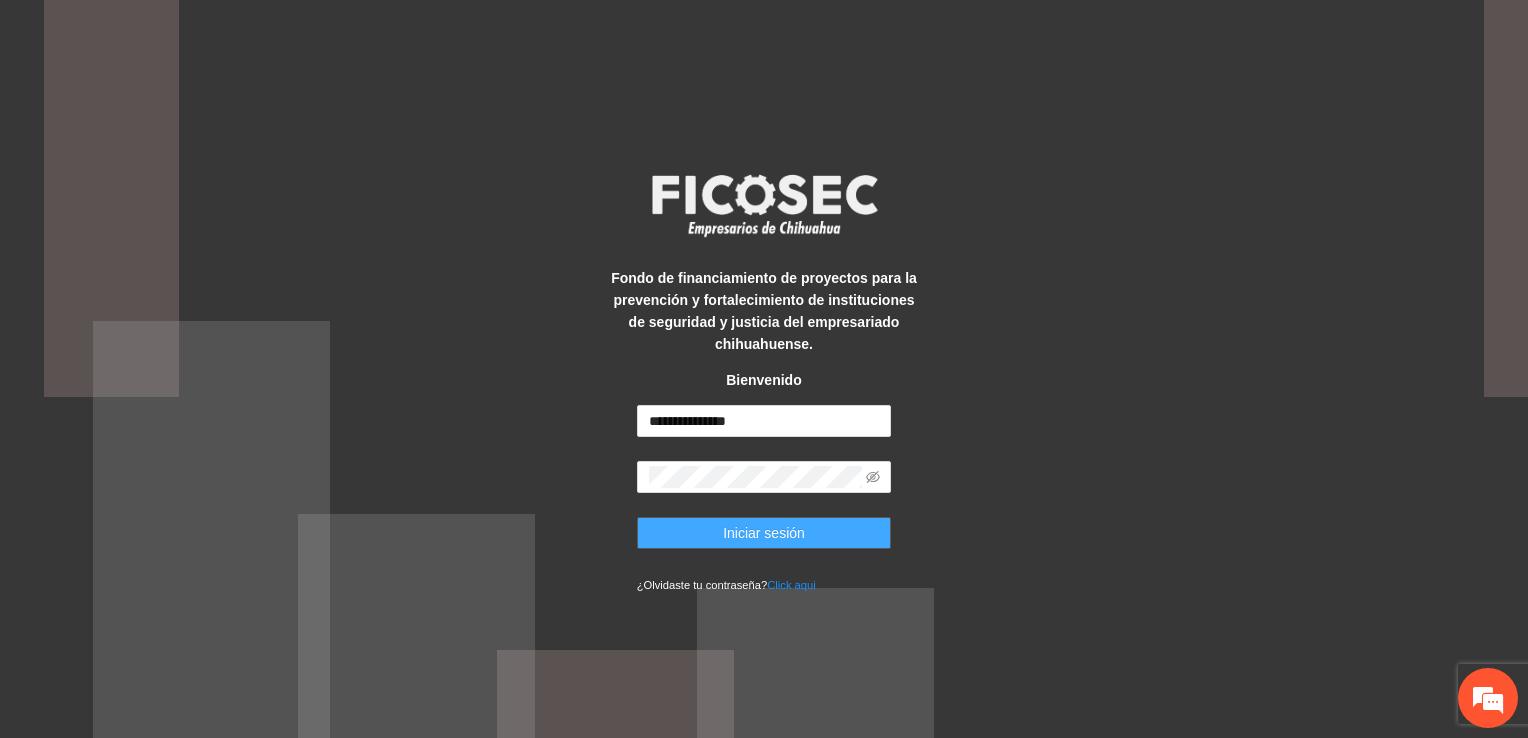 click on "Iniciar sesión" at bounding box center [764, 533] 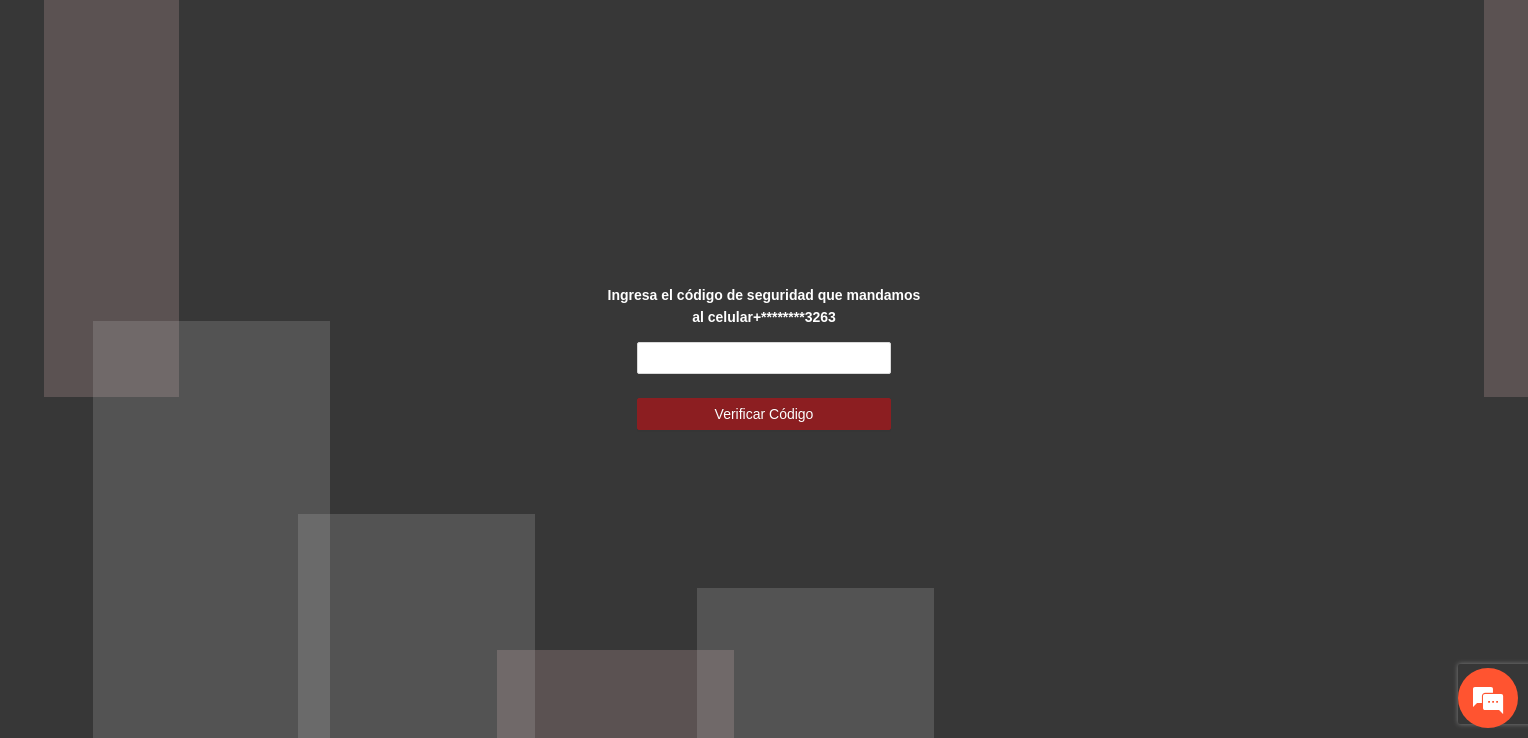 scroll, scrollTop: 0, scrollLeft: 0, axis: both 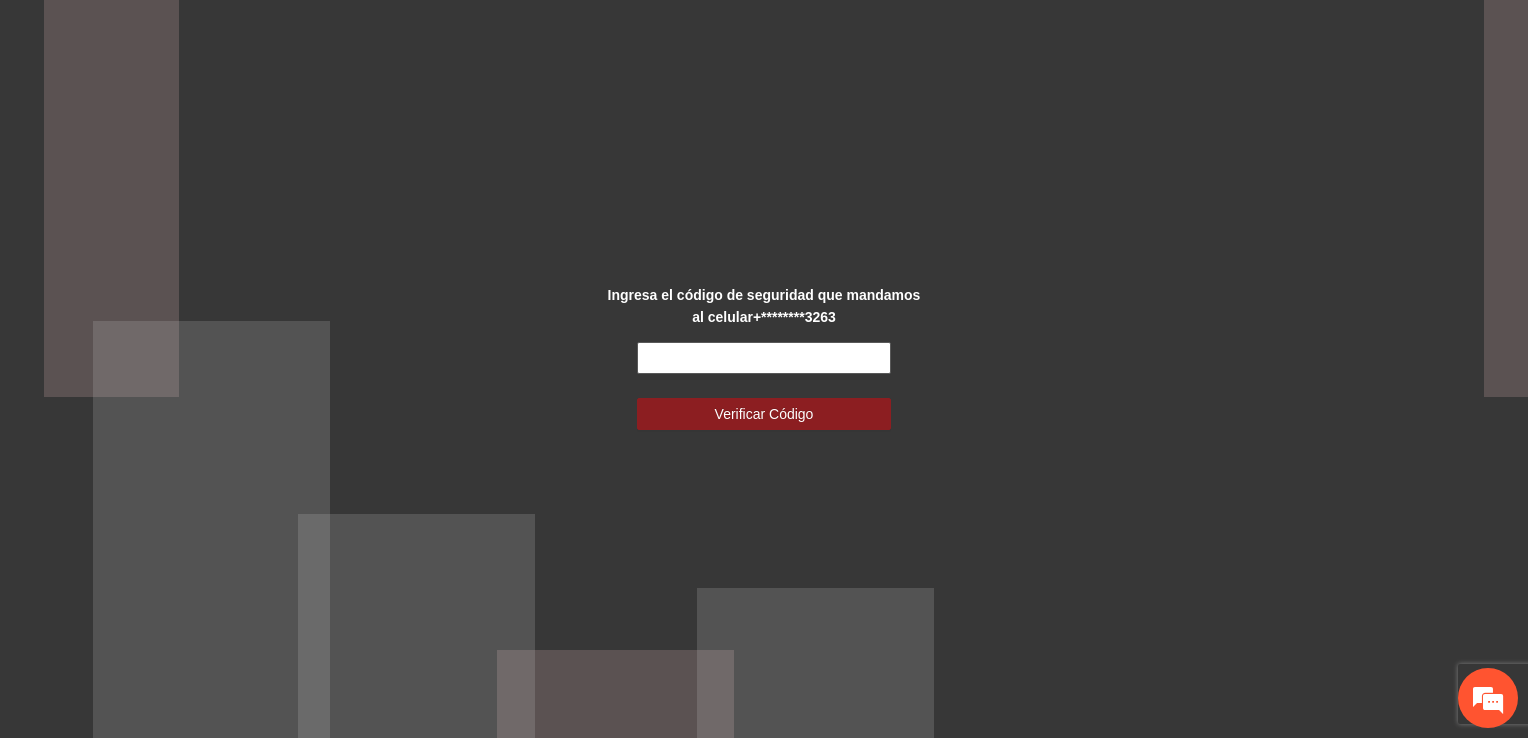 click at bounding box center [764, 358] 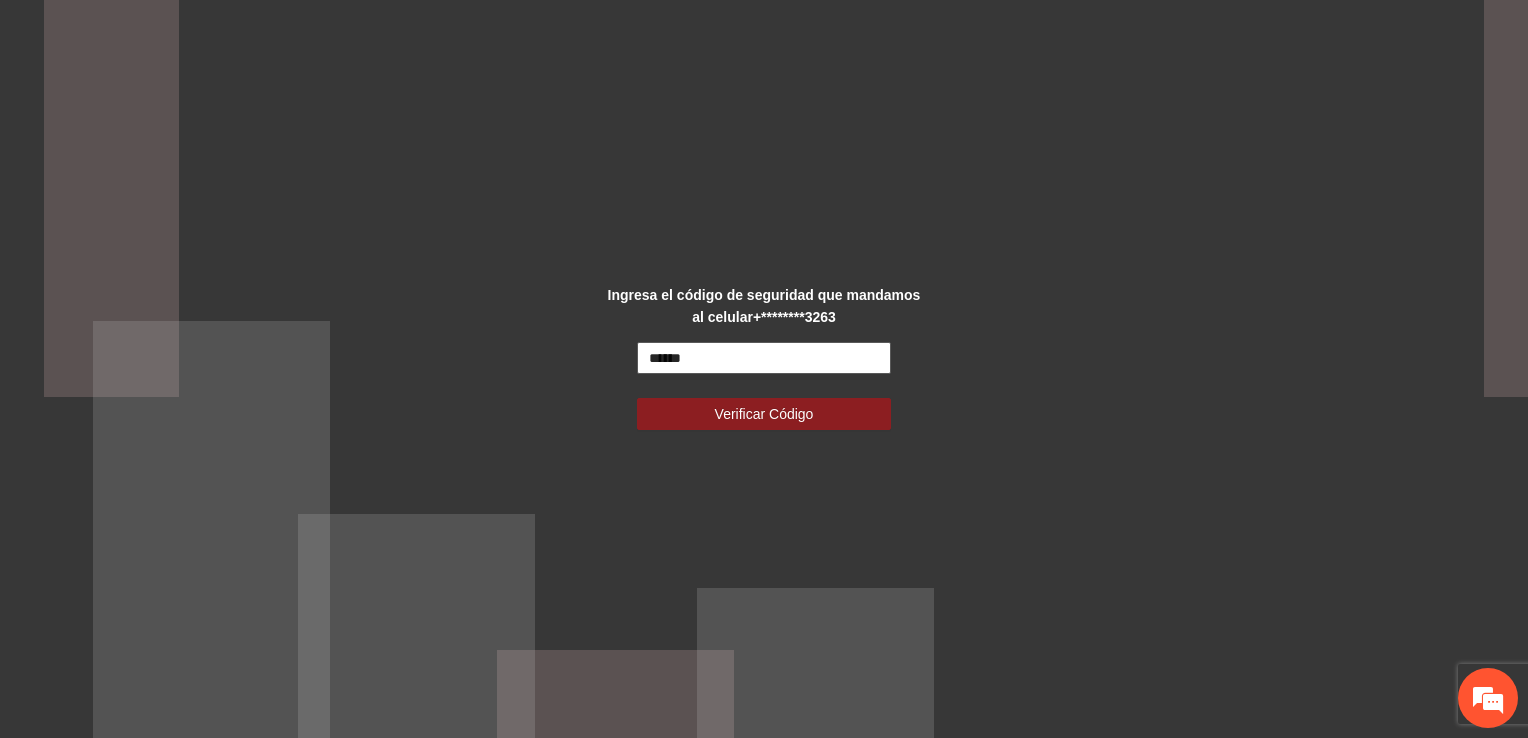 type on "******" 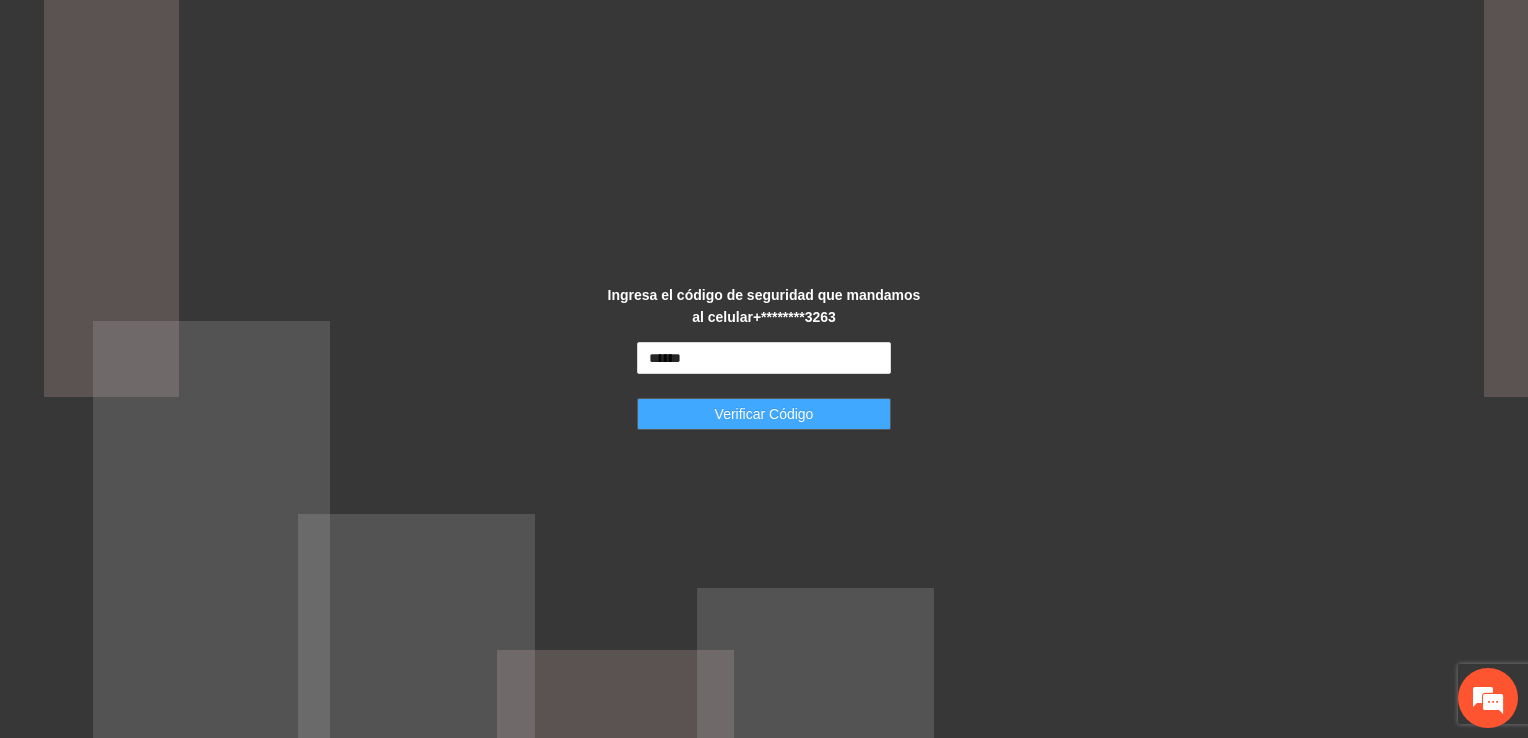 click on "Verificar Código" at bounding box center (764, 414) 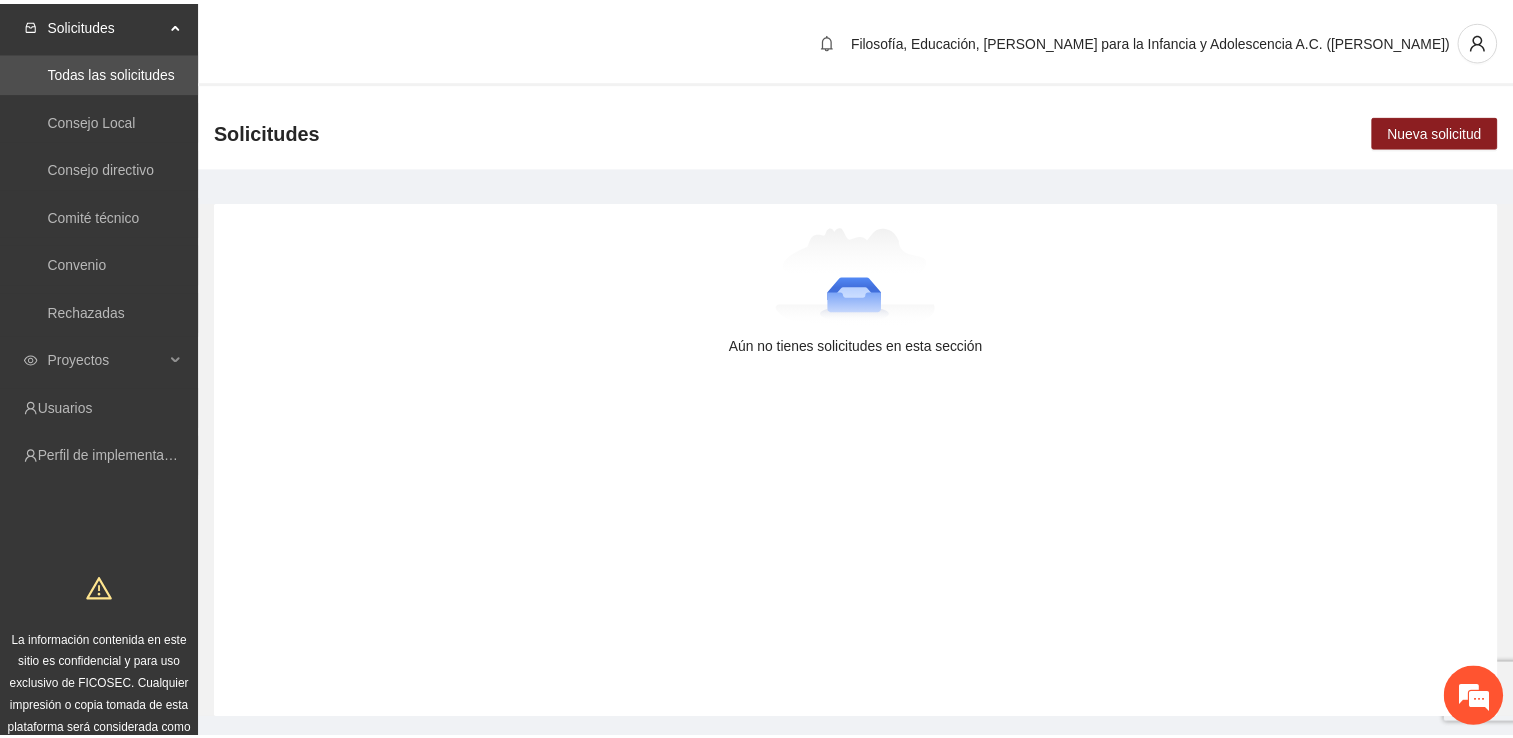 scroll, scrollTop: 0, scrollLeft: 0, axis: both 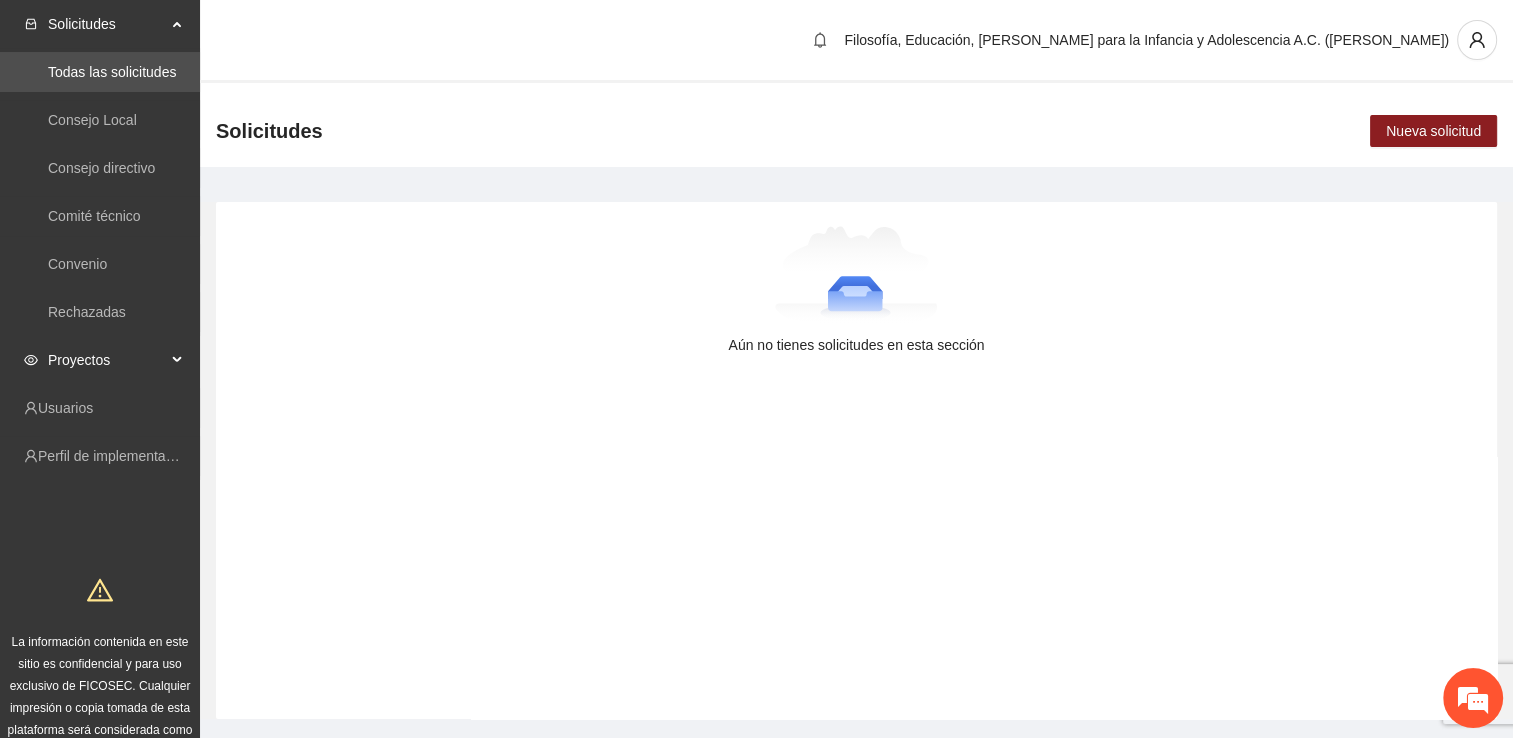 click on "Proyectos" at bounding box center (107, 360) 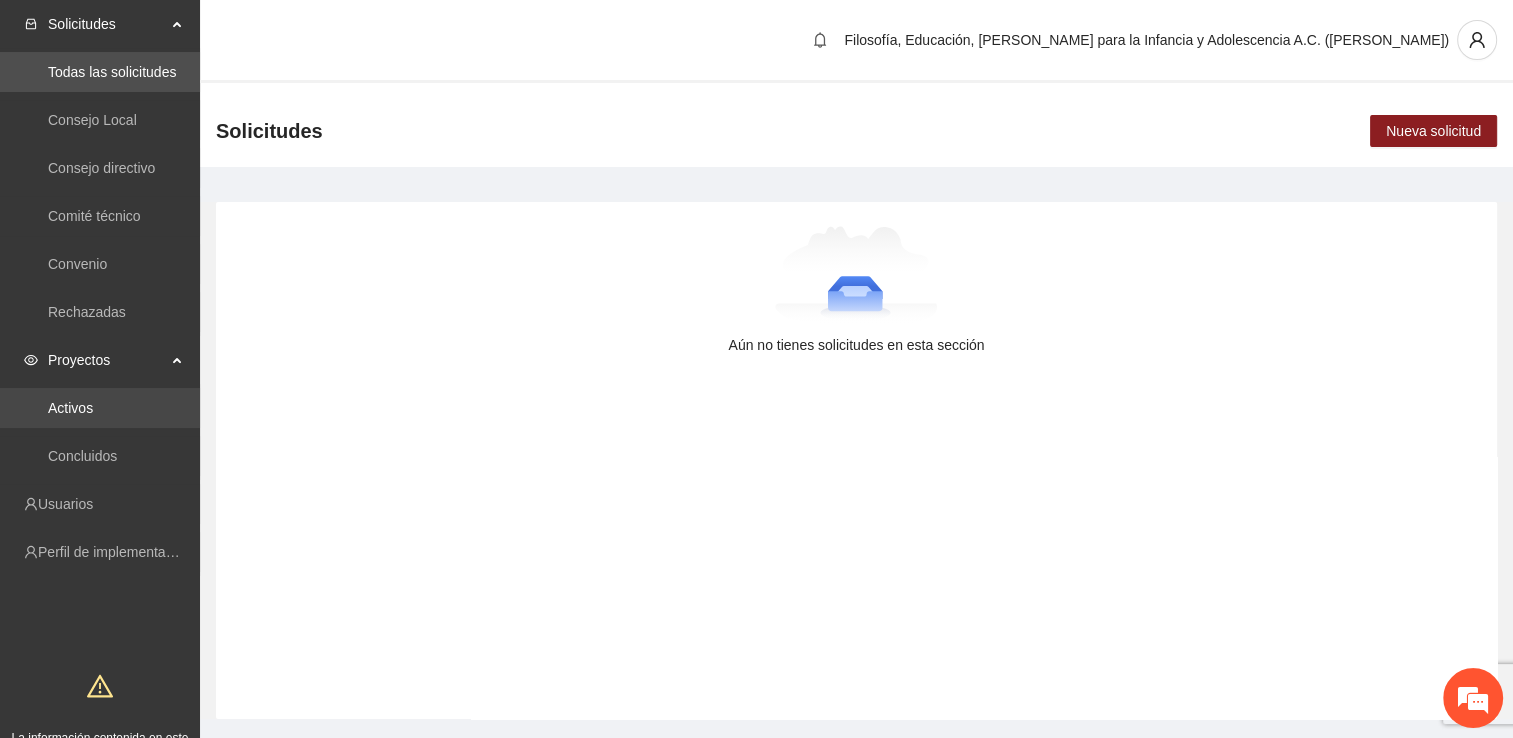 click on "Activos" at bounding box center (70, 408) 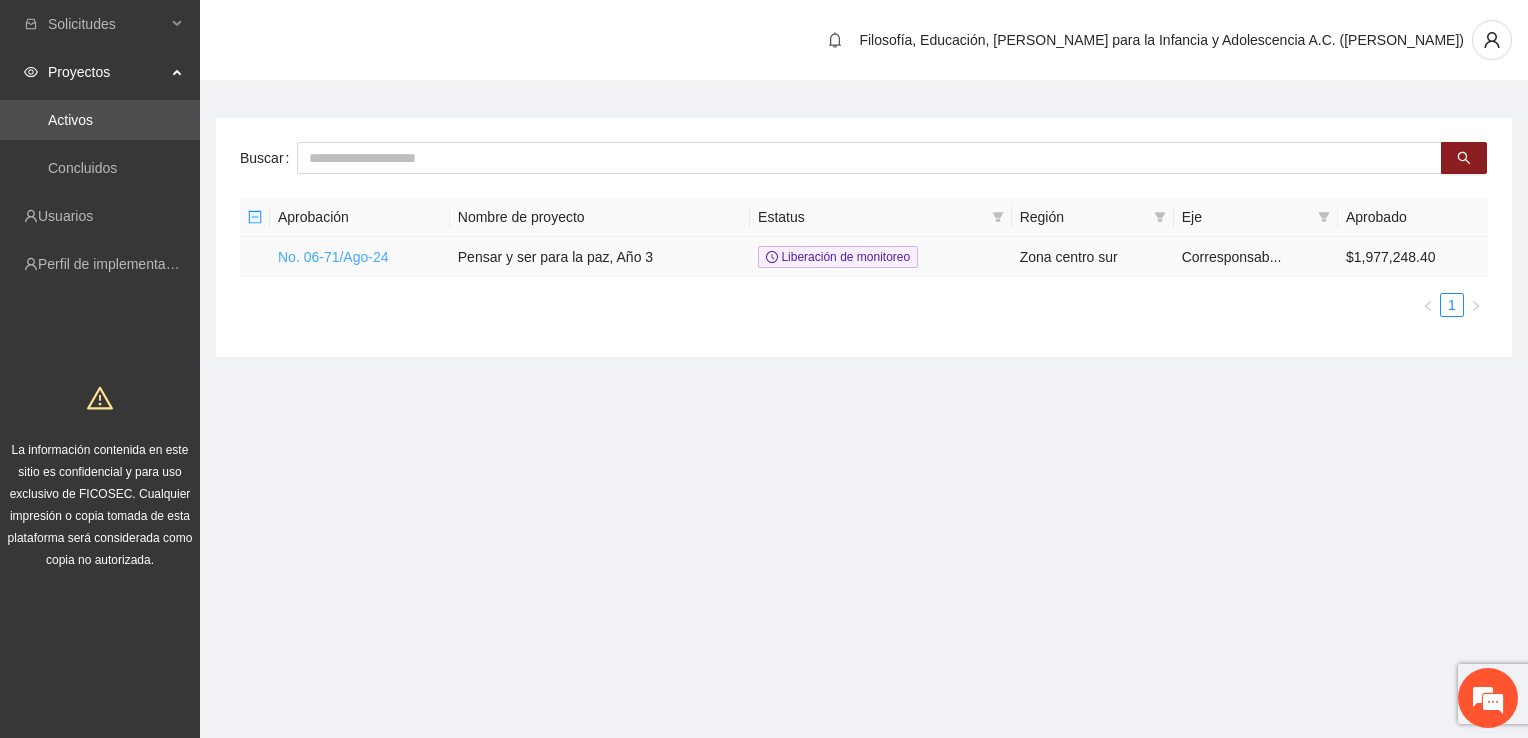 click on "No. 06-71/Ago-24" at bounding box center [333, 257] 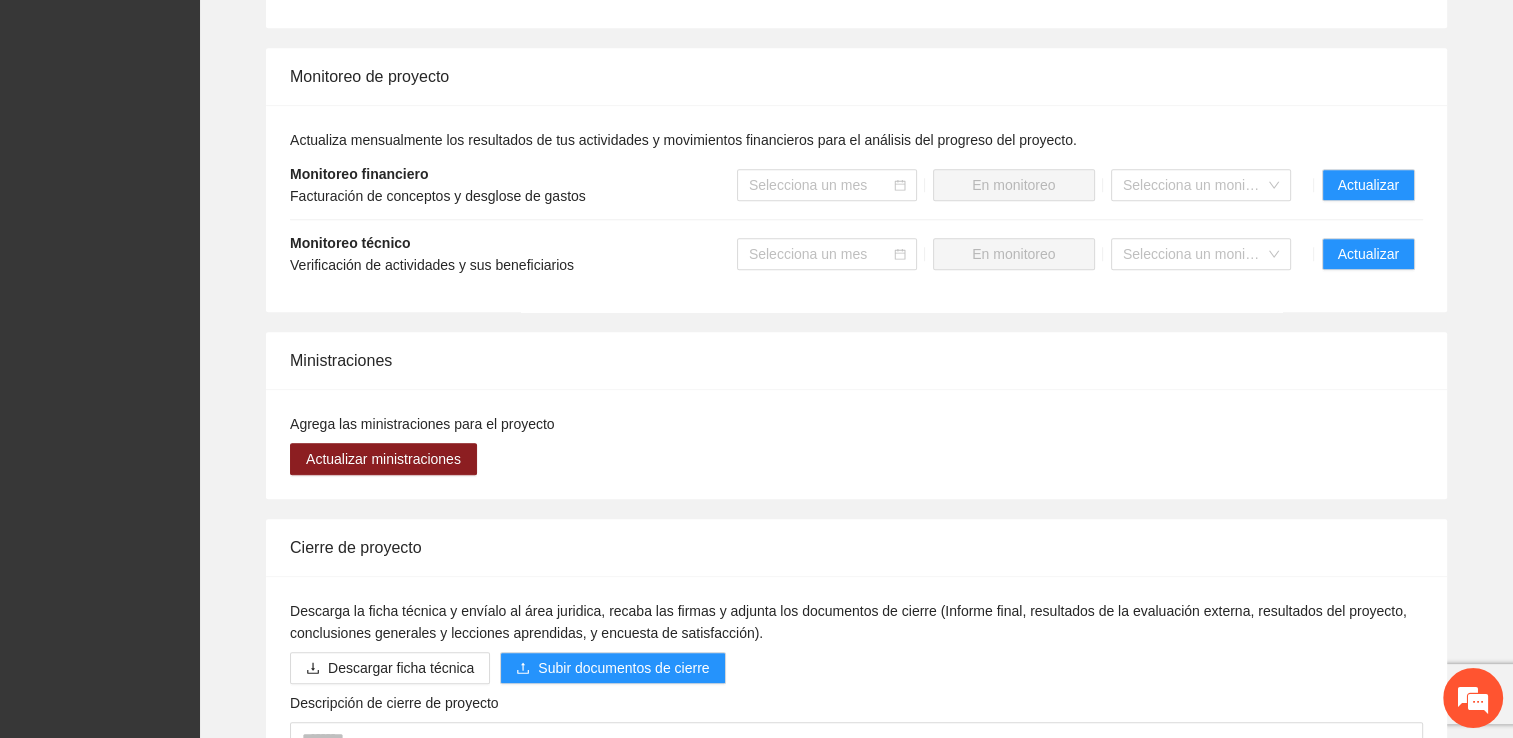 scroll, scrollTop: 1800, scrollLeft: 0, axis: vertical 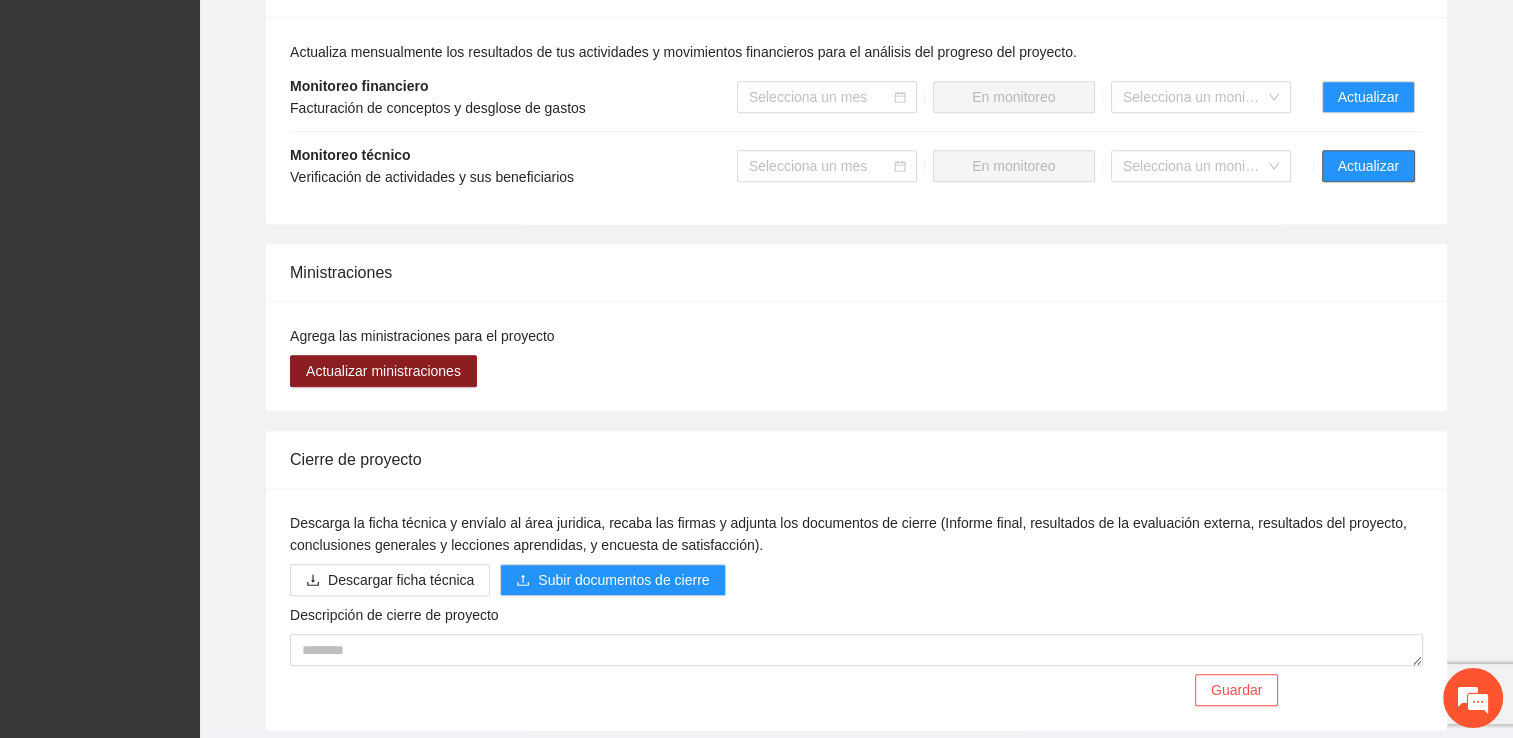 click on "Actualizar" at bounding box center (1368, 166) 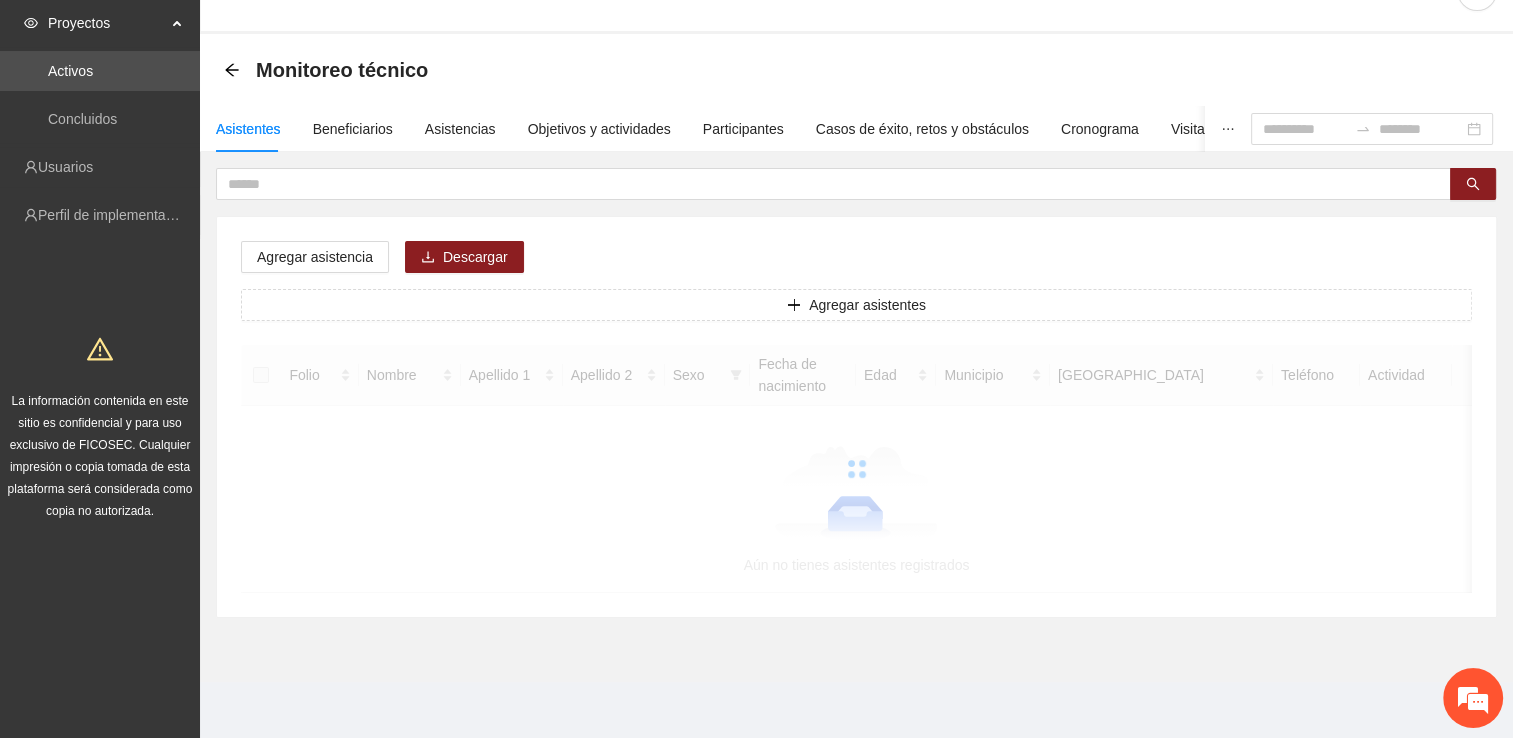 scroll, scrollTop: 0, scrollLeft: 0, axis: both 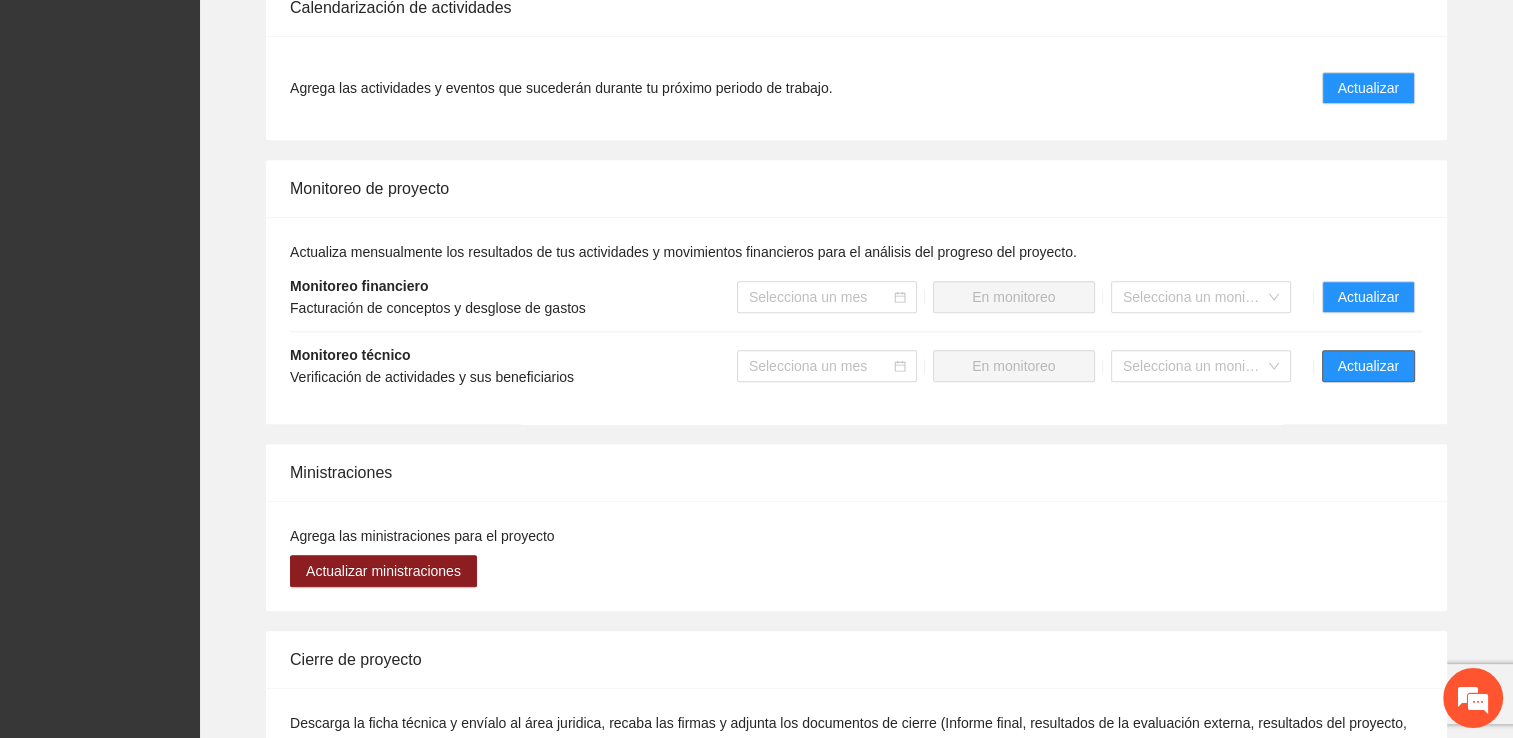 click on "Actualizar" at bounding box center (1368, 366) 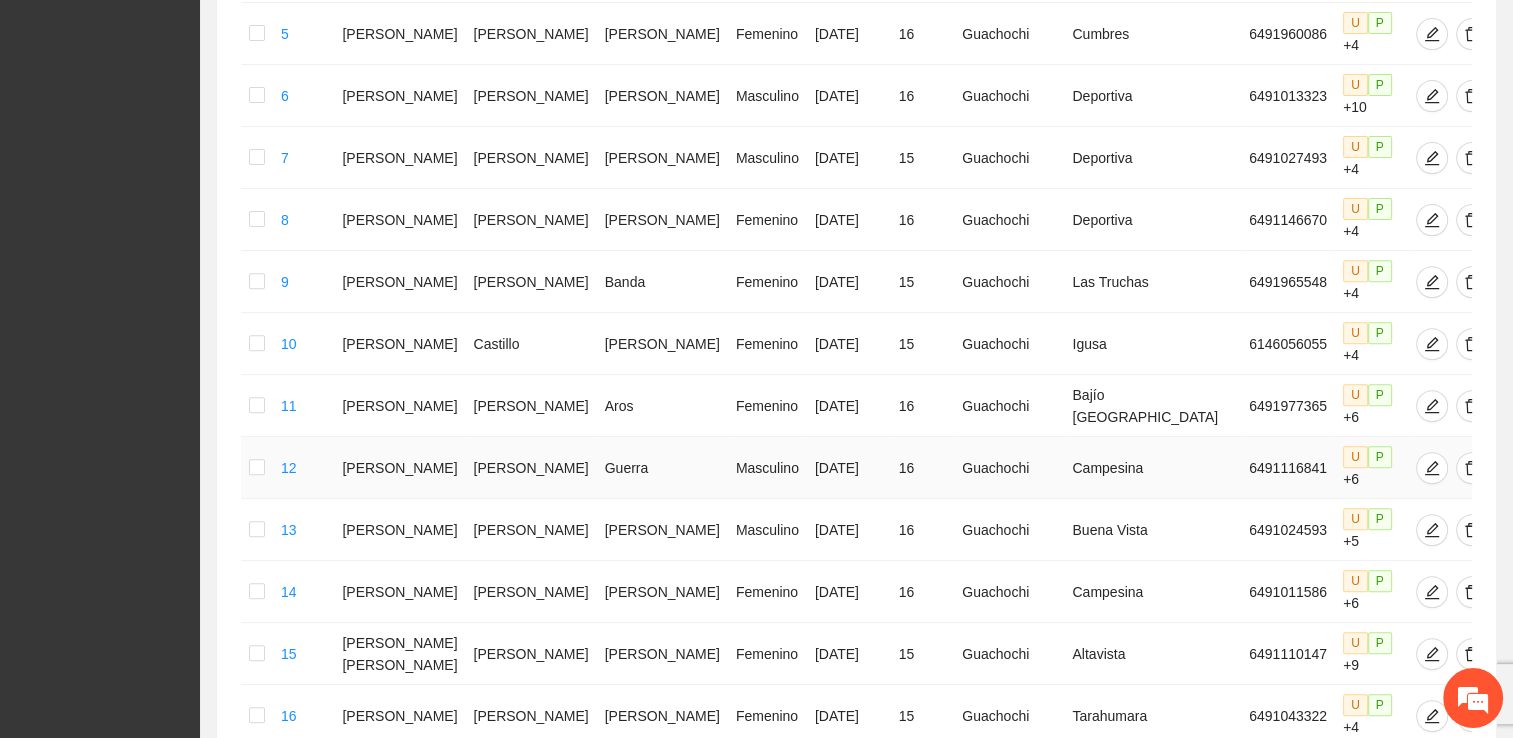 scroll, scrollTop: 1001, scrollLeft: 0, axis: vertical 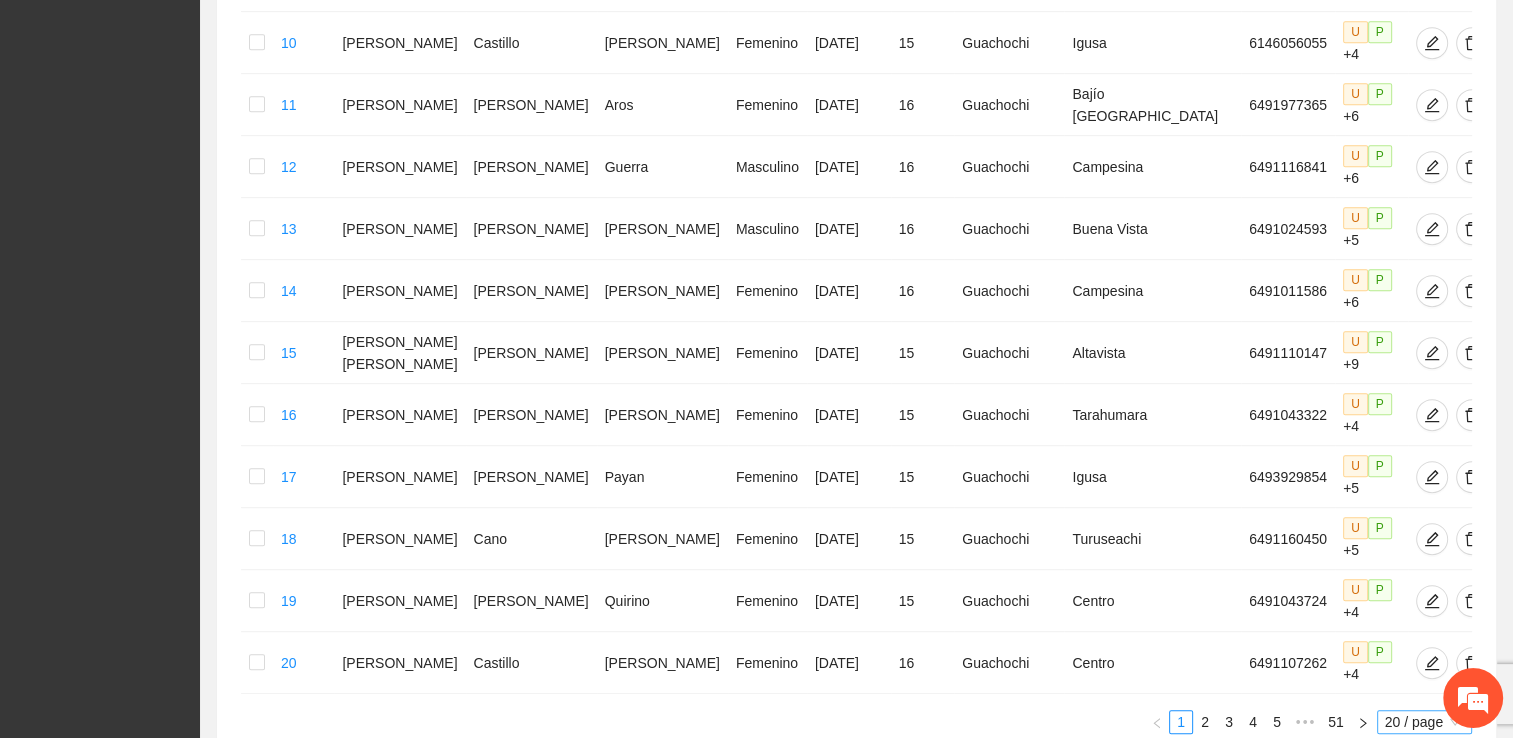 click on "20 / page" at bounding box center [1424, 722] 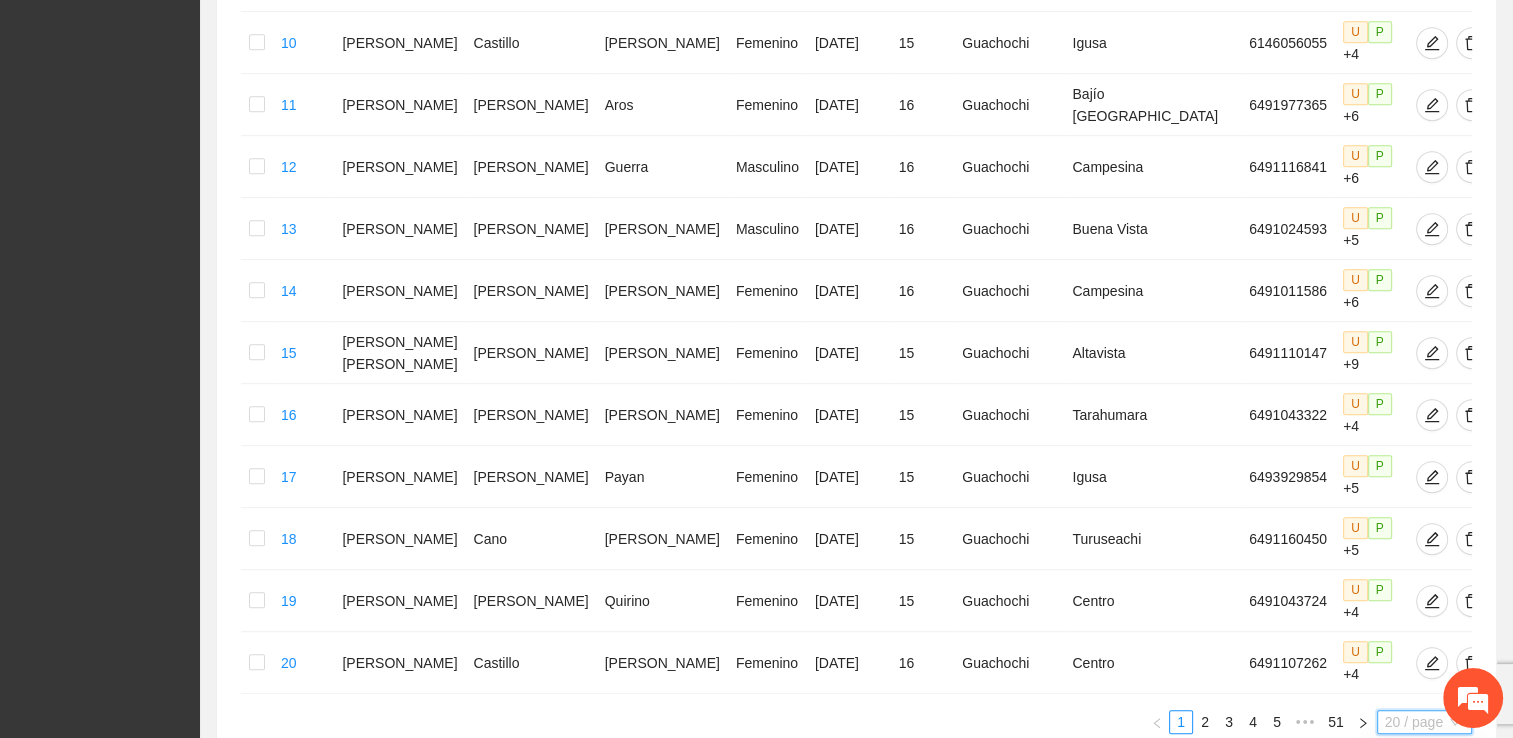 click on "100 / page" at bounding box center (1425, 854) 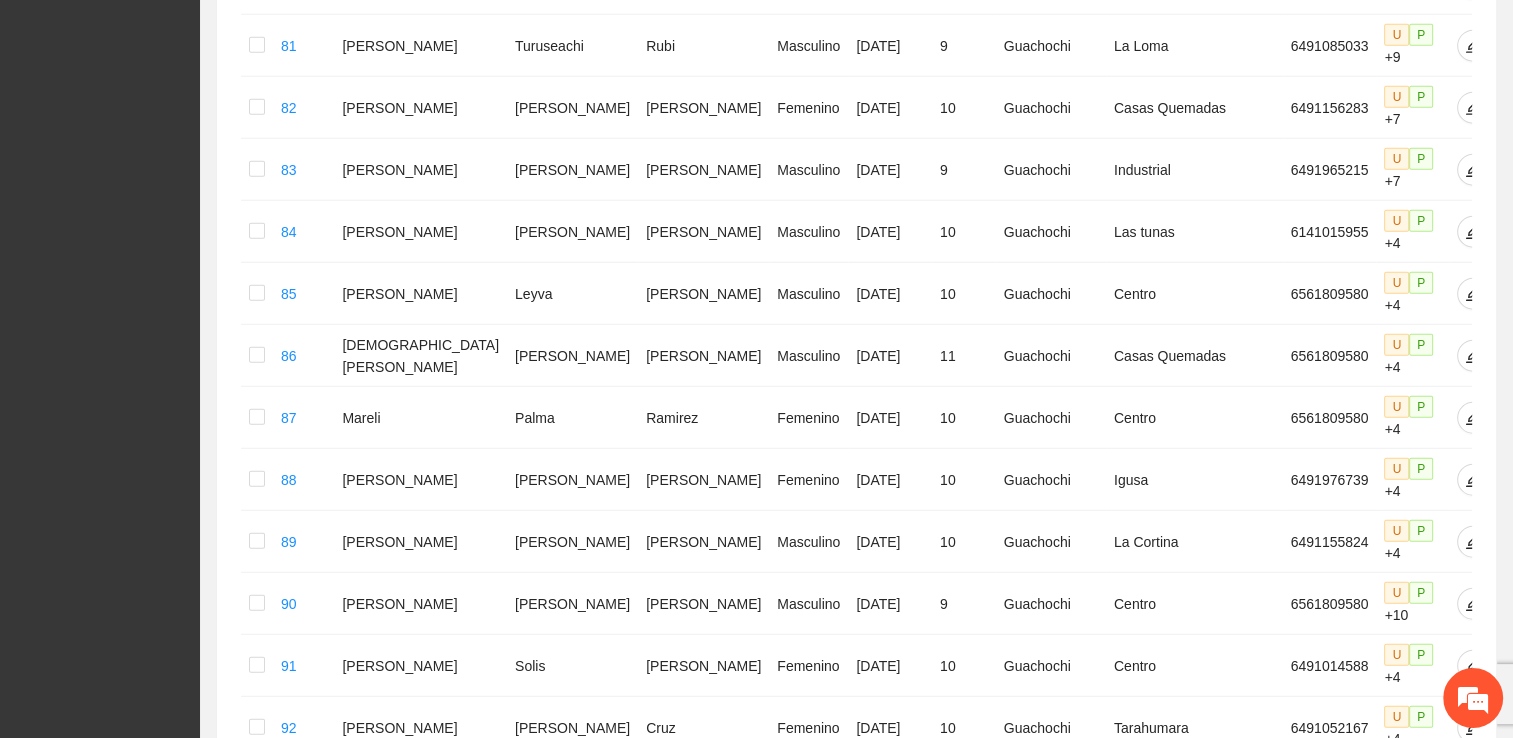 scroll, scrollTop: 5418, scrollLeft: 0, axis: vertical 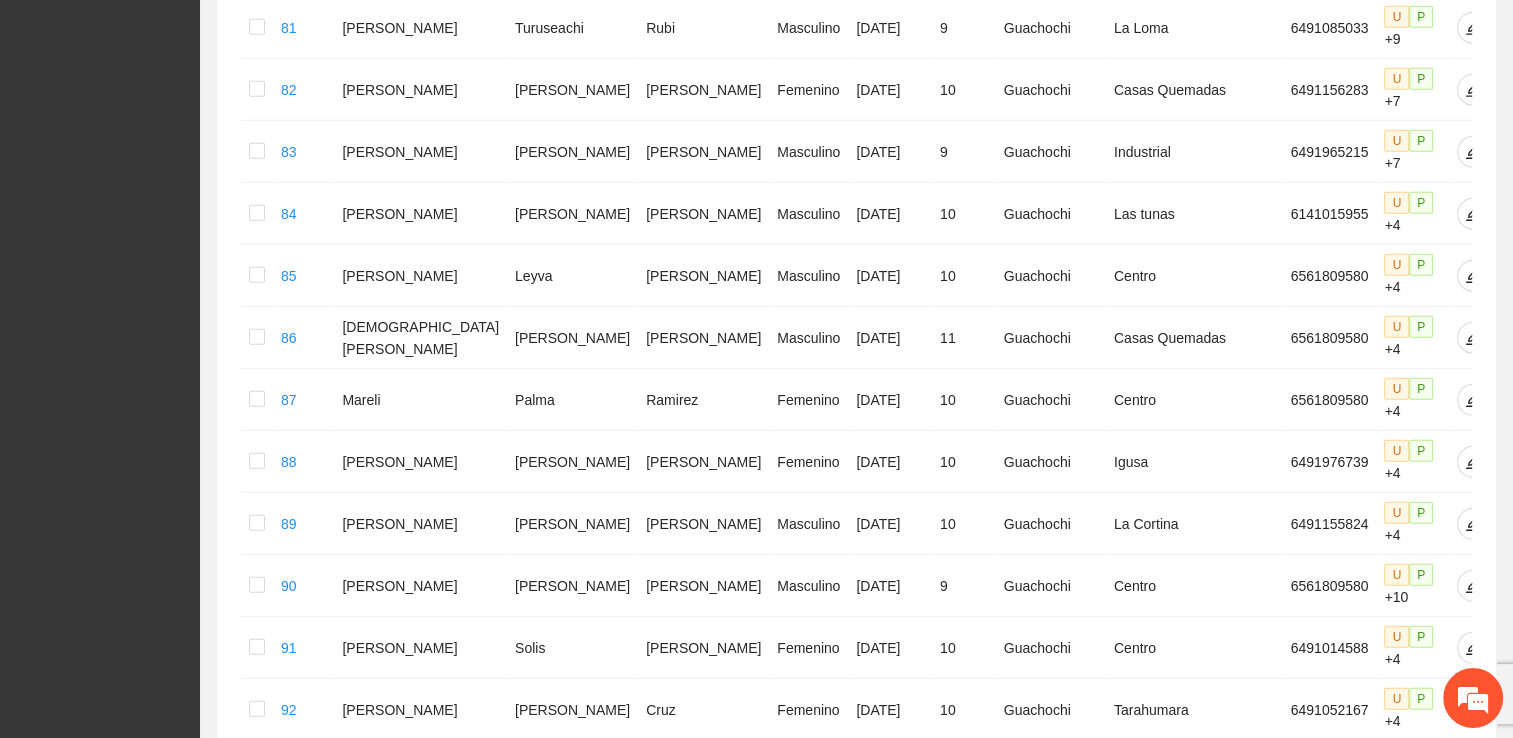 click on "5" at bounding box center (1269, 1265) 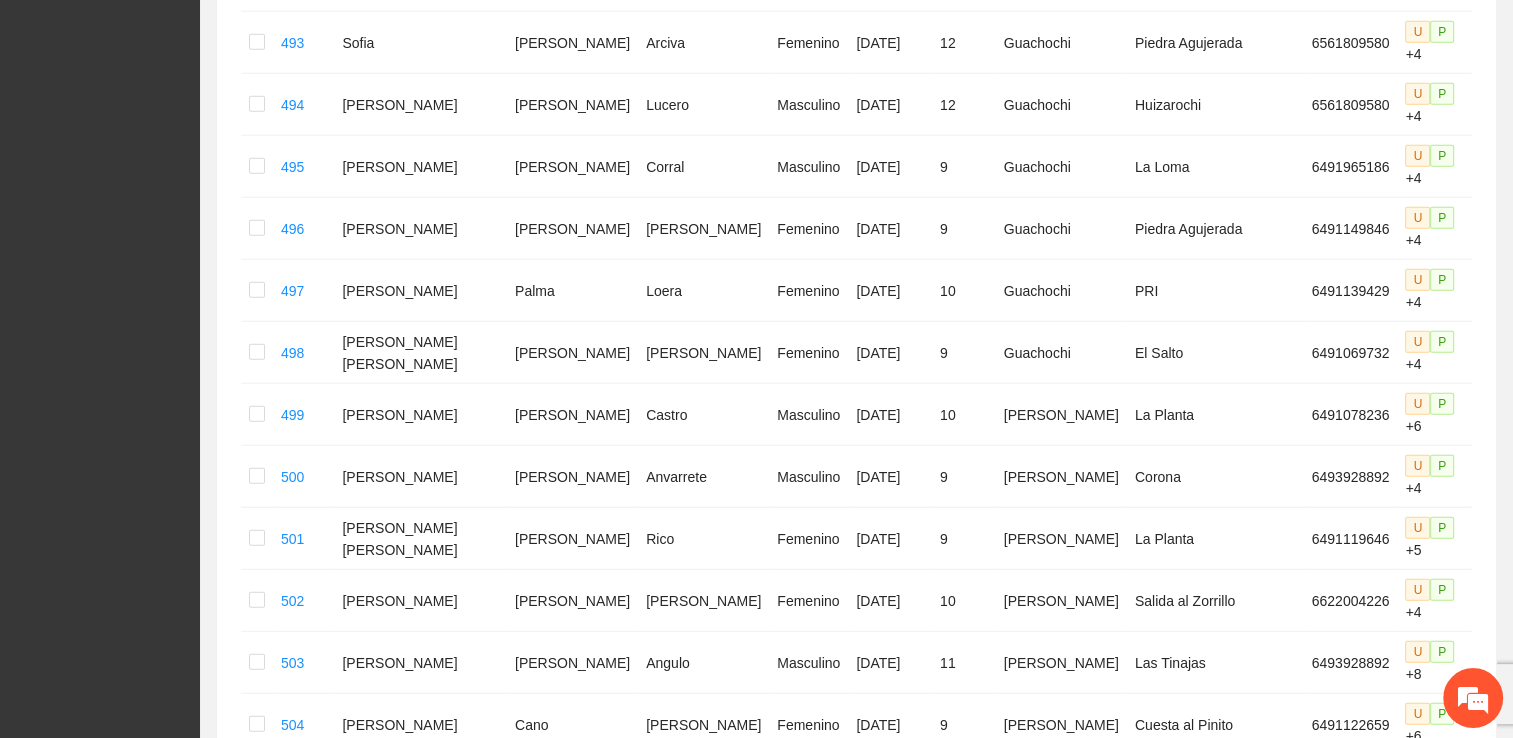 scroll, scrollTop: 5118, scrollLeft: 0, axis: vertical 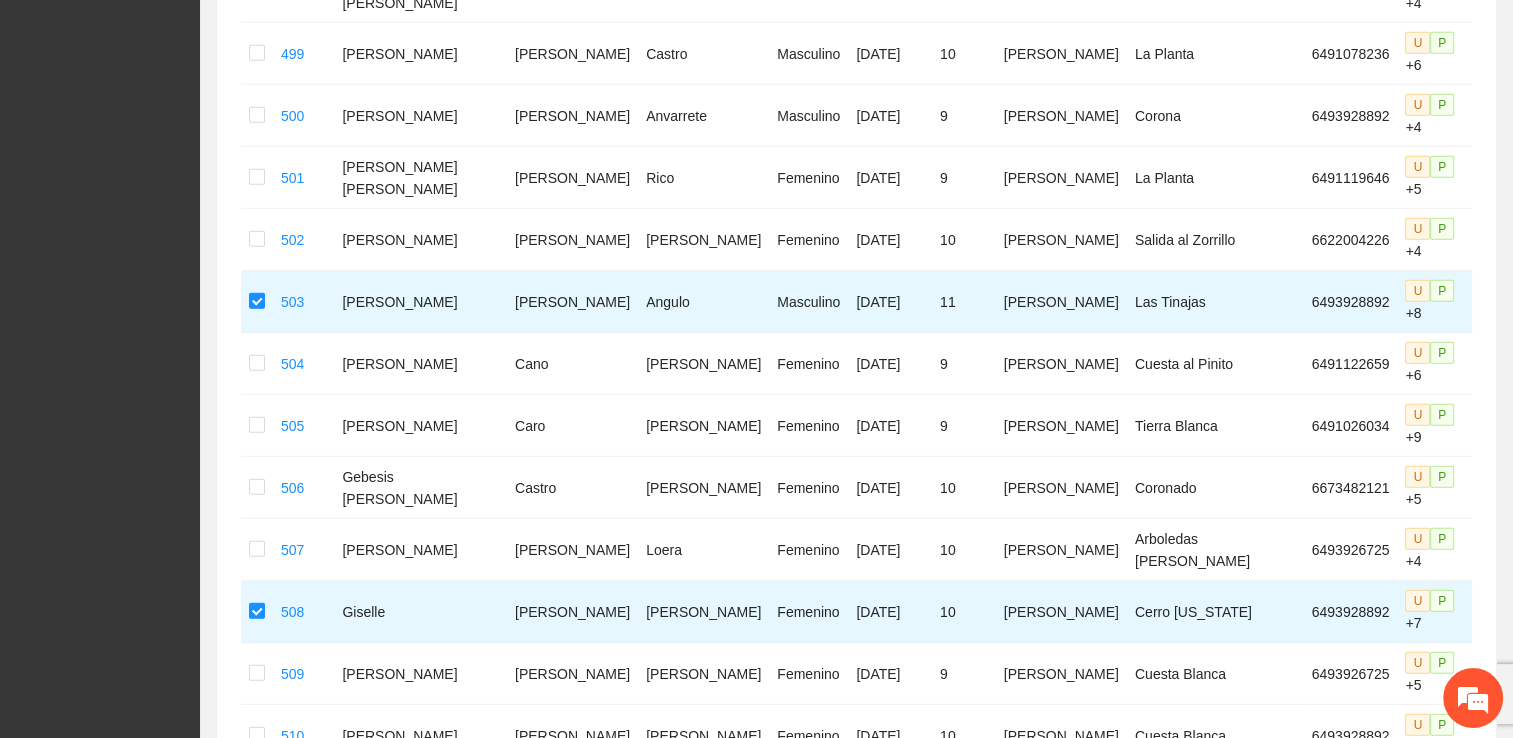 click on "6" at bounding box center [1245, 1167] 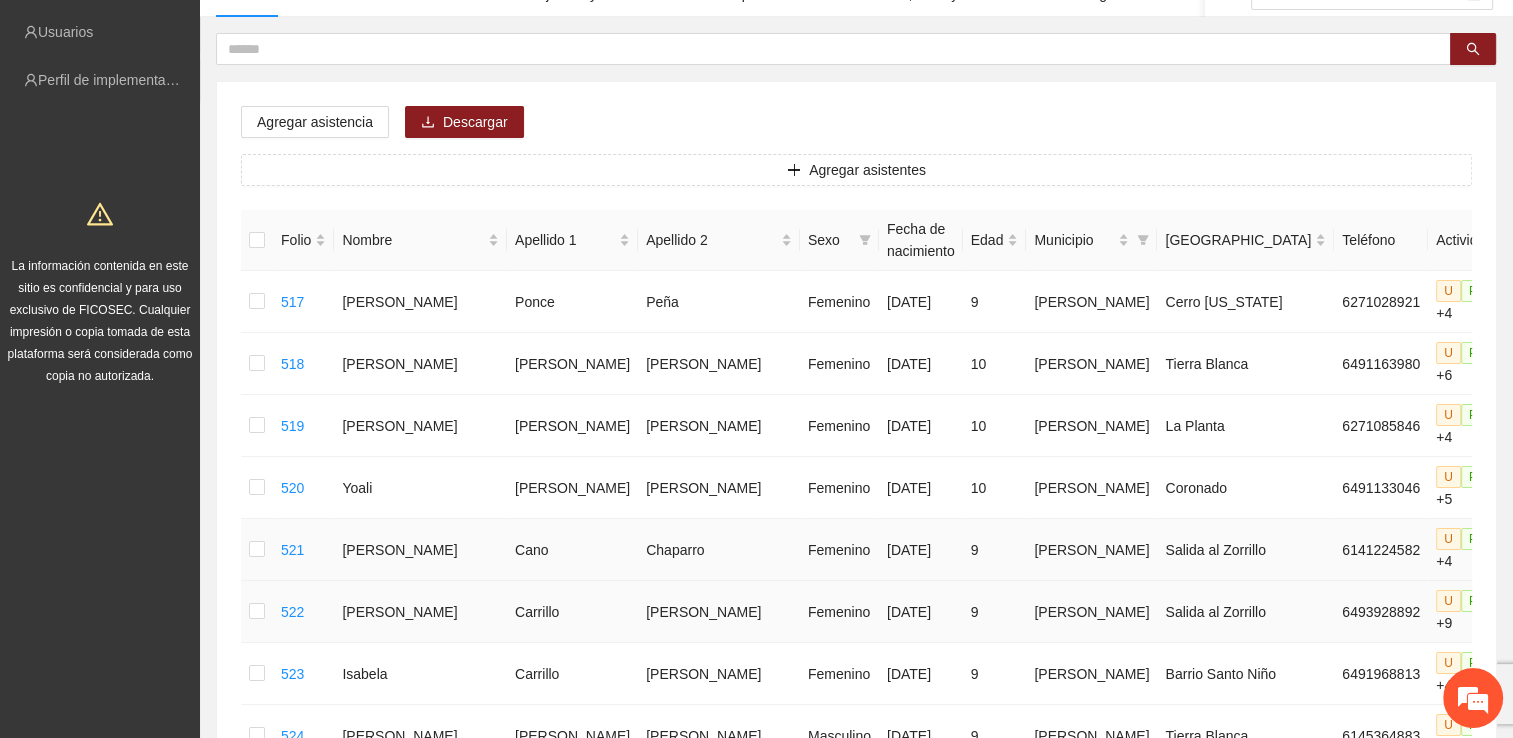 scroll, scrollTop: 284, scrollLeft: 0, axis: vertical 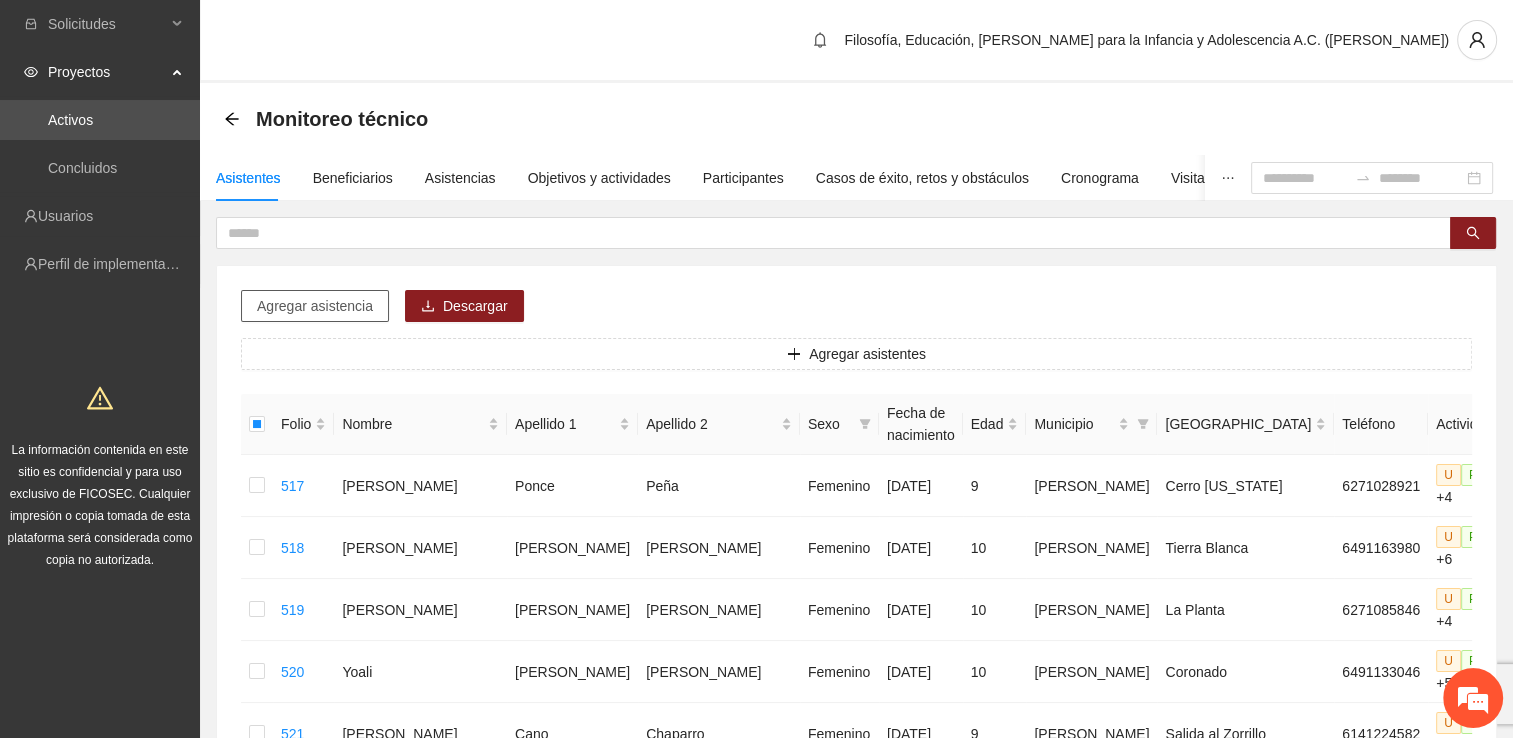 click on "Agregar asistencia" at bounding box center [315, 306] 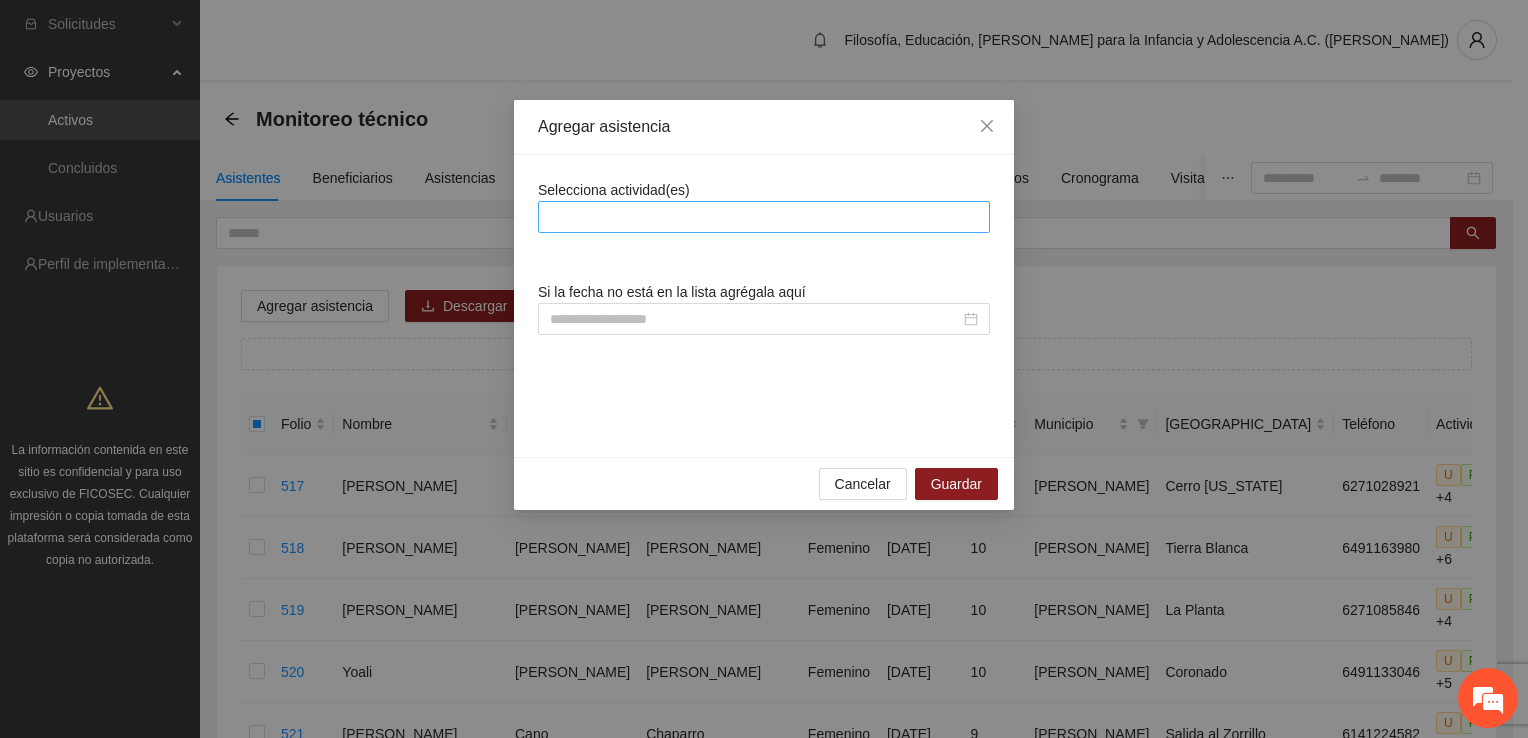 click at bounding box center [764, 217] 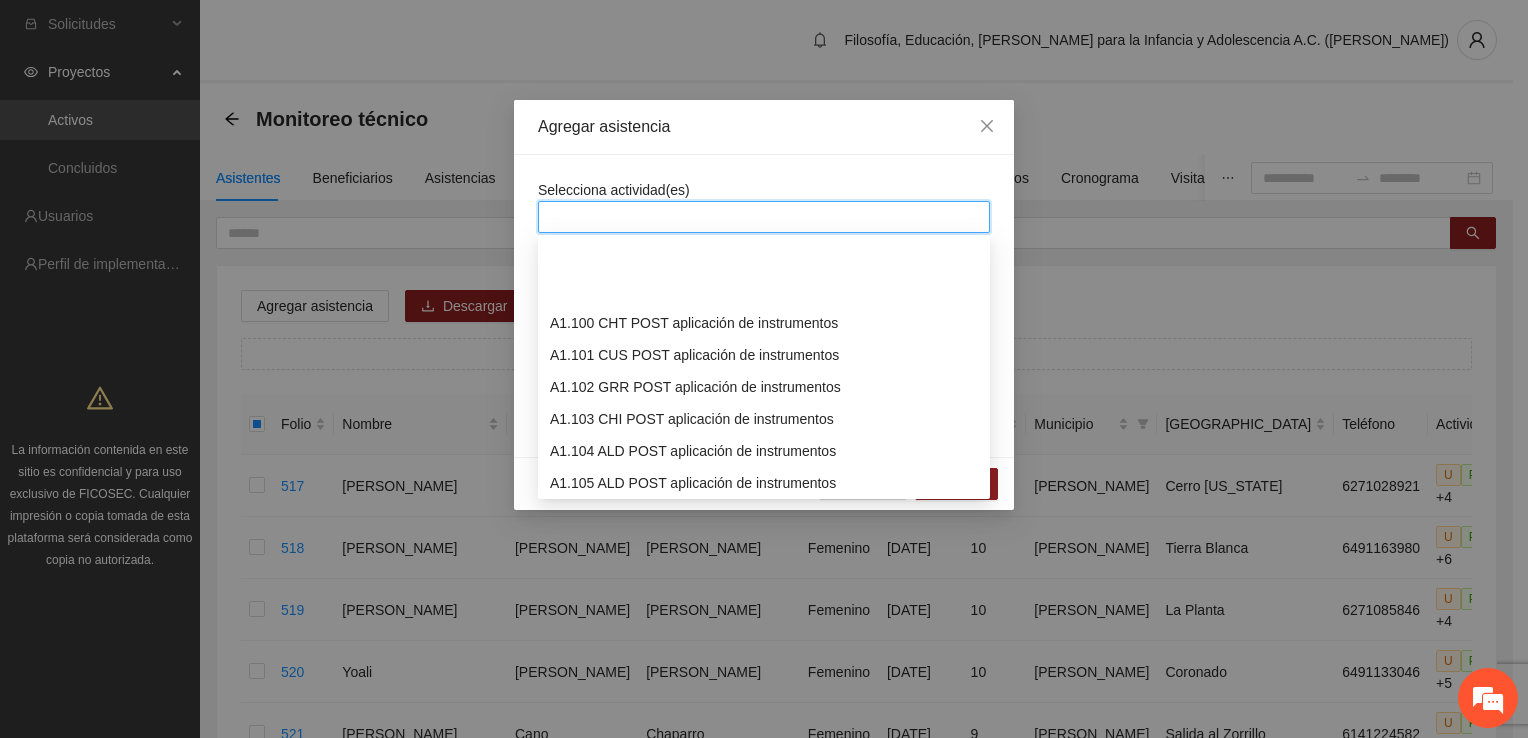 scroll, scrollTop: 3200, scrollLeft: 0, axis: vertical 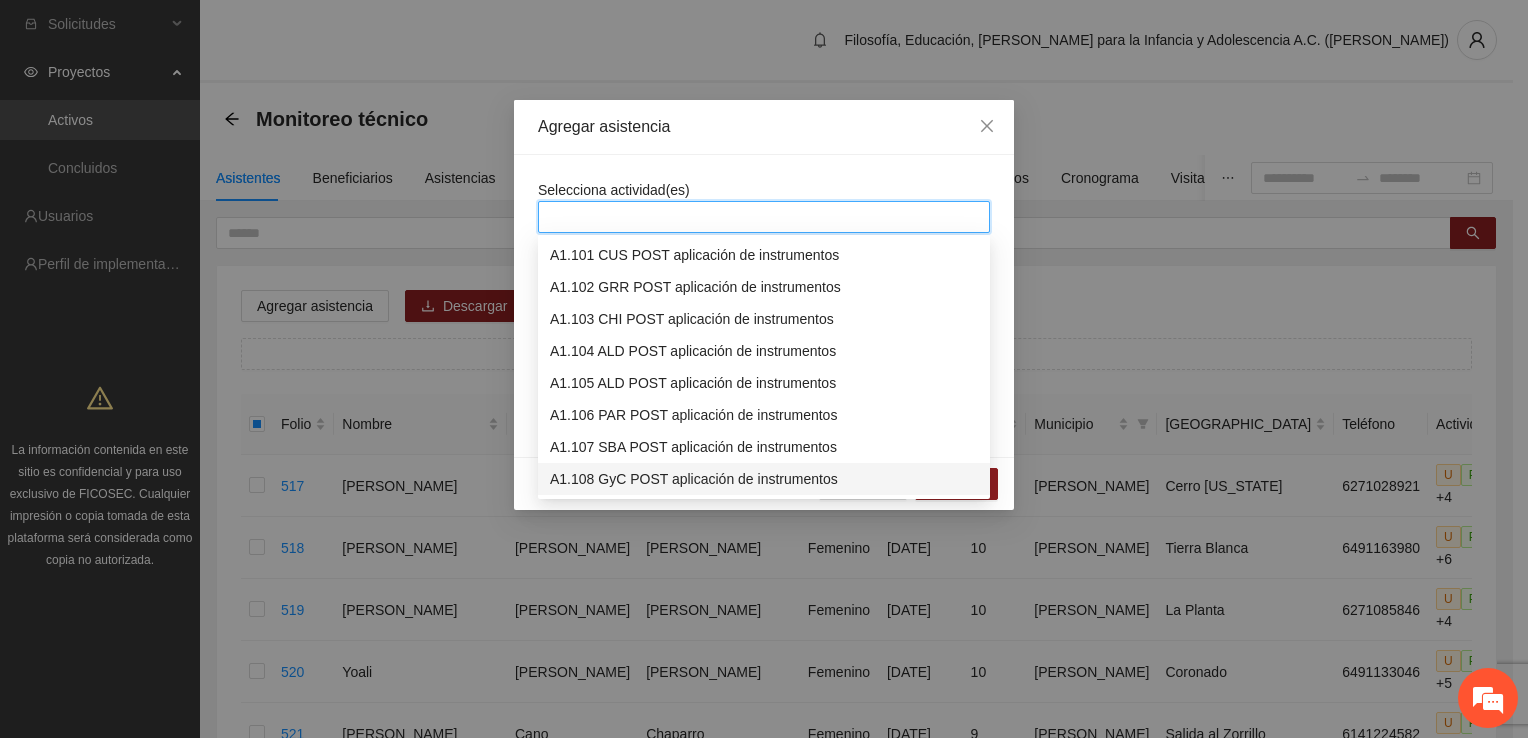 click on "A1.108 GyC POST aplicación de instrumentos" at bounding box center (764, 479) 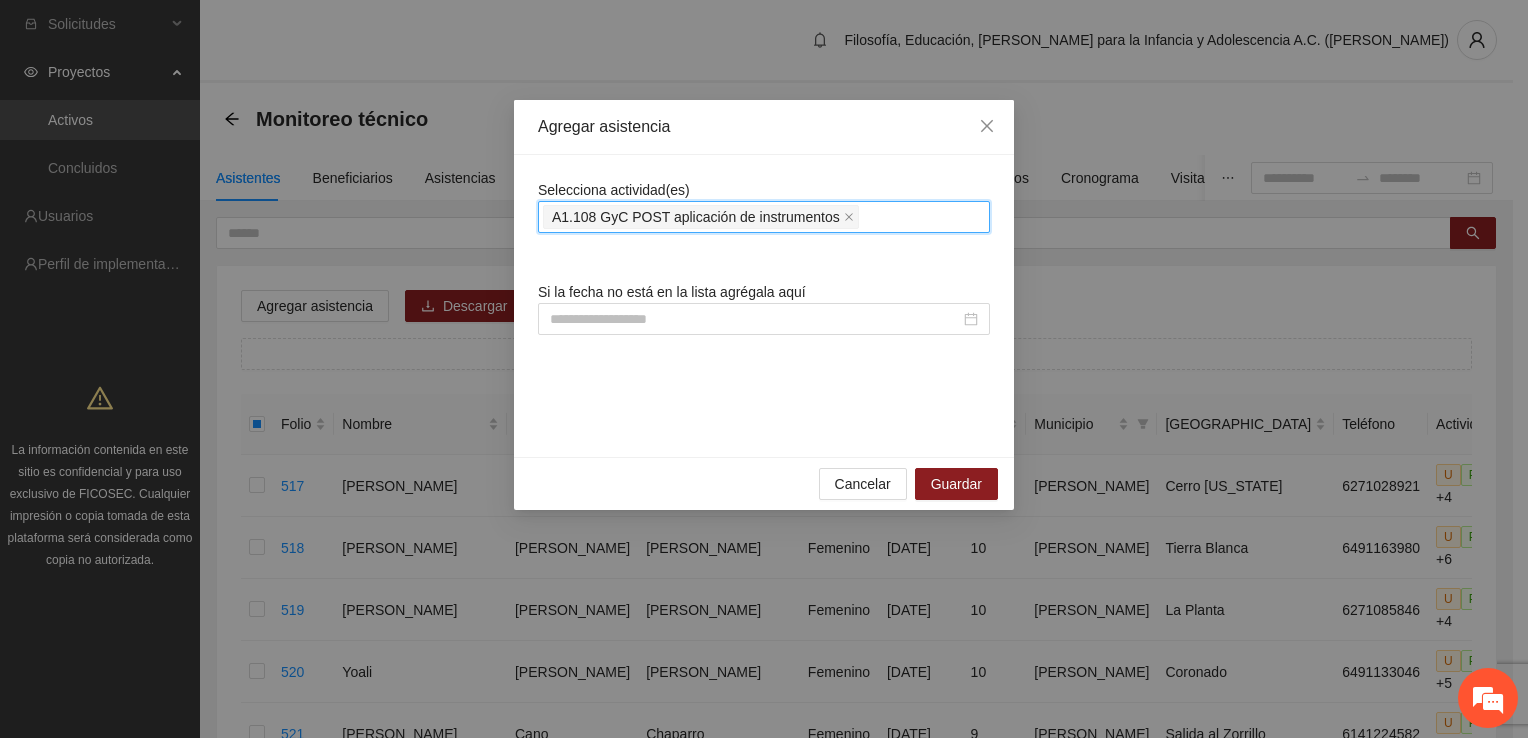 click on "A1.108 GyC POST aplicación de instrumentos" at bounding box center (764, 217) 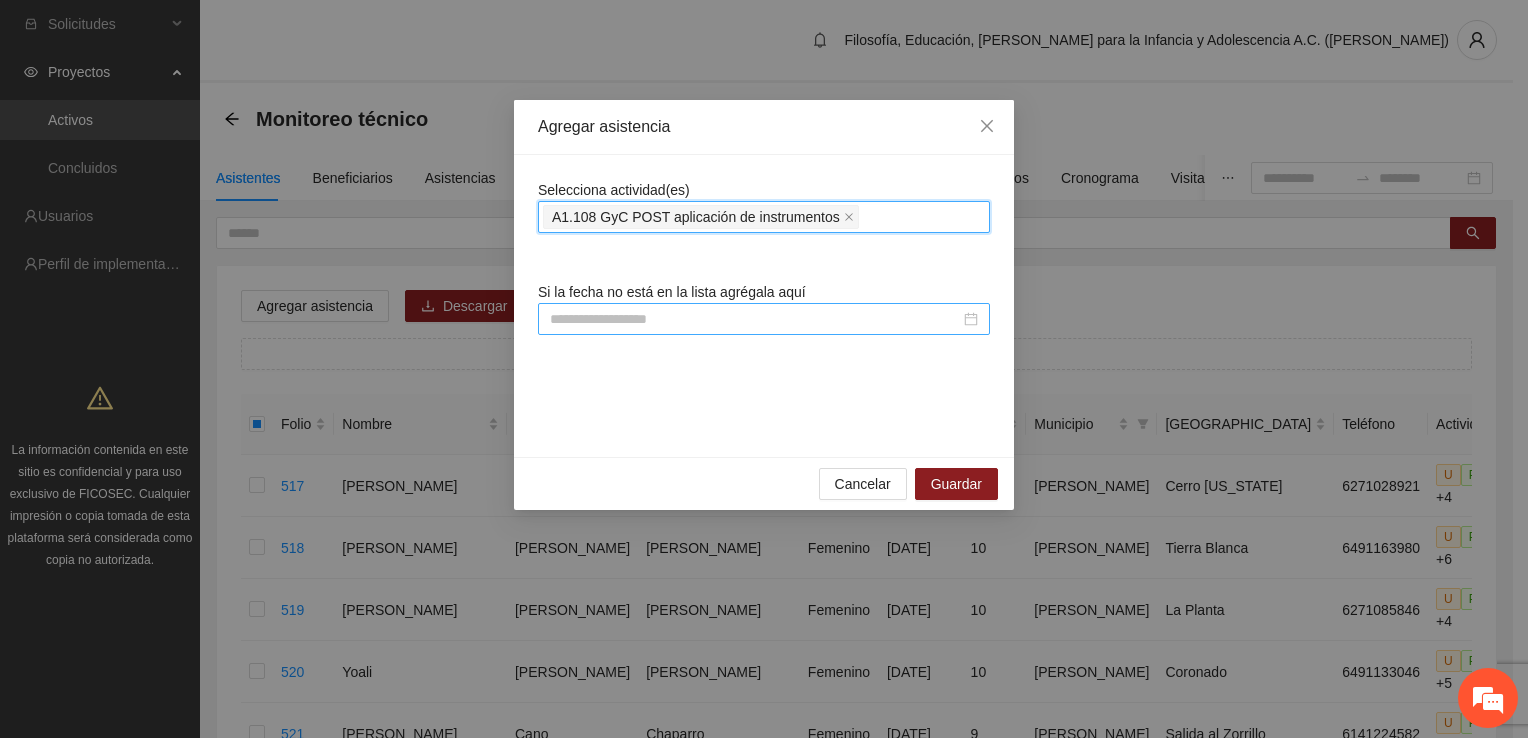 click at bounding box center [755, 319] 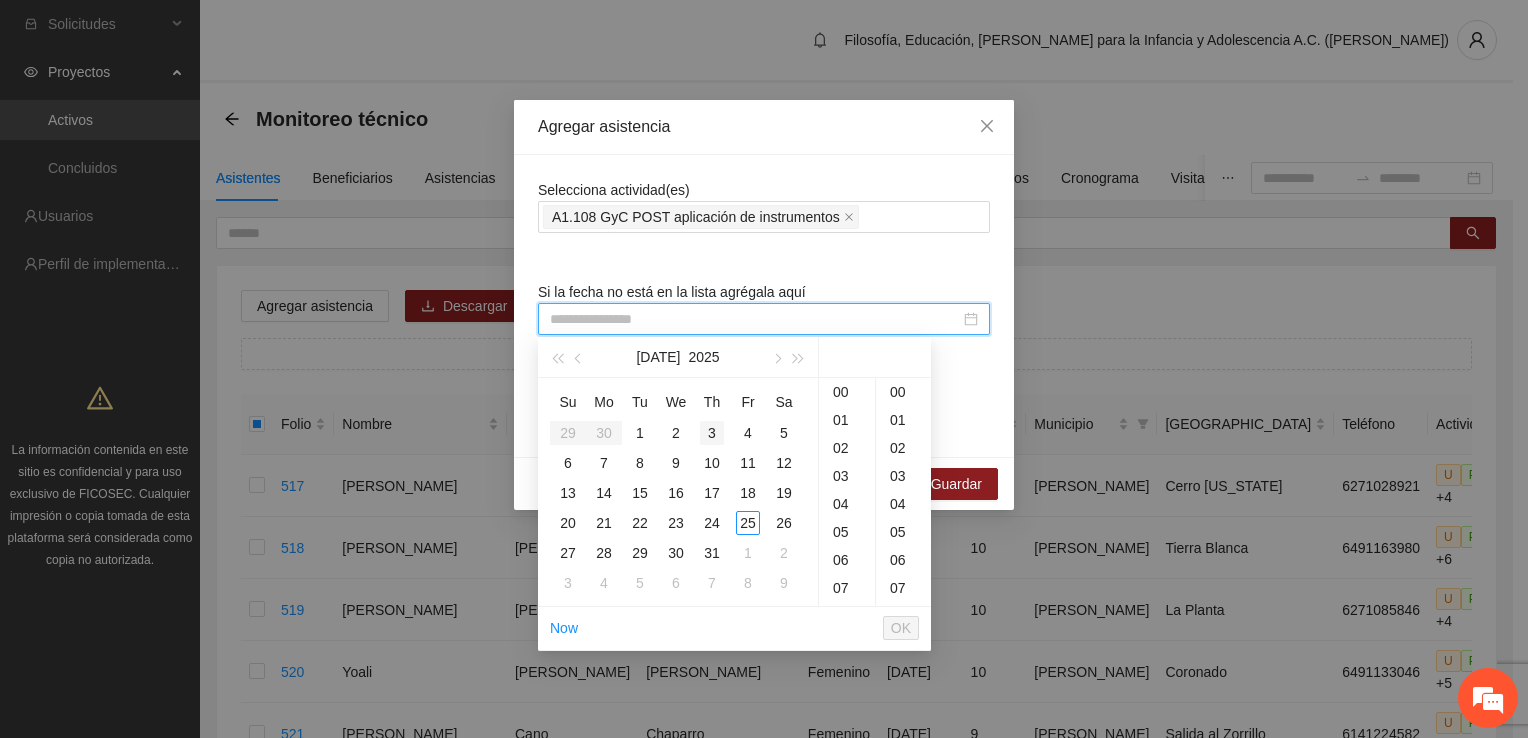 click on "3" at bounding box center [712, 433] 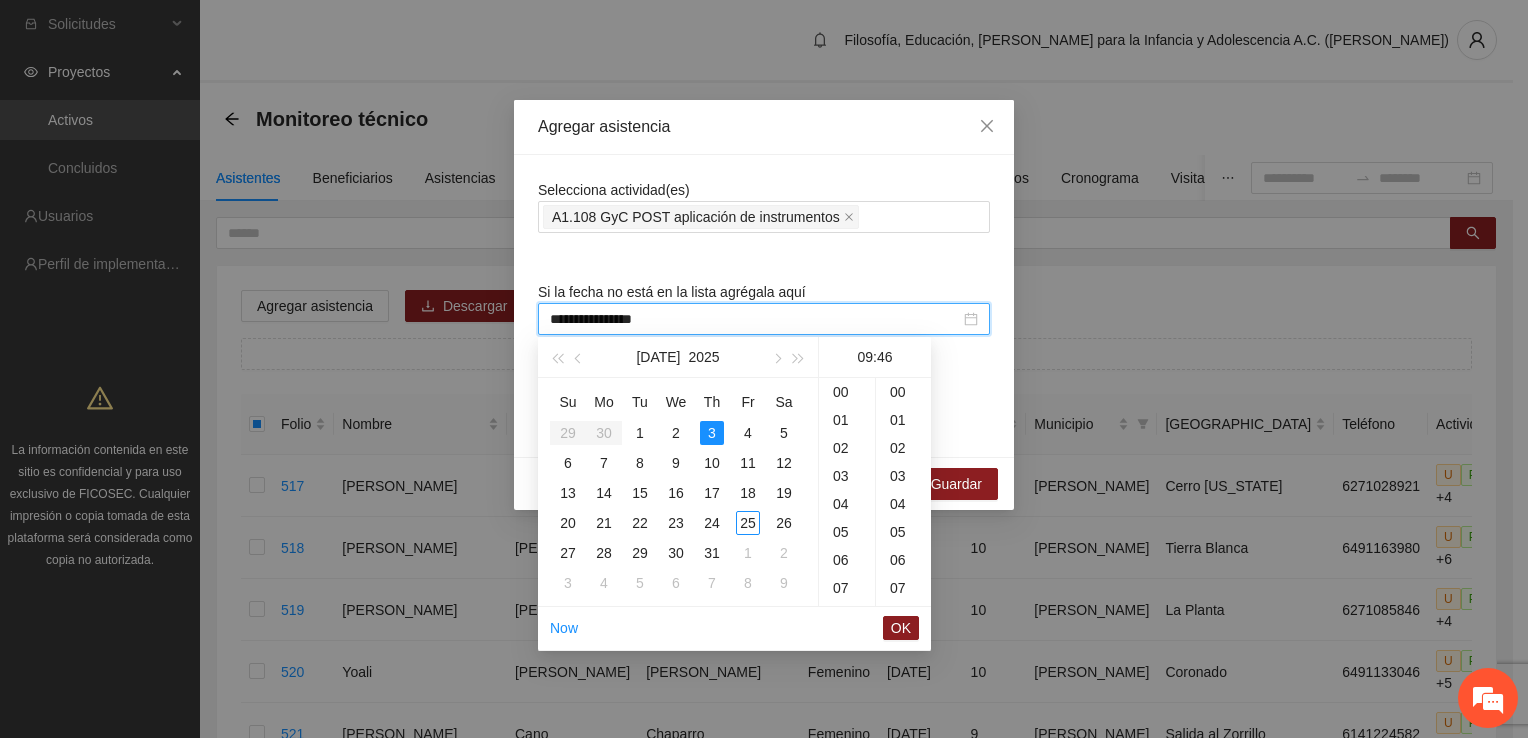 scroll, scrollTop: 252, scrollLeft: 0, axis: vertical 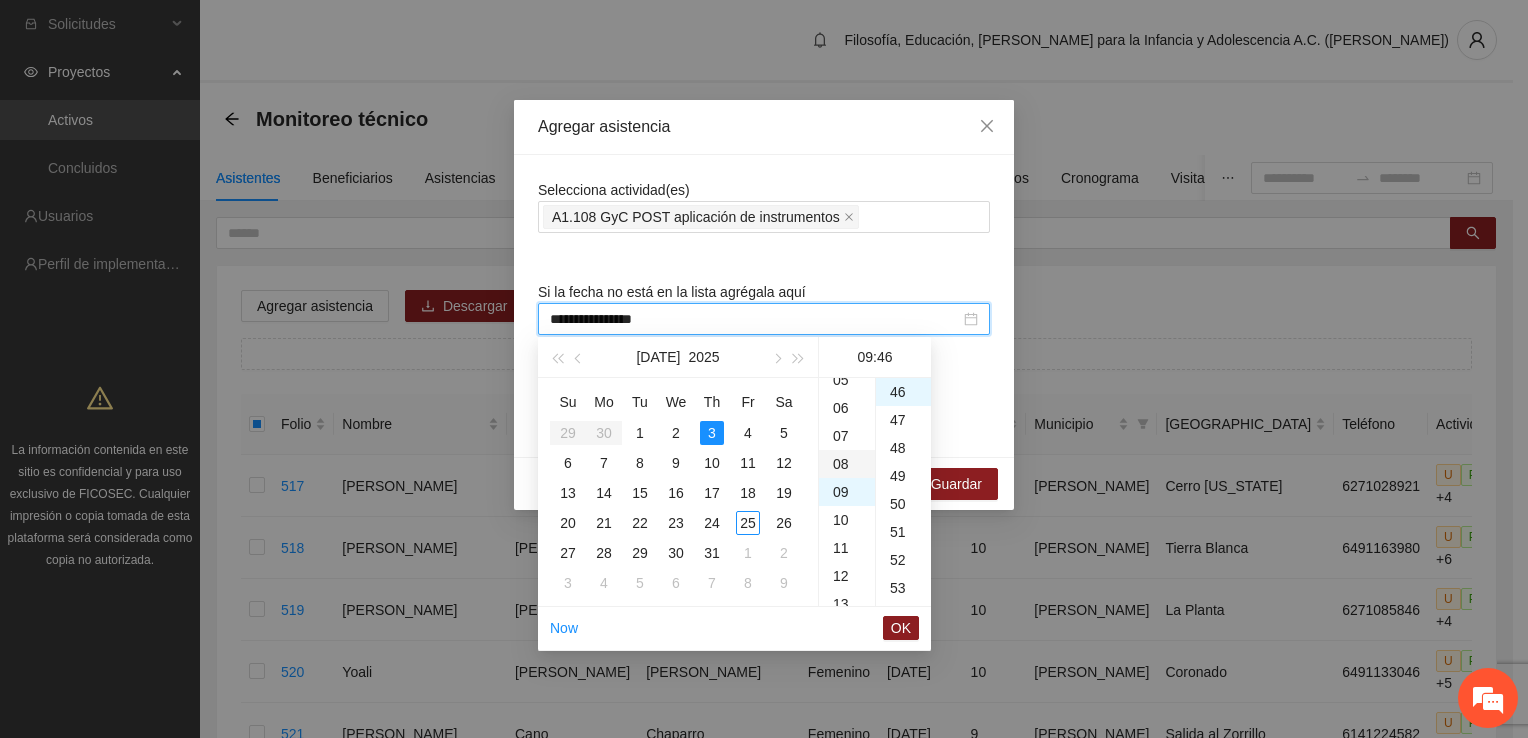 click on "08" at bounding box center (847, 464) 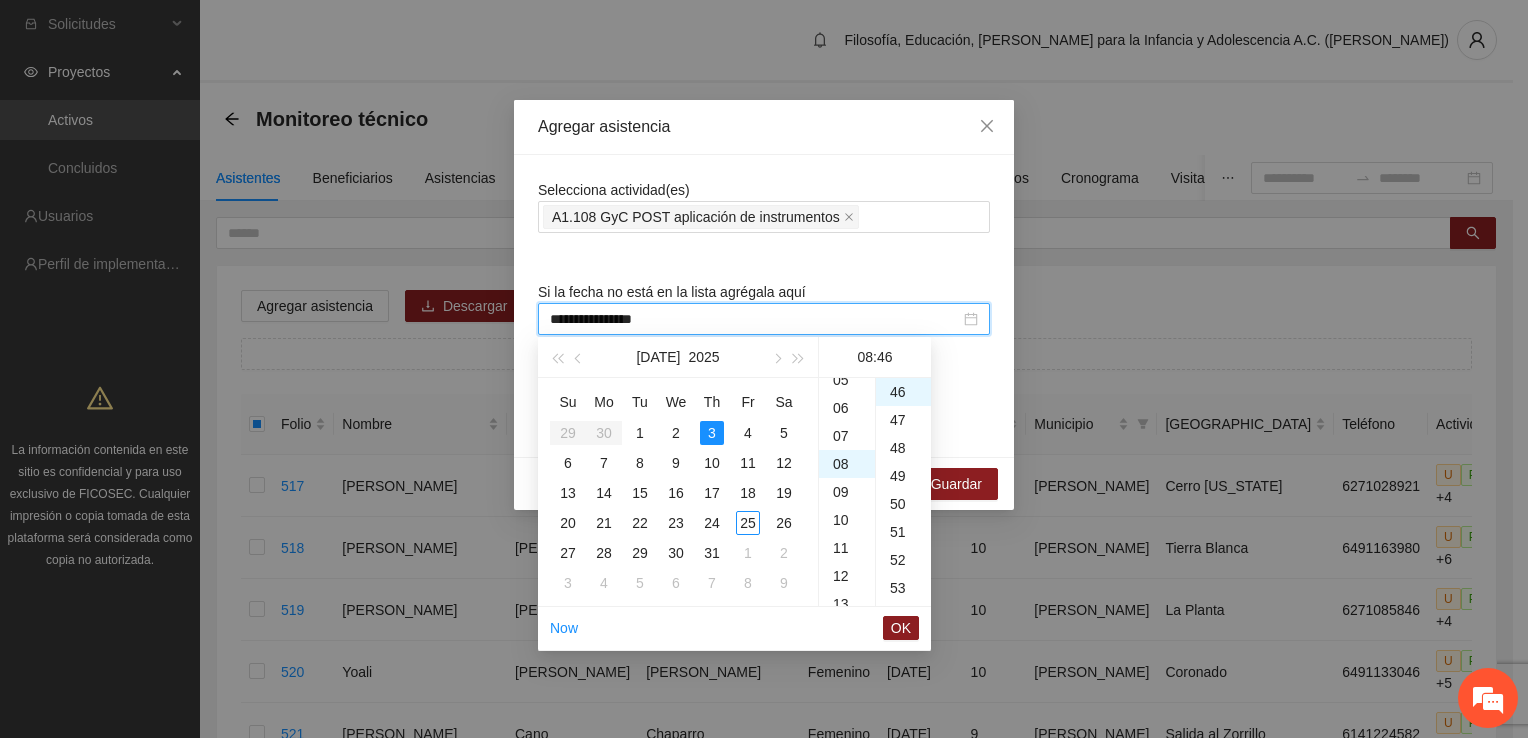 scroll, scrollTop: 224, scrollLeft: 0, axis: vertical 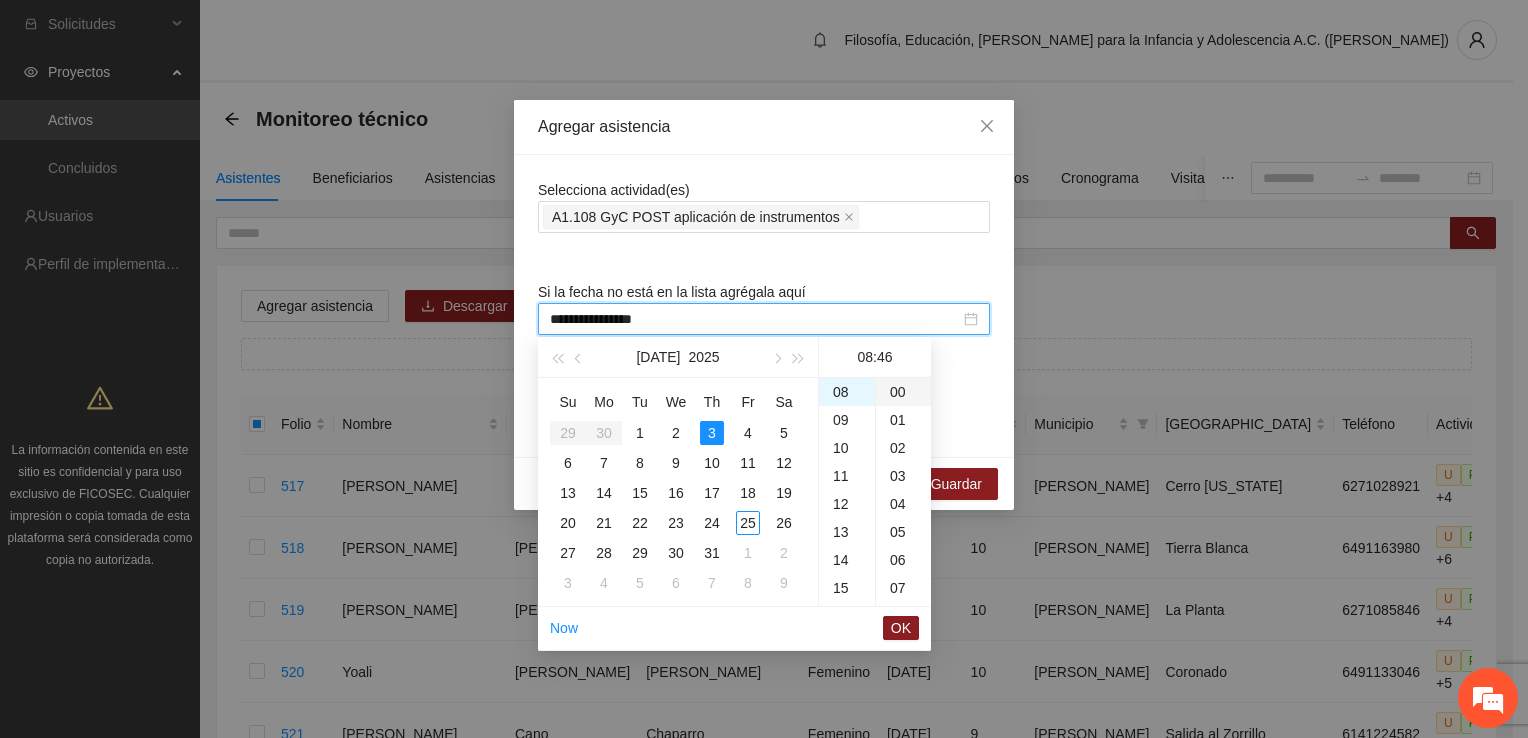 click on "00" at bounding box center (903, 392) 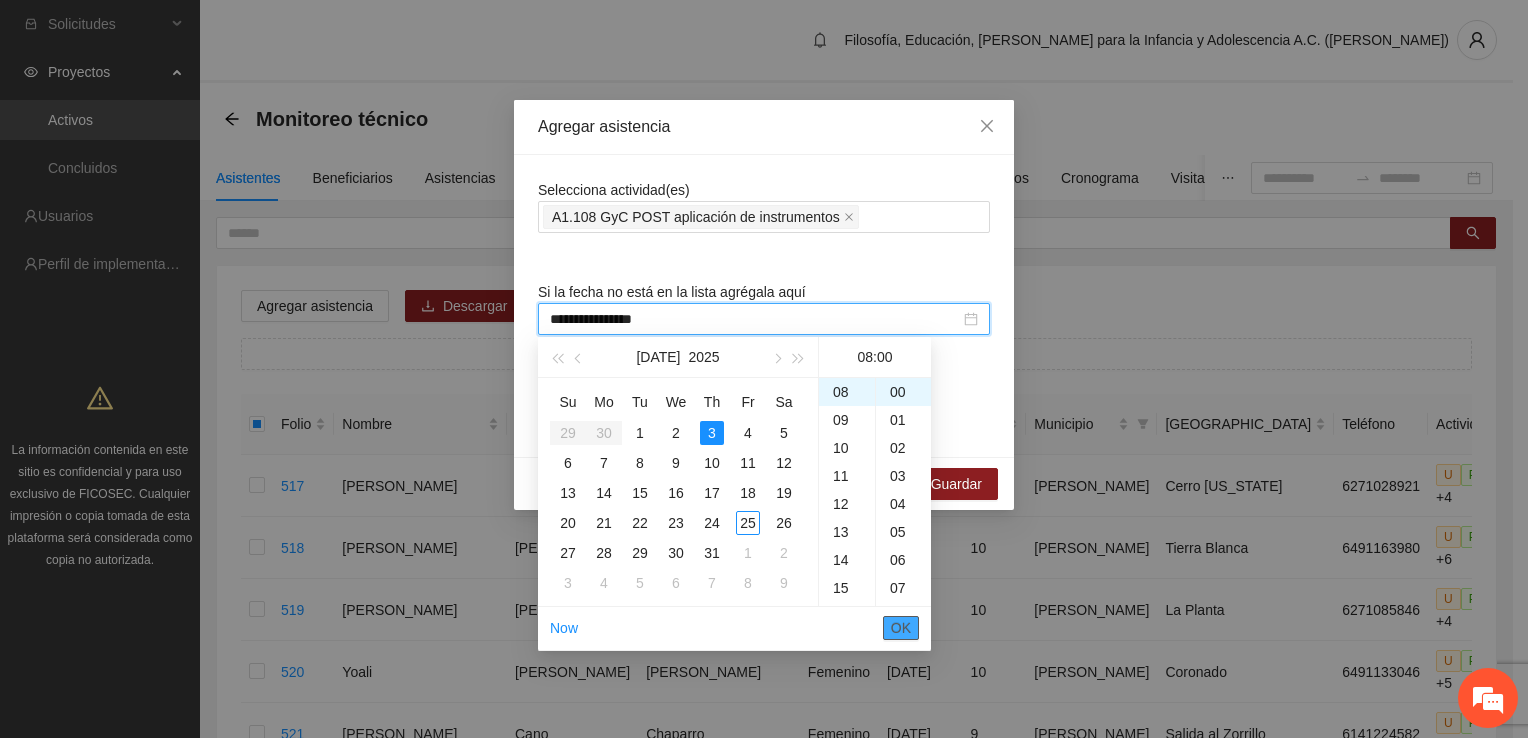 click on "OK" at bounding box center (901, 628) 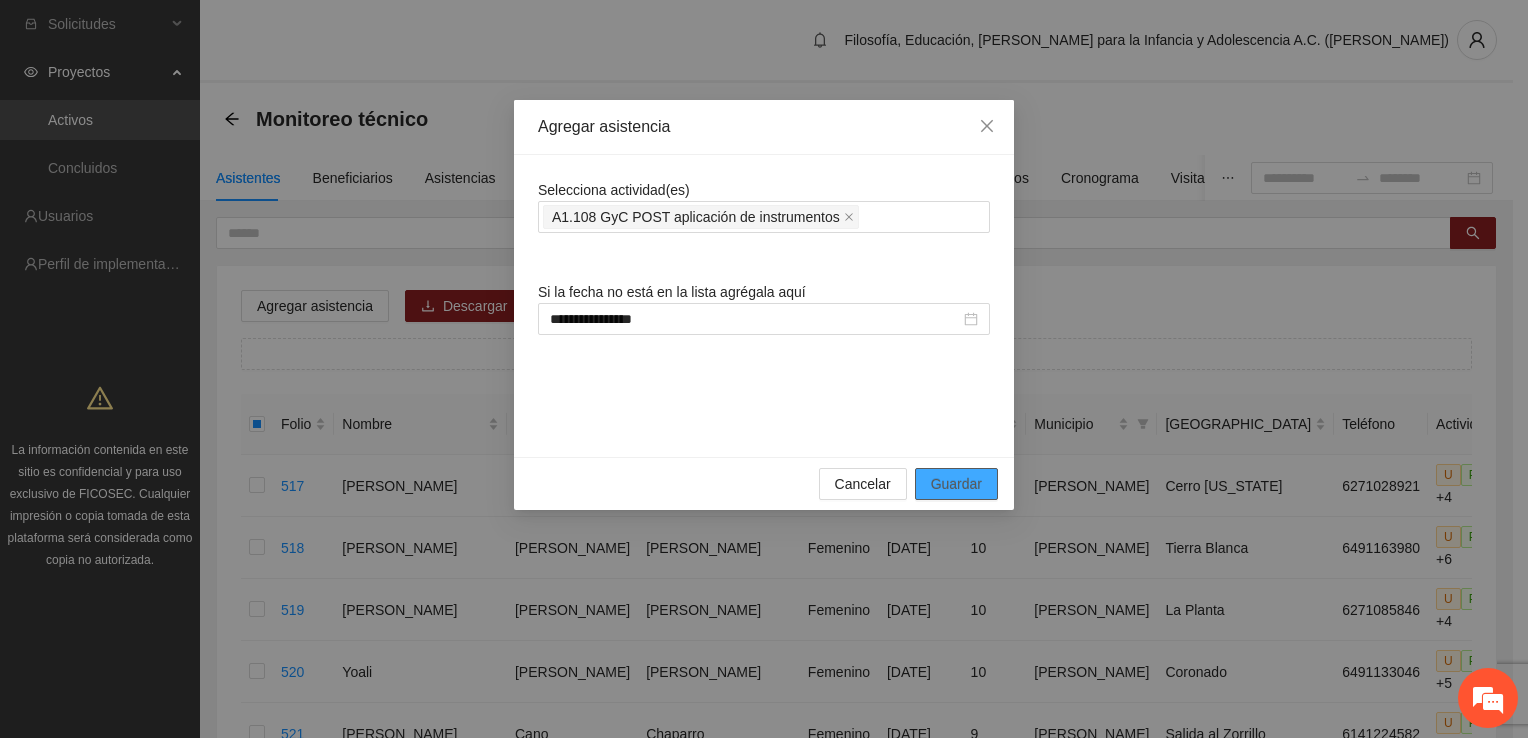 click on "Guardar" at bounding box center (956, 484) 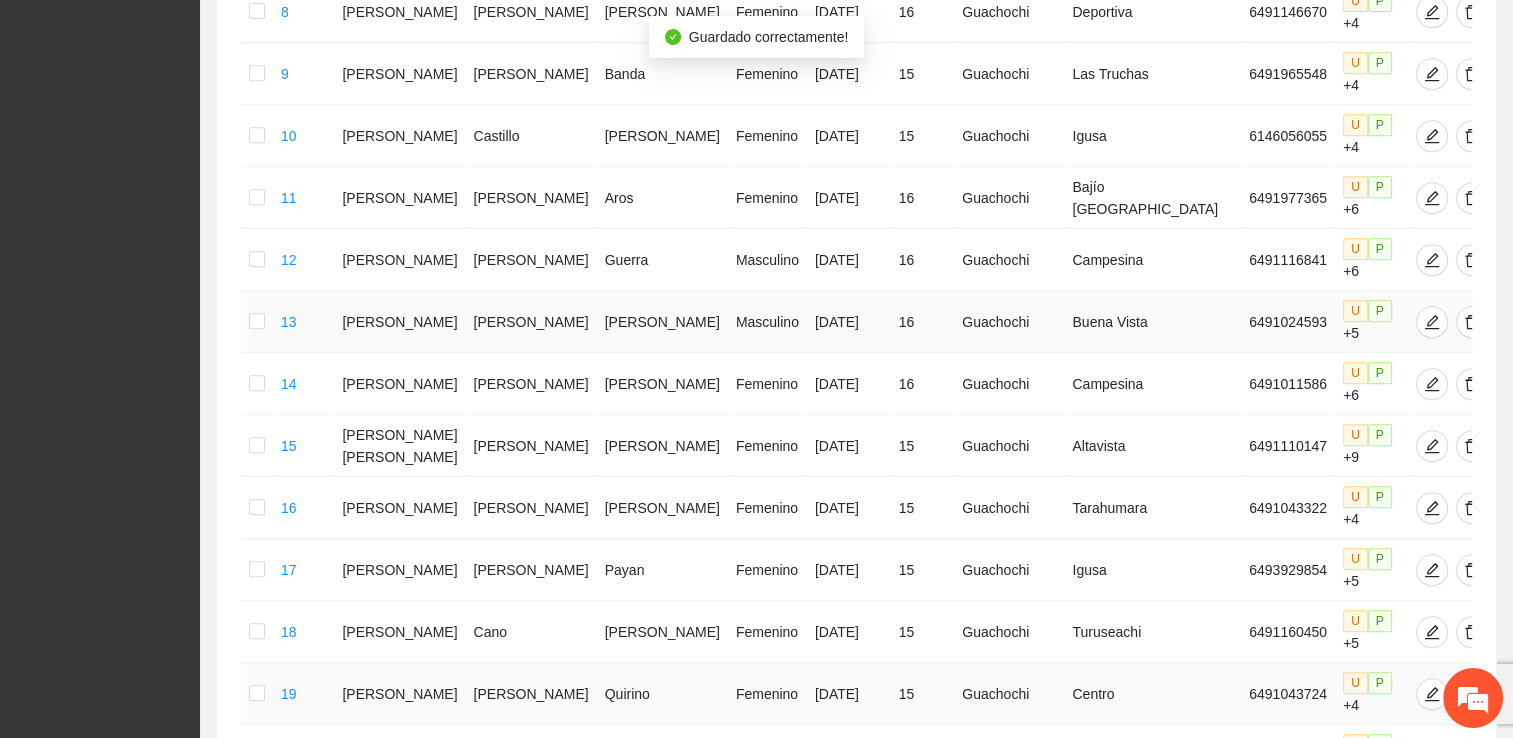 scroll, scrollTop: 1001, scrollLeft: 0, axis: vertical 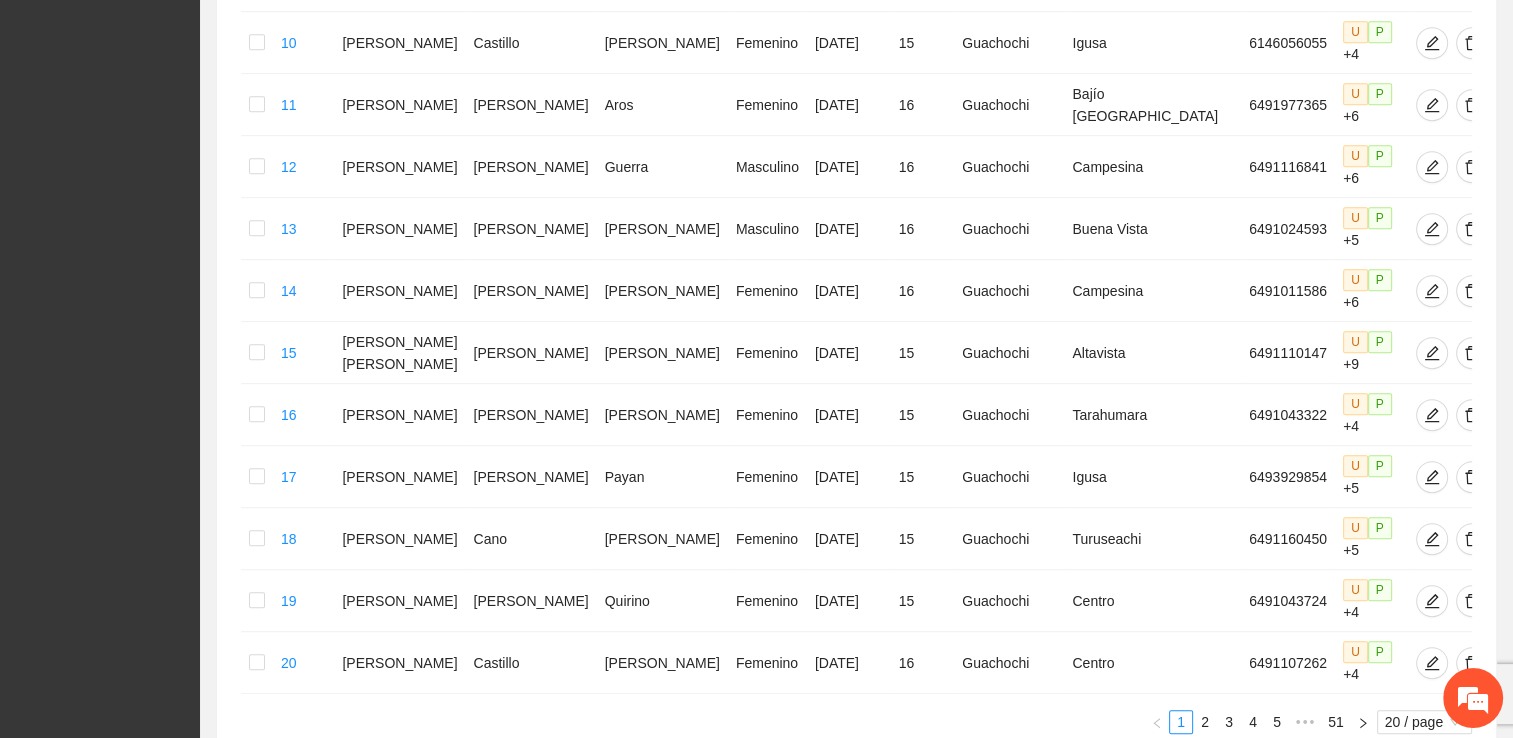 click on "Folio Nombre Apellido 1 Apellido 2 Sexo Fecha de nacimiento Edad Municipio Colonia Teléfono Actividad                           1 [PERSON_NAME] [DATE] 16 Guachochi Igusa 6491167234 U P +4 2 [PERSON_NAME] Masculino [DATE] 15 Guachochi [PERSON_NAME] 6144668042 U P +8 3 Aylin [PERSON_NAME] Femenino [DATE] 15 Guachochi Altavista 6491049484 U P +4 4 [PERSON_NAME] [PERSON_NAME] Femenino [DATE] 15 Guachochi Centro 6491024781 U P +4 5 [PERSON_NAME] [PERSON_NAME] Femenino [DATE] 16 Guachochi Cumbres 6491960086 U P +4 6 [PERSON_NAME] [DATE] 16 Guachochi Deportiva 6491013323 U P +10 7 [PERSON_NAME] Masculino [DATE] 15 Guachochi Deportiva 6491027493 U P +4 8 [PERSON_NAME] [PERSON_NAME] Femenino [DATE] 16 Guachochi Deportiva 6491146670 U P +4 9 [PERSON_NAME] [PERSON_NAME] [PERSON_NAME] Femenino [DATE] 15 Guachochi Las Truchas 6491965548 U P +4 10 [PERSON_NAME] [PERSON_NAME] Femenino [DATE] 15 Igusa" at bounding box center [856, 71] 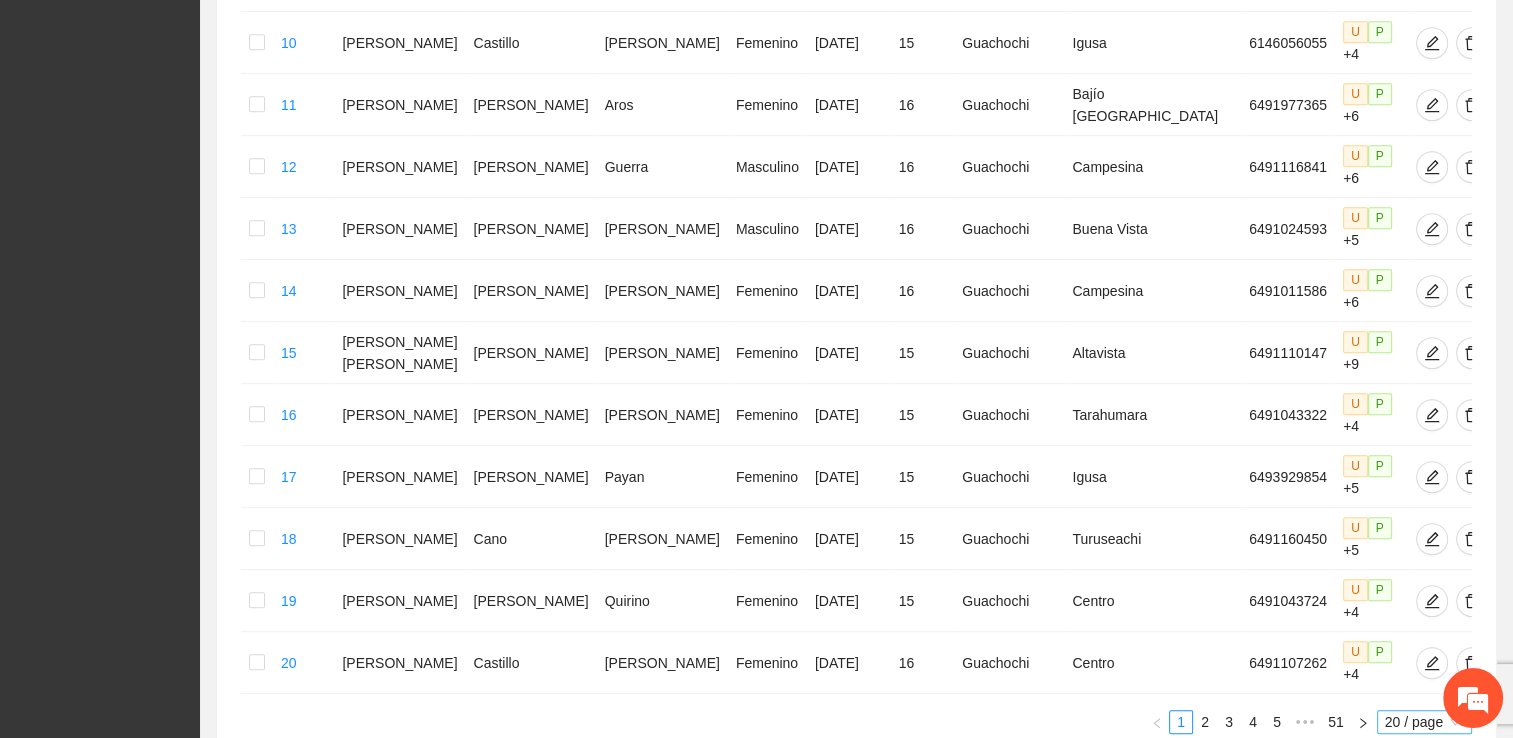 click on "20 / page" at bounding box center (1424, 722) 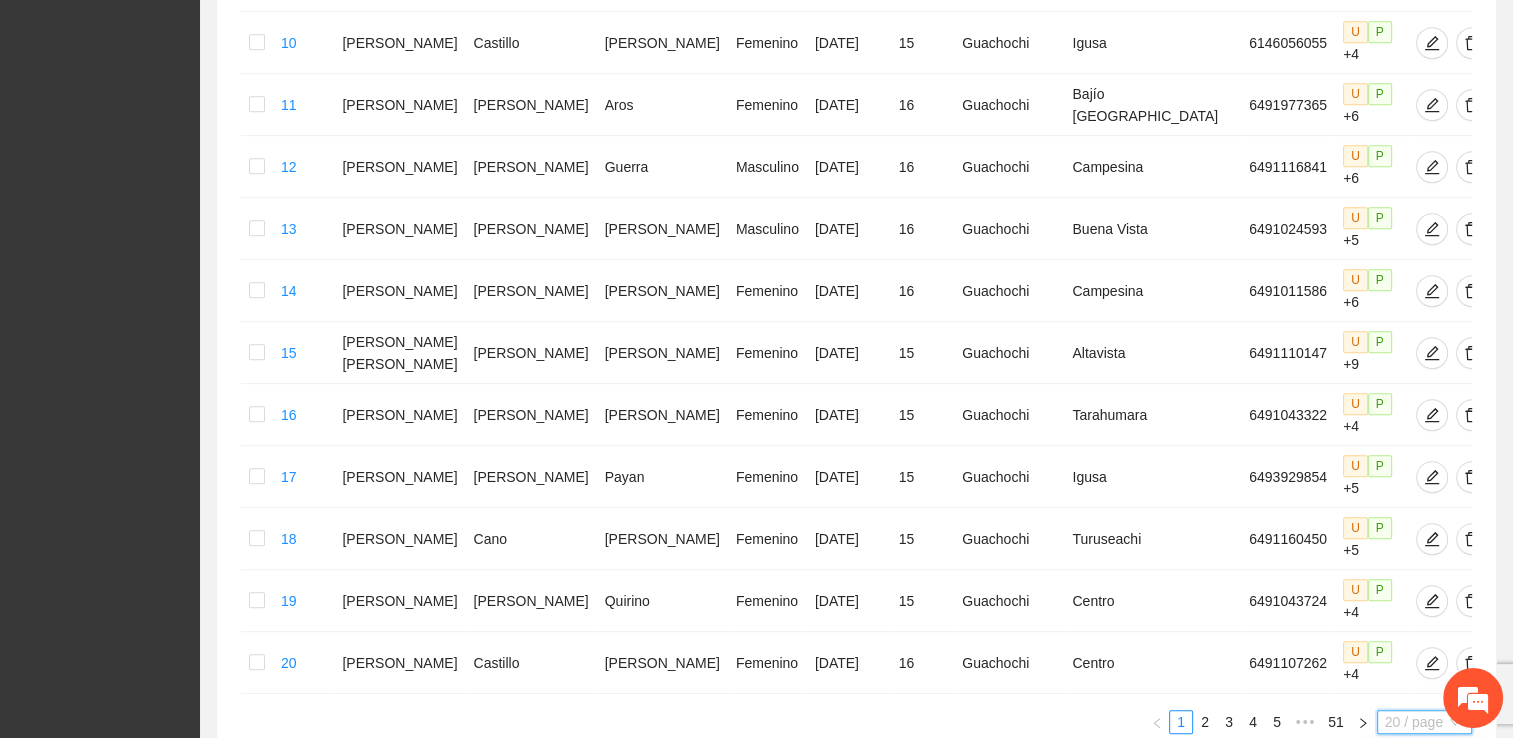 click on "100 / page" at bounding box center [1425, 854] 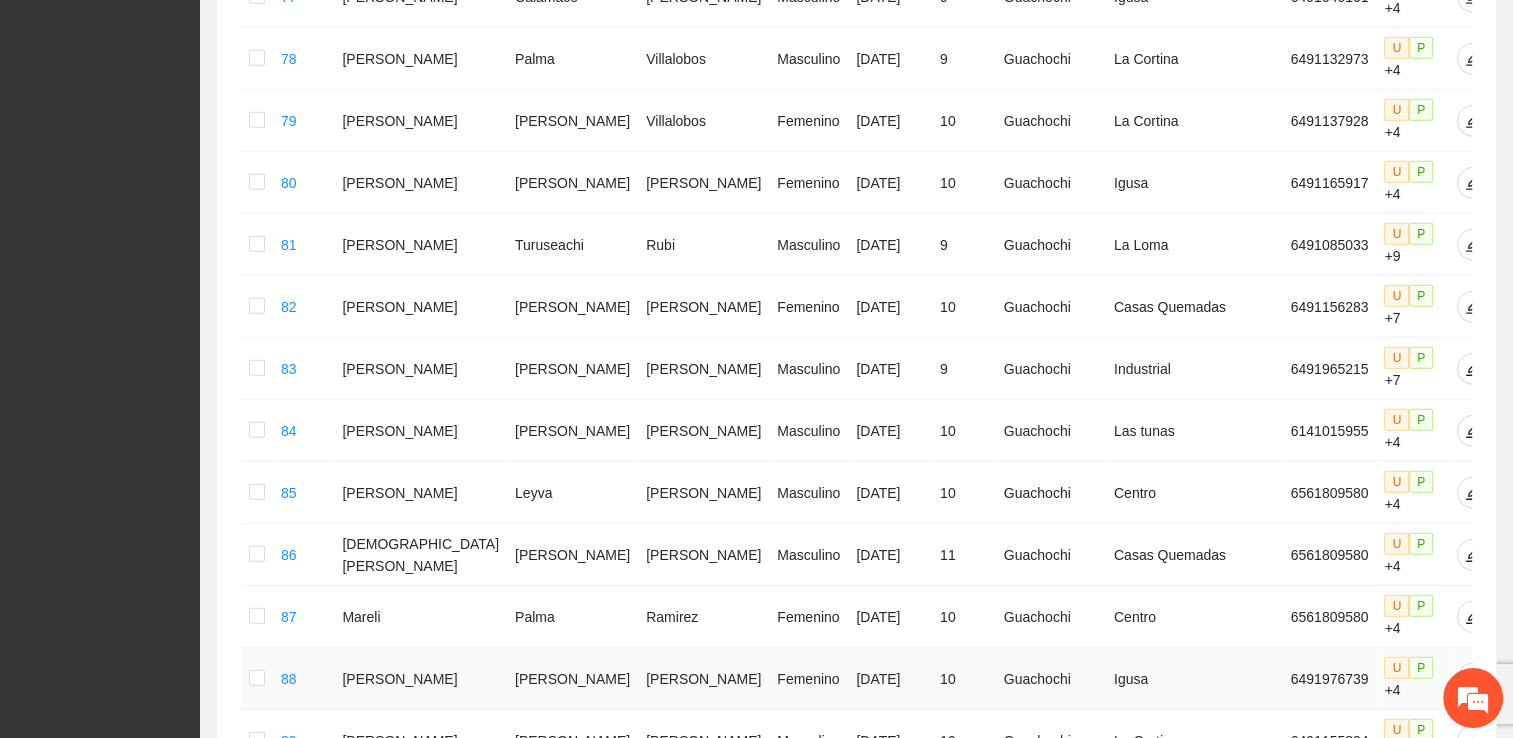 scroll, scrollTop: 5418, scrollLeft: 0, axis: vertical 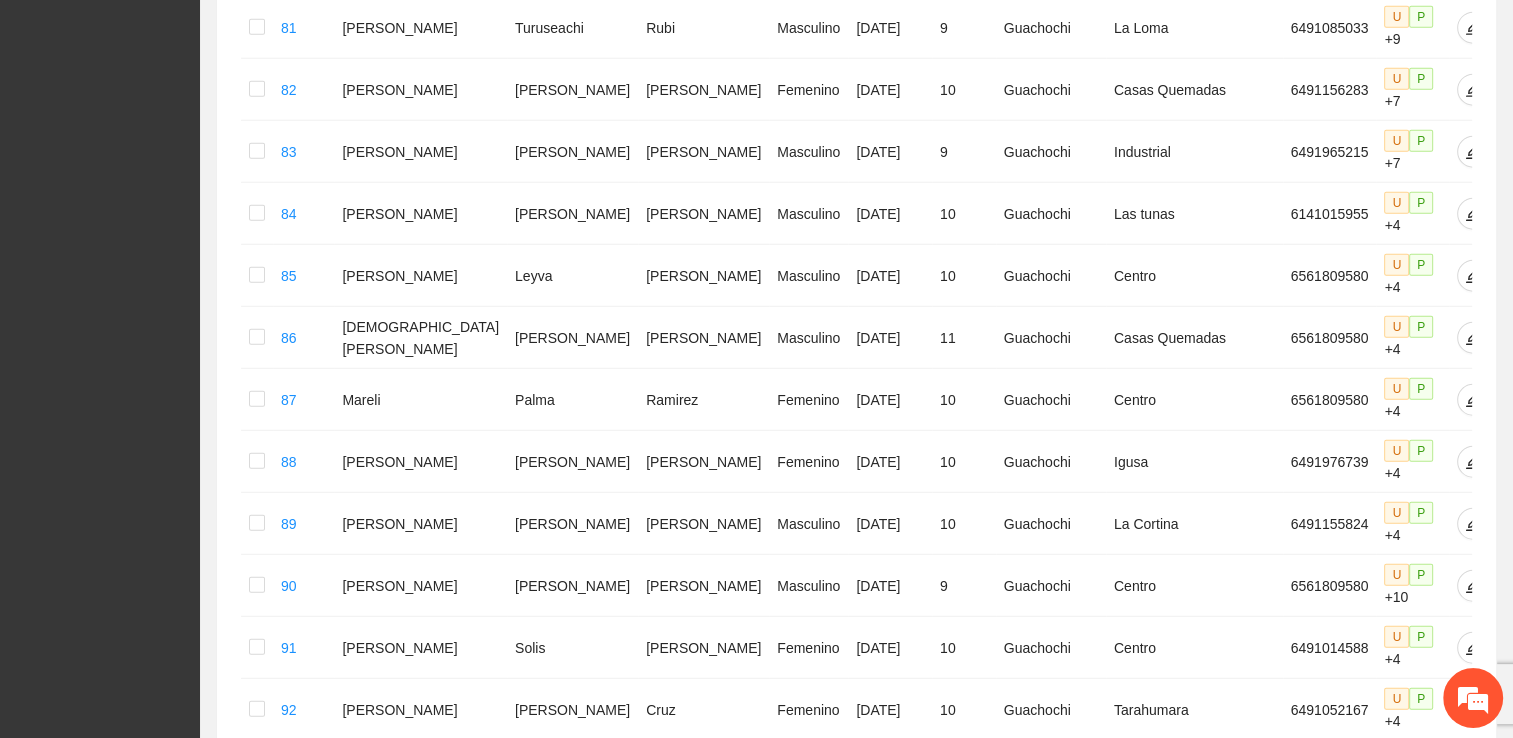 click on "•••" at bounding box center (1297, 1265) 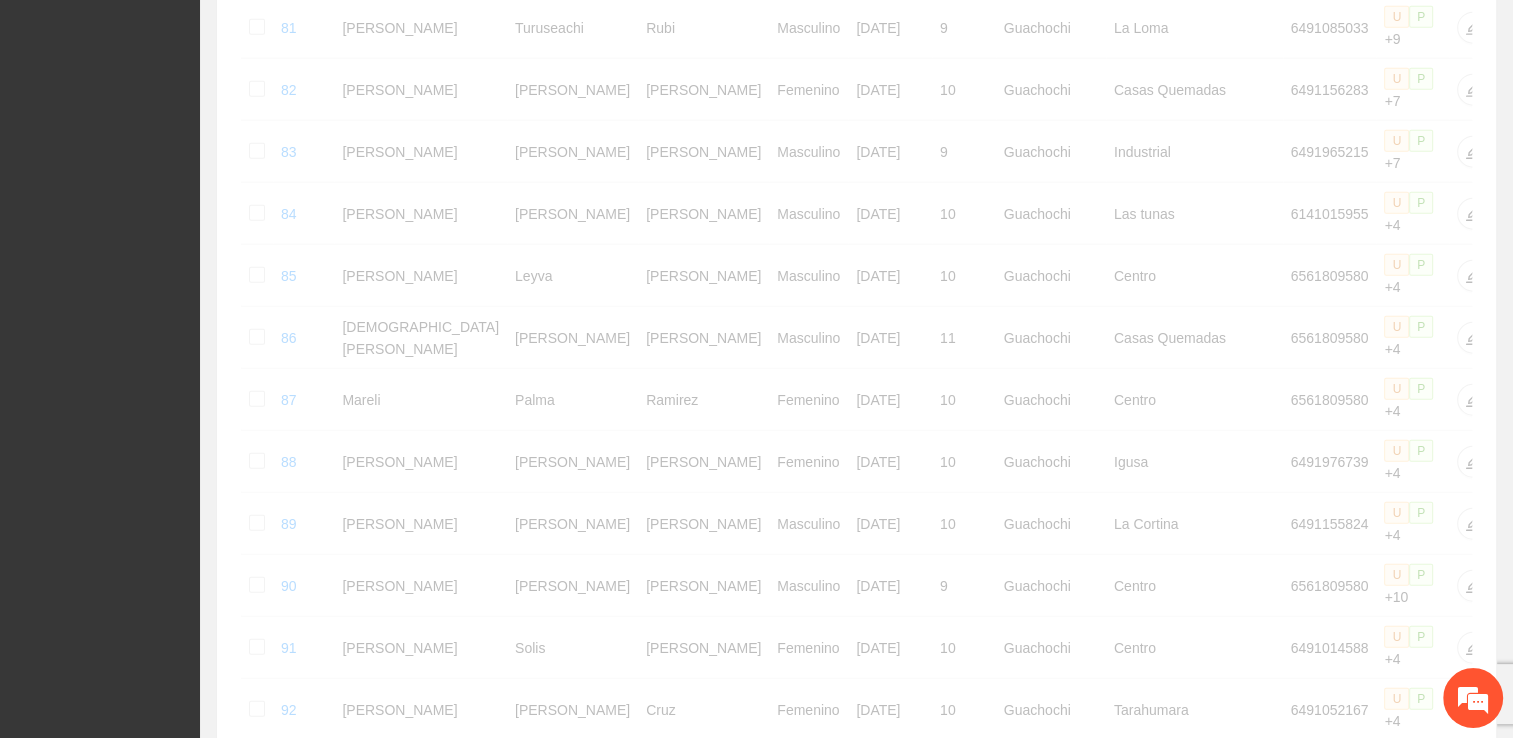 scroll, scrollTop: 5284, scrollLeft: 0, axis: vertical 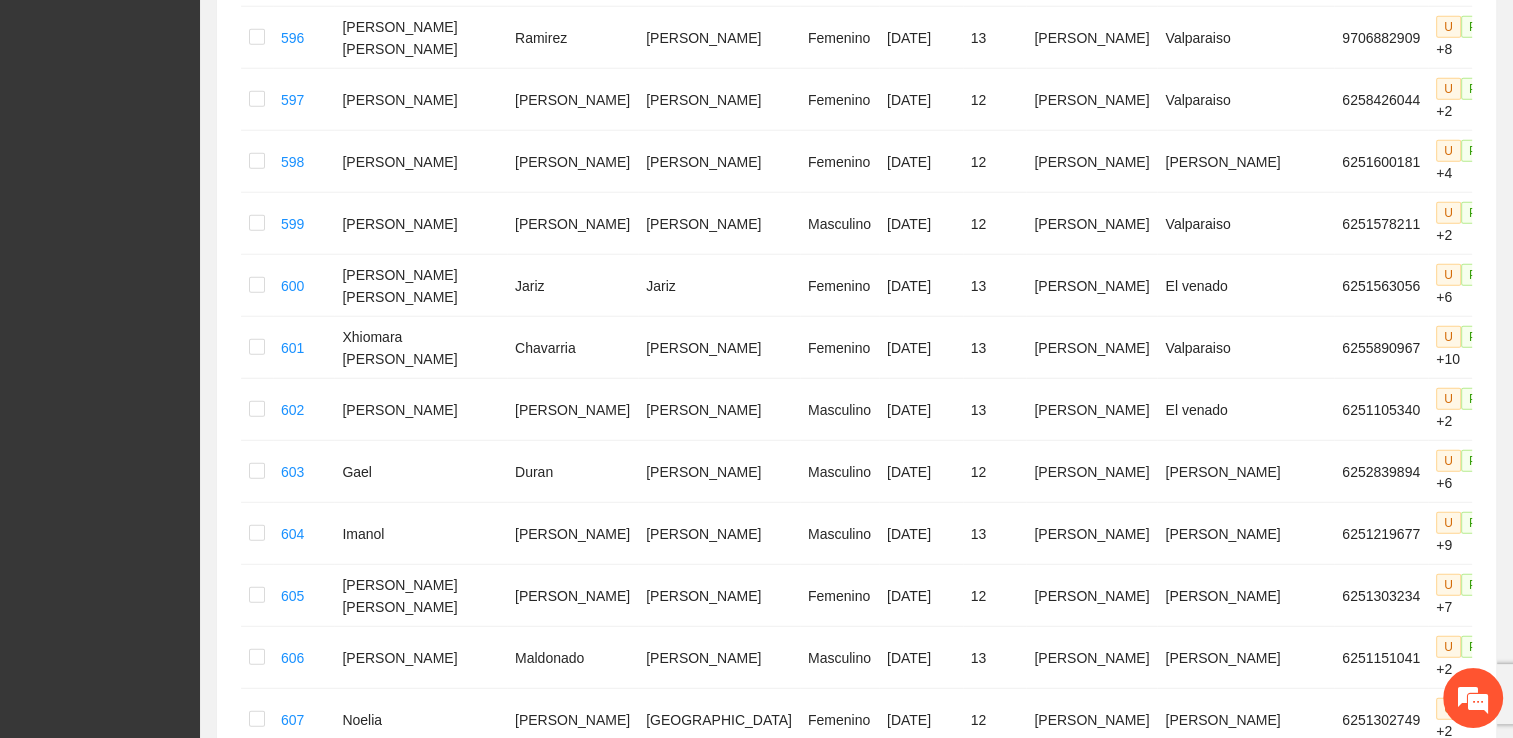 click on "8" at bounding box center (1269, 1399) 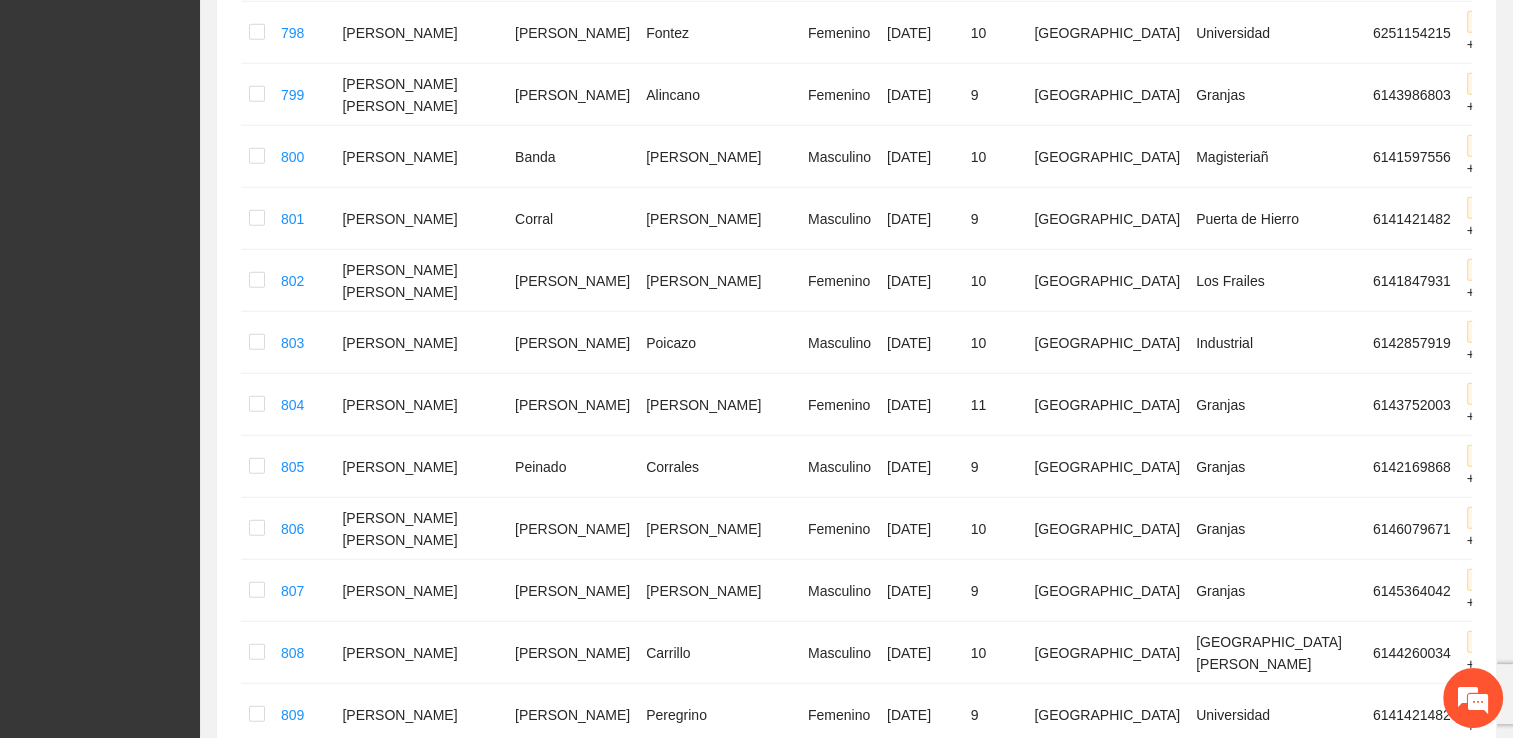scroll, scrollTop: 5519, scrollLeft: 0, axis: vertical 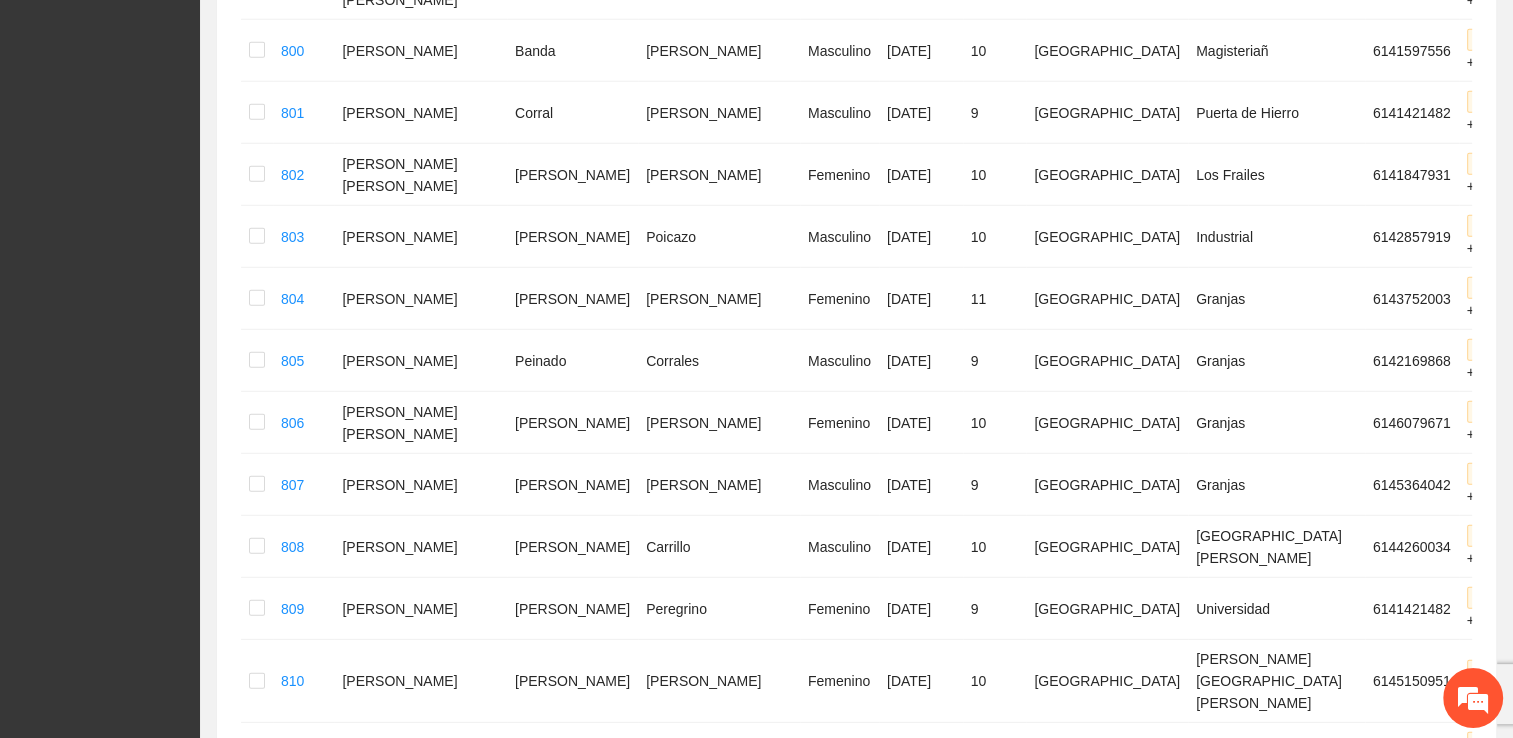 click on "9" at bounding box center (1272, 1185) 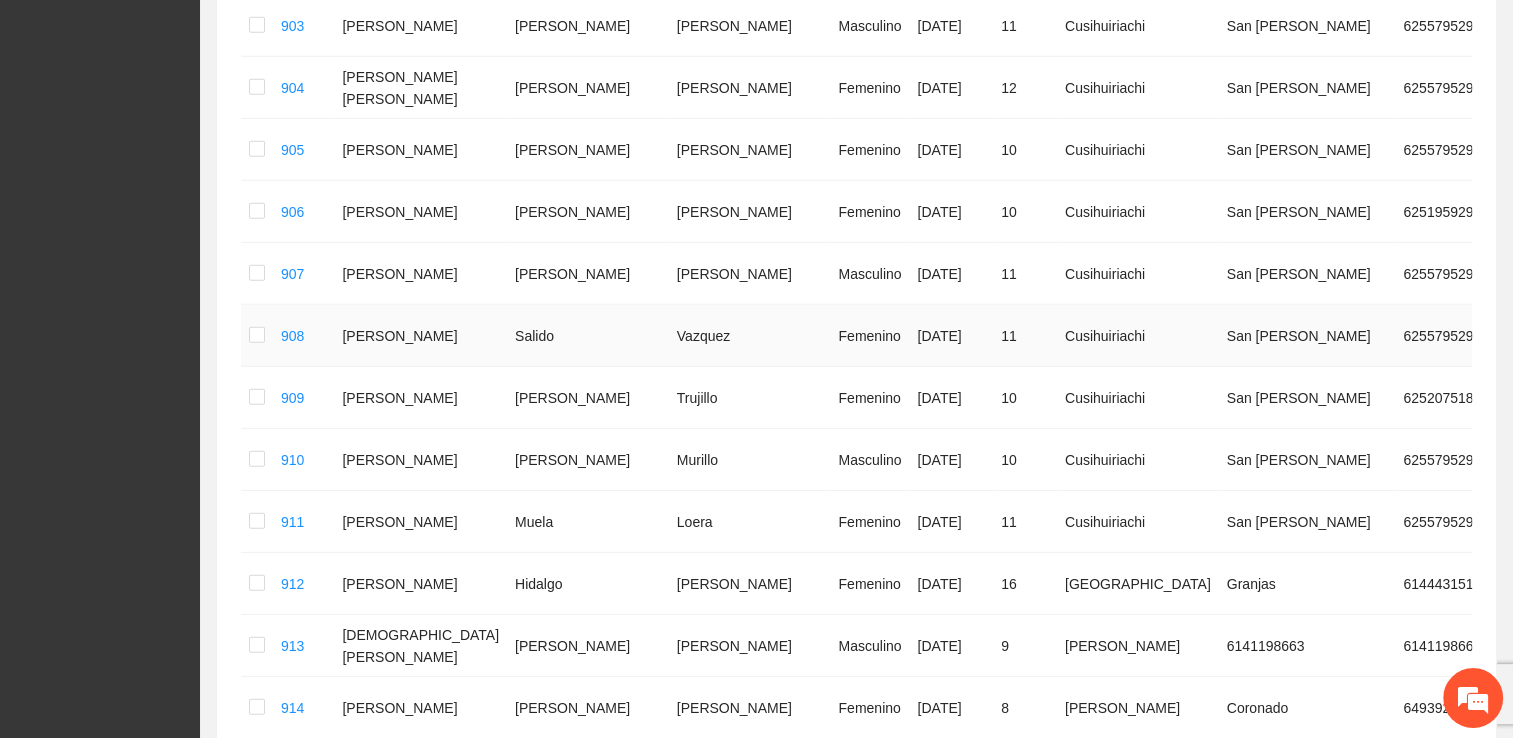scroll, scrollTop: 5919, scrollLeft: 0, axis: vertical 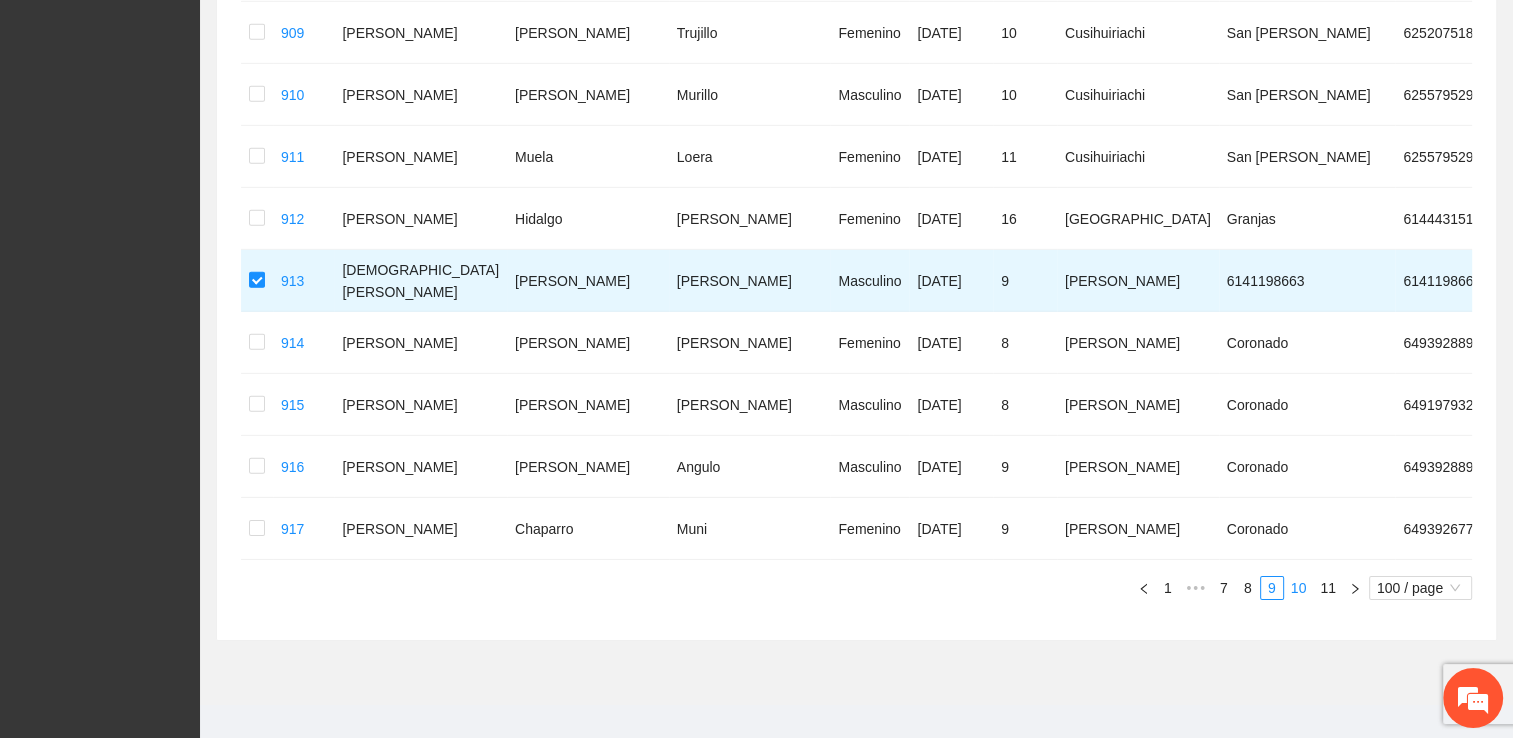click on "10" at bounding box center [1299, 588] 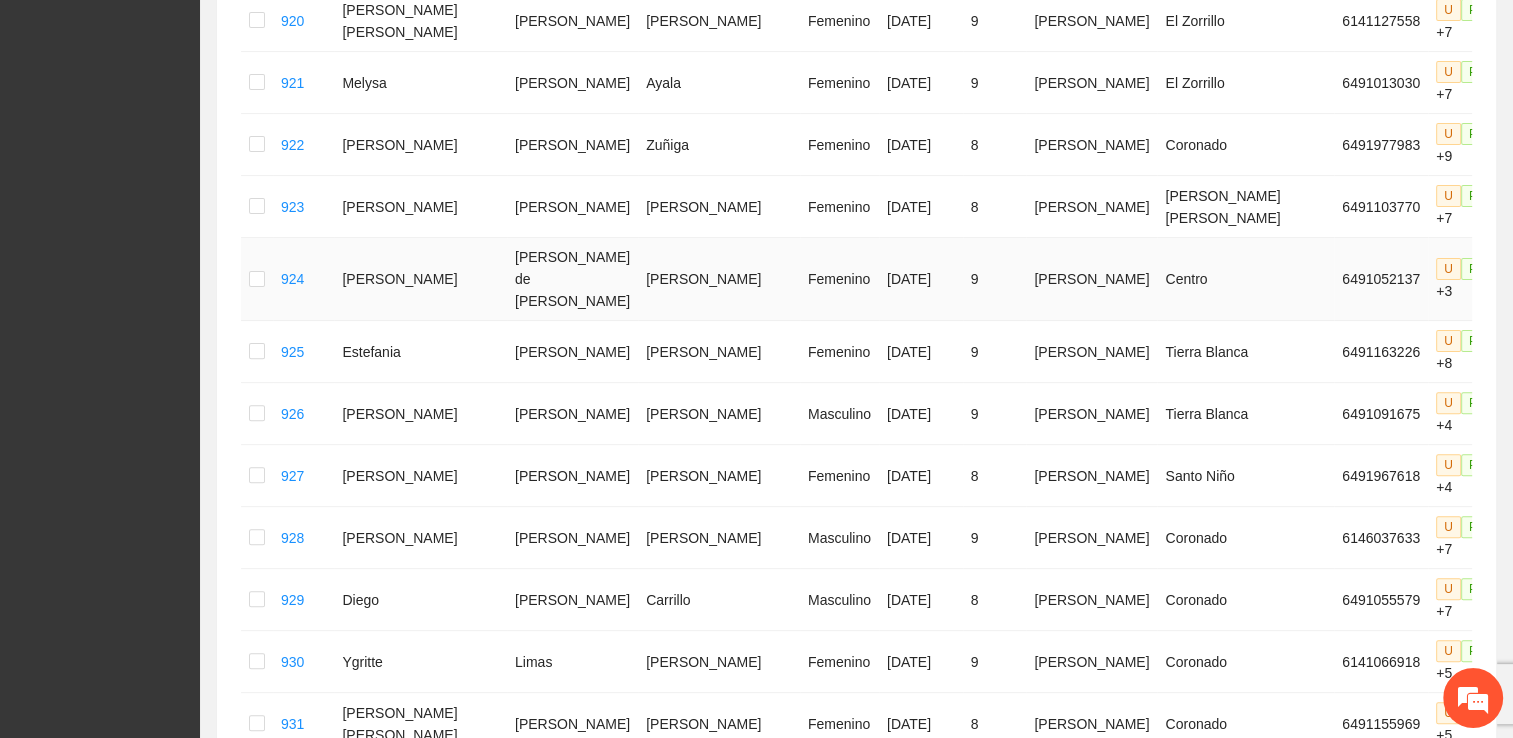 scroll, scrollTop: 542, scrollLeft: 0, axis: vertical 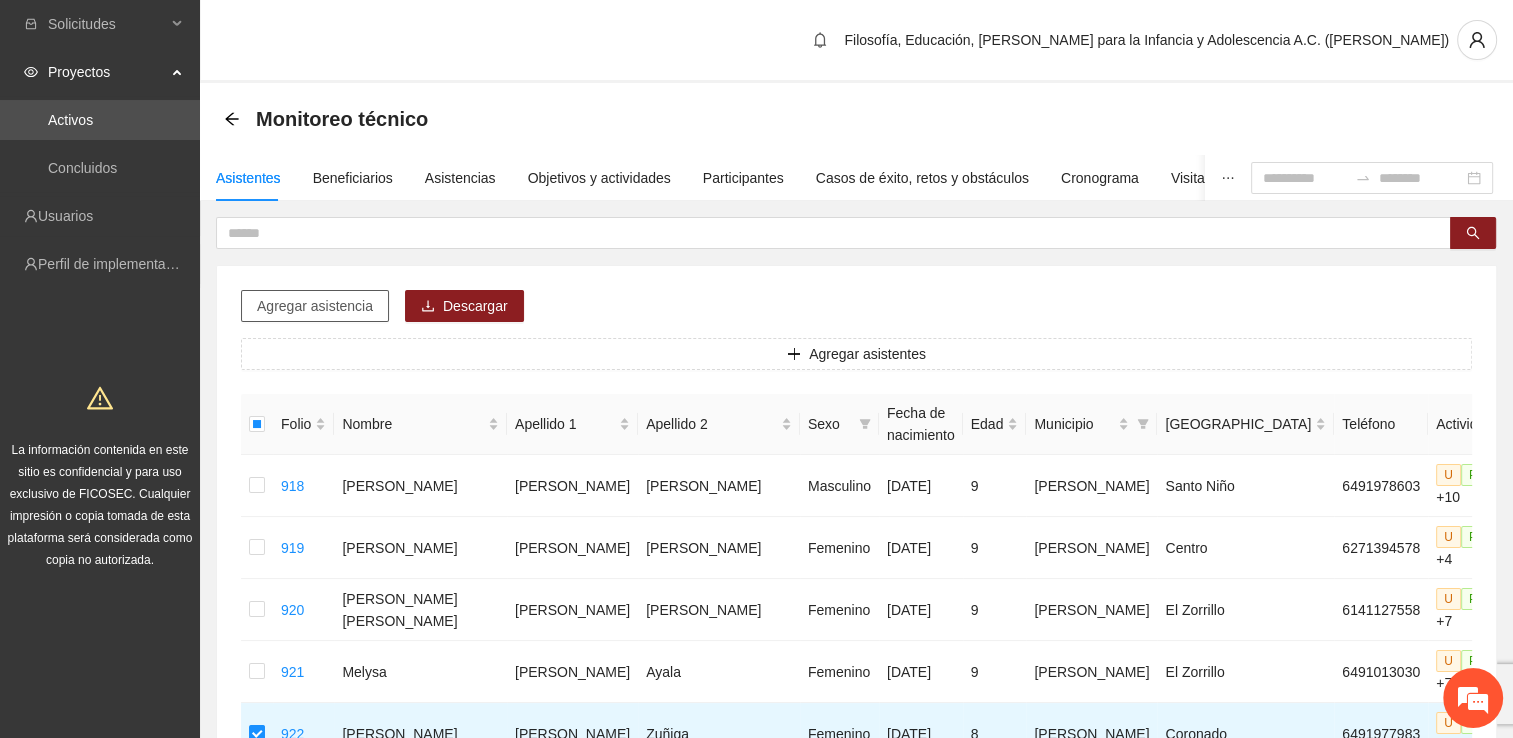 click on "Agregar asistencia" at bounding box center (315, 306) 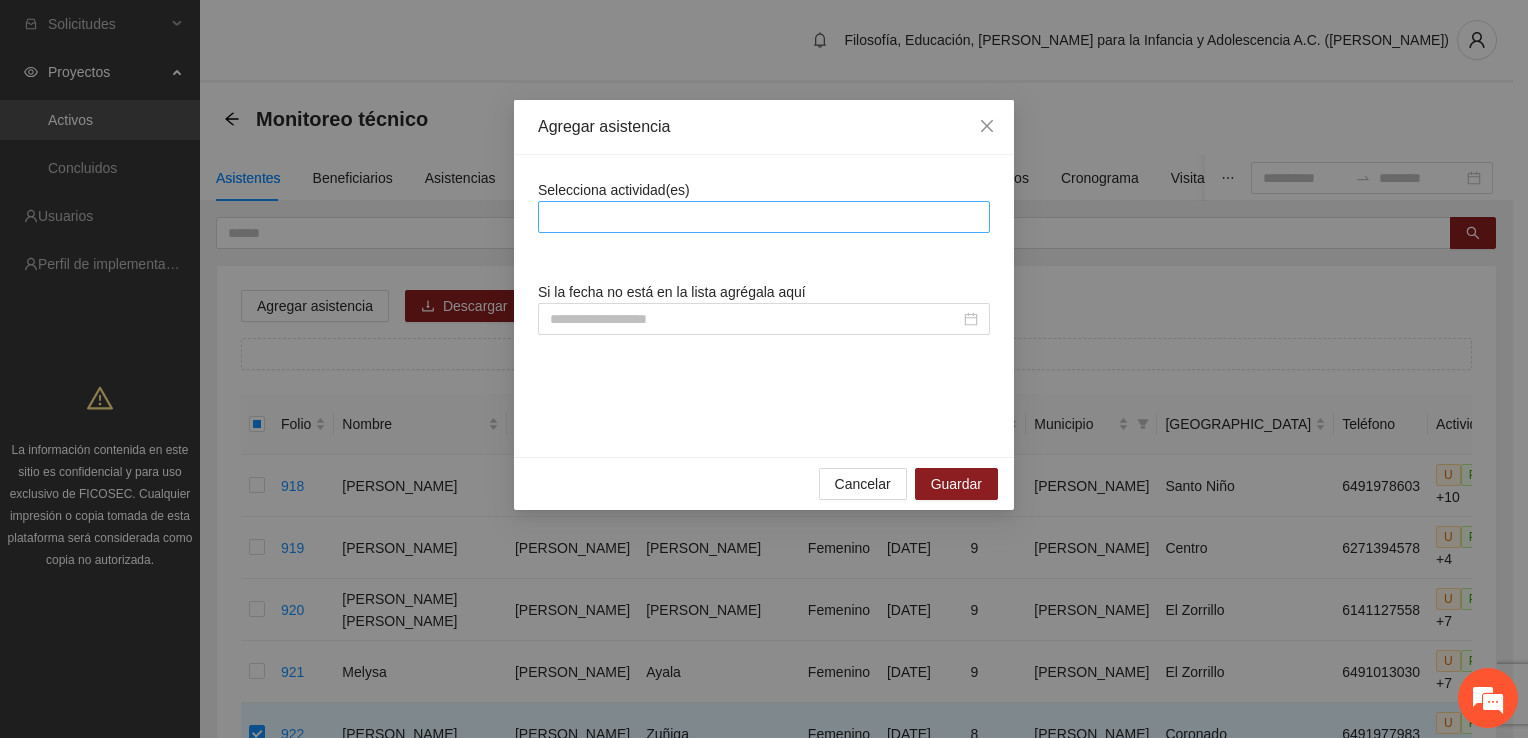 click at bounding box center [764, 217] 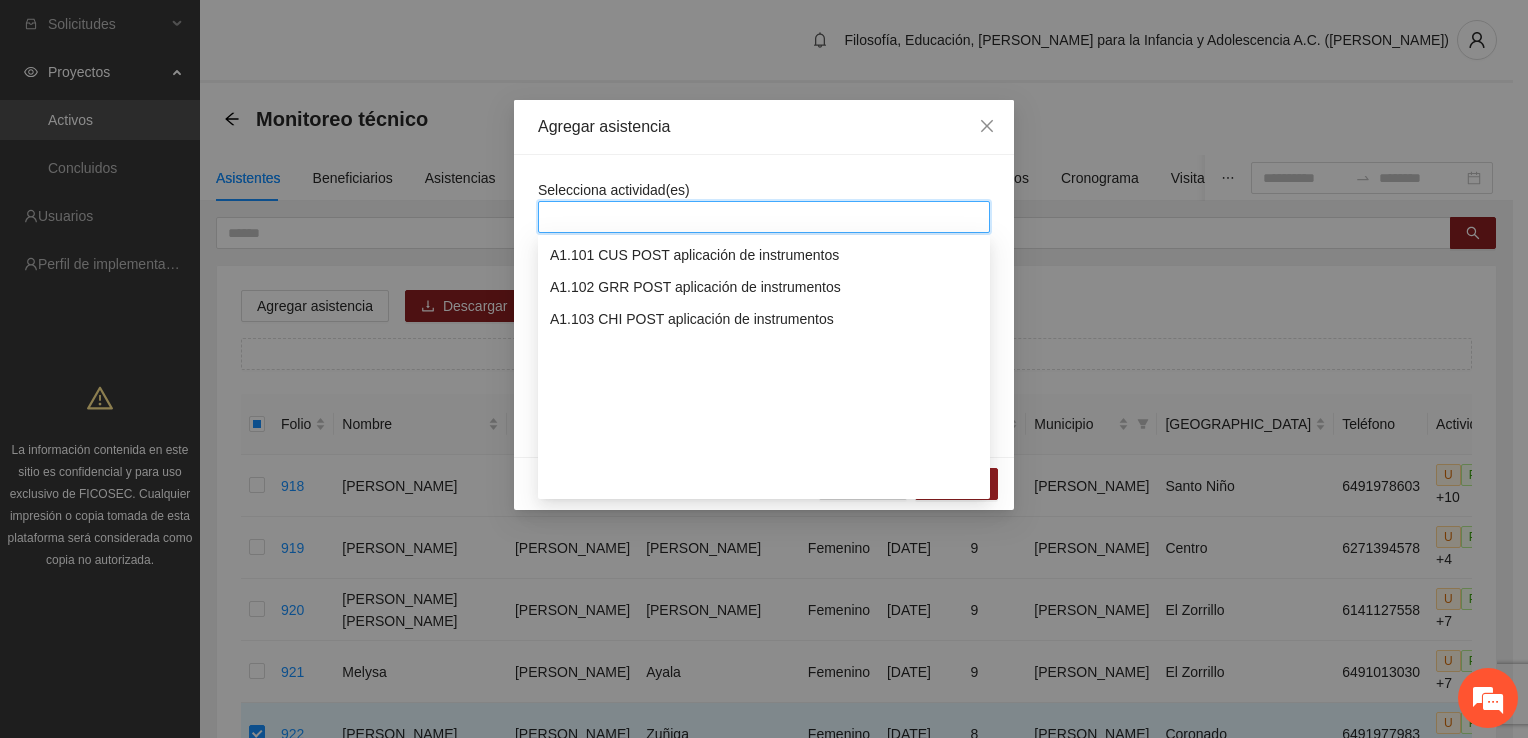 scroll, scrollTop: 3300, scrollLeft: 0, axis: vertical 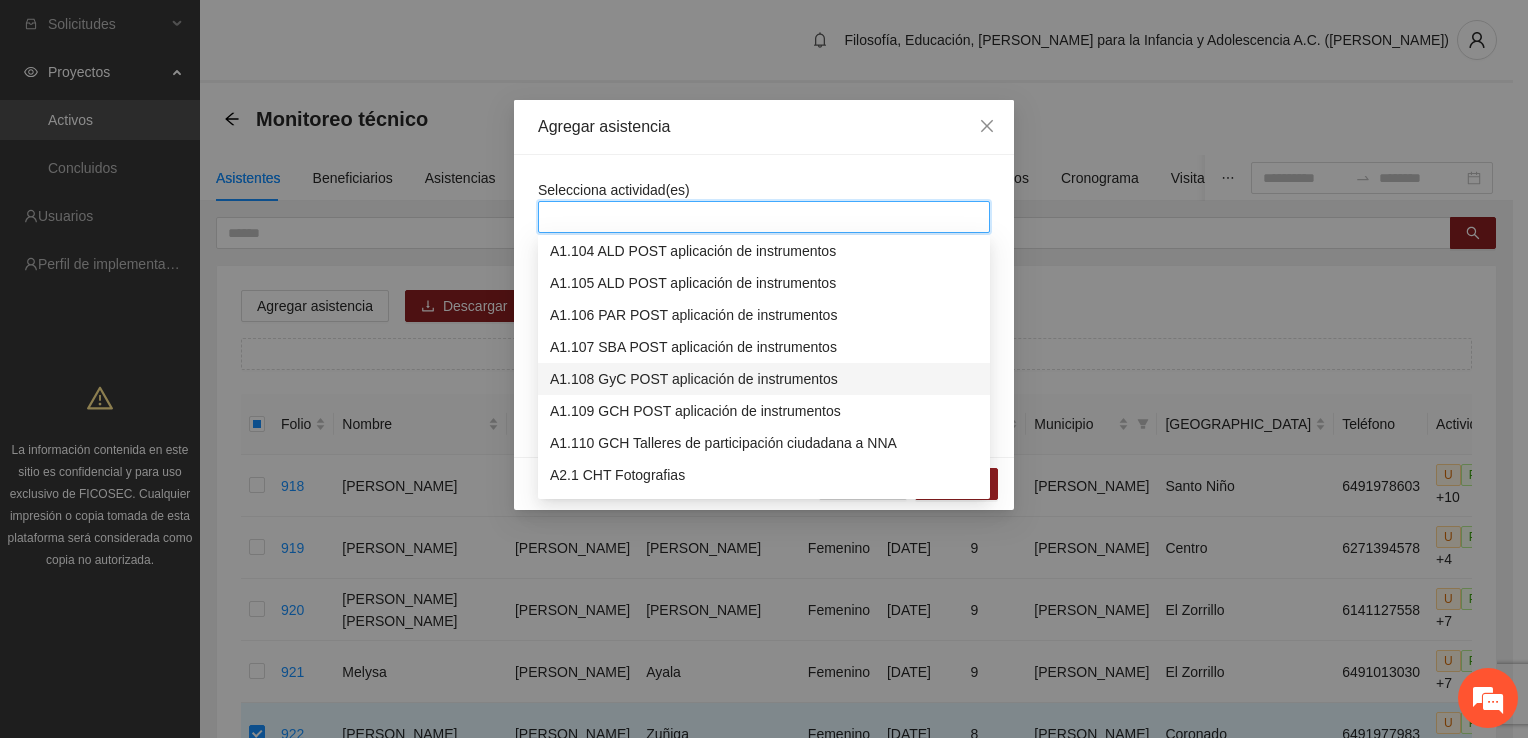 click on "A1.108 GyC POST aplicación de instrumentos" at bounding box center (764, 379) 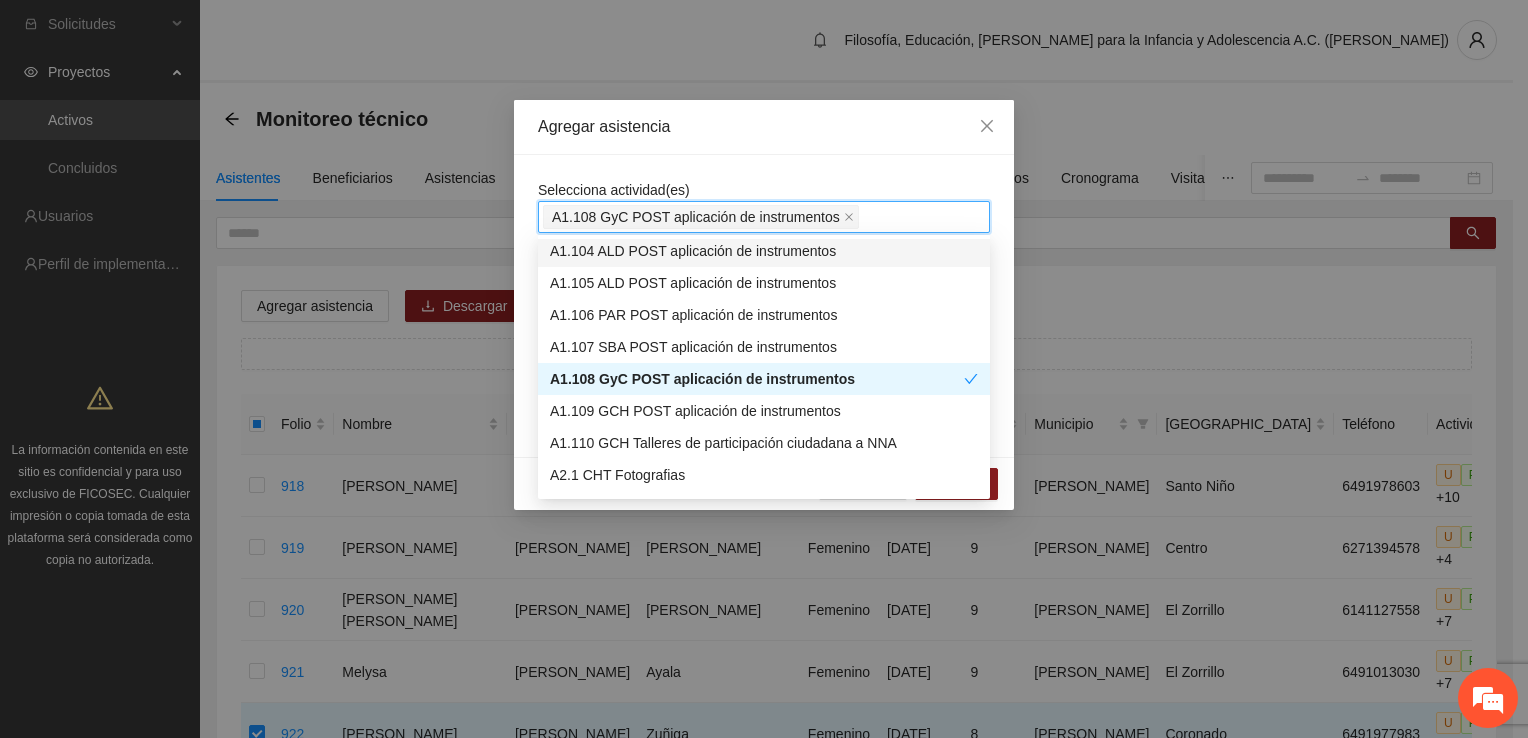 click on "A1.108 GyC POST aplicación de instrumentos" at bounding box center (764, 217) 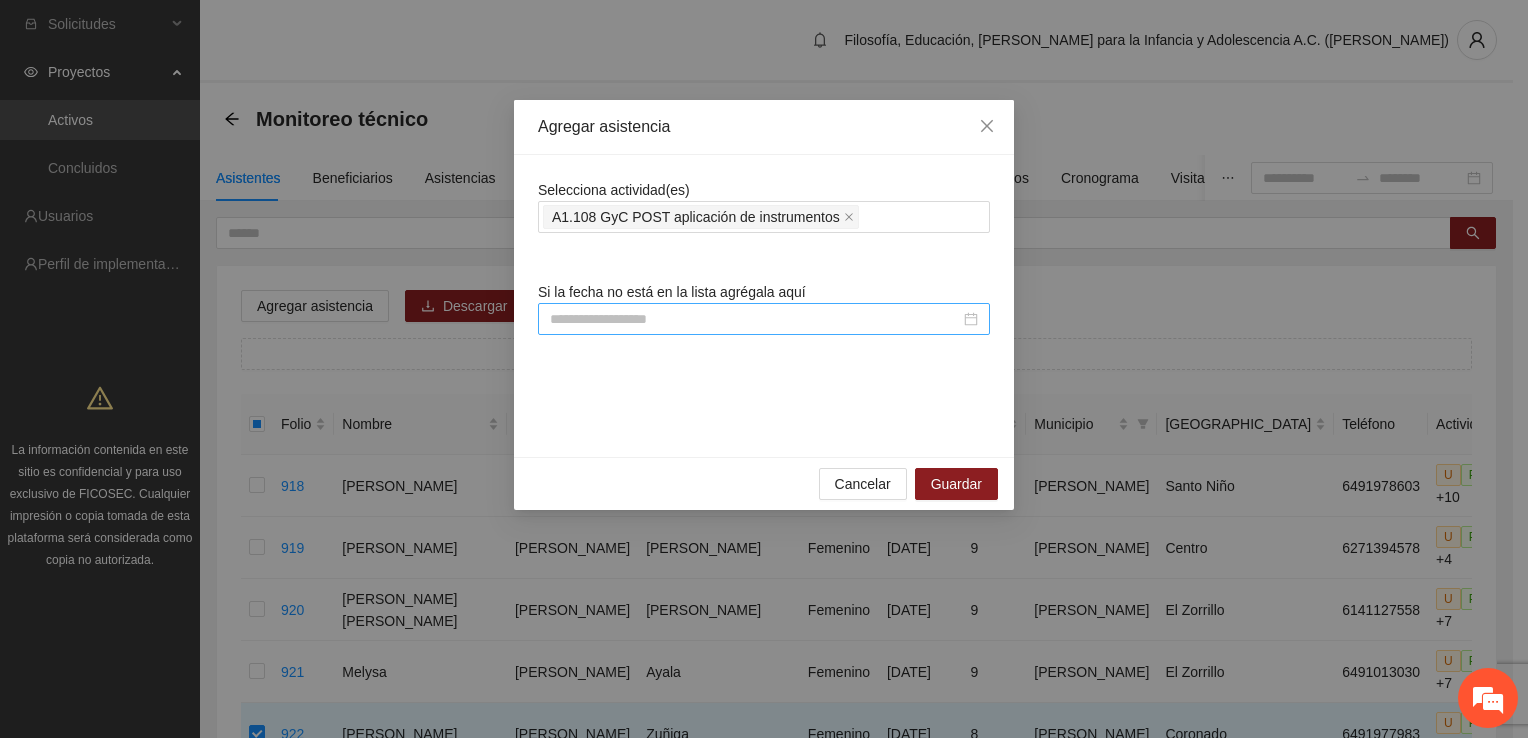 click at bounding box center [764, 319] 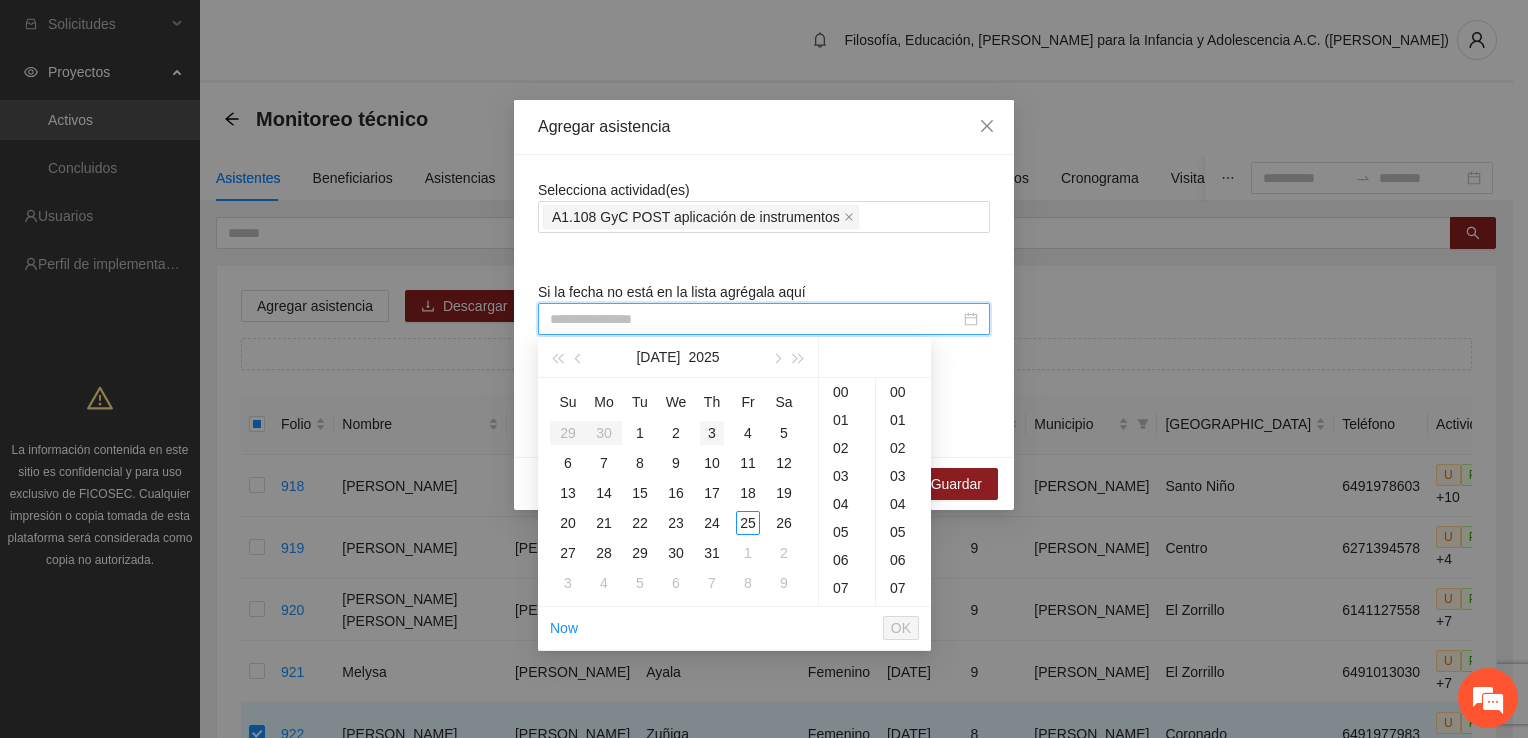 click on "3" at bounding box center (712, 433) 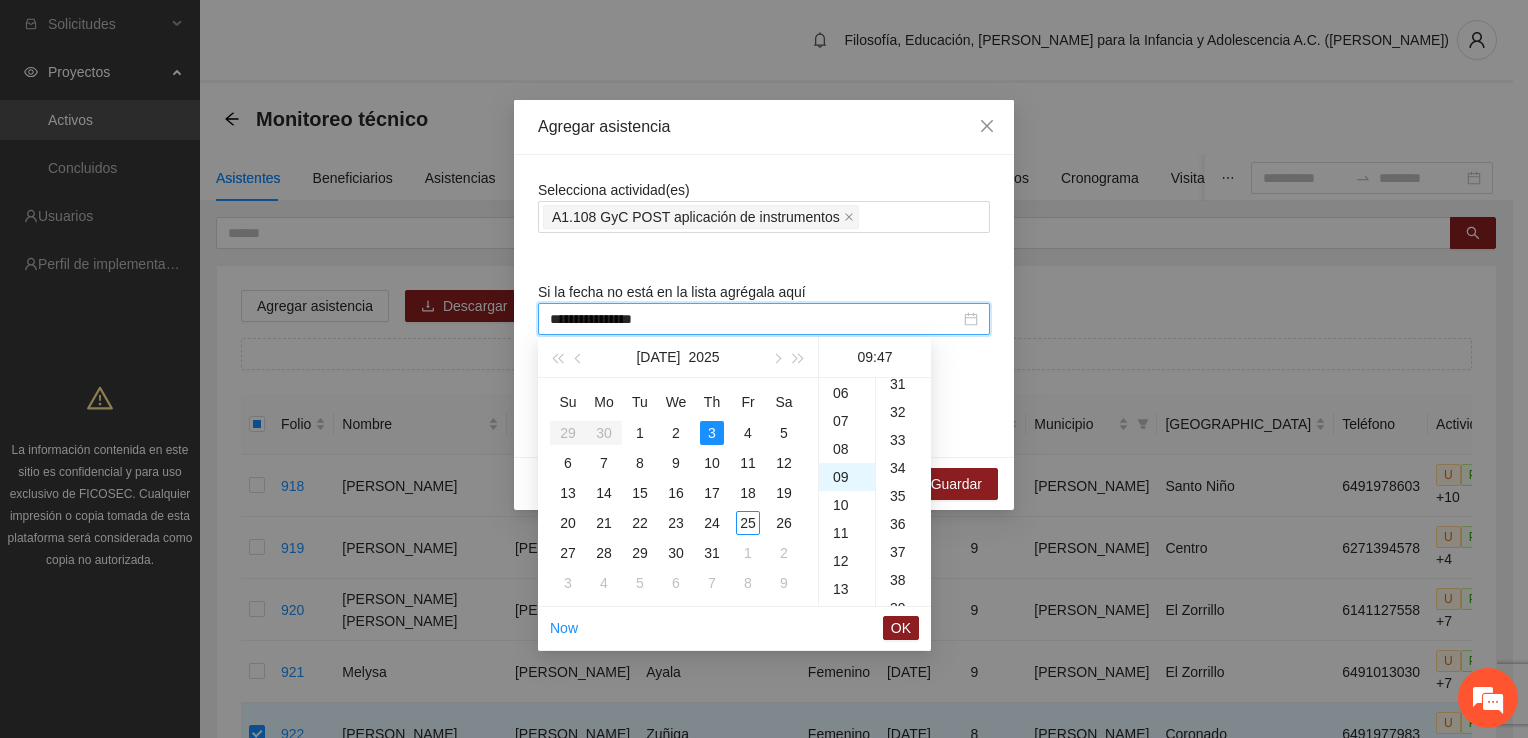 scroll, scrollTop: 252, scrollLeft: 0, axis: vertical 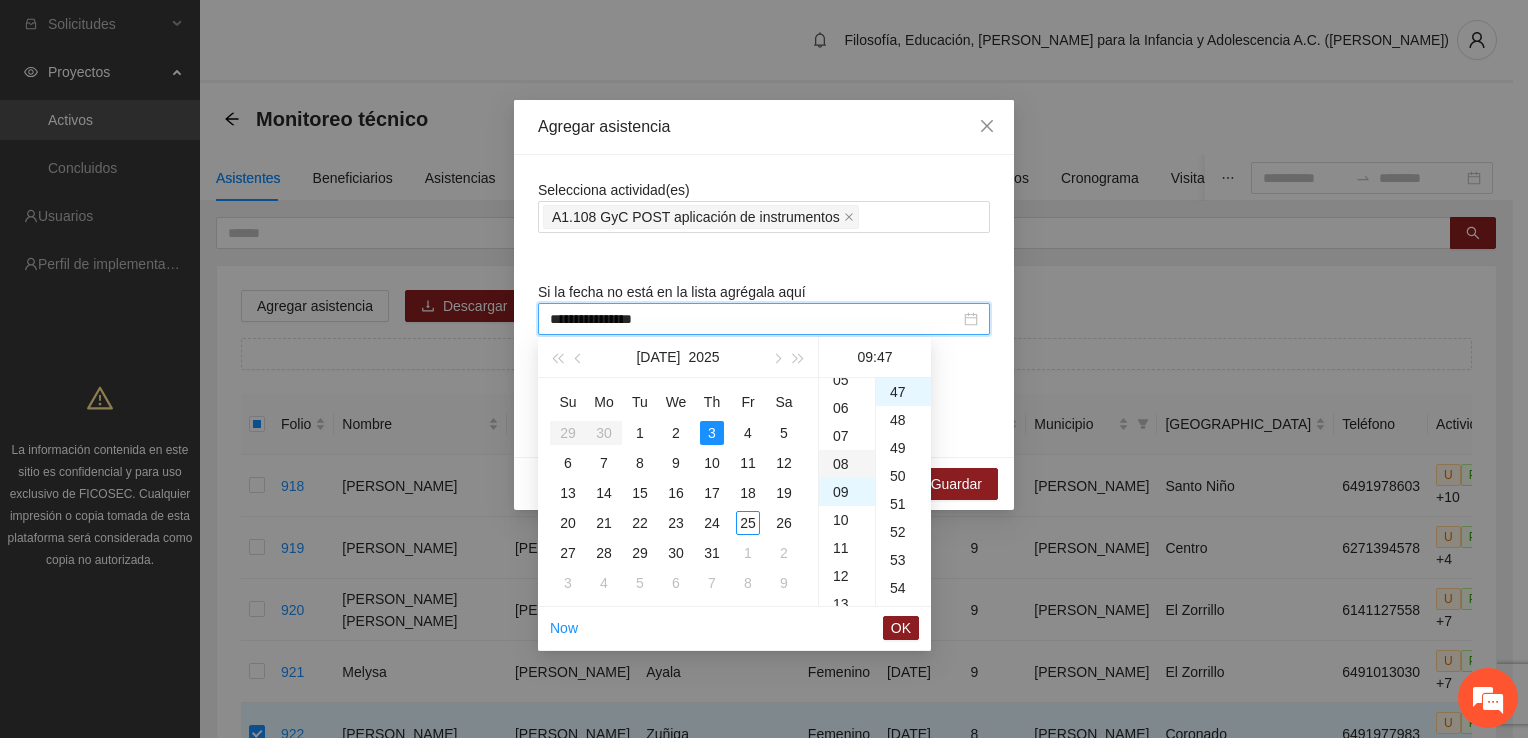 click on "08" at bounding box center [847, 464] 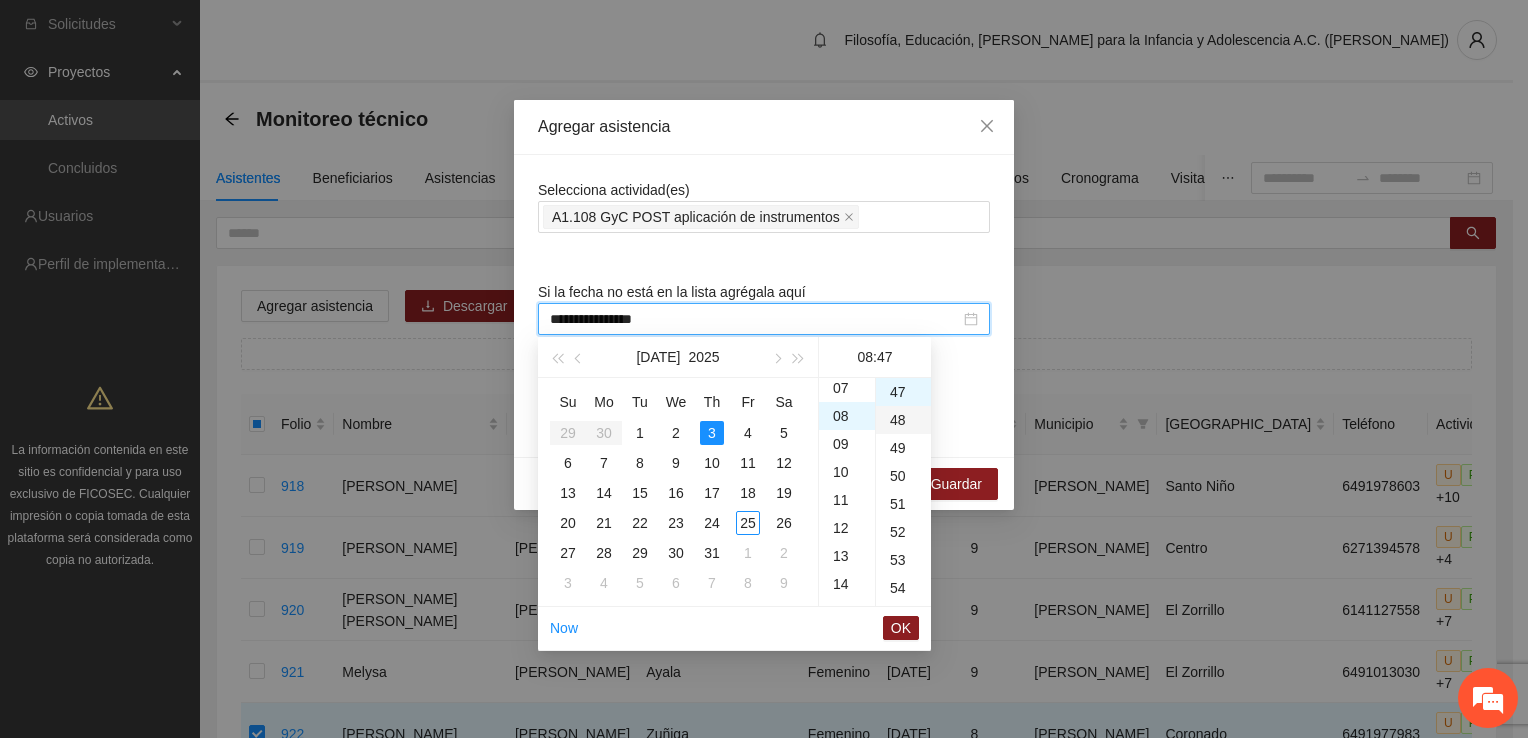 scroll, scrollTop: 224, scrollLeft: 0, axis: vertical 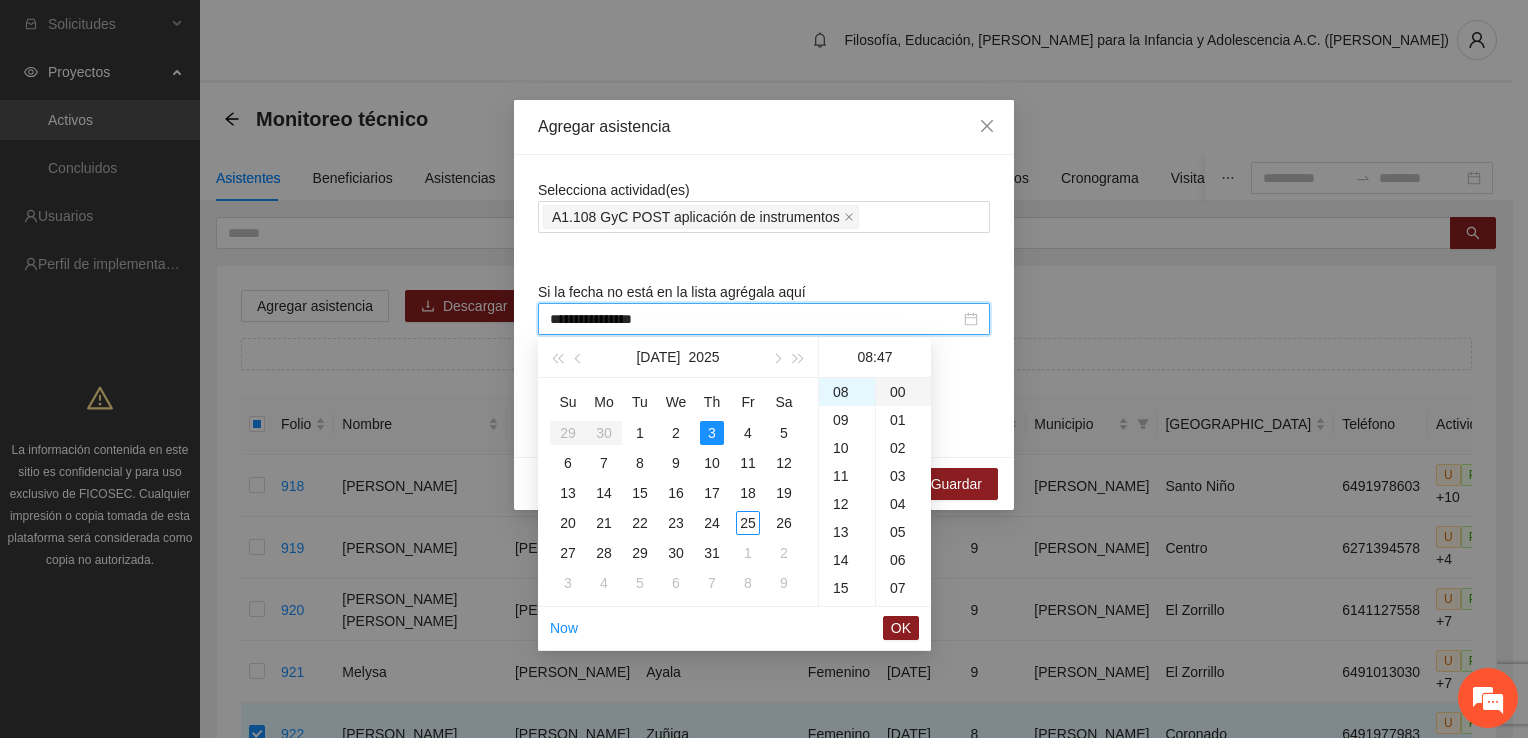 click on "00" at bounding box center (903, 392) 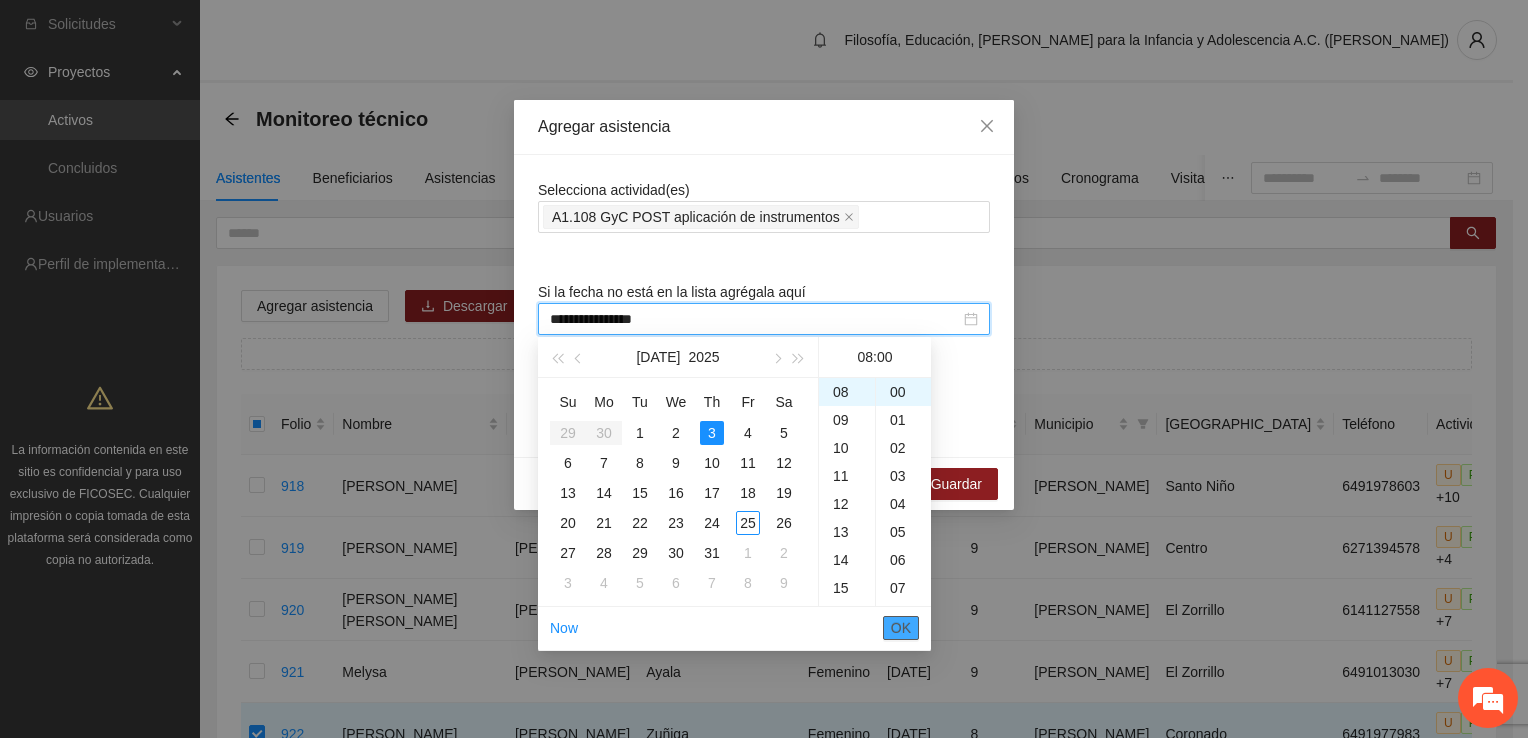 click on "OK" at bounding box center (901, 628) 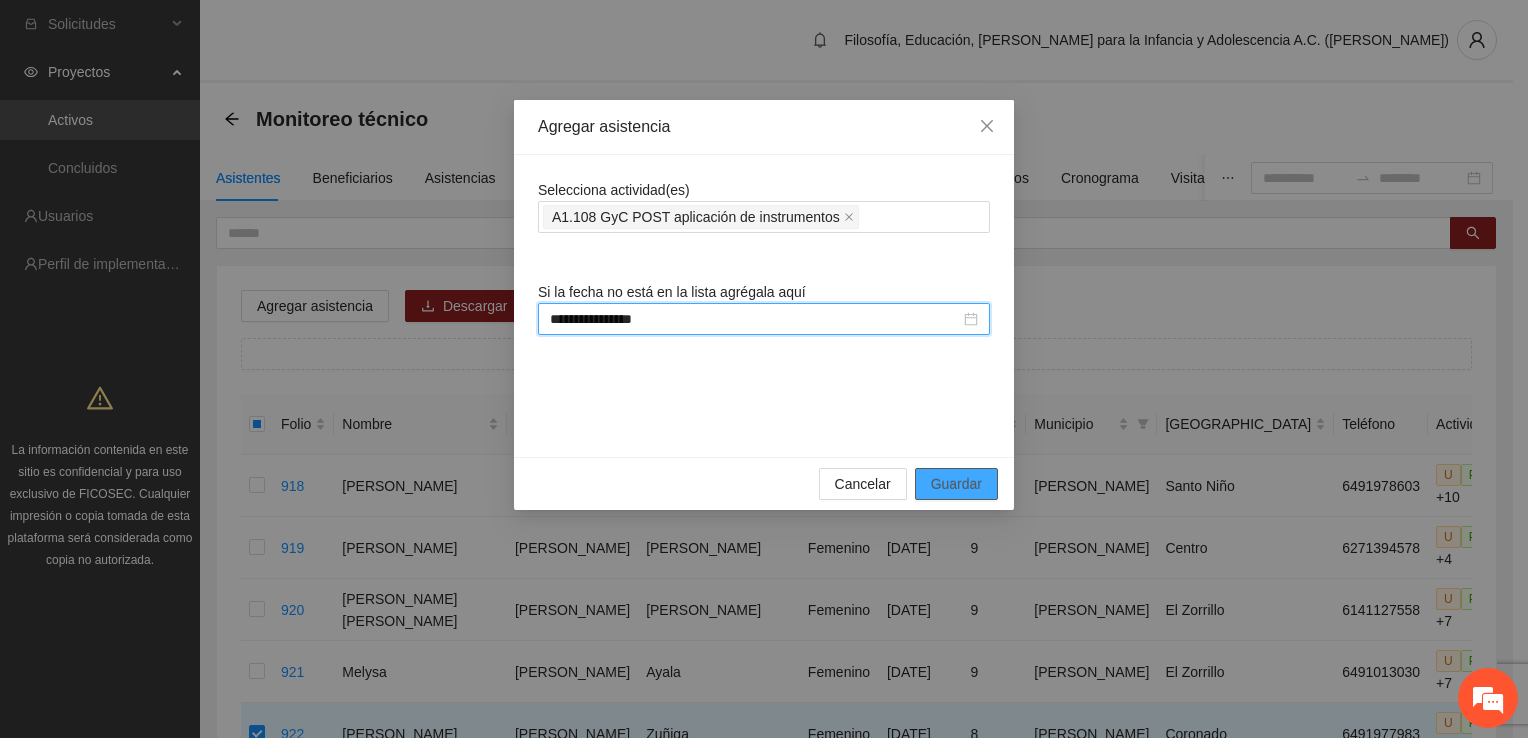 click on "Guardar" at bounding box center [956, 484] 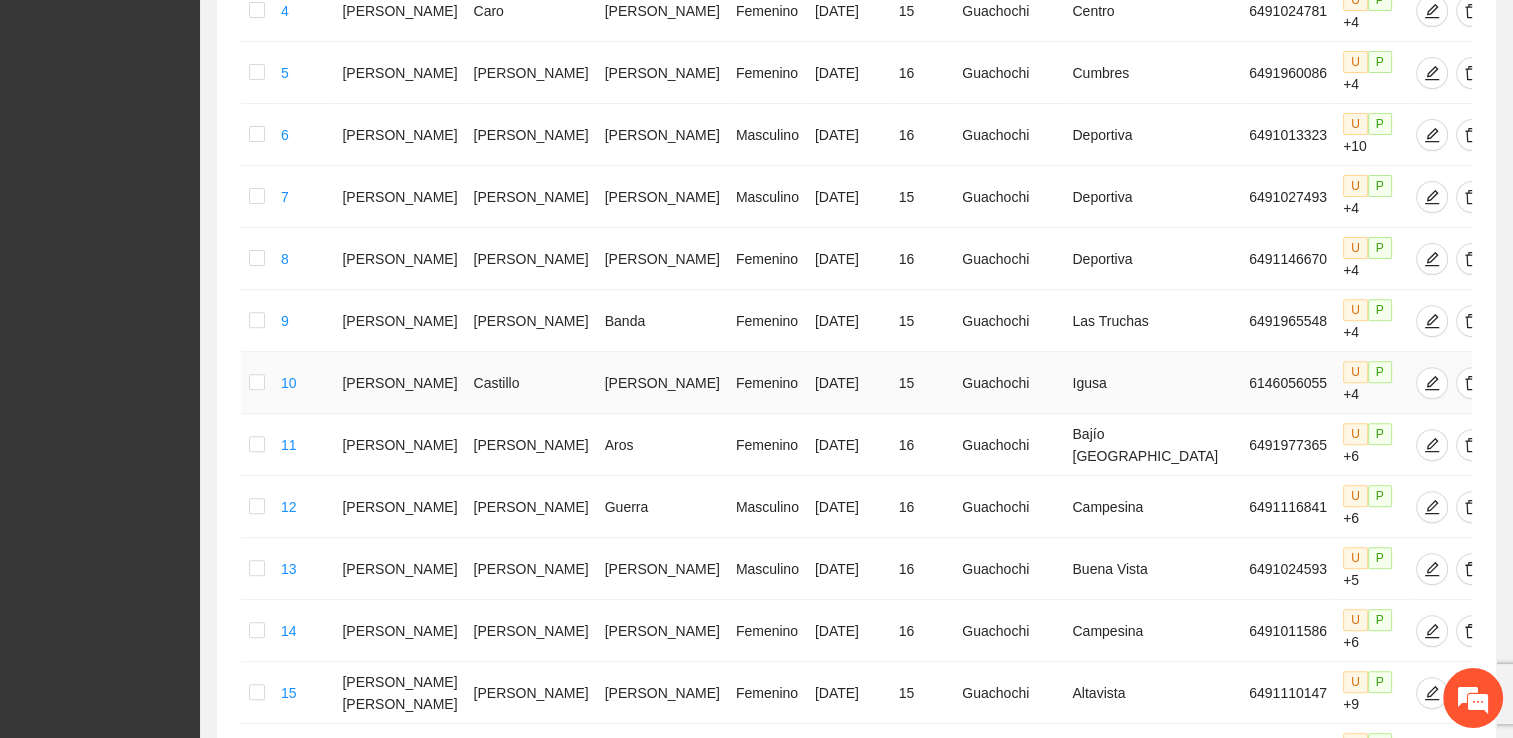 scroll, scrollTop: 1001, scrollLeft: 0, axis: vertical 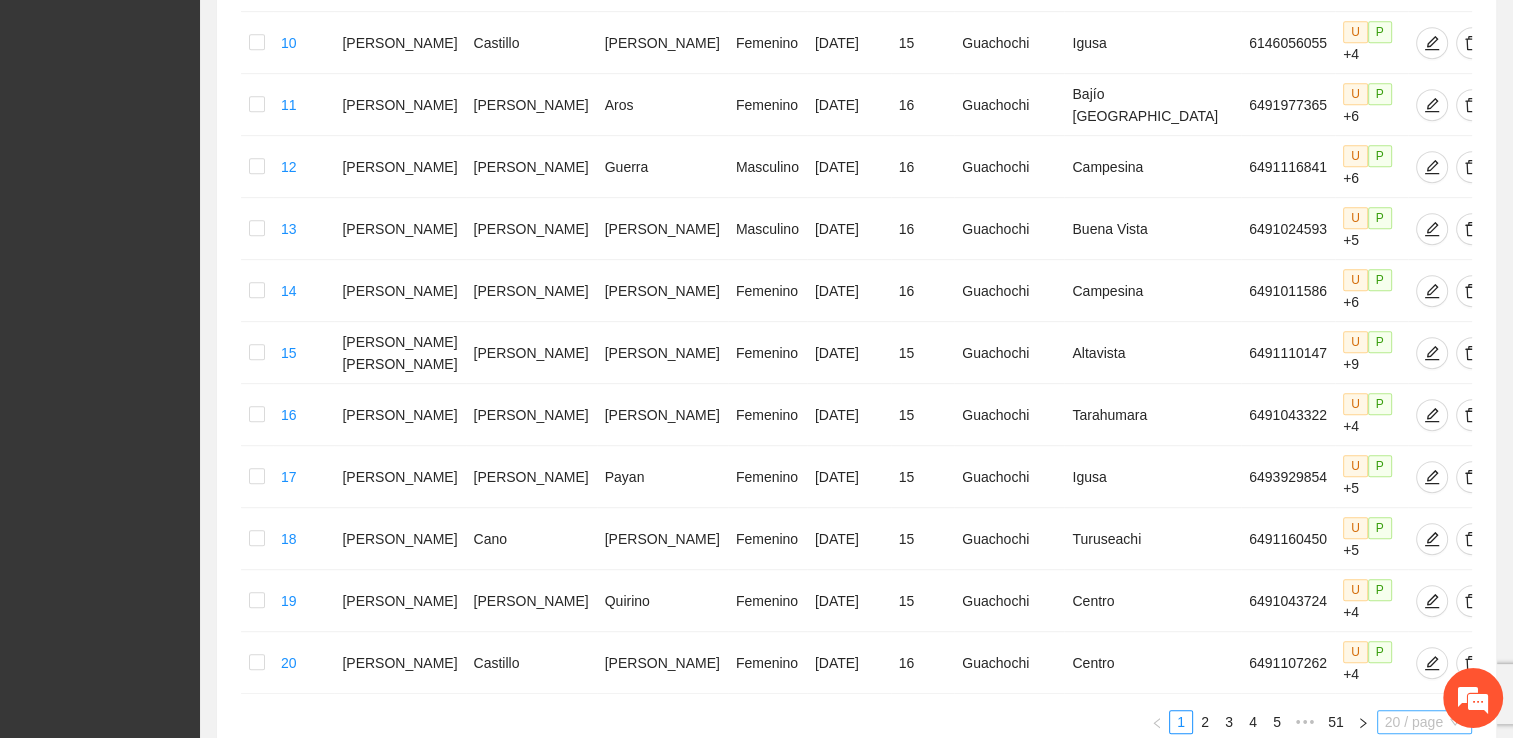 click on "20 / page" at bounding box center [1424, 722] 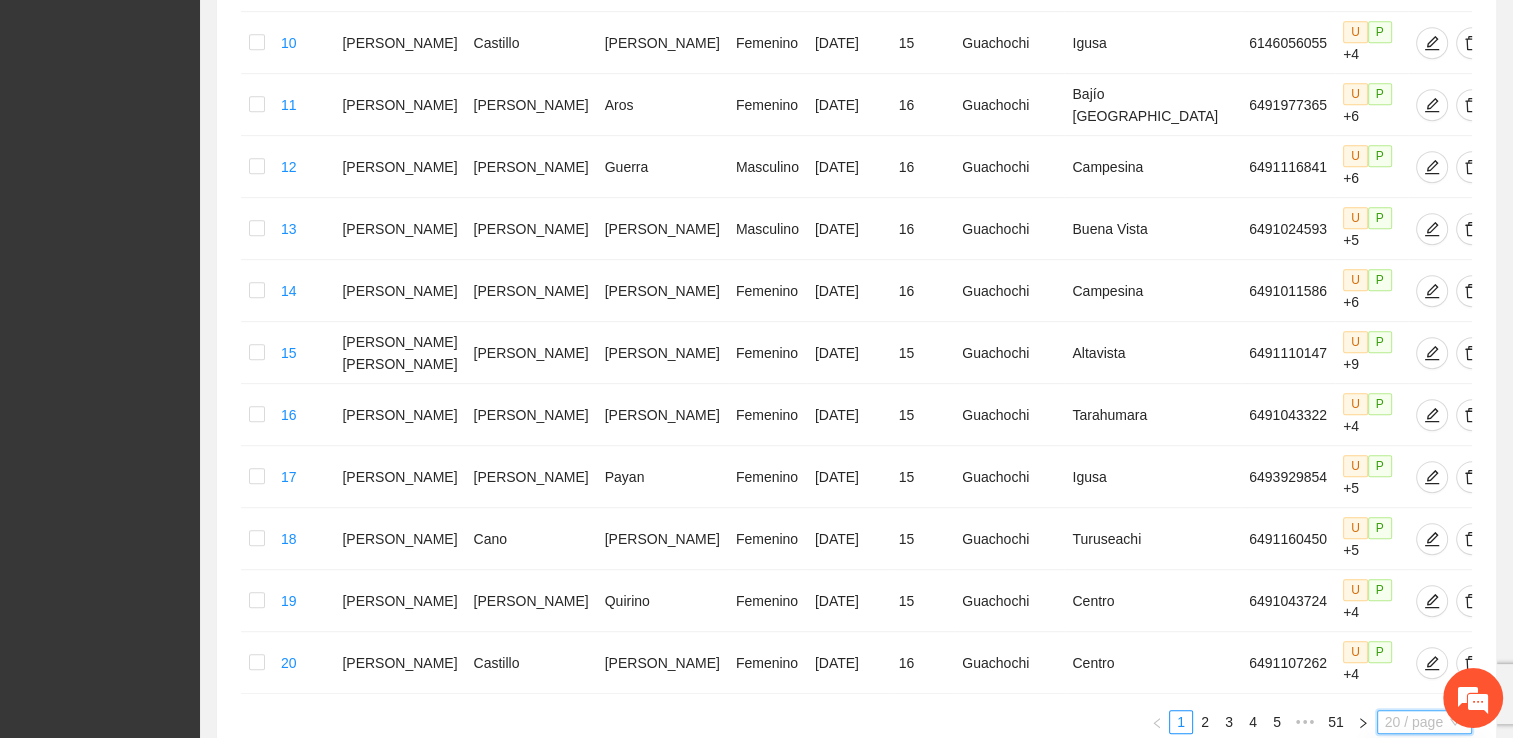 click on "100 / page" at bounding box center [1425, 854] 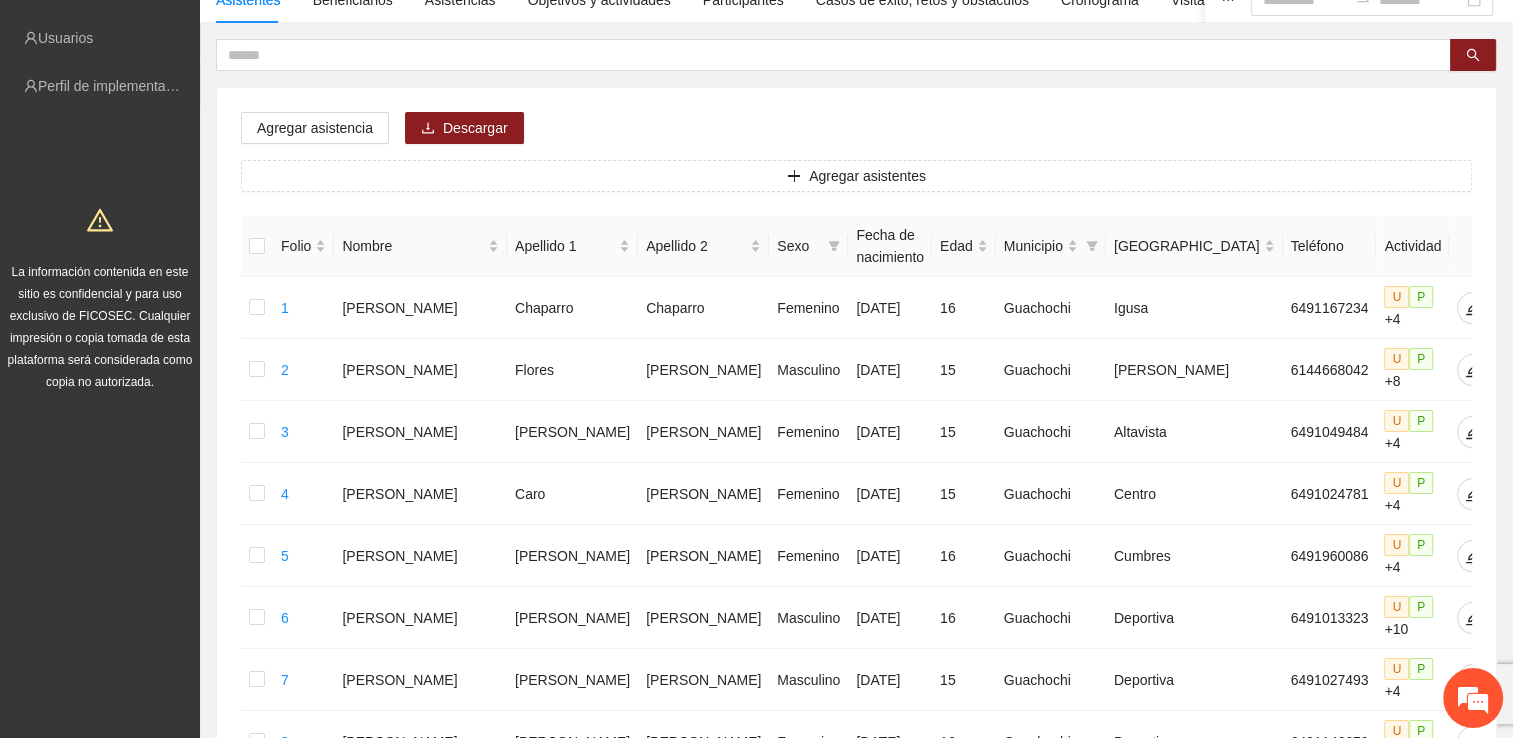 scroll, scrollTop: 0, scrollLeft: 0, axis: both 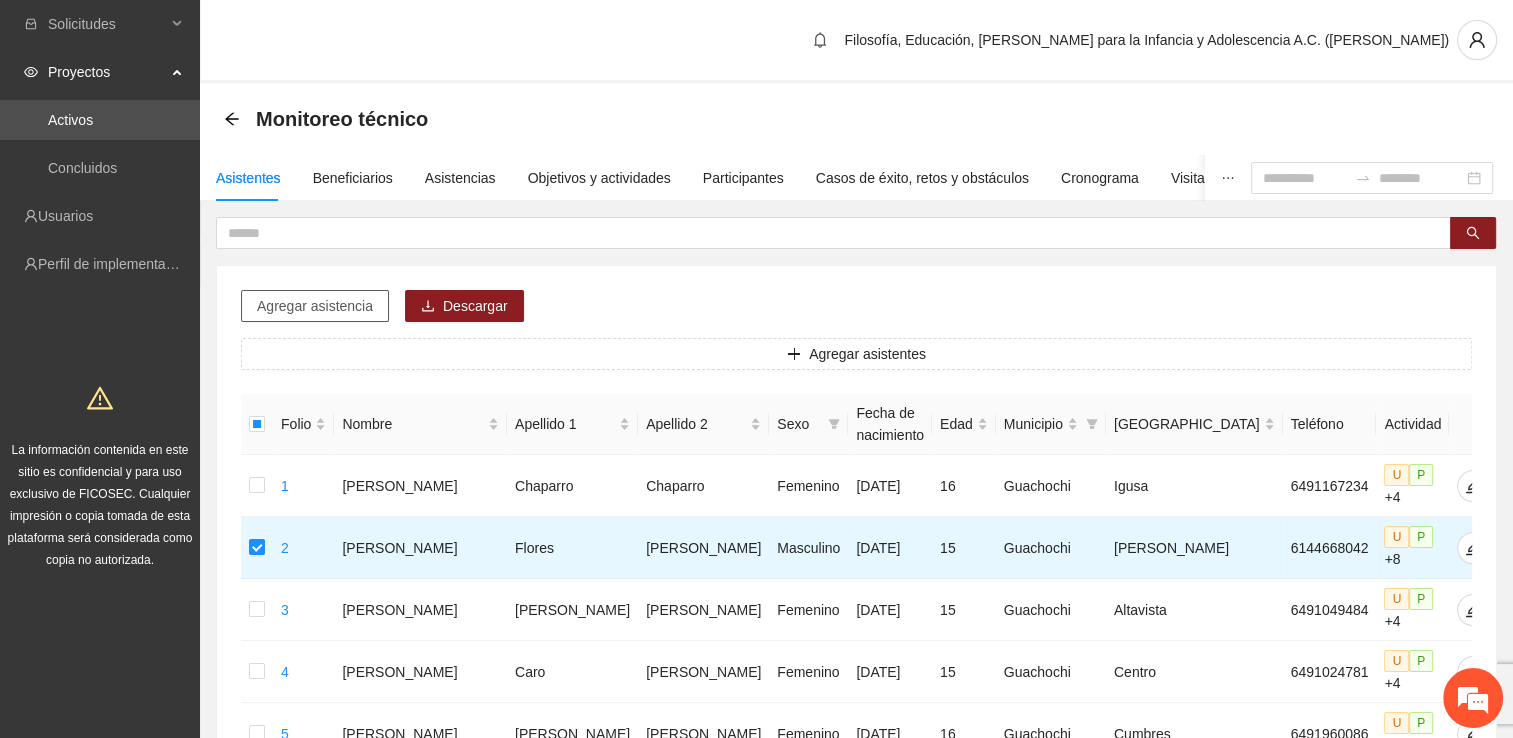 click on "Agregar asistencia" at bounding box center (315, 306) 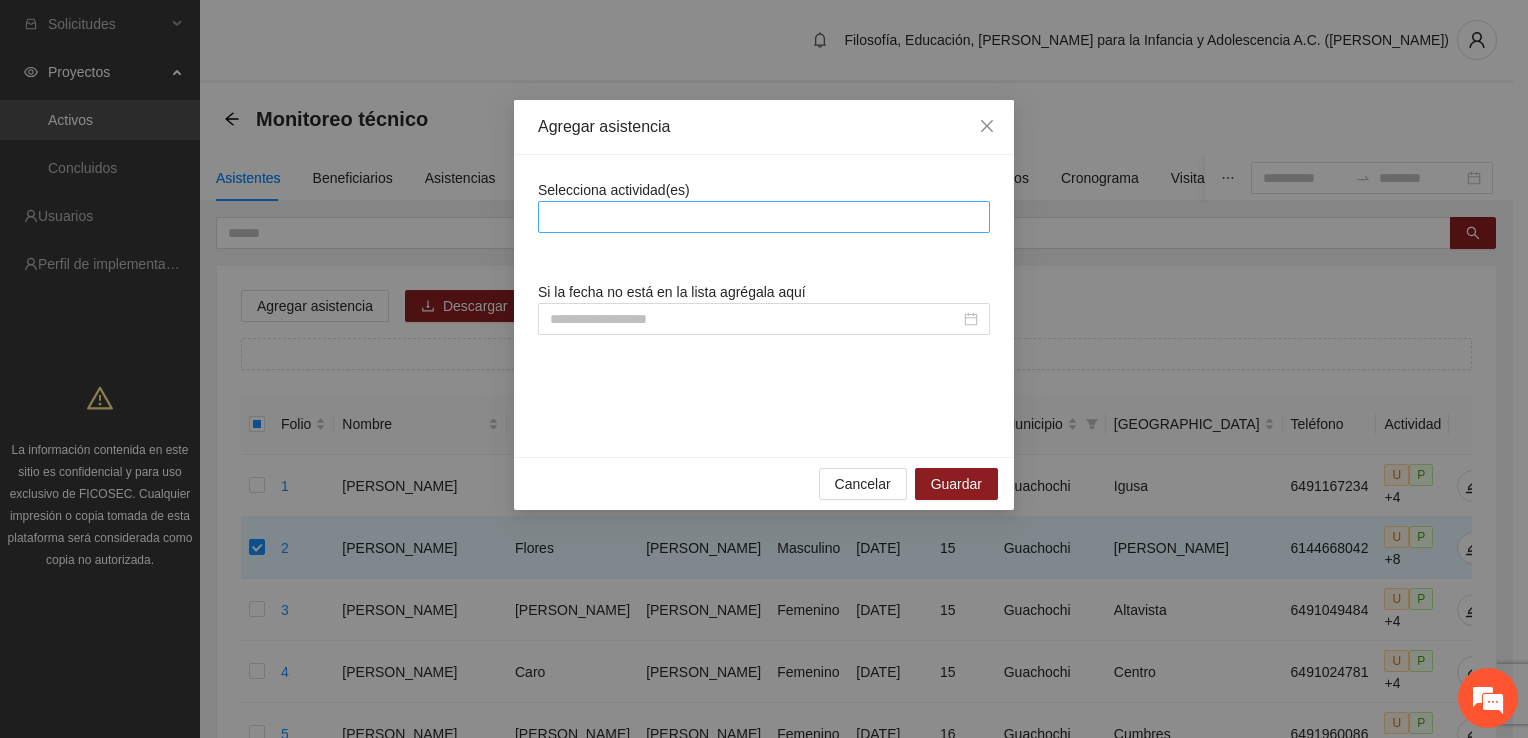 click at bounding box center [764, 217] 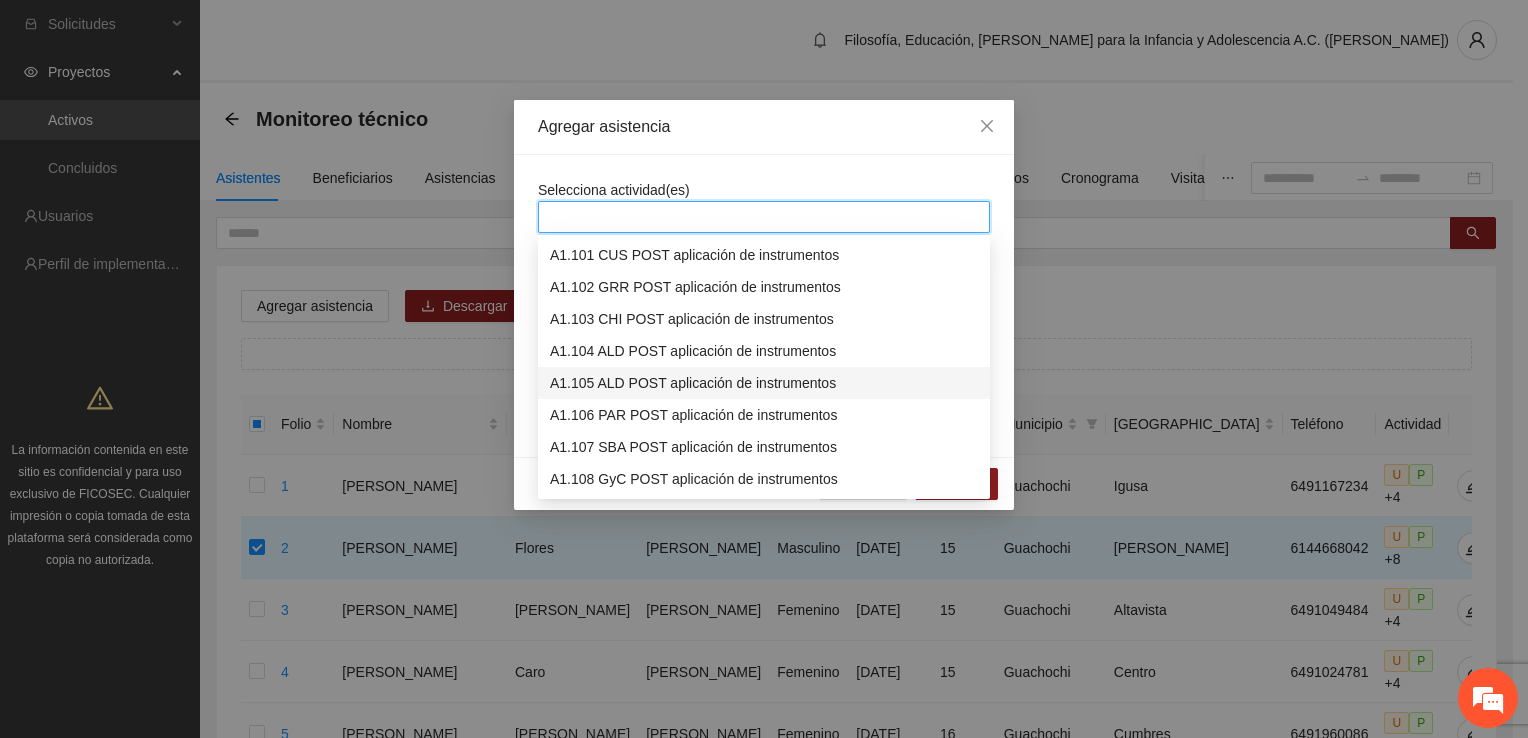 scroll, scrollTop: 3300, scrollLeft: 0, axis: vertical 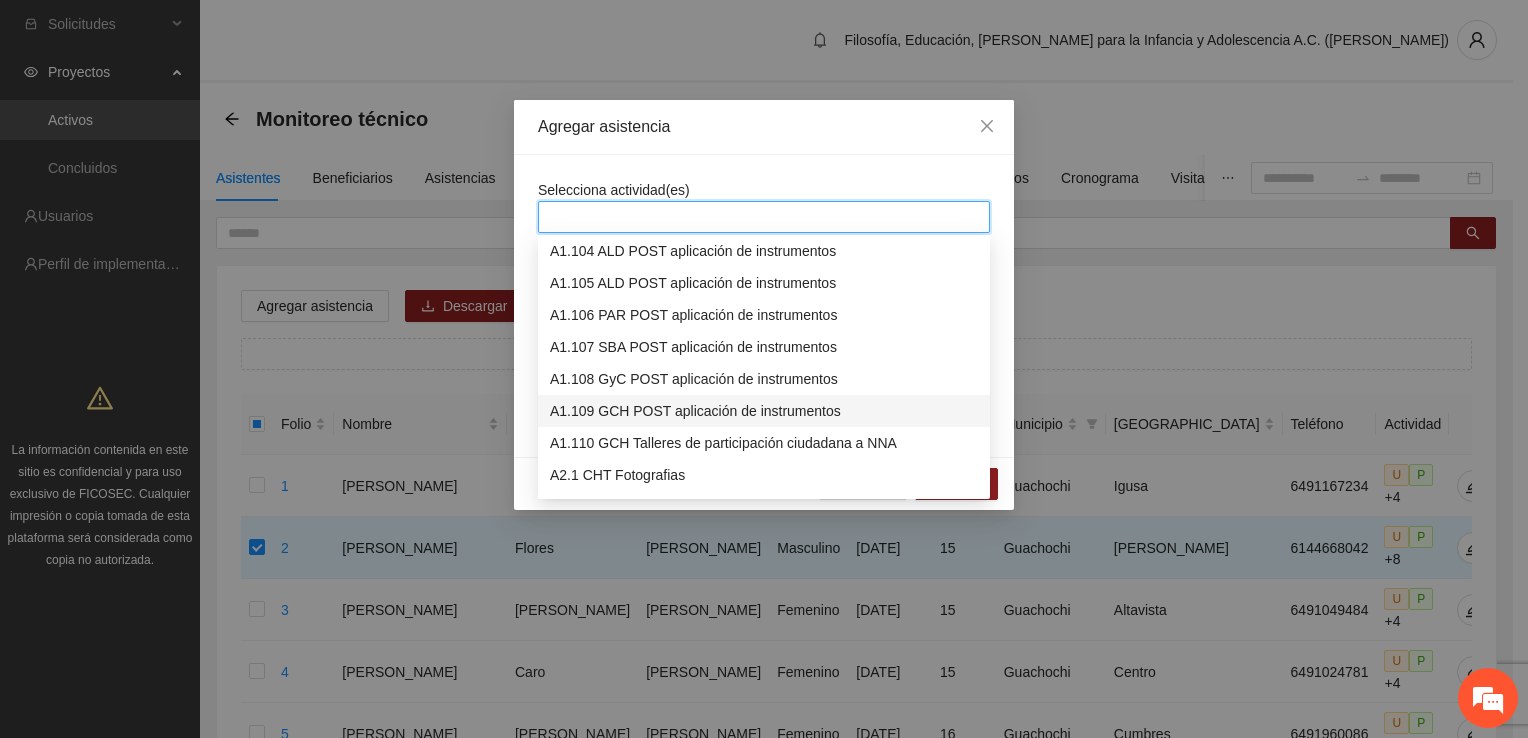 click on "A1.109 GCH POST aplicación de instrumentos" at bounding box center (764, 411) 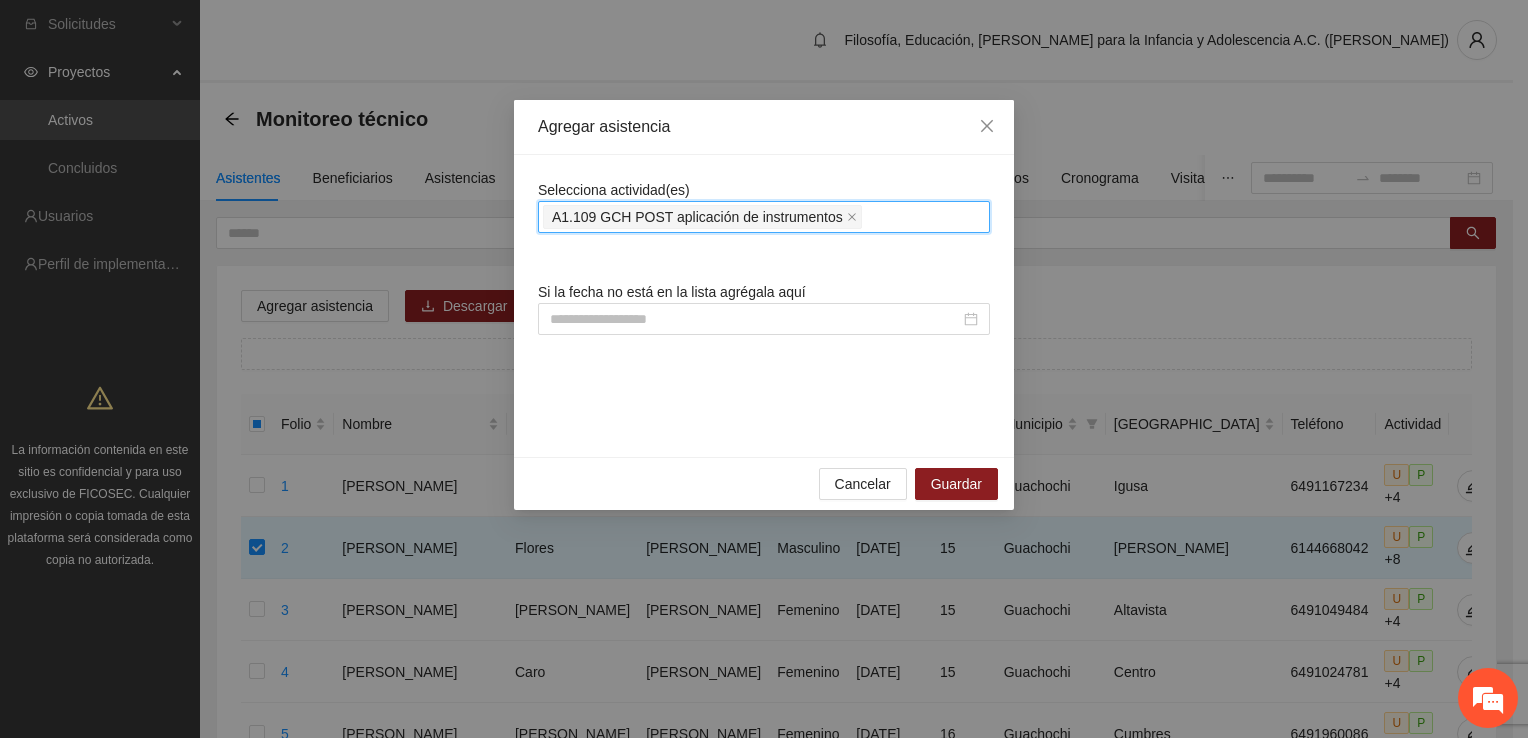 click on "A1.109 GCH POST aplicación de instrumentos" at bounding box center (764, 217) 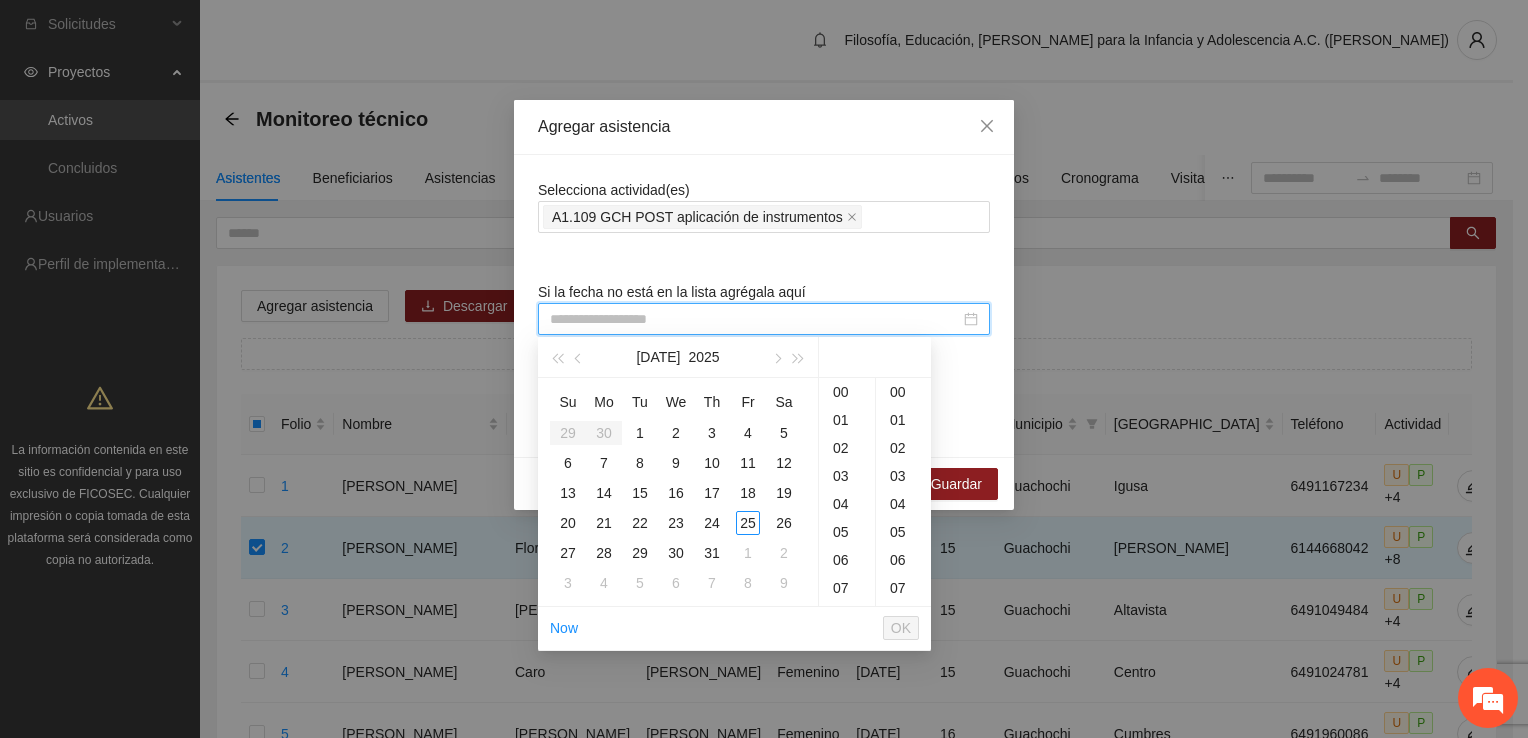 click at bounding box center (755, 319) 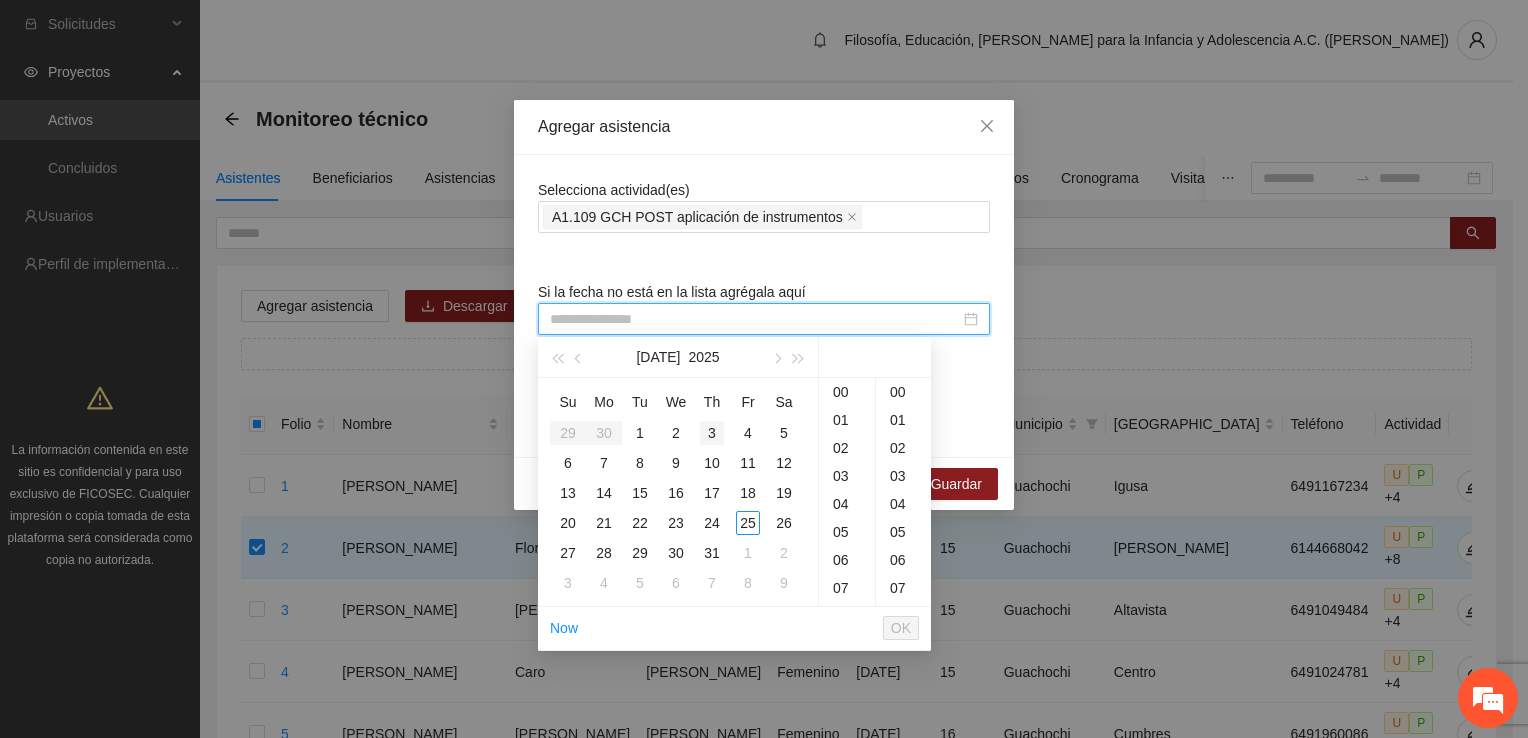 click on "3" at bounding box center (712, 433) 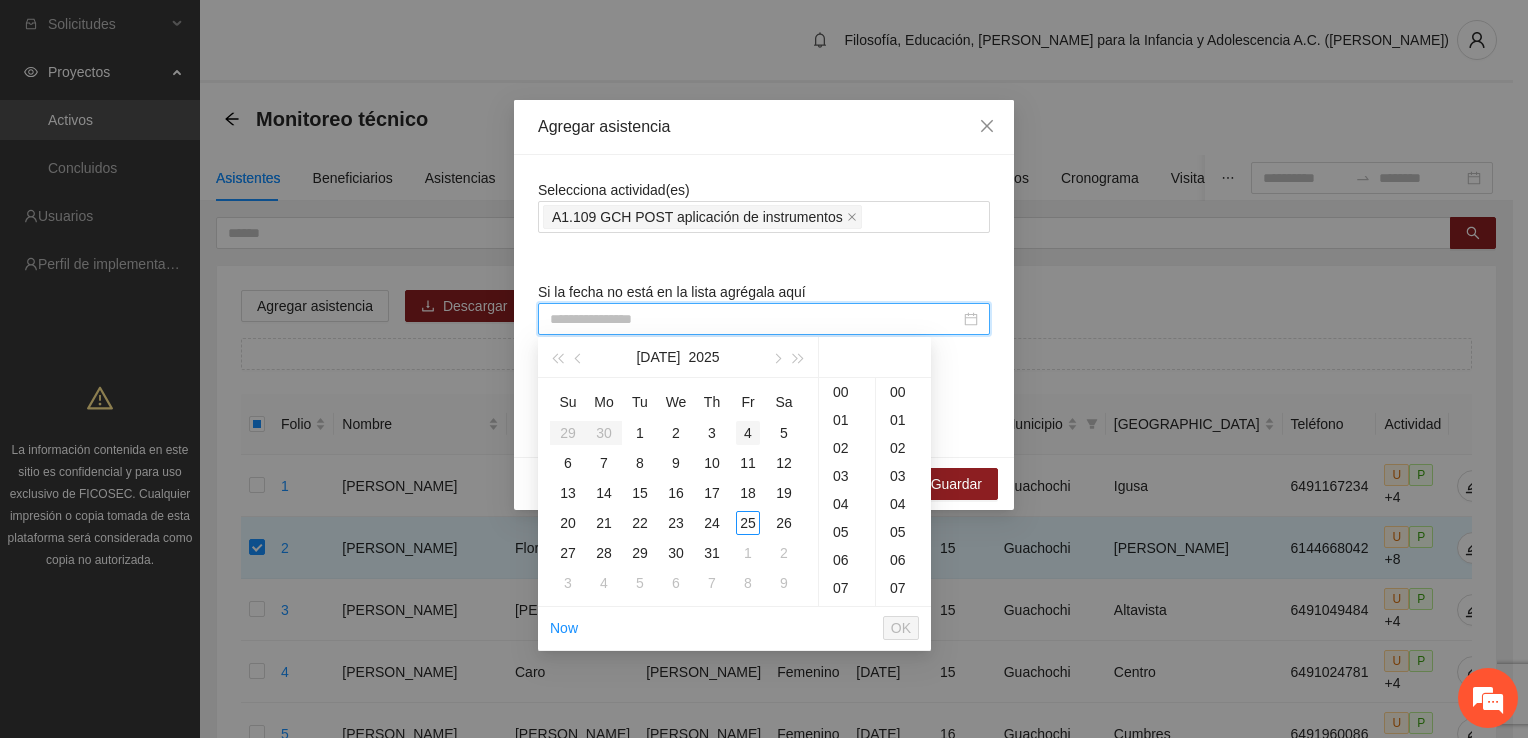 scroll, scrollTop: 167, scrollLeft: 0, axis: vertical 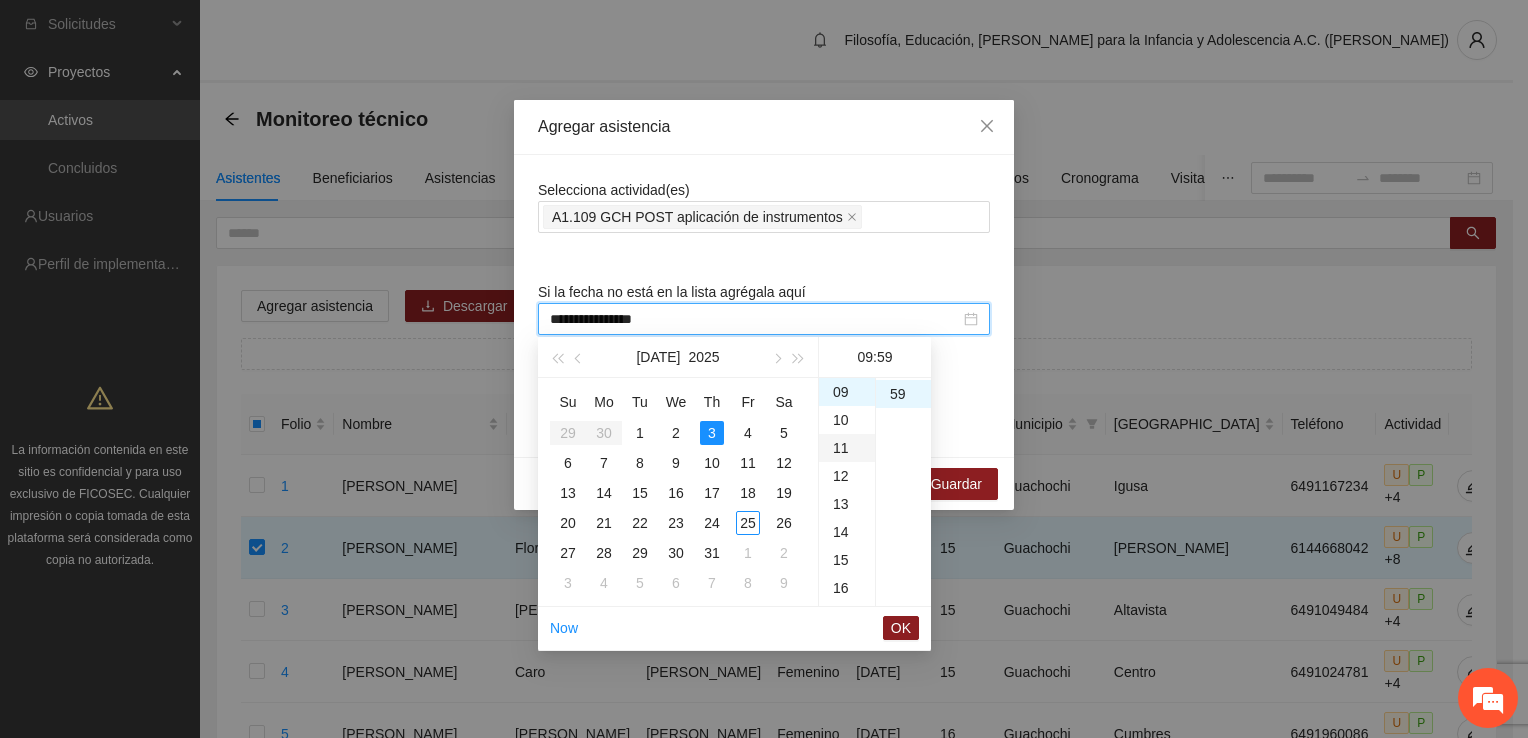 click on "11" at bounding box center [847, 448] 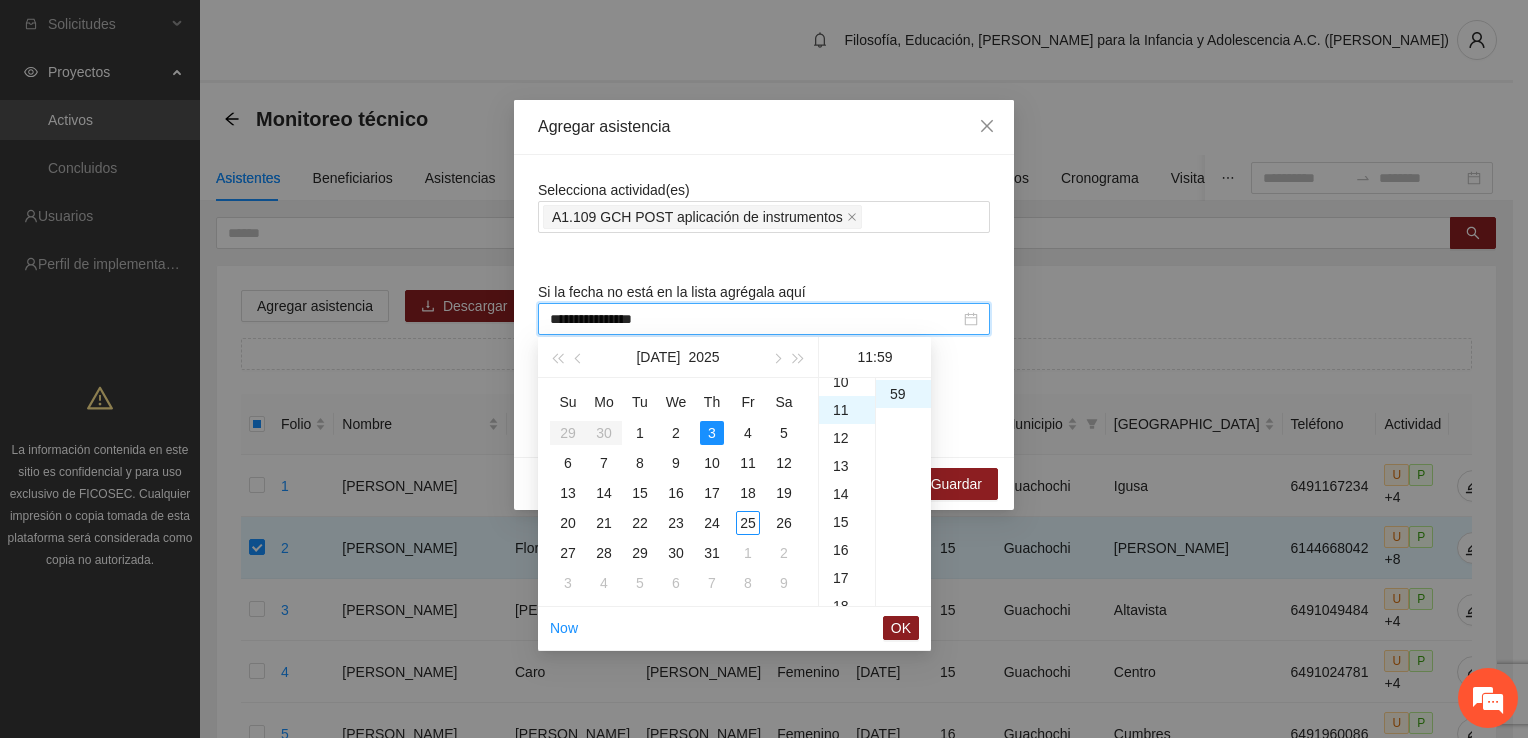 scroll, scrollTop: 308, scrollLeft: 0, axis: vertical 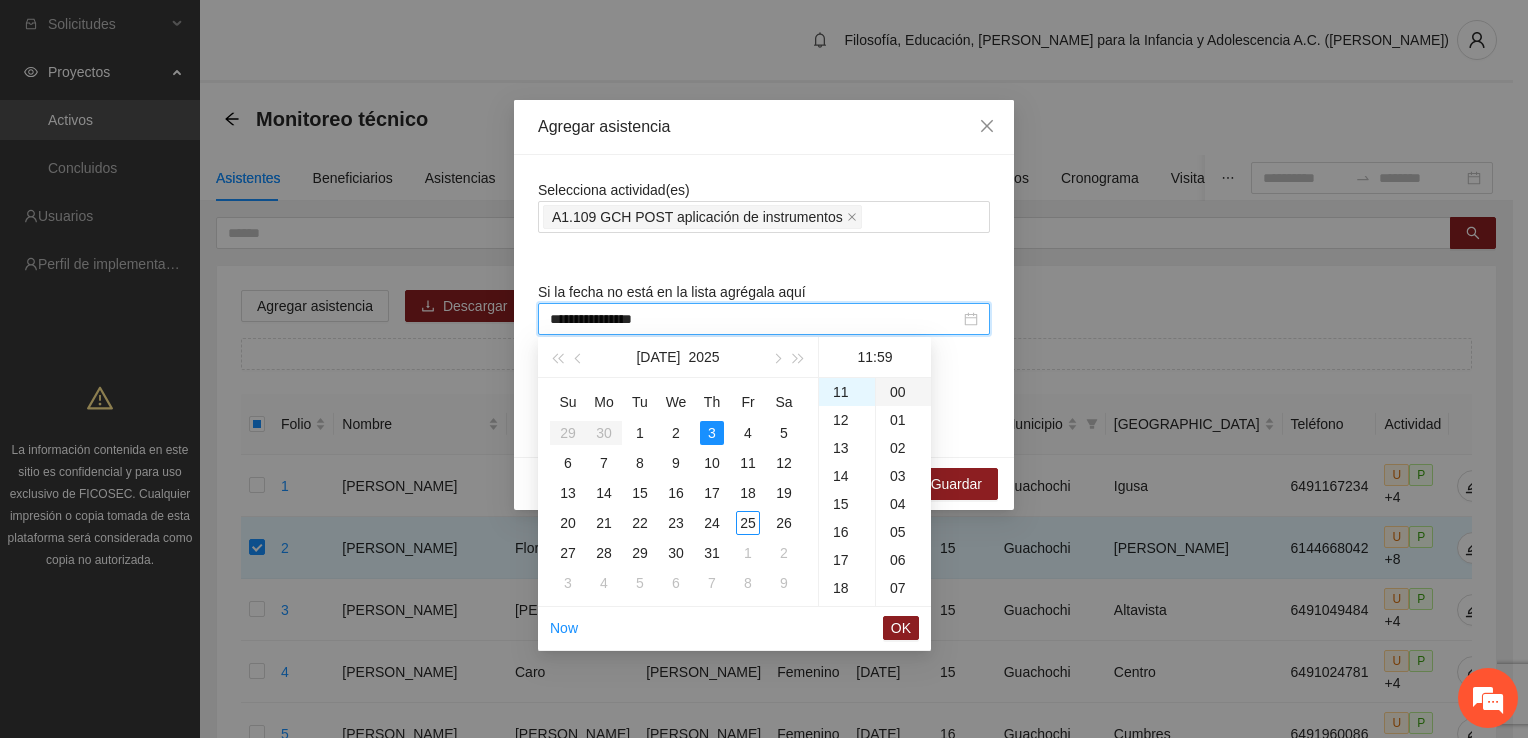 click on "00" at bounding box center [903, 392] 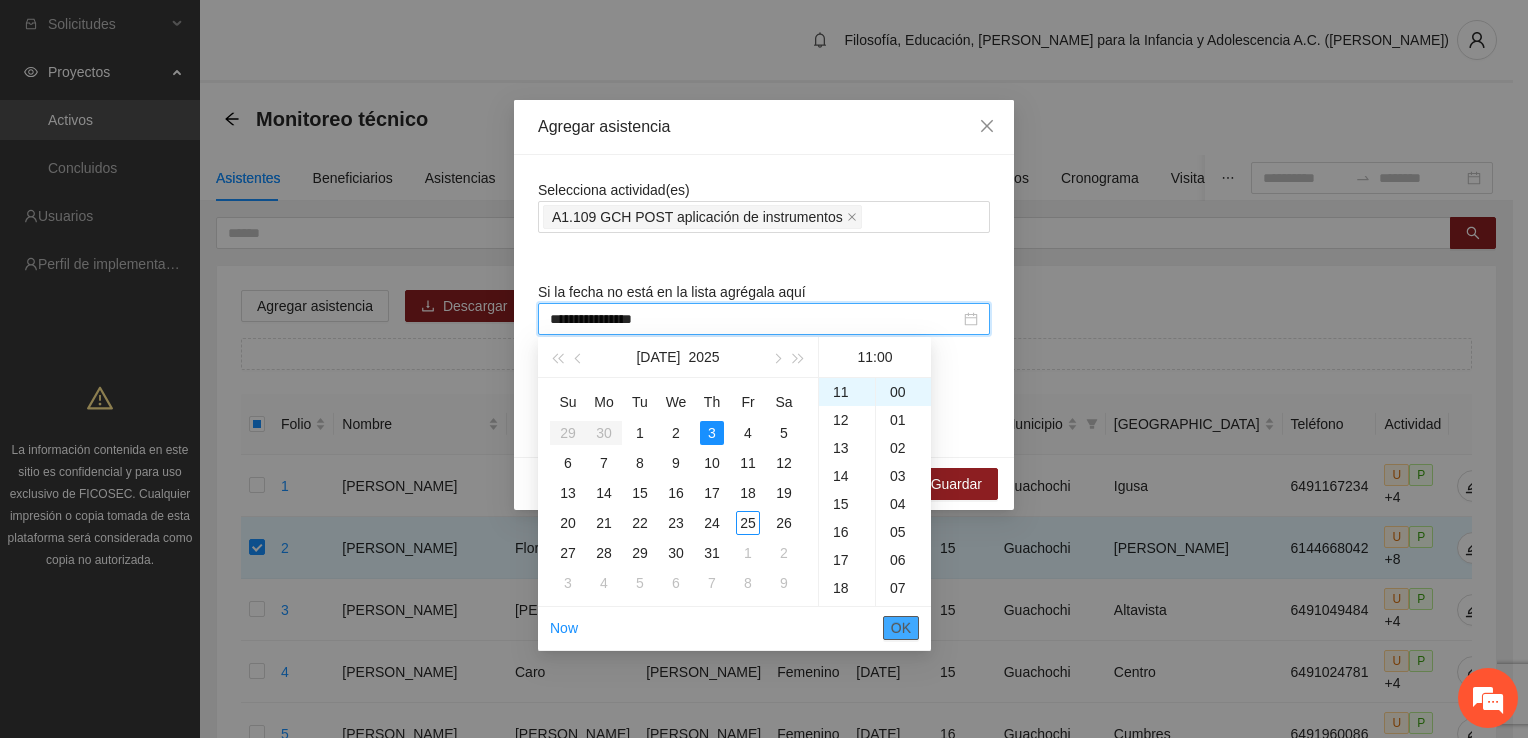 click on "OK" at bounding box center [901, 628] 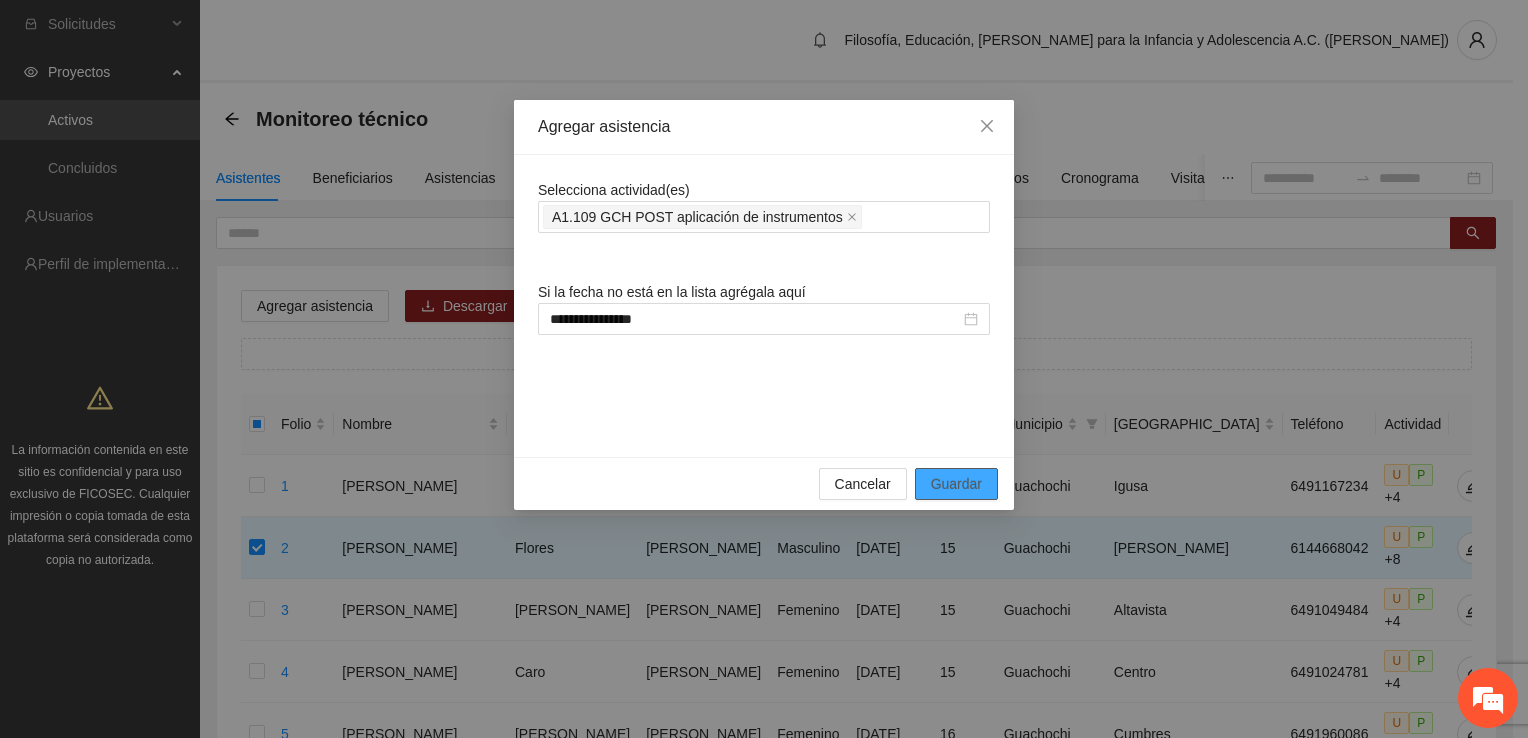 click on "Guardar" at bounding box center (956, 484) 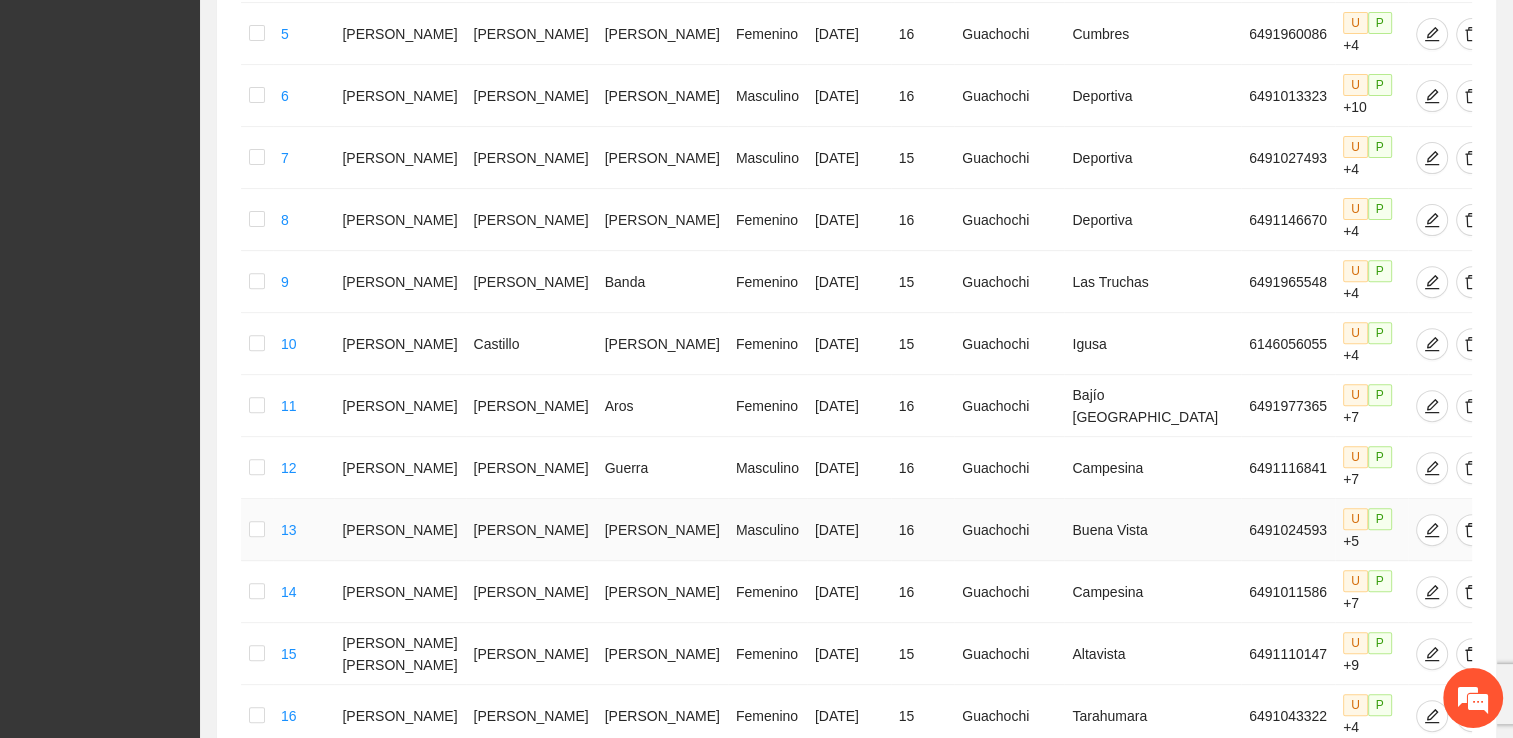 scroll, scrollTop: 1001, scrollLeft: 0, axis: vertical 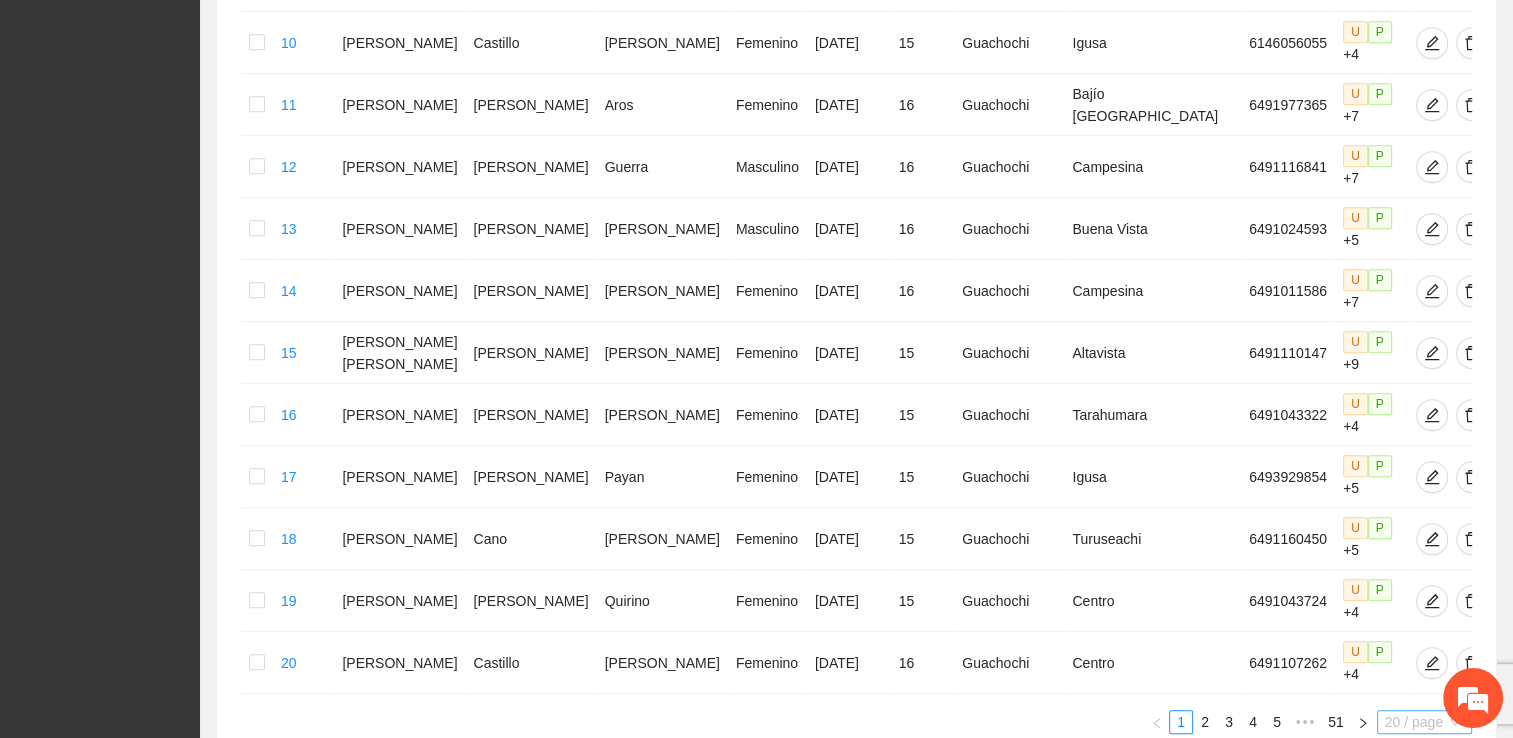 click on "20 / page" at bounding box center [1424, 722] 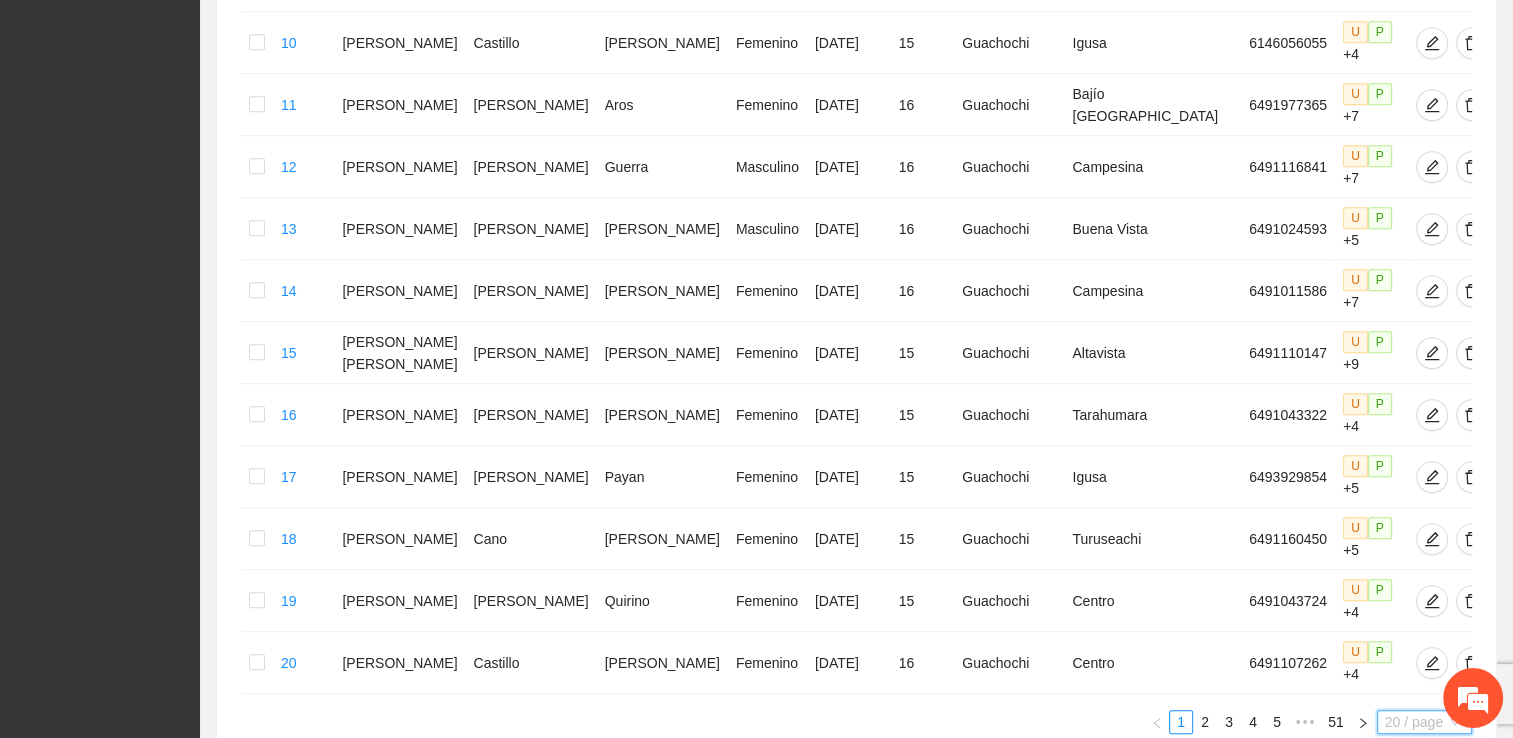 click on "100 / page" at bounding box center (1425, 854) 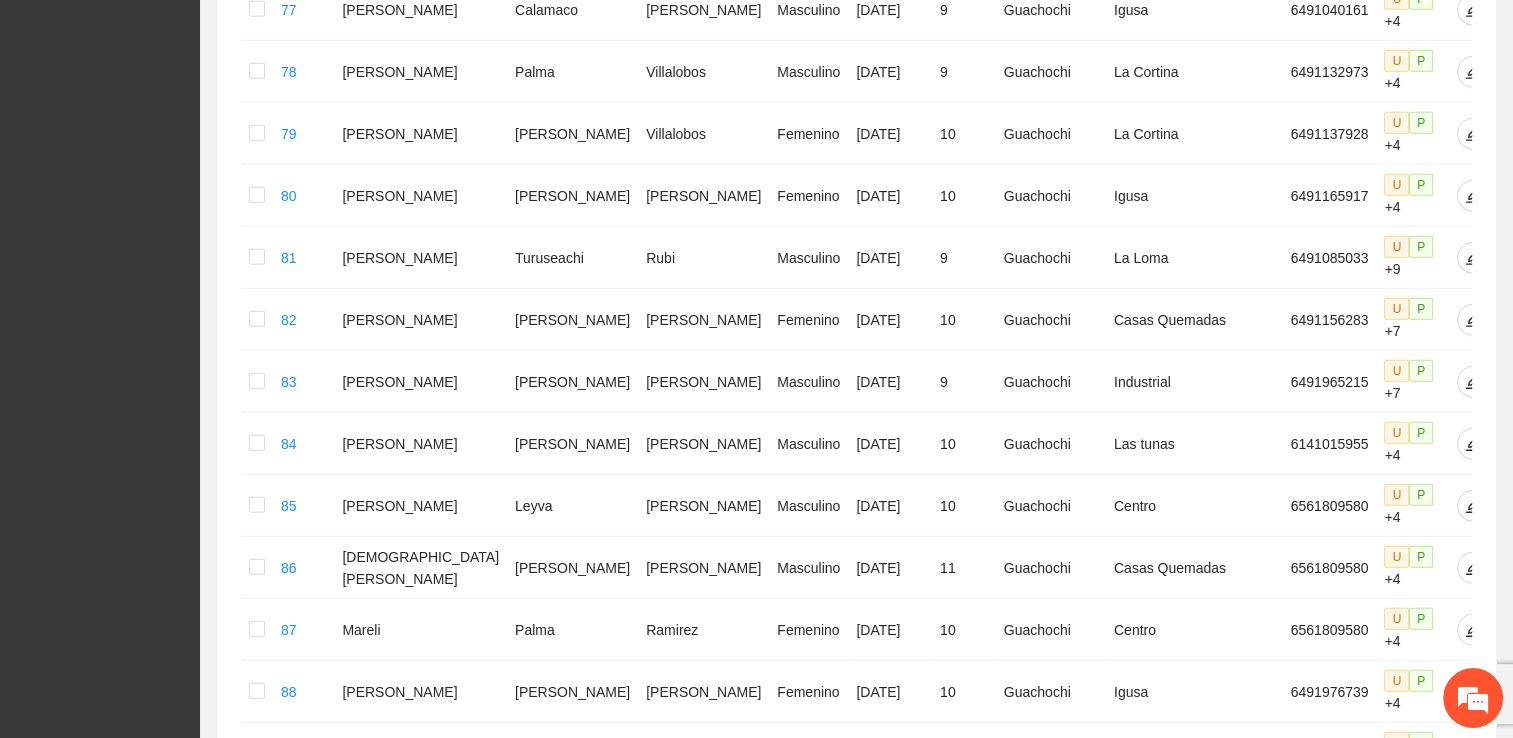 scroll, scrollTop: 5418, scrollLeft: 0, axis: vertical 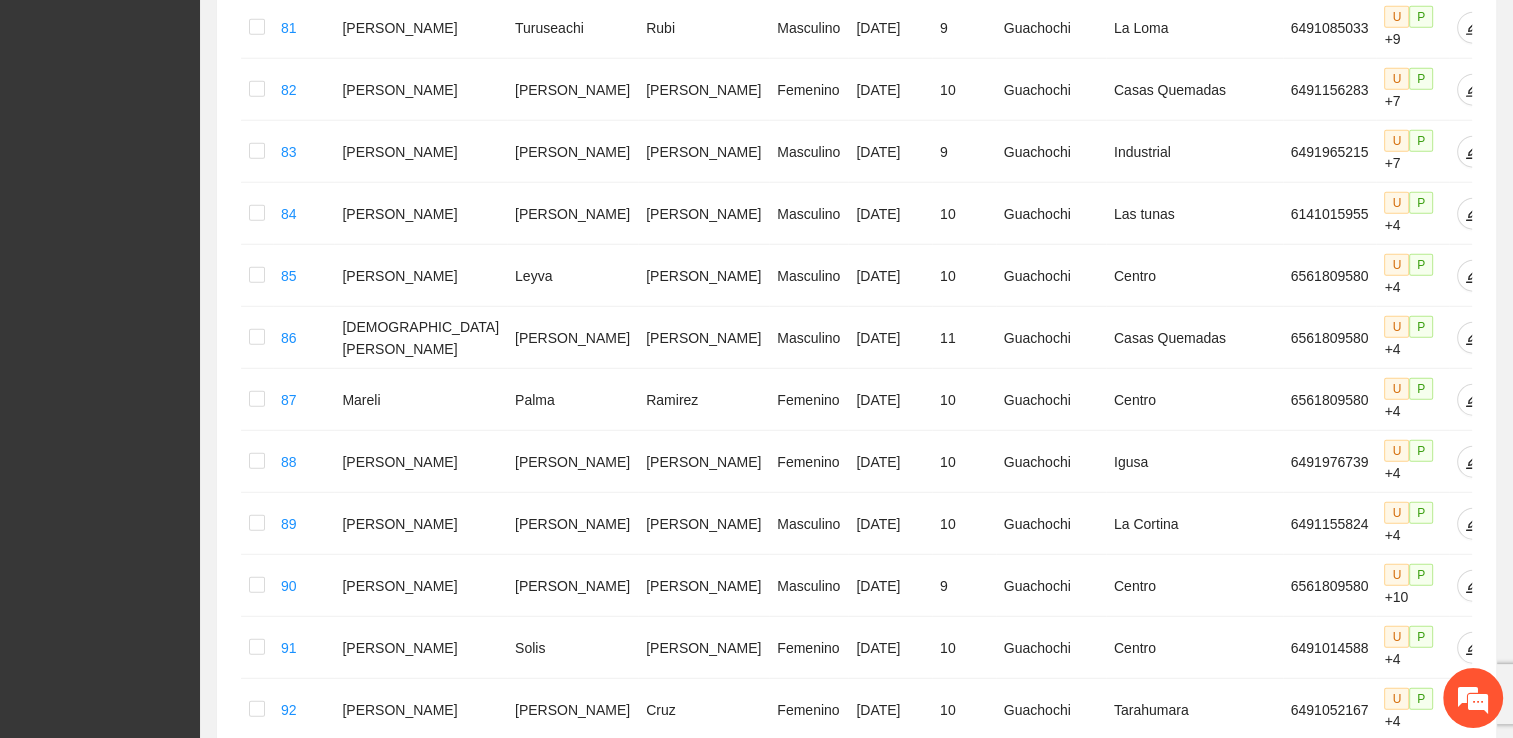 click on "2" at bounding box center (1197, 1265) 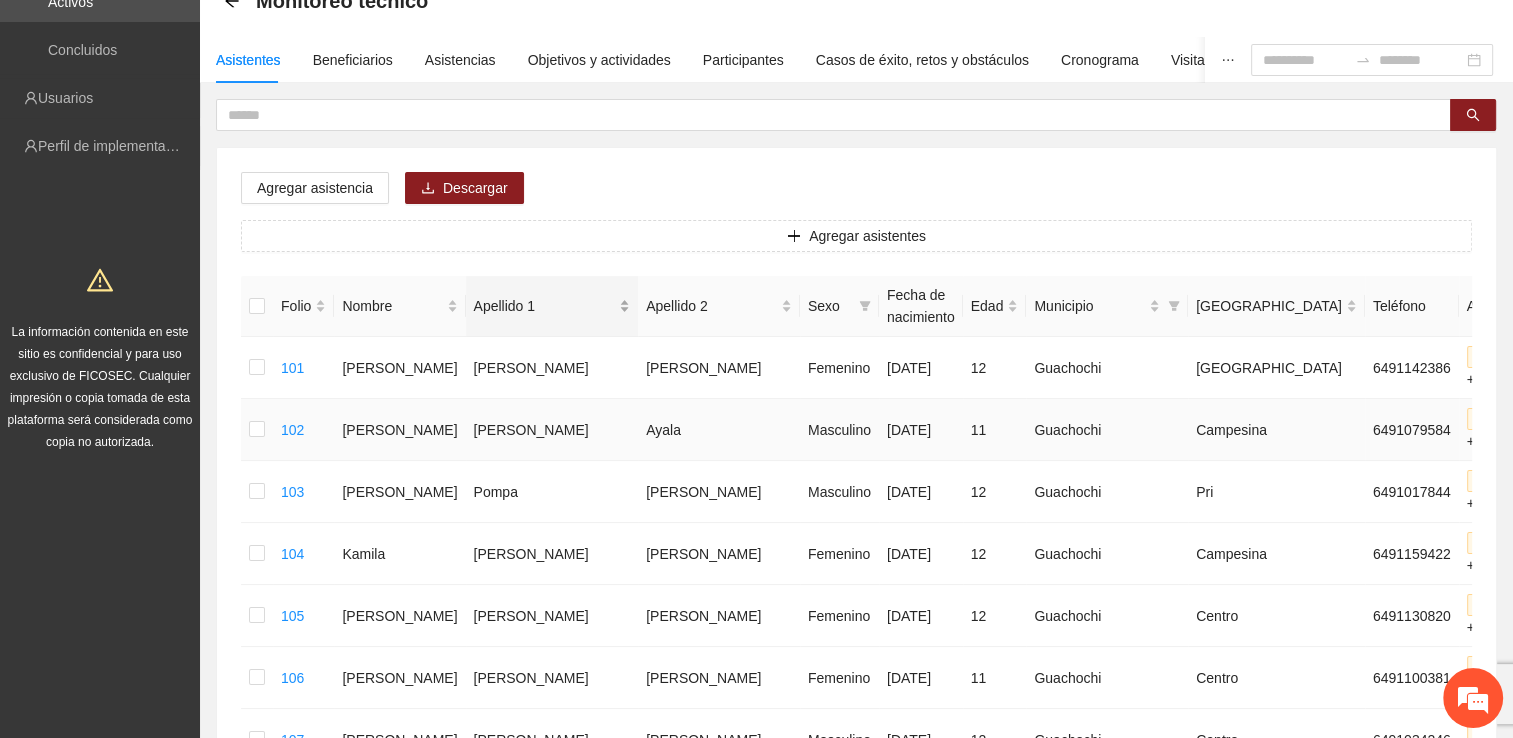 scroll, scrollTop: 0, scrollLeft: 0, axis: both 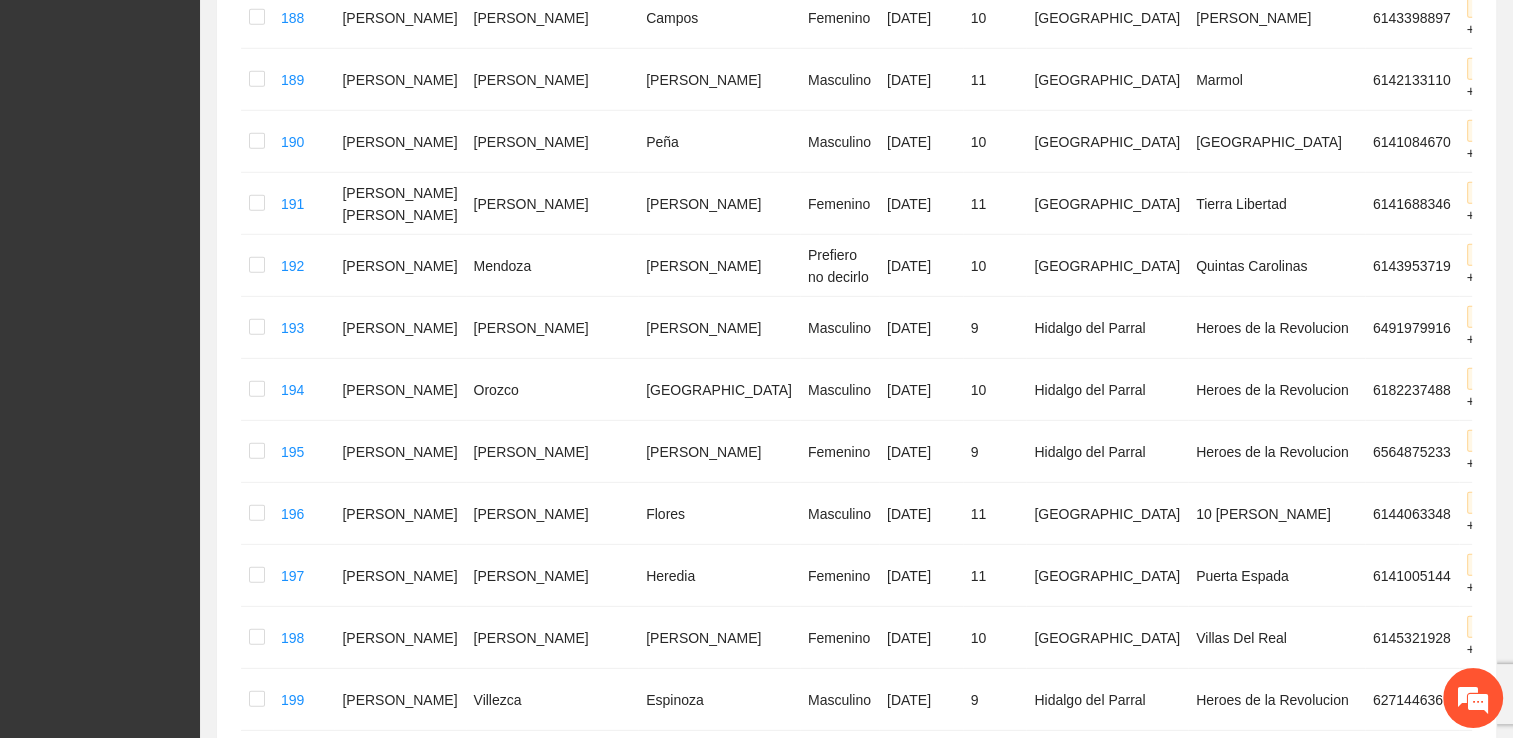 click on "3" at bounding box center [1221, 821] 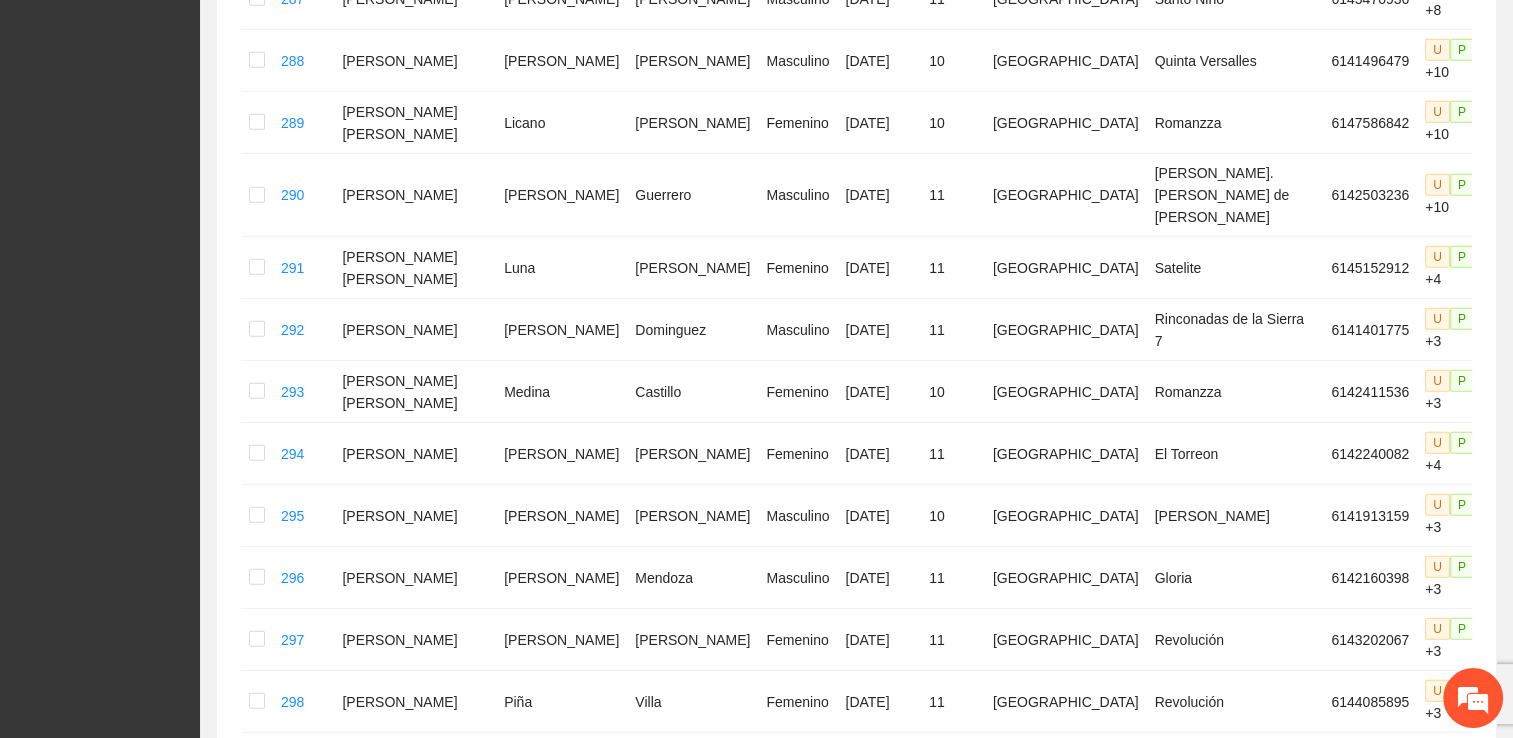 scroll, scrollTop: 5512, scrollLeft: 0, axis: vertical 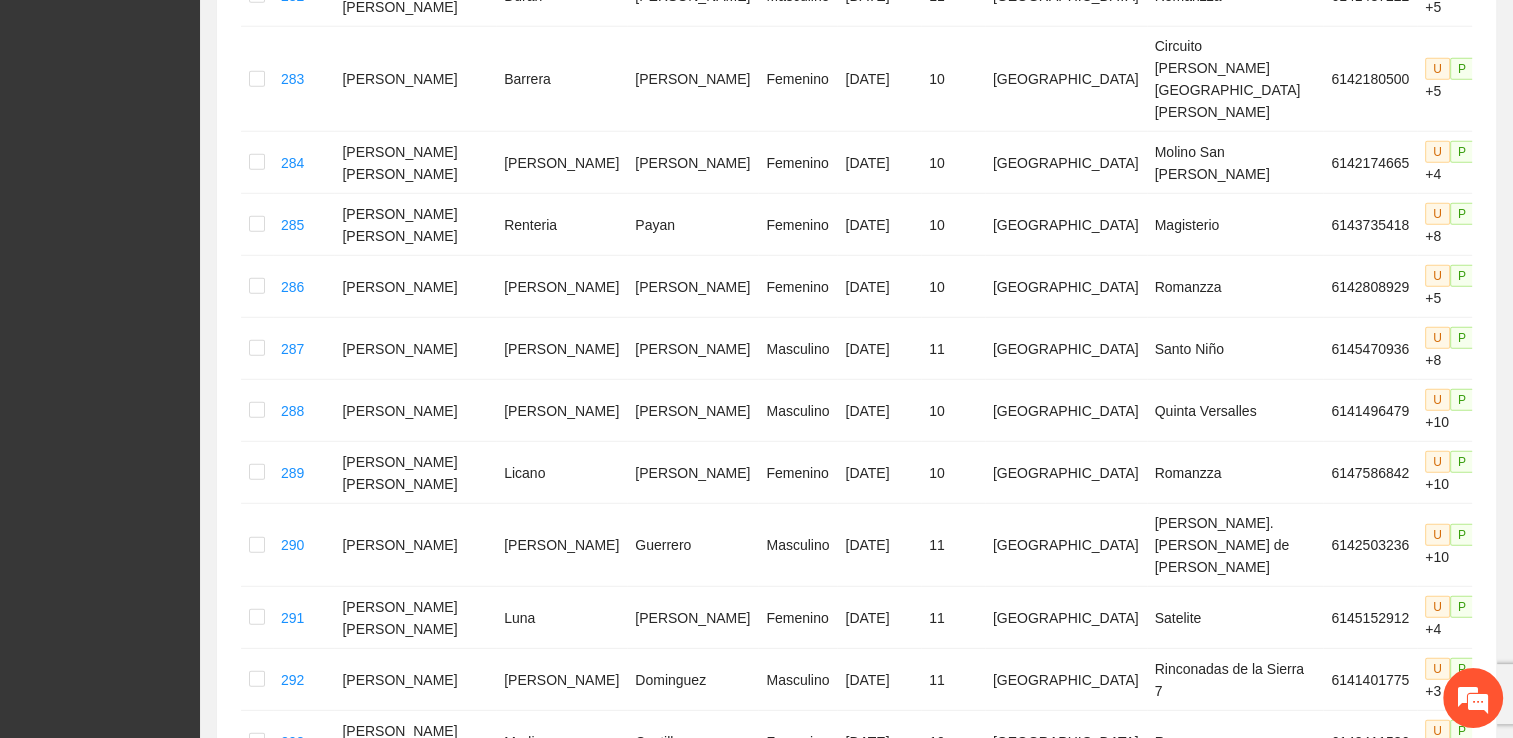 click on "4" at bounding box center (1245, 1235) 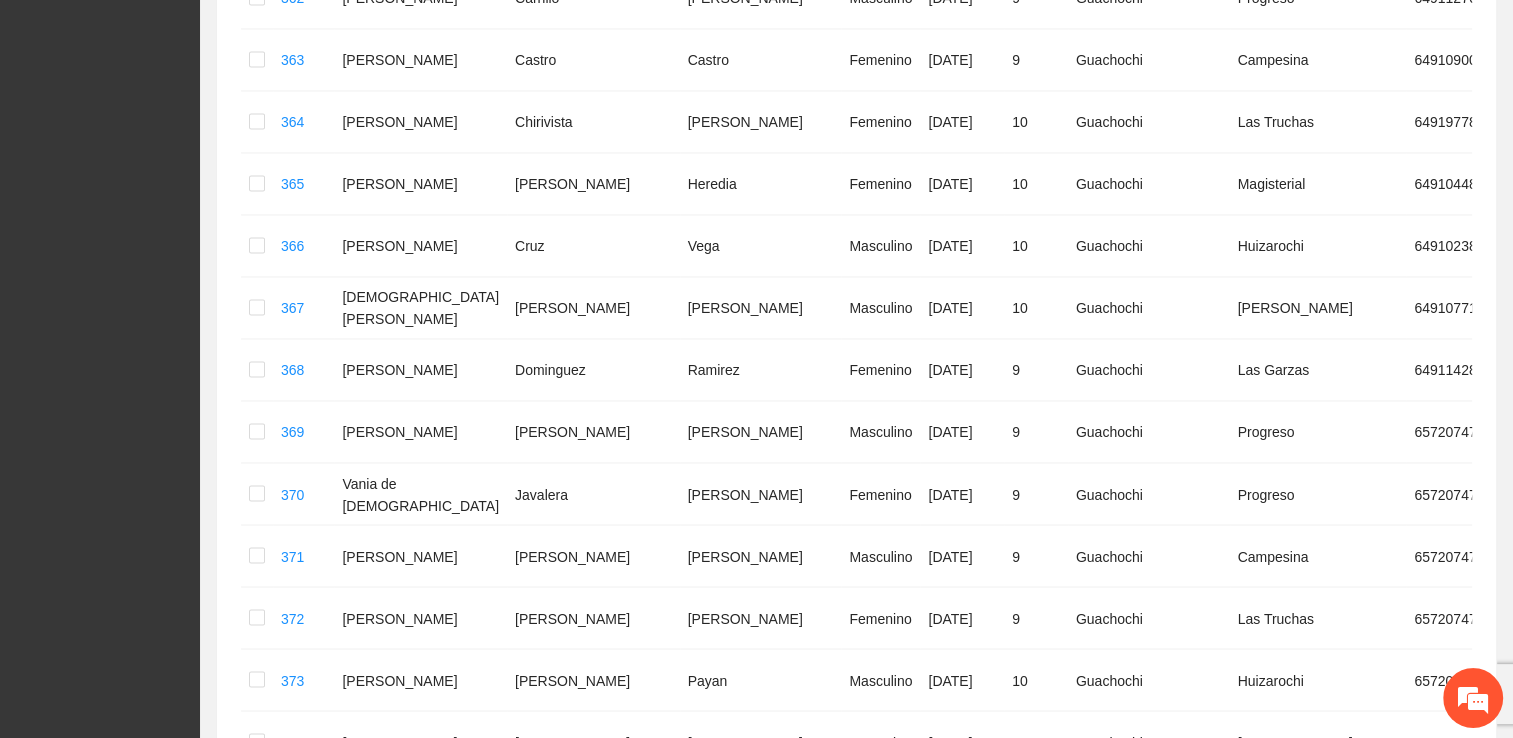 scroll, scrollTop: 3112, scrollLeft: 0, axis: vertical 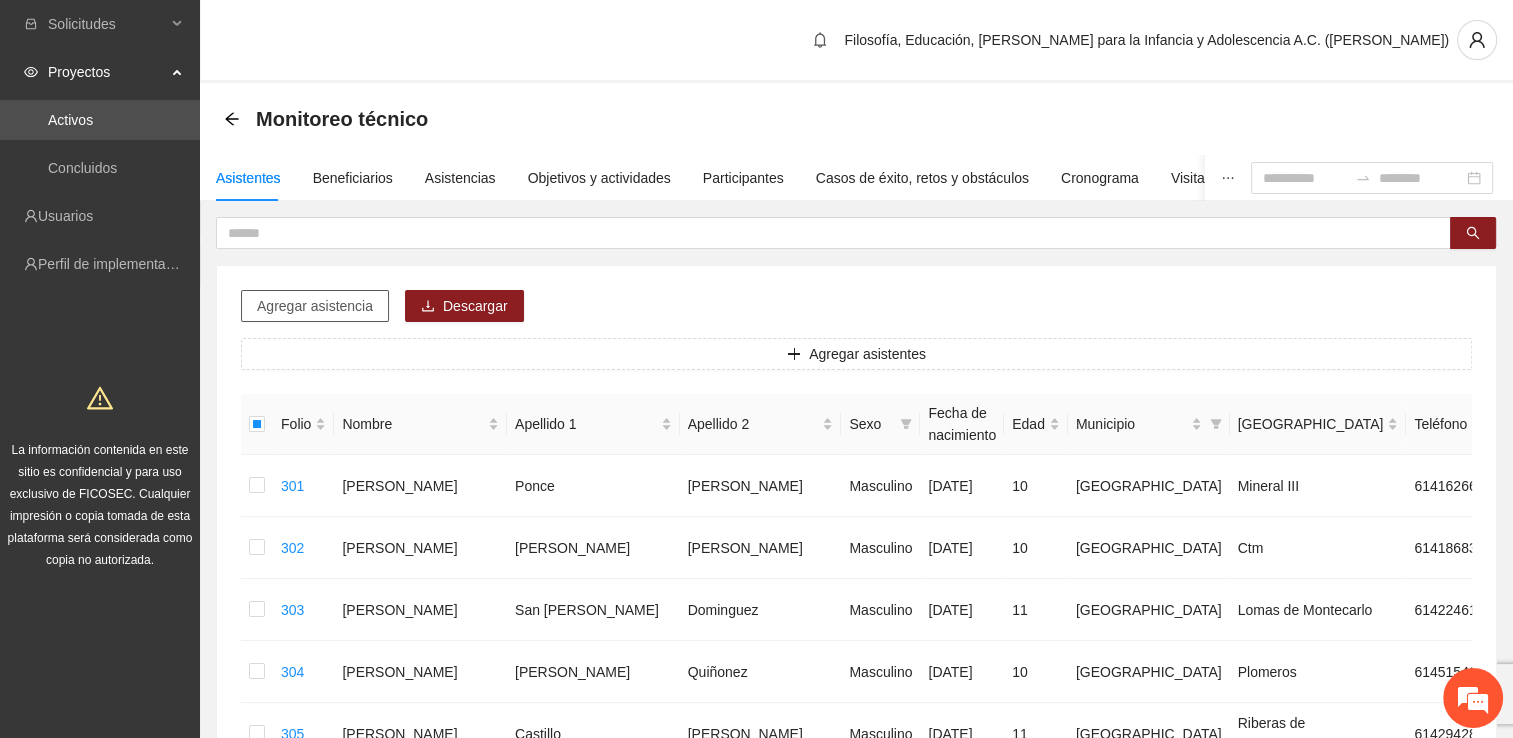 click on "Agregar asistencia" at bounding box center [315, 306] 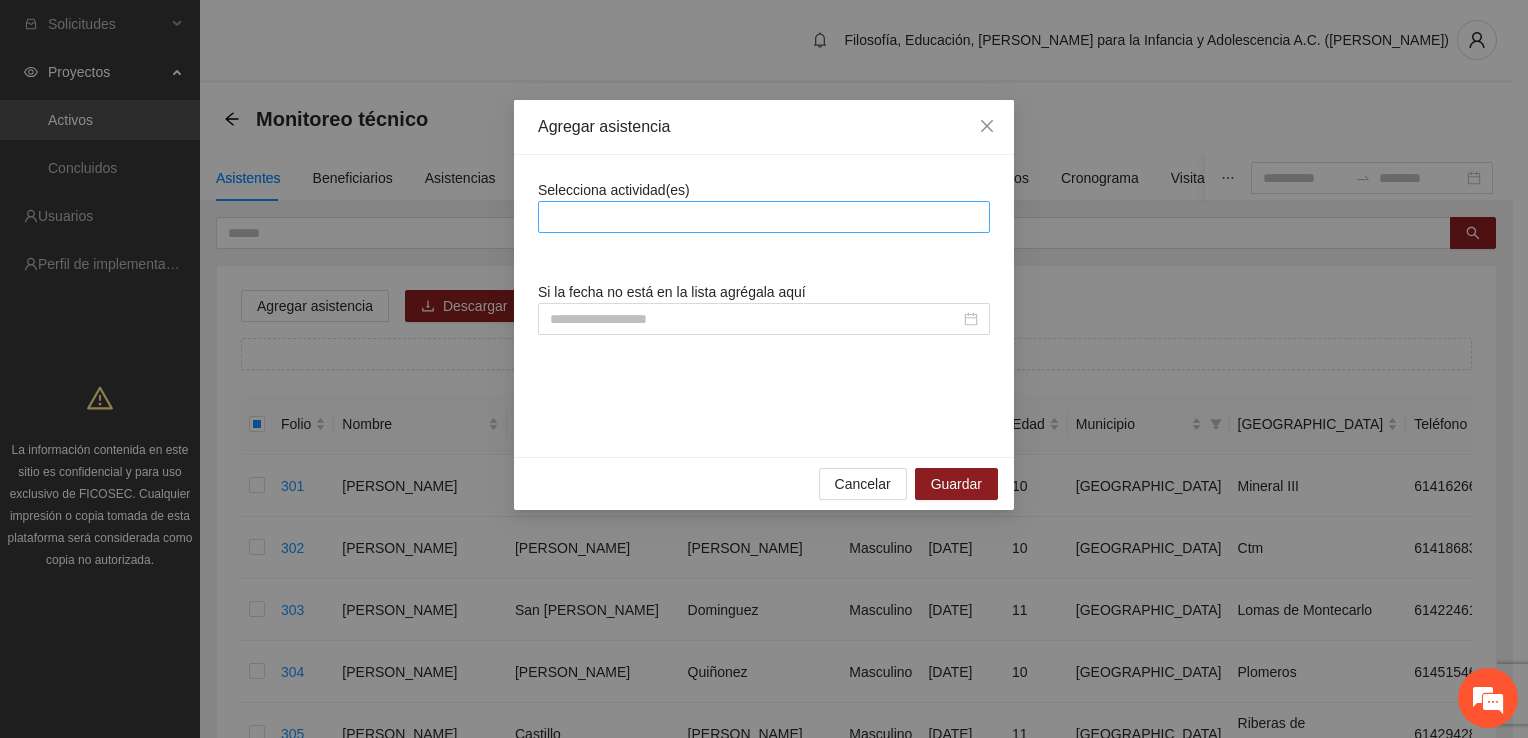 click at bounding box center (764, 217) 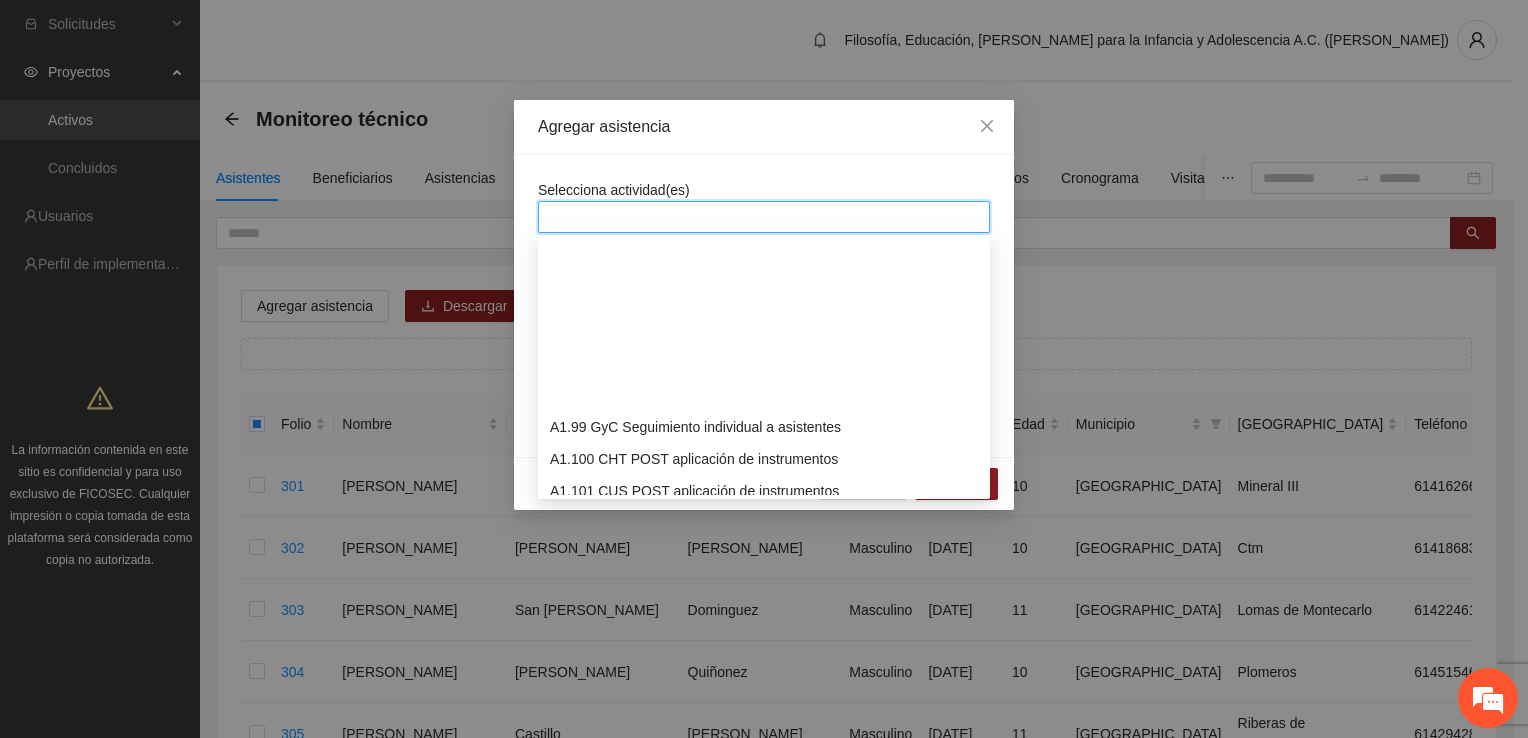 scroll, scrollTop: 3364, scrollLeft: 0, axis: vertical 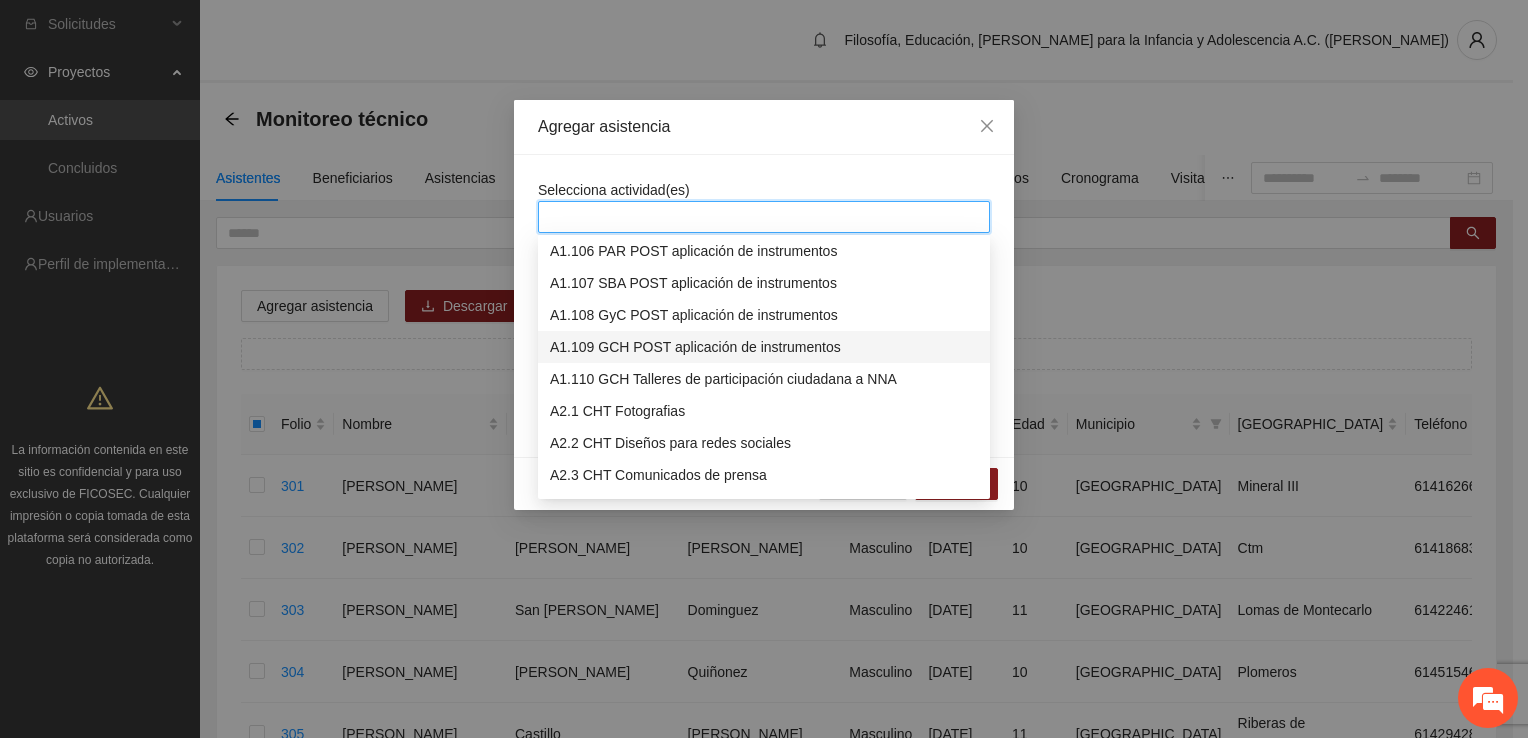 click on "A1.109 GCH POST aplicación de instrumentos" at bounding box center [764, 347] 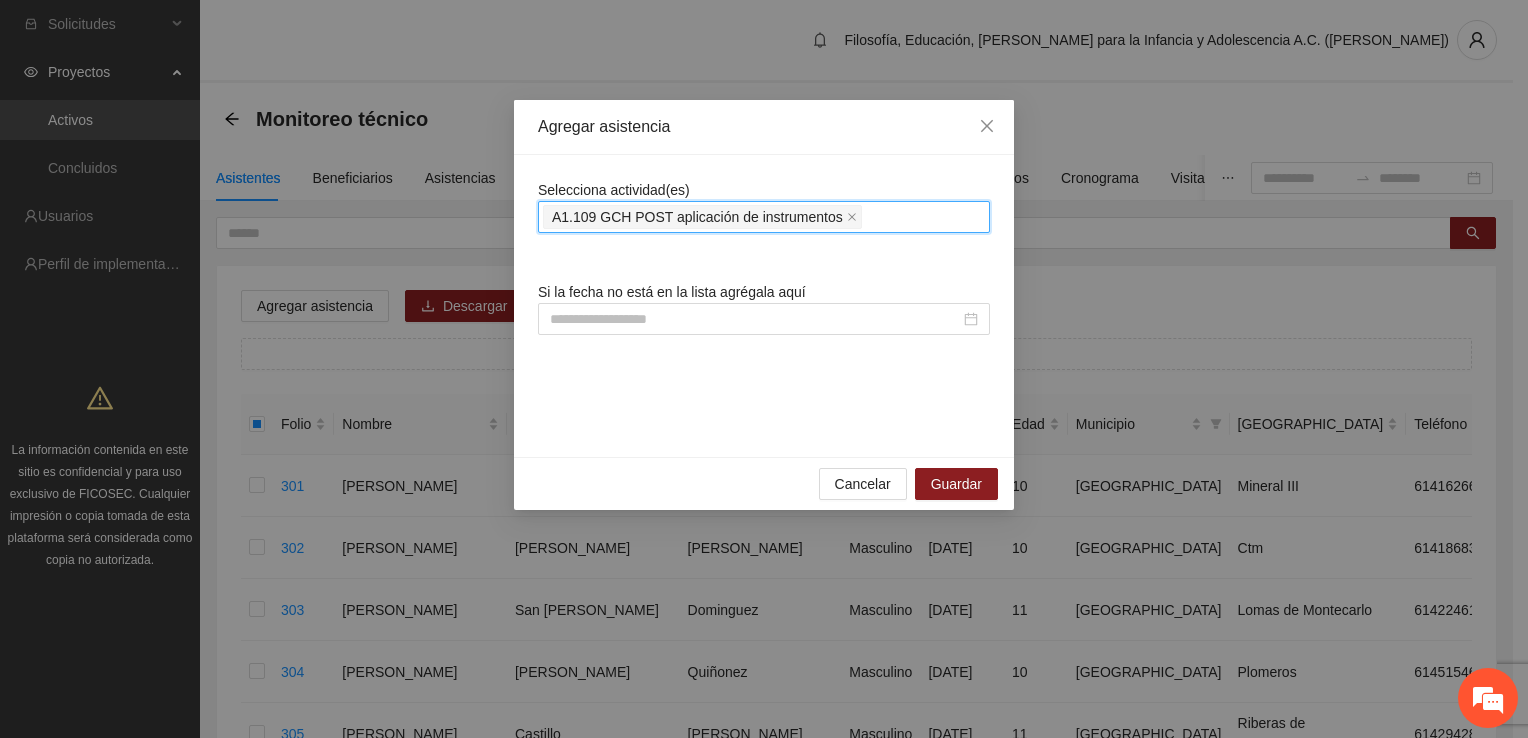 click on "A1.109 GCH POST aplicación de instrumentos" at bounding box center [764, 217] 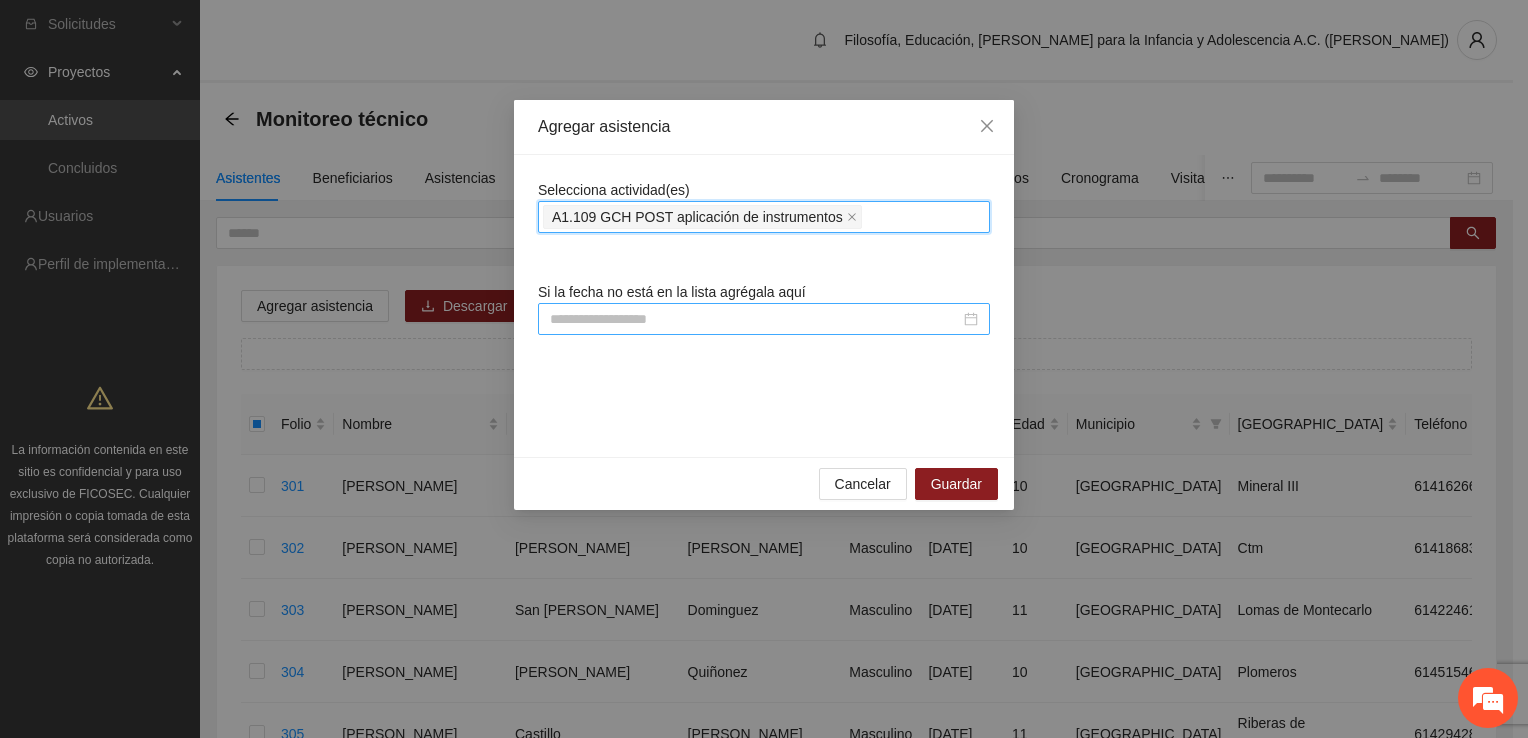 click at bounding box center [764, 319] 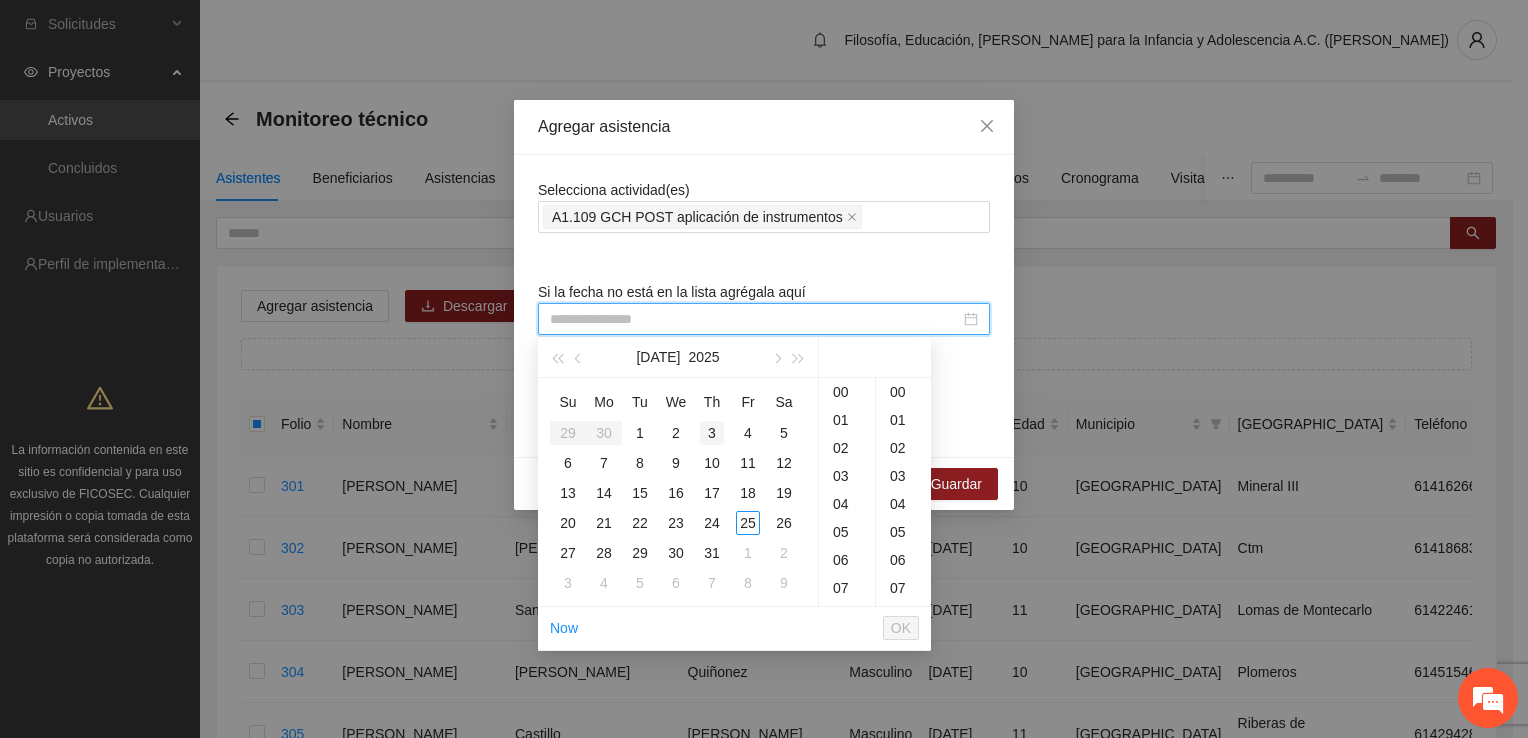 click on "3" at bounding box center (712, 433) 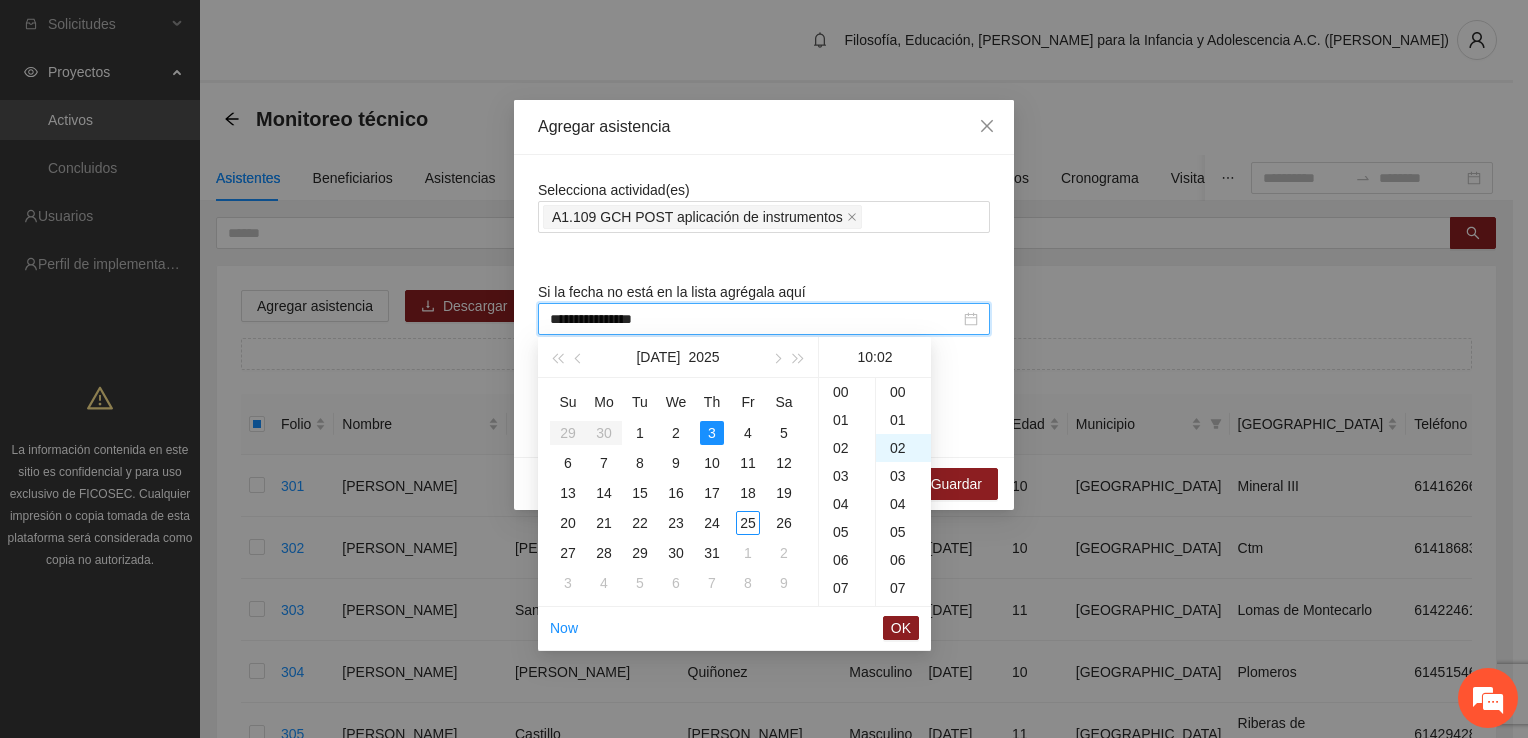 scroll, scrollTop: 280, scrollLeft: 0, axis: vertical 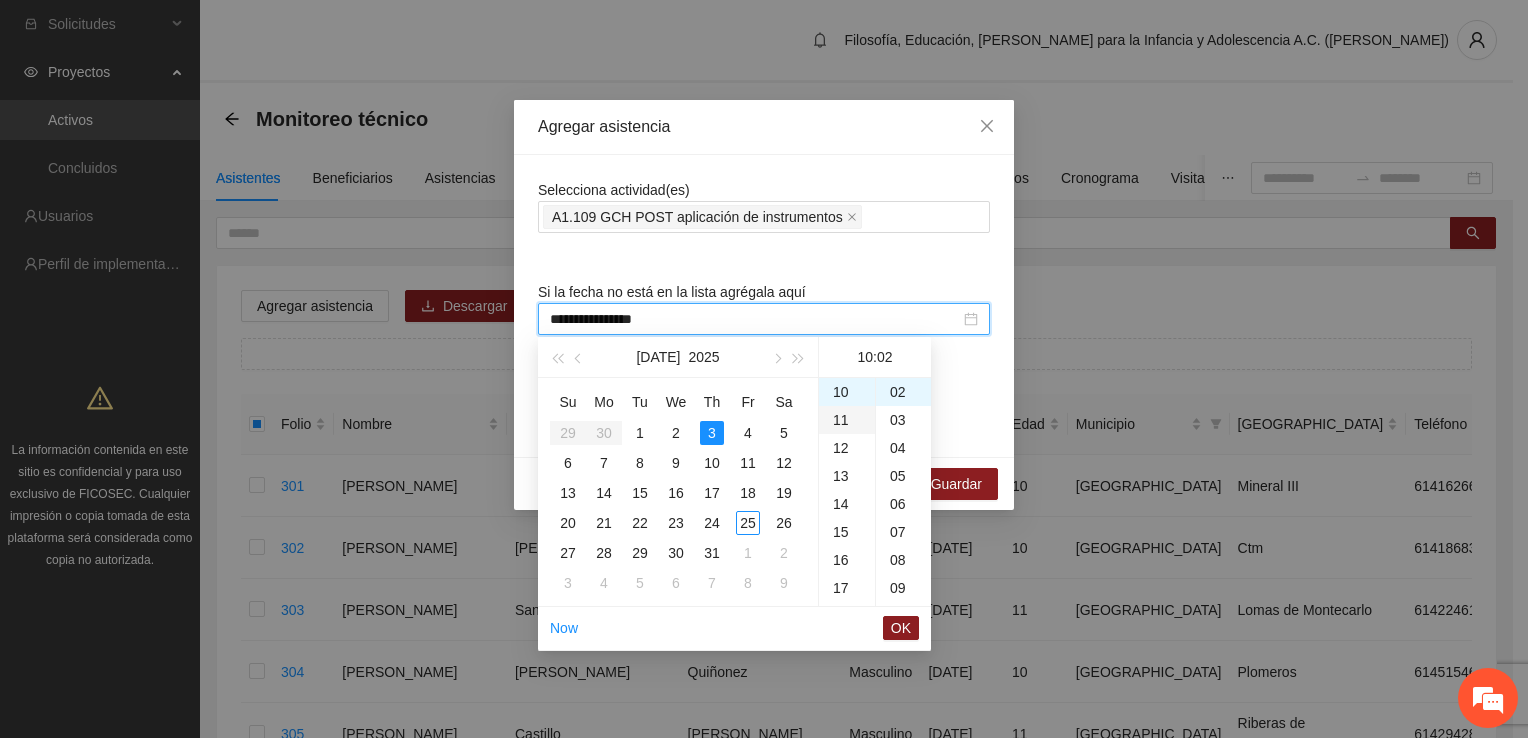 click on "11" at bounding box center (847, 420) 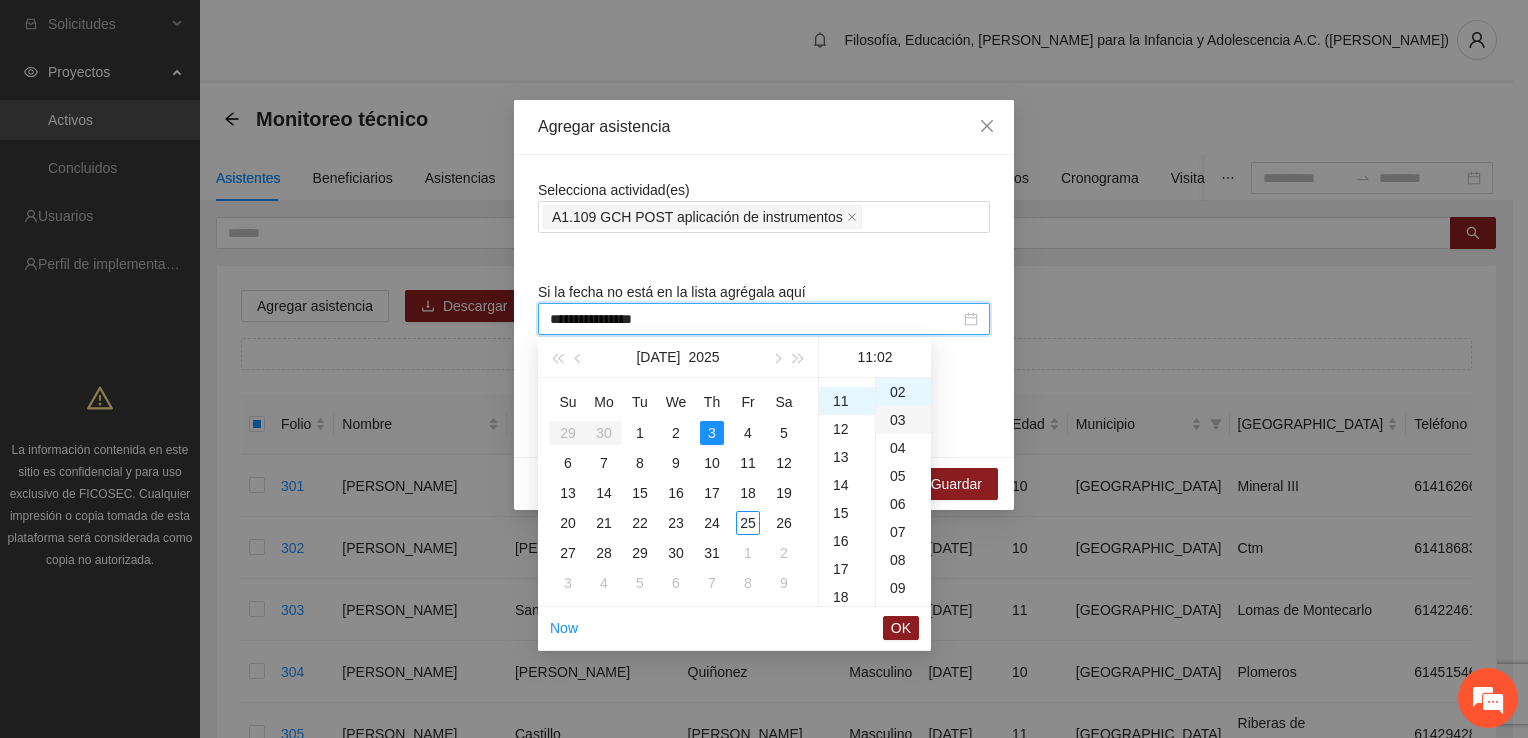 scroll, scrollTop: 308, scrollLeft: 0, axis: vertical 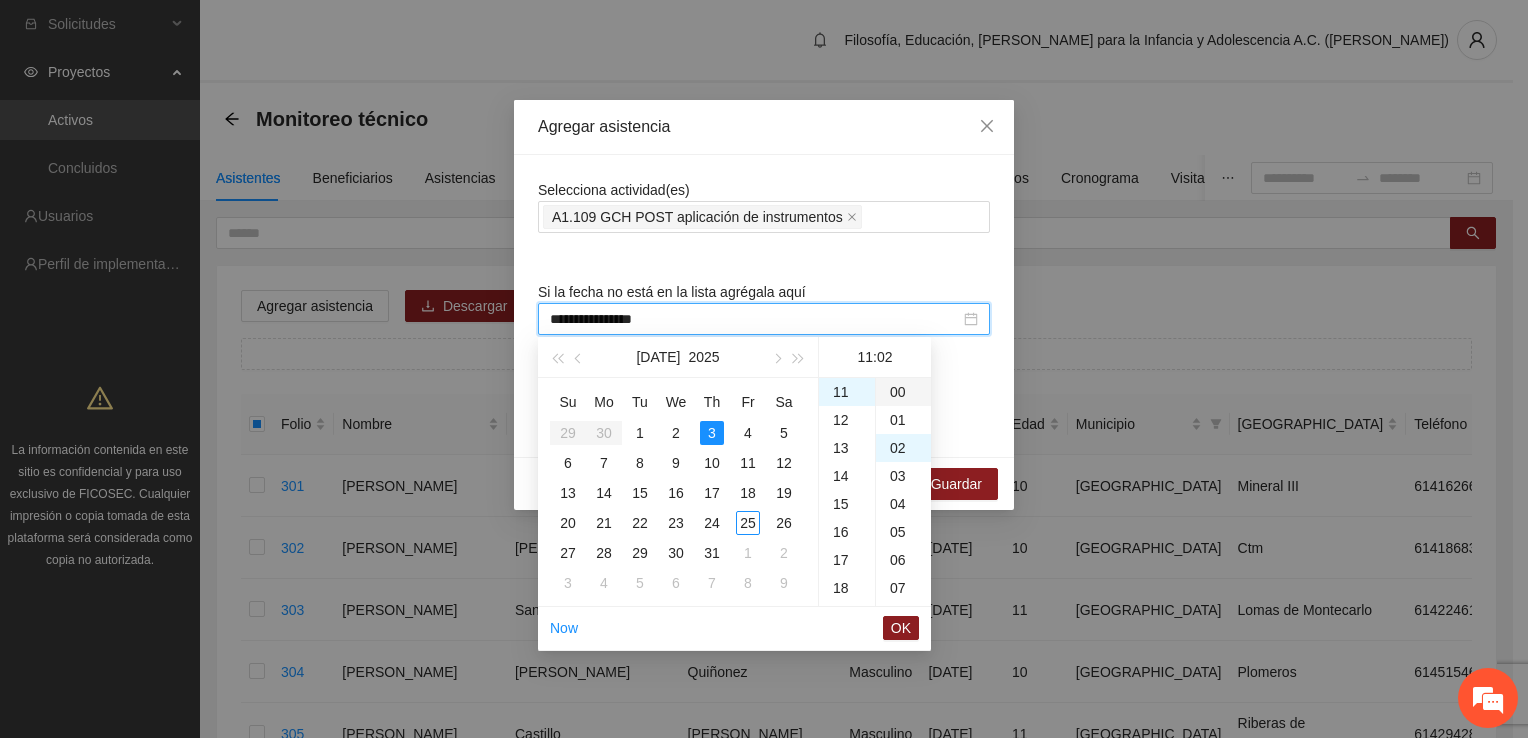 click on "00" at bounding box center [903, 392] 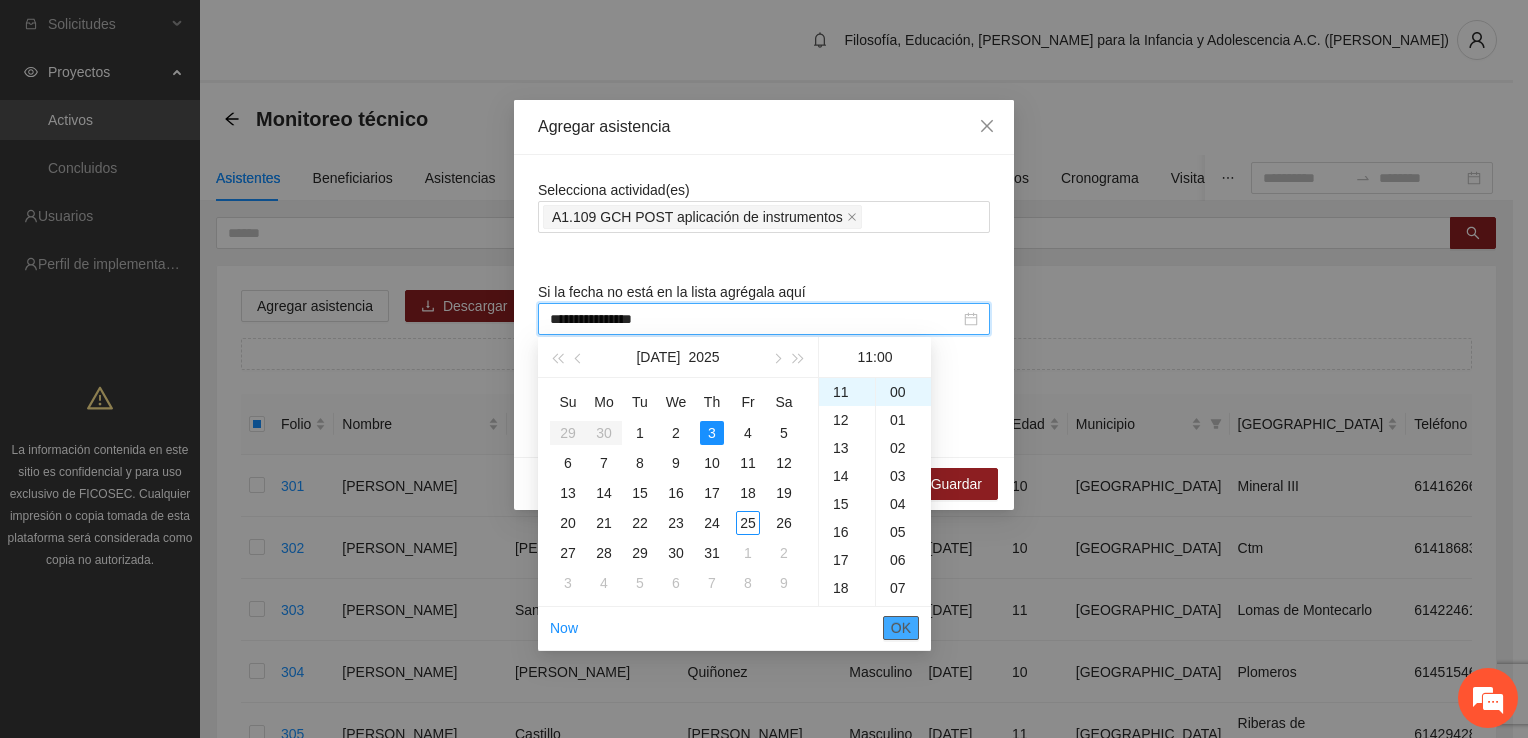click on "OK" at bounding box center [901, 628] 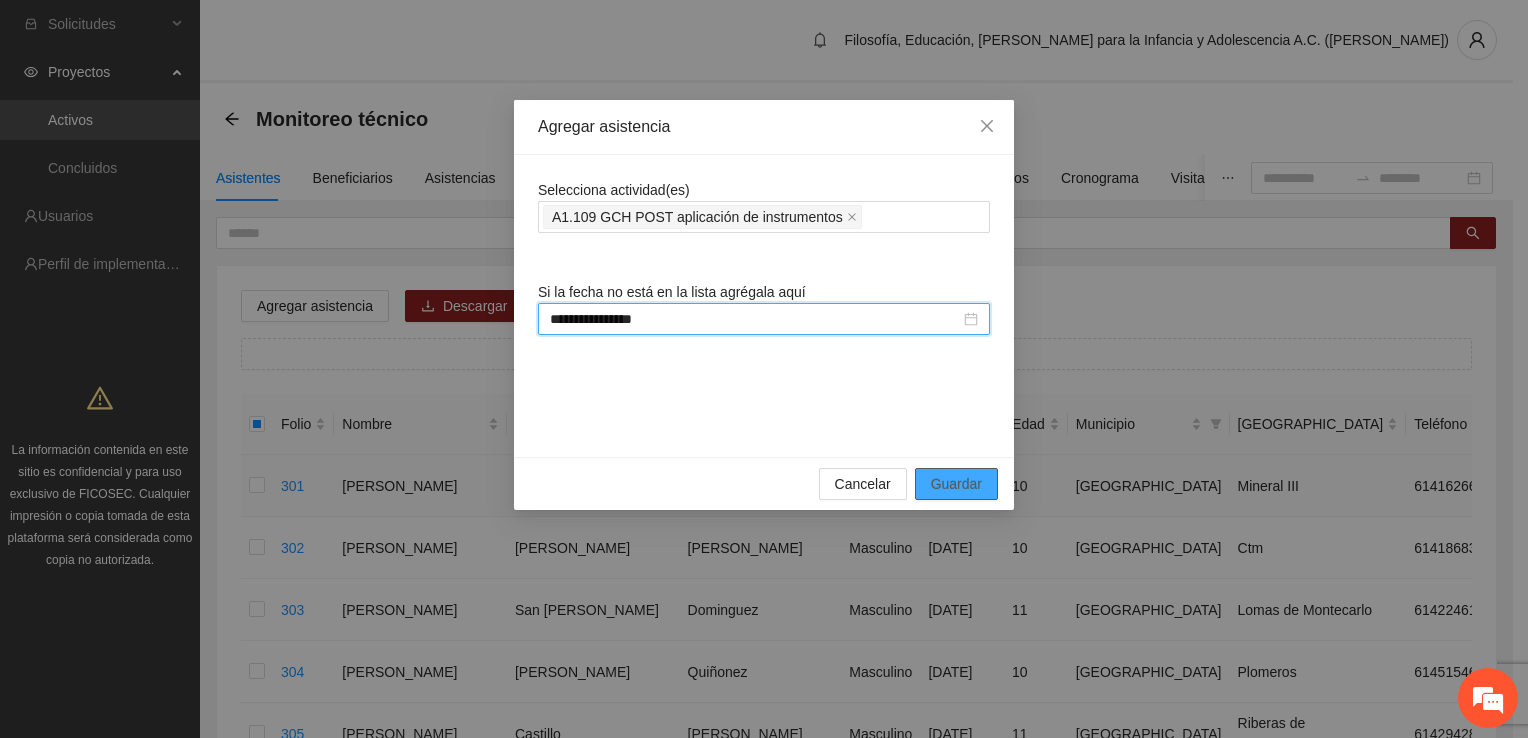 click on "Guardar" at bounding box center [956, 484] 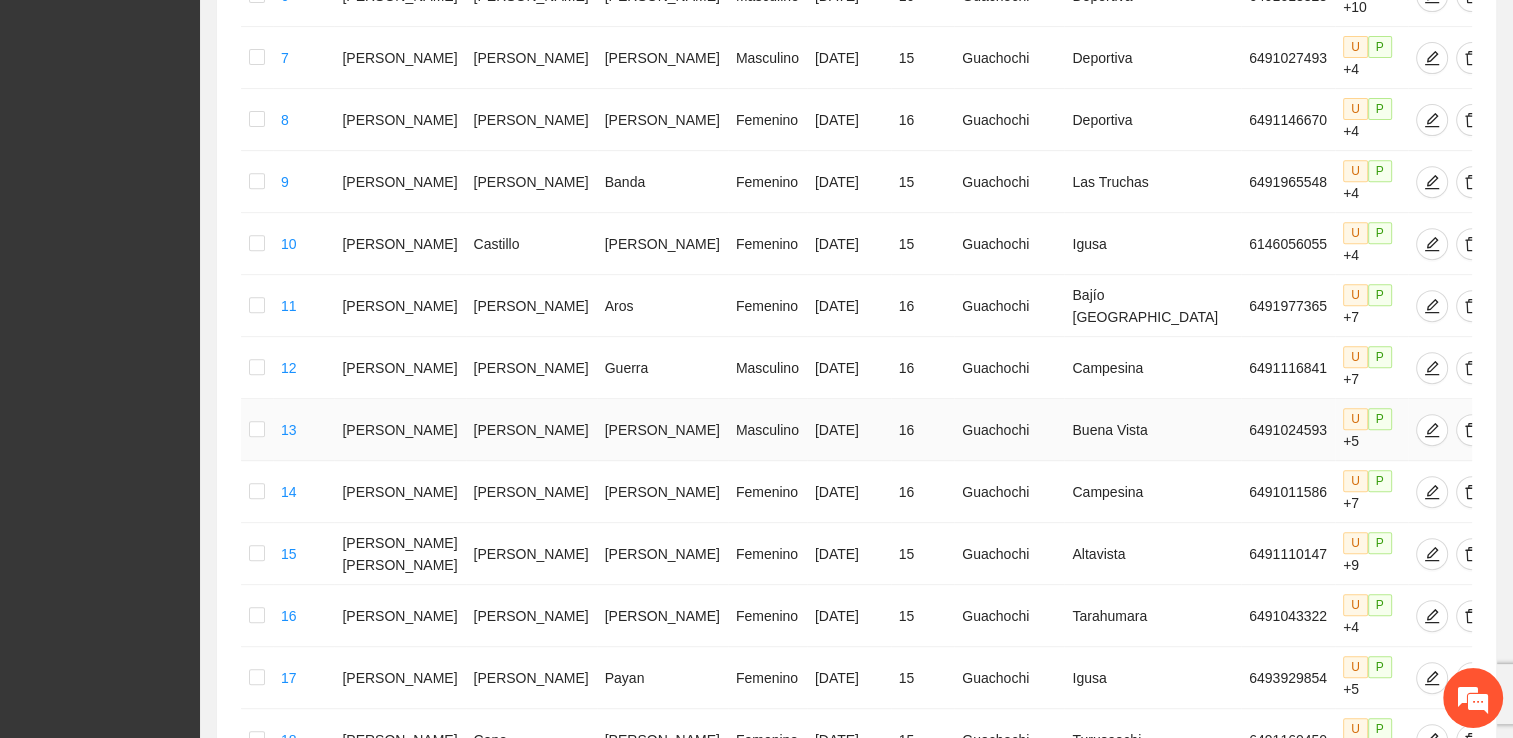 scroll, scrollTop: 1001, scrollLeft: 0, axis: vertical 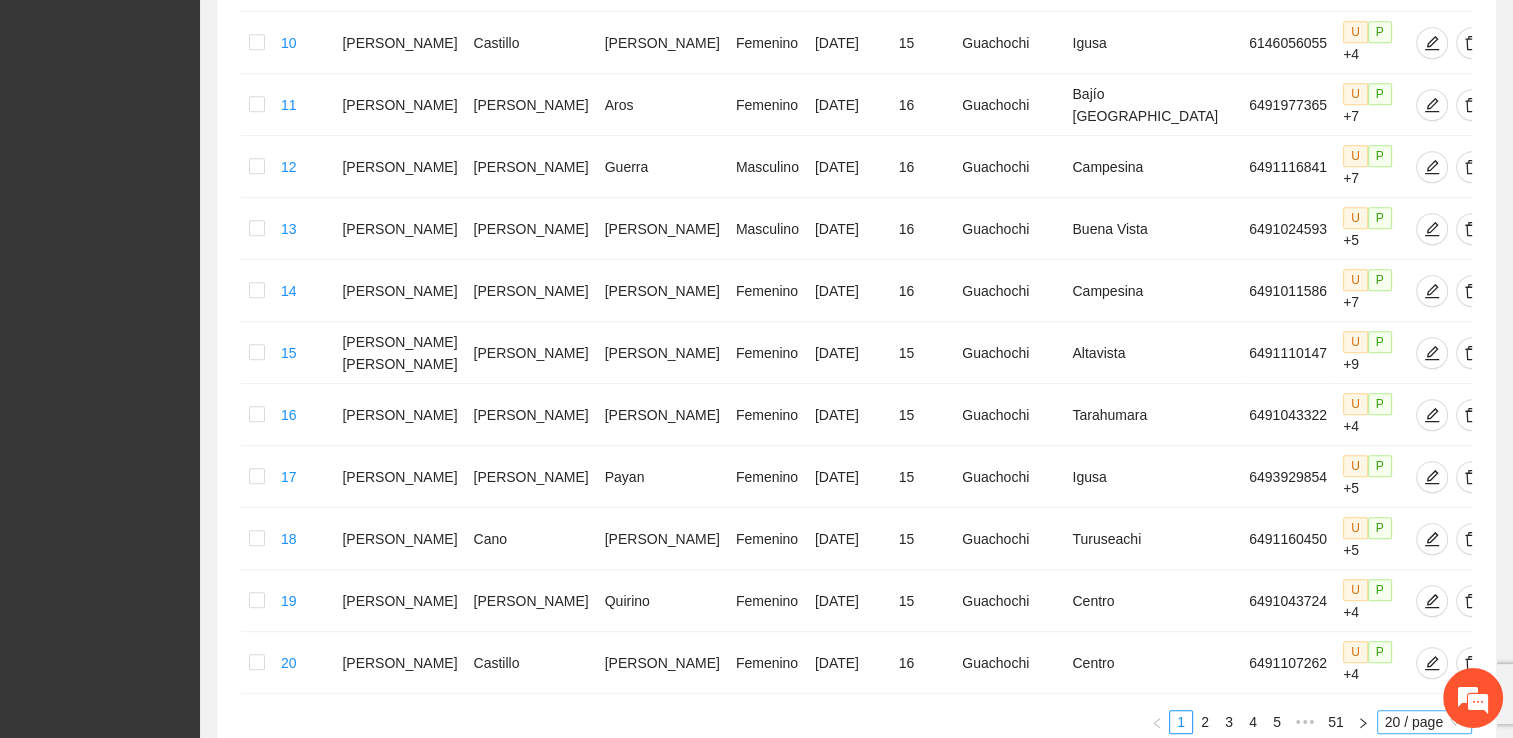 click on "20 / page" at bounding box center [1424, 722] 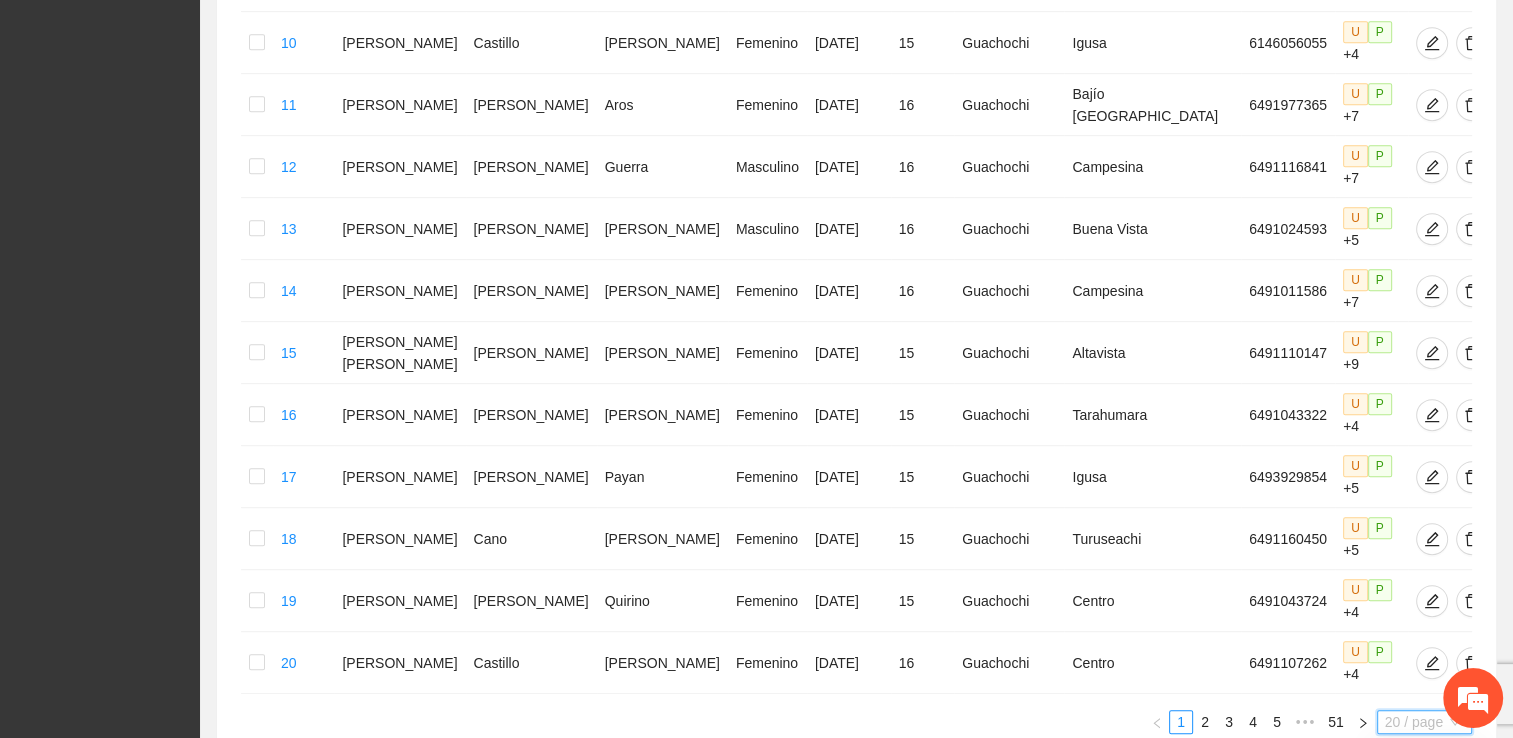 click on "100 / page" at bounding box center (1425, 854) 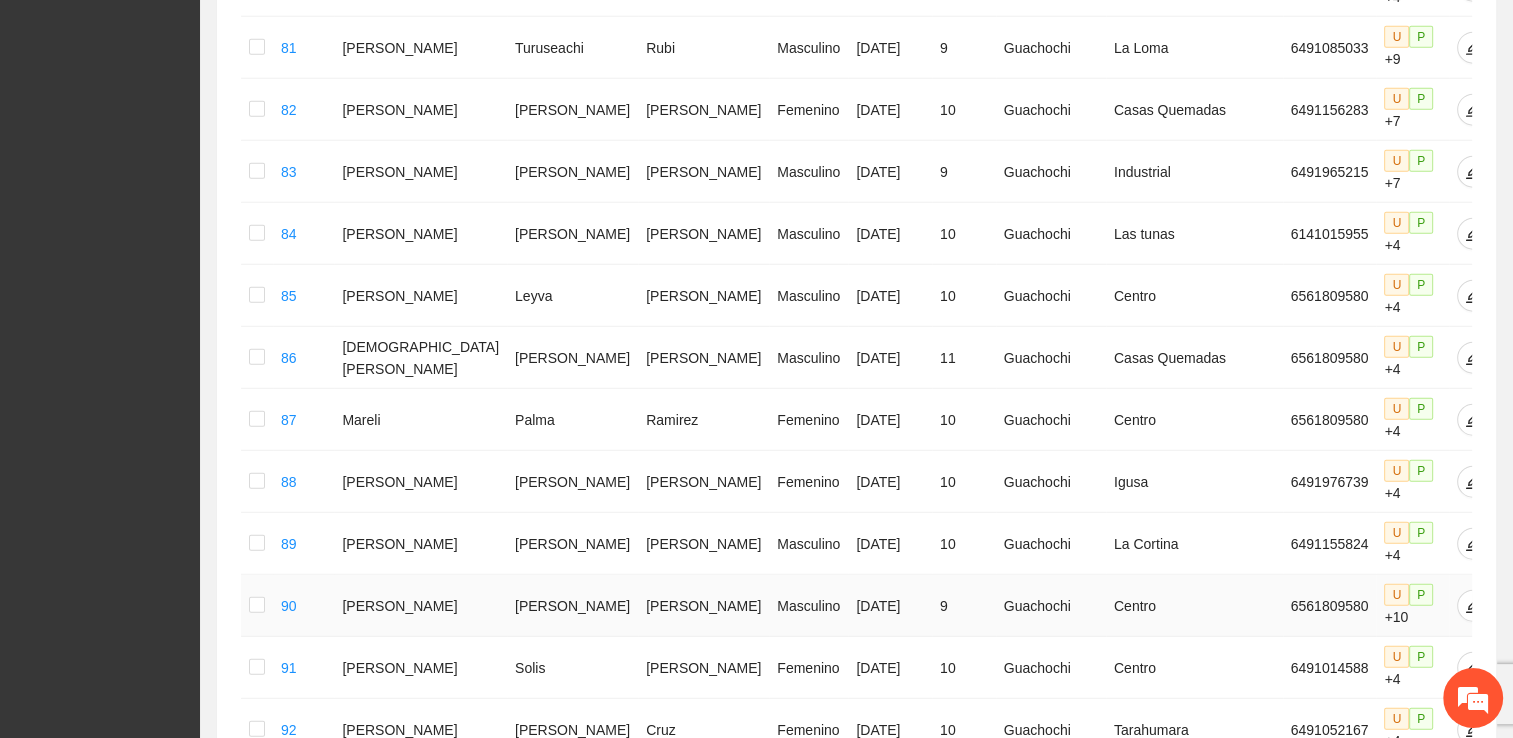 scroll, scrollTop: 5418, scrollLeft: 0, axis: vertical 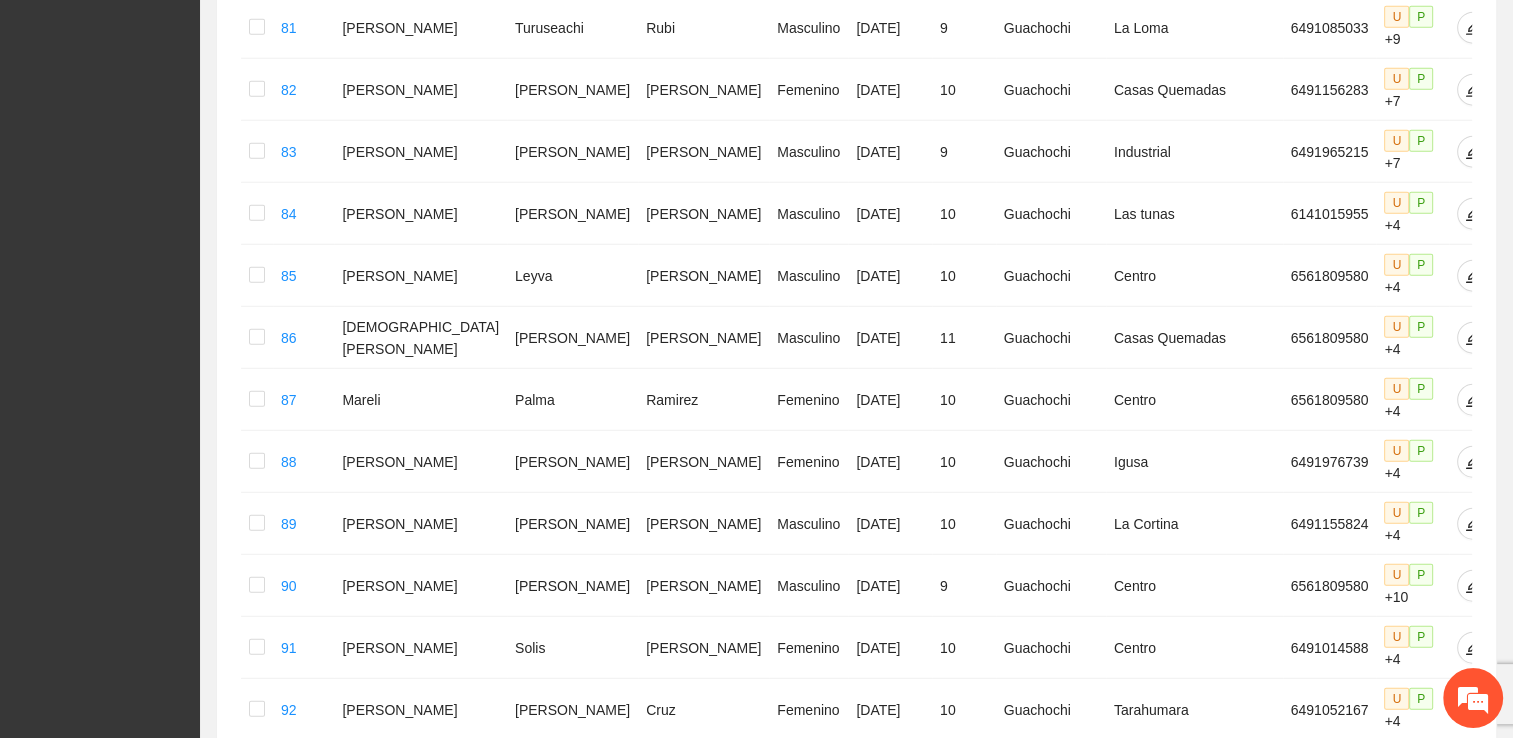 click on "4" at bounding box center [1245, 1265] 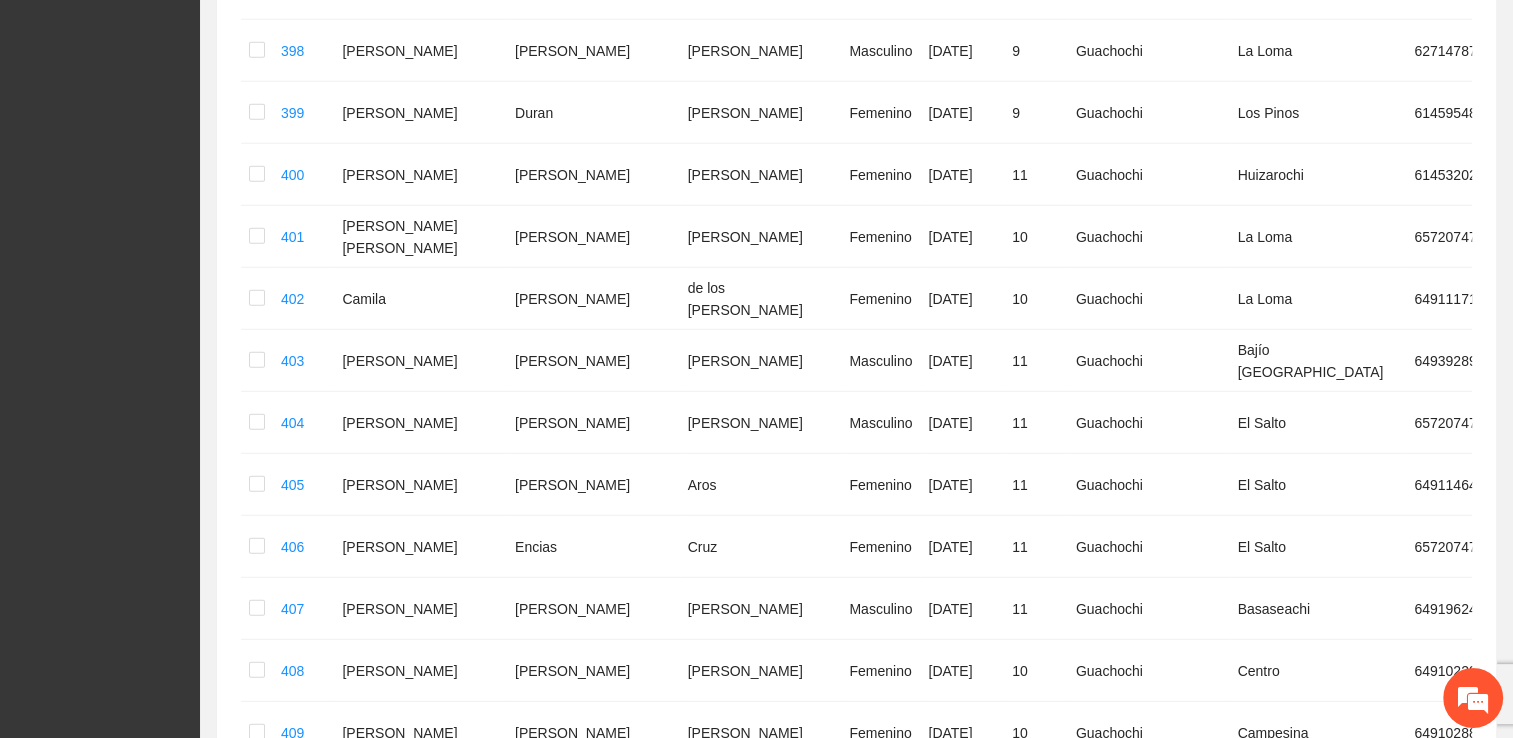 scroll, scrollTop: 5541, scrollLeft: 0, axis: vertical 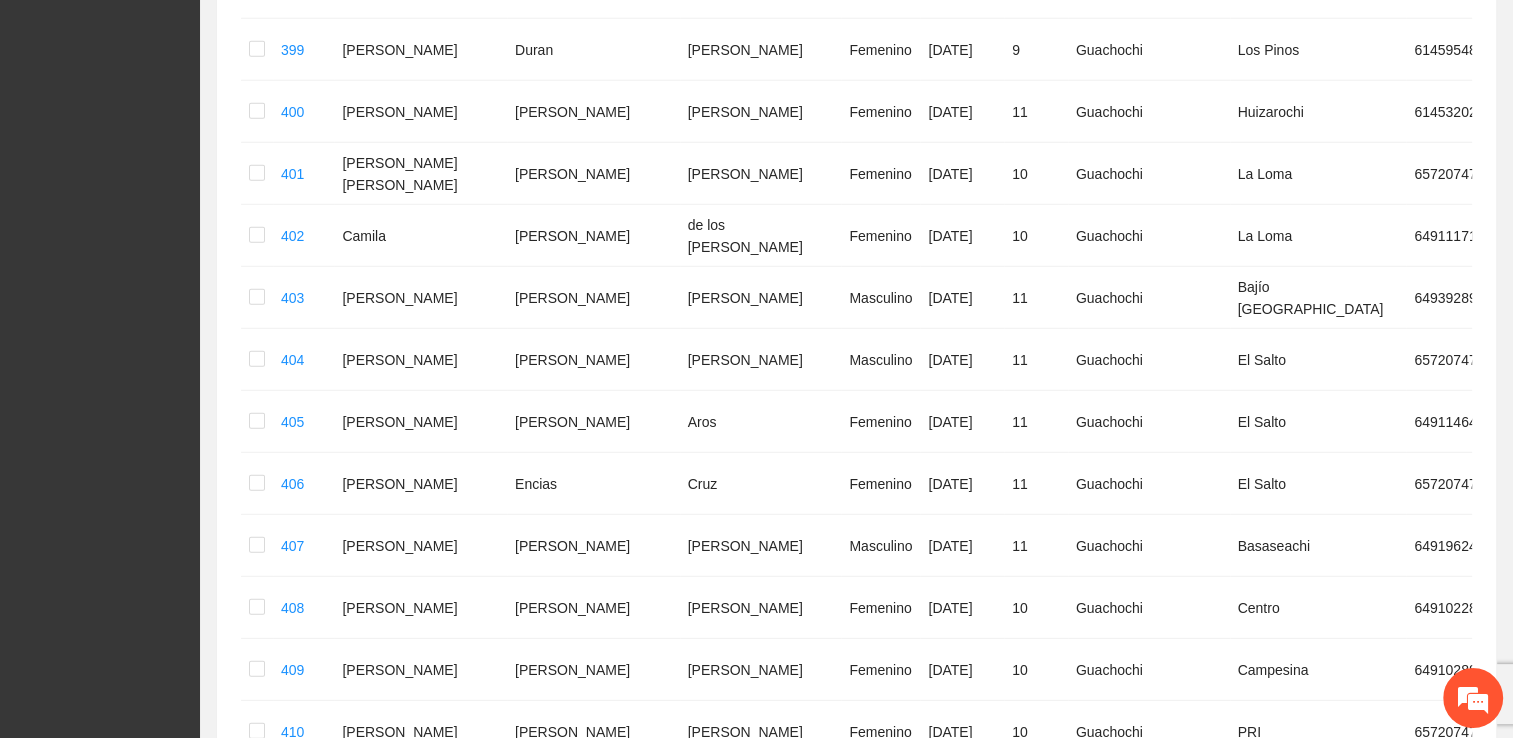 click on "5" at bounding box center [1245, 1163] 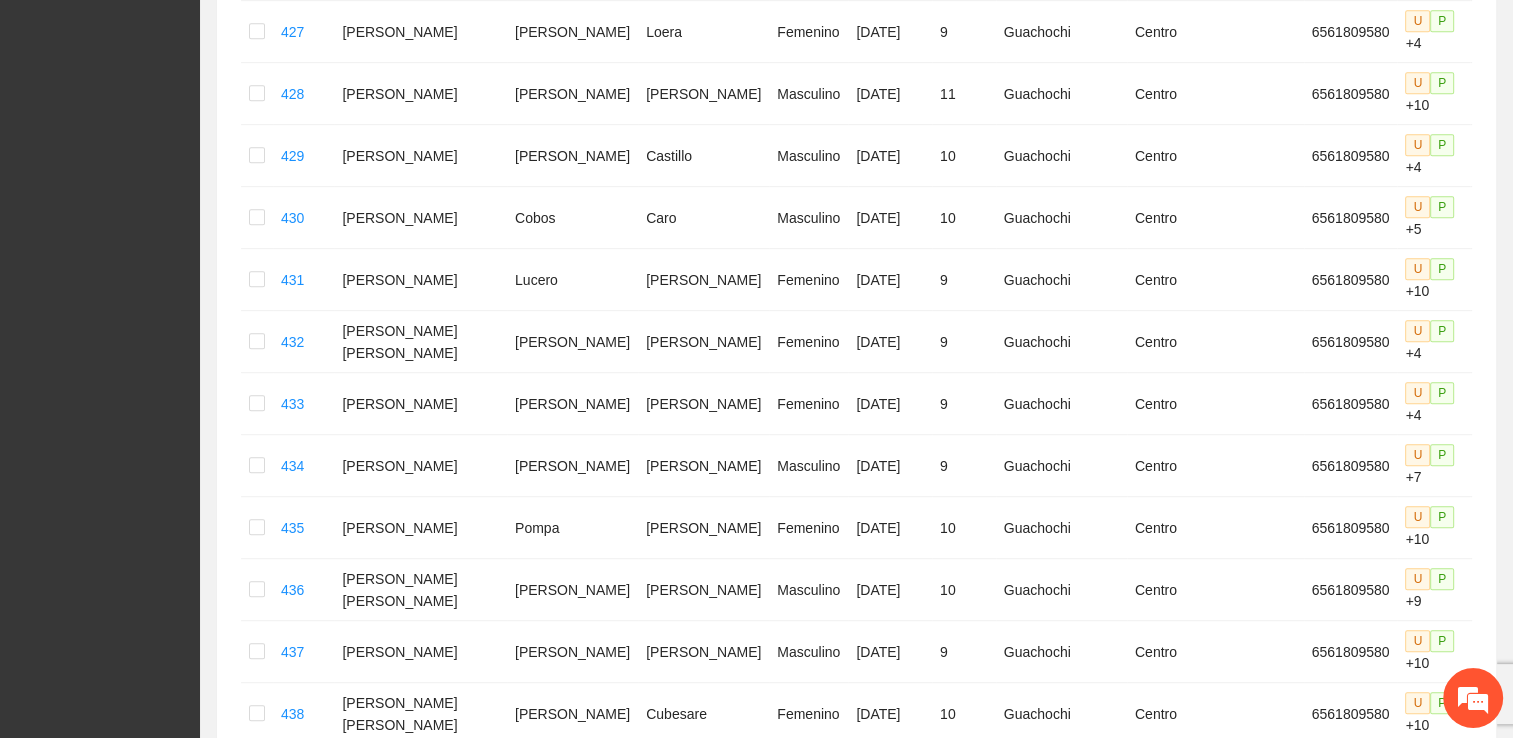 scroll, scrollTop: 716, scrollLeft: 0, axis: vertical 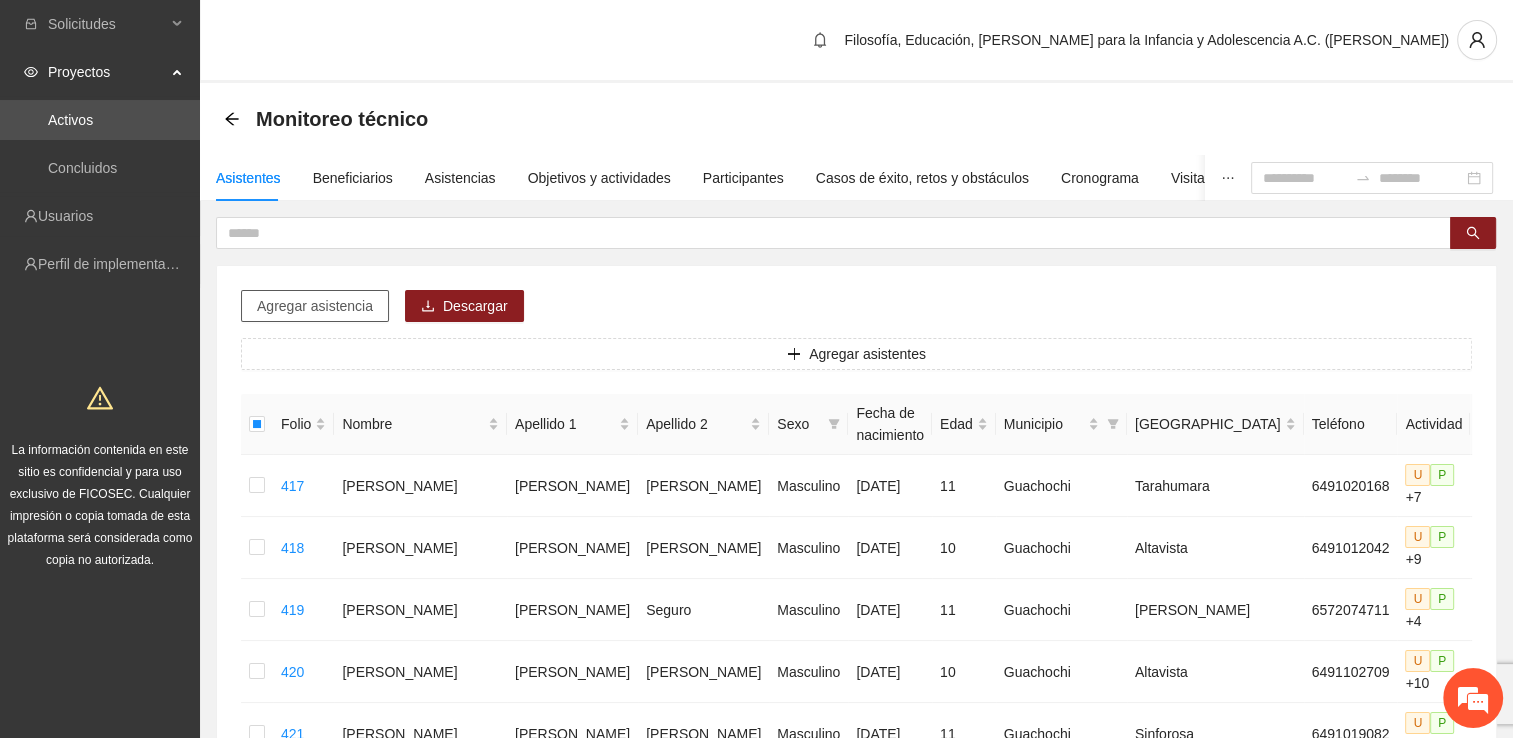 click on "Agregar asistencia" at bounding box center [315, 306] 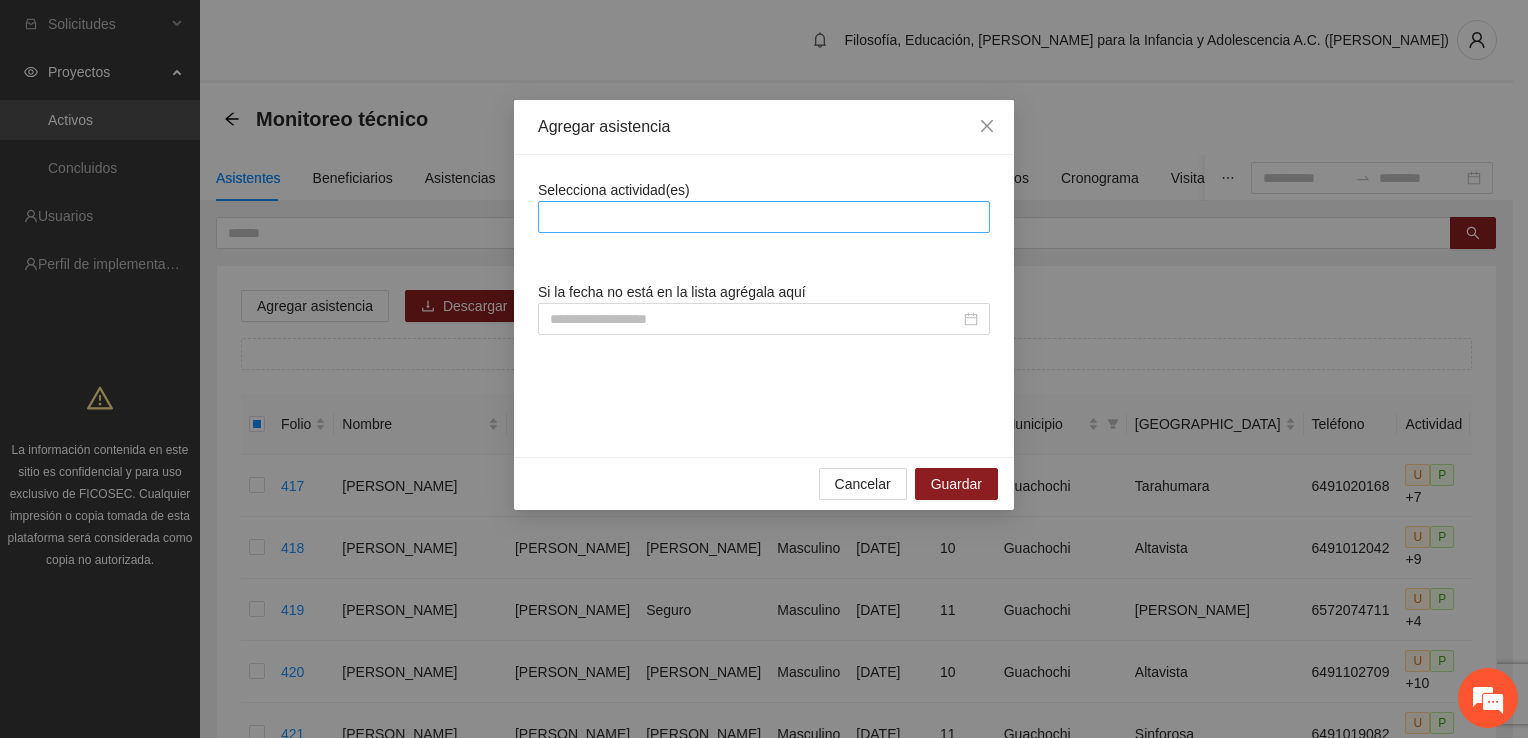 click at bounding box center (764, 217) 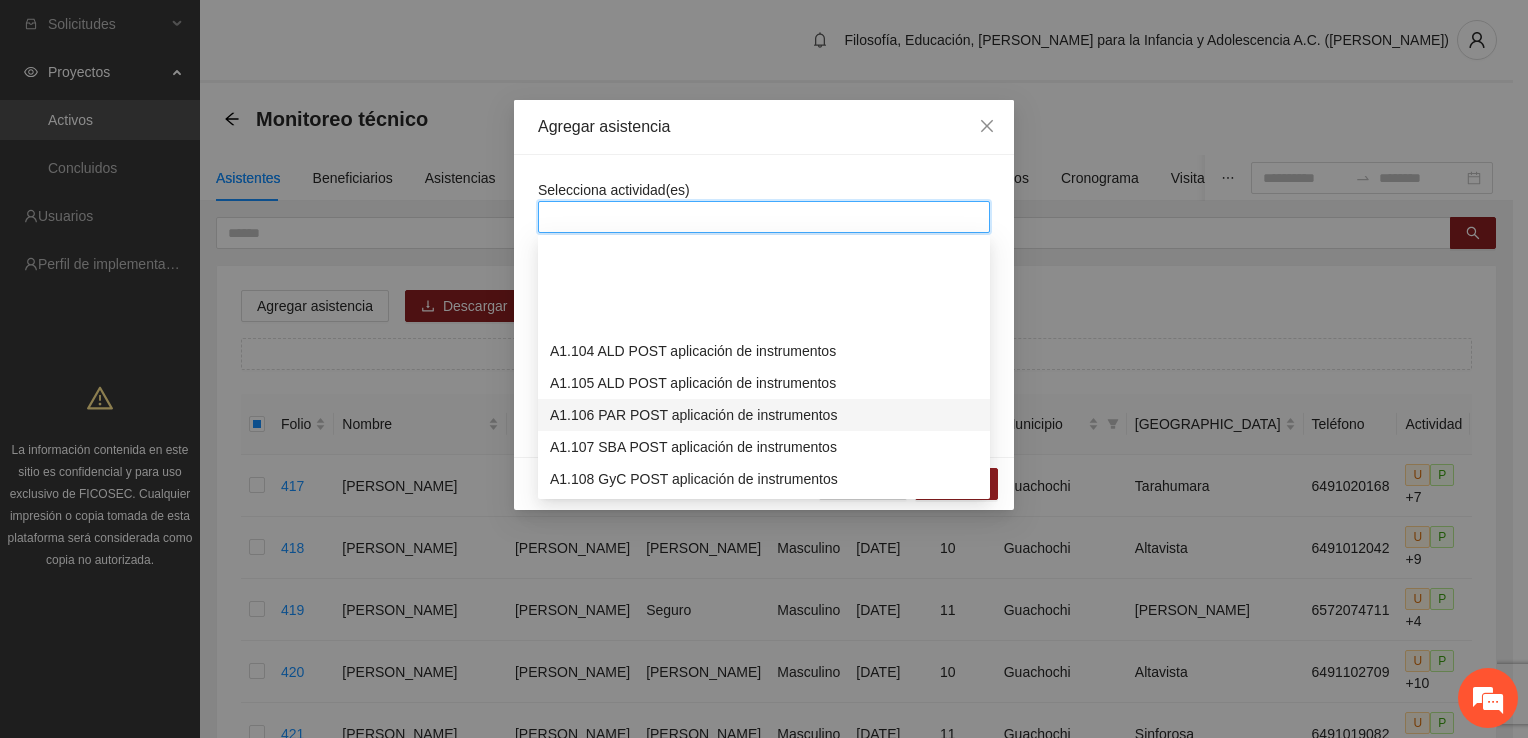 scroll, scrollTop: 3300, scrollLeft: 0, axis: vertical 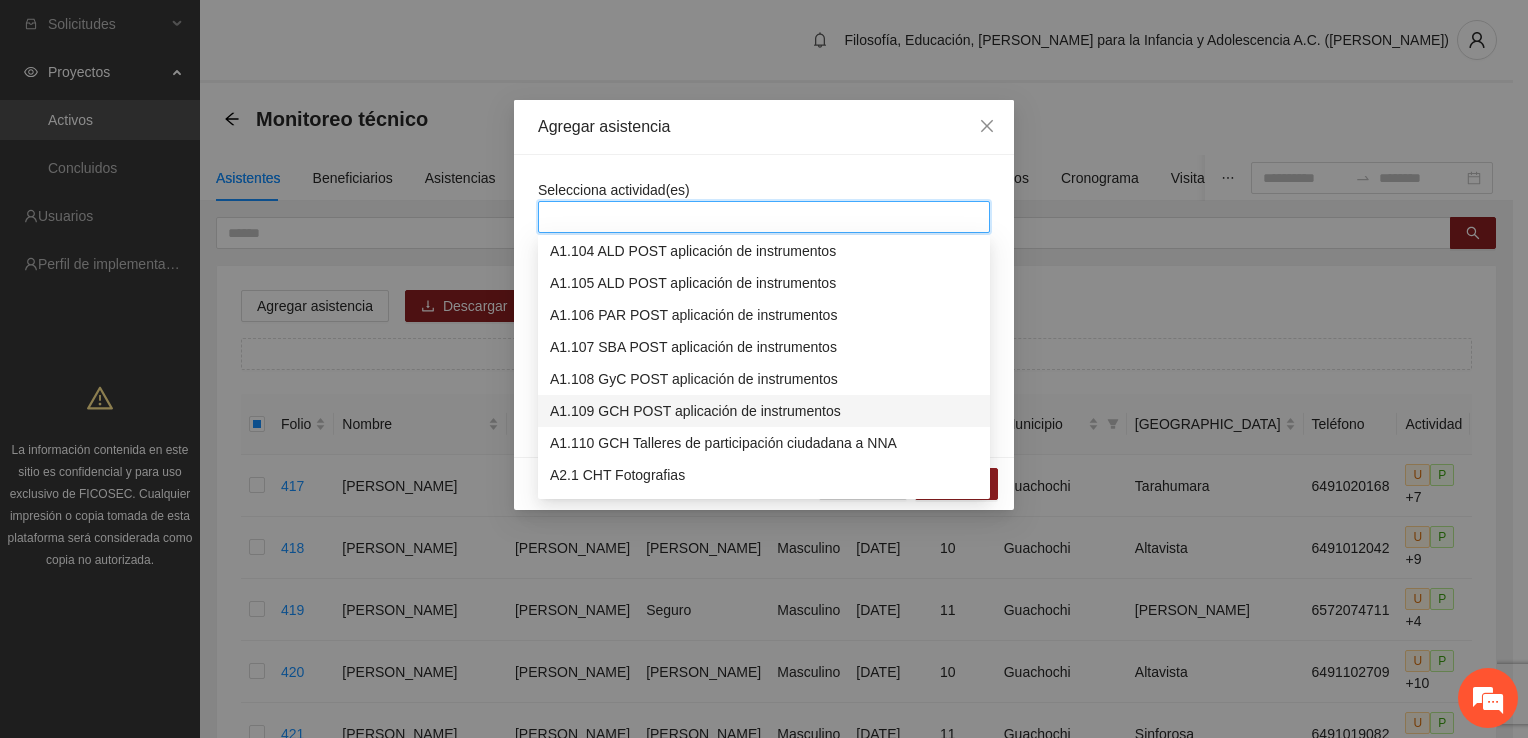 click on "A1.109 GCH POST aplicación de instrumentos" at bounding box center (764, 411) 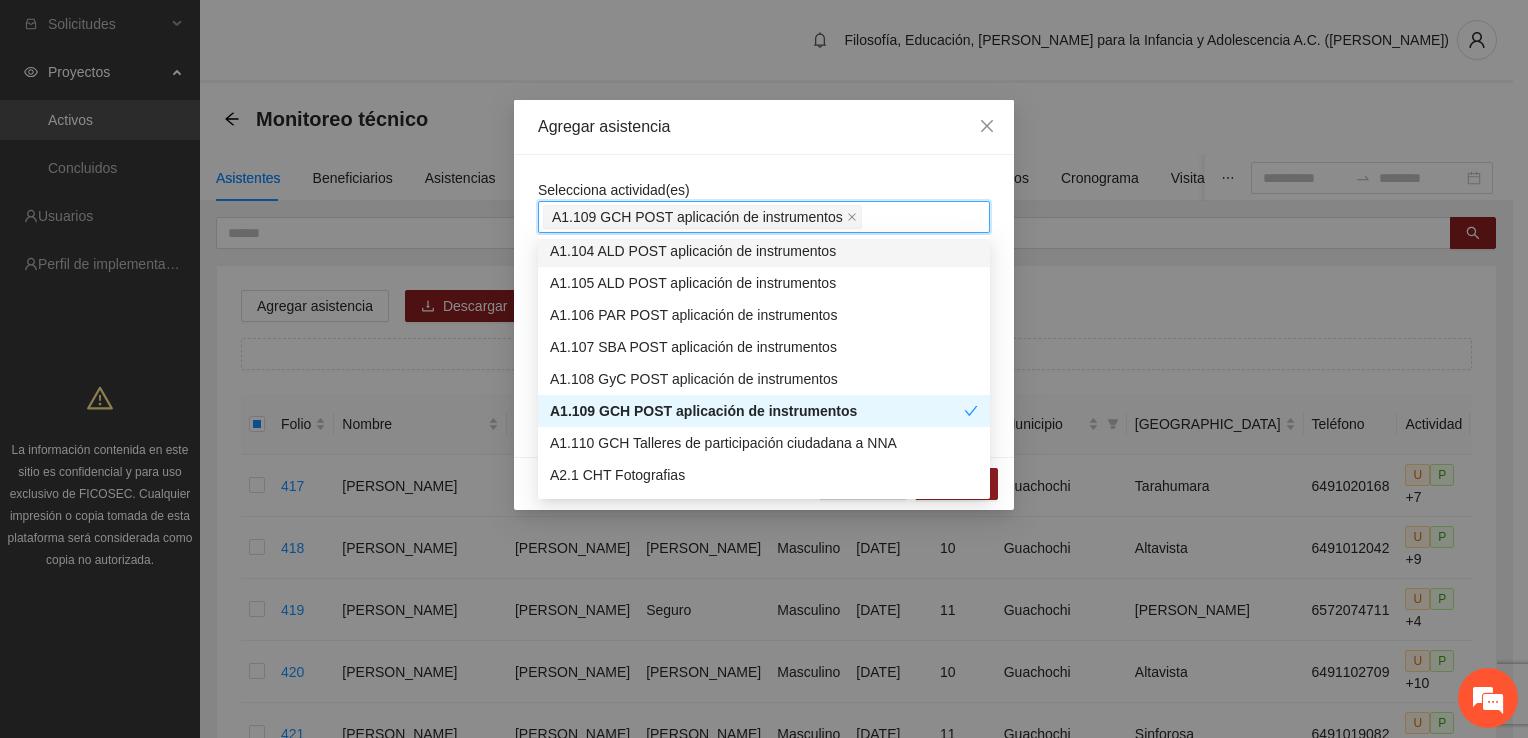 click on "A1.109 GCH POST aplicación de instrumentos" at bounding box center (764, 217) 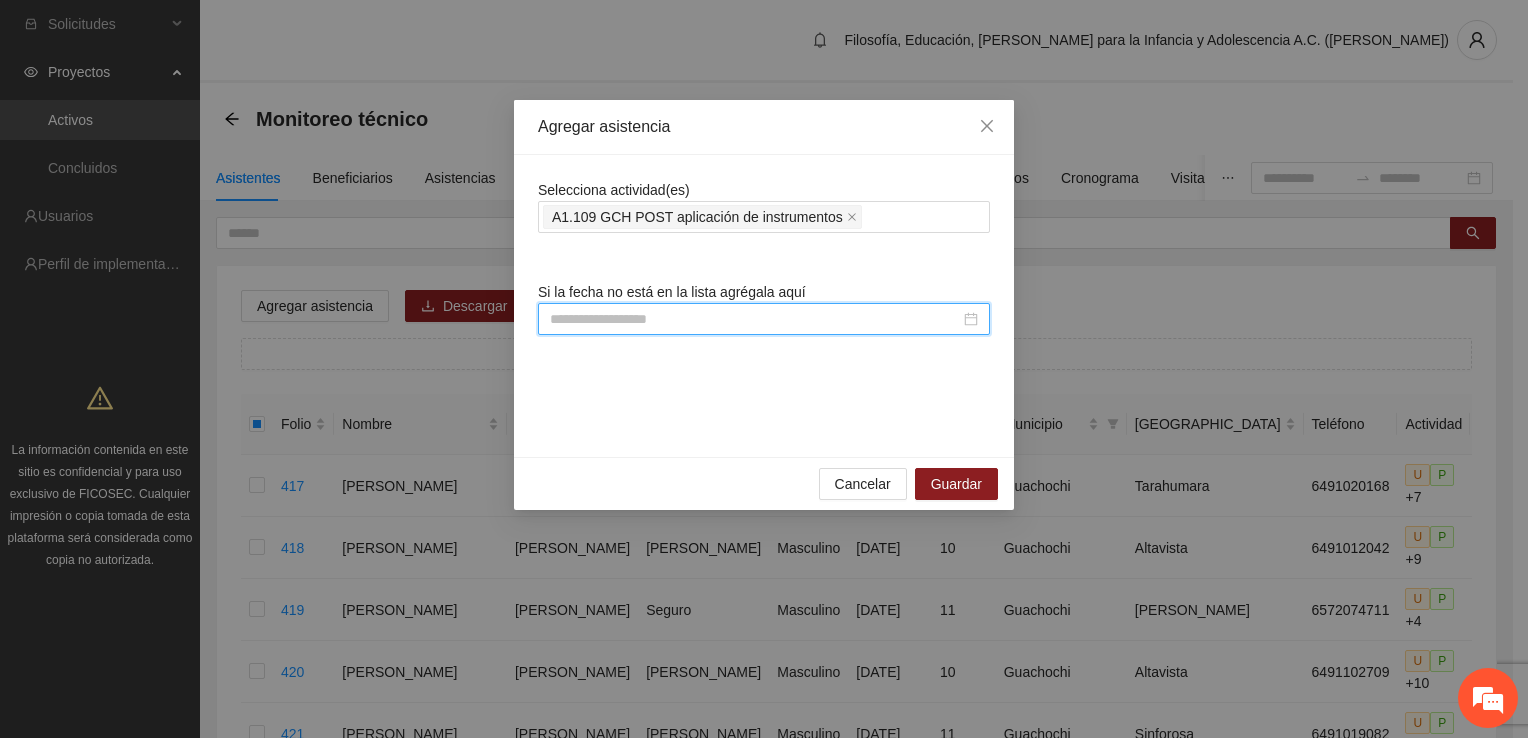 click at bounding box center [755, 319] 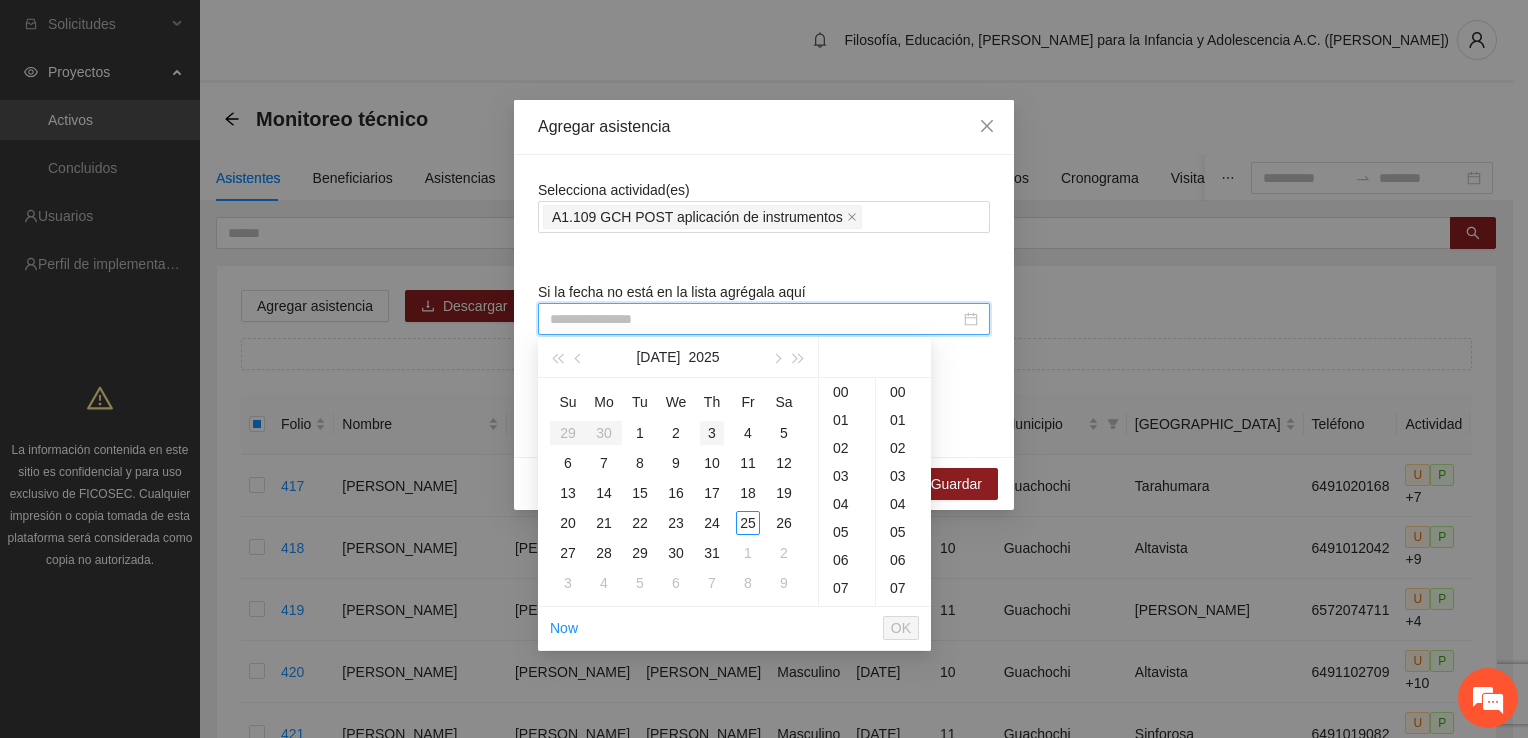 click on "3" at bounding box center [712, 433] 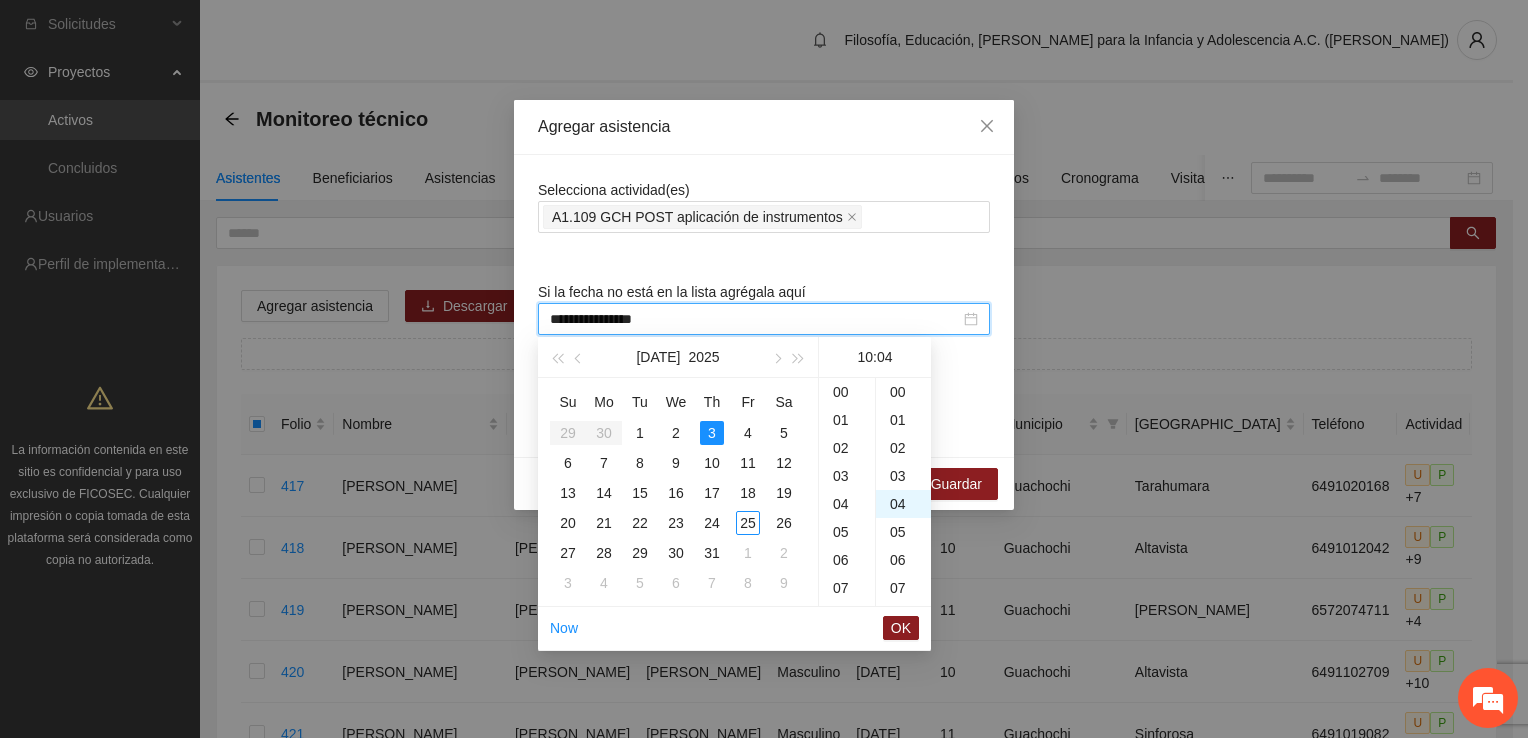 scroll, scrollTop: 280, scrollLeft: 0, axis: vertical 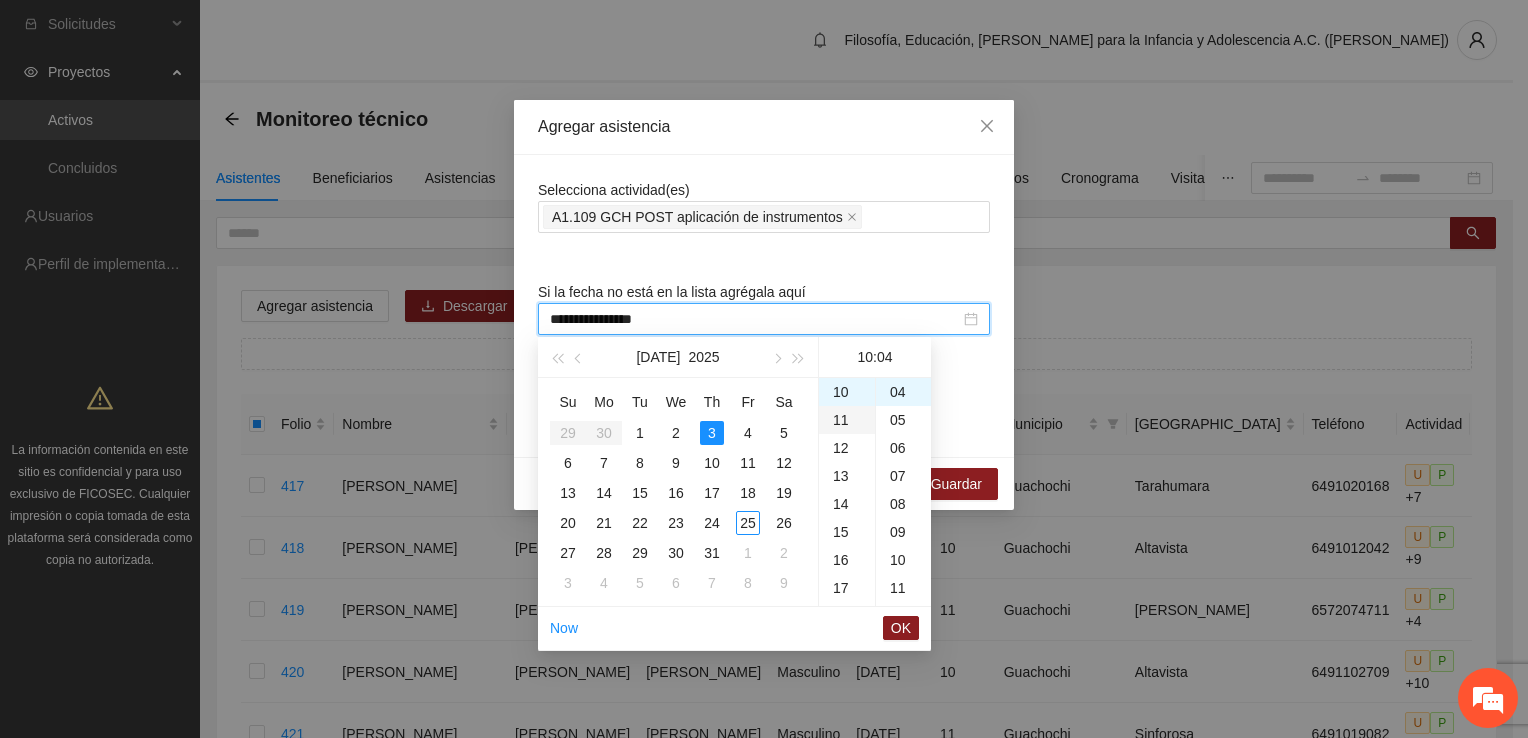 click on "11" at bounding box center [847, 420] 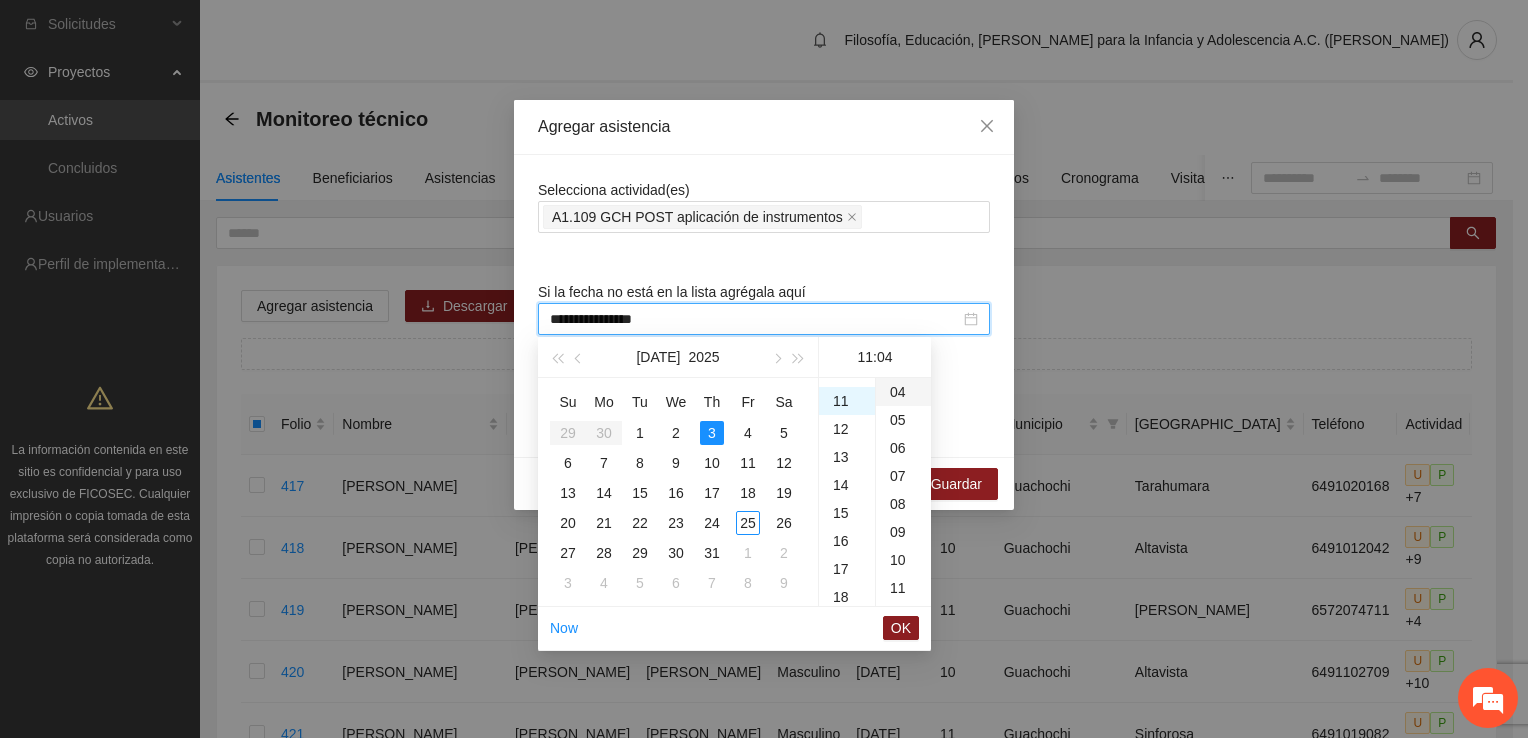 scroll, scrollTop: 308, scrollLeft: 0, axis: vertical 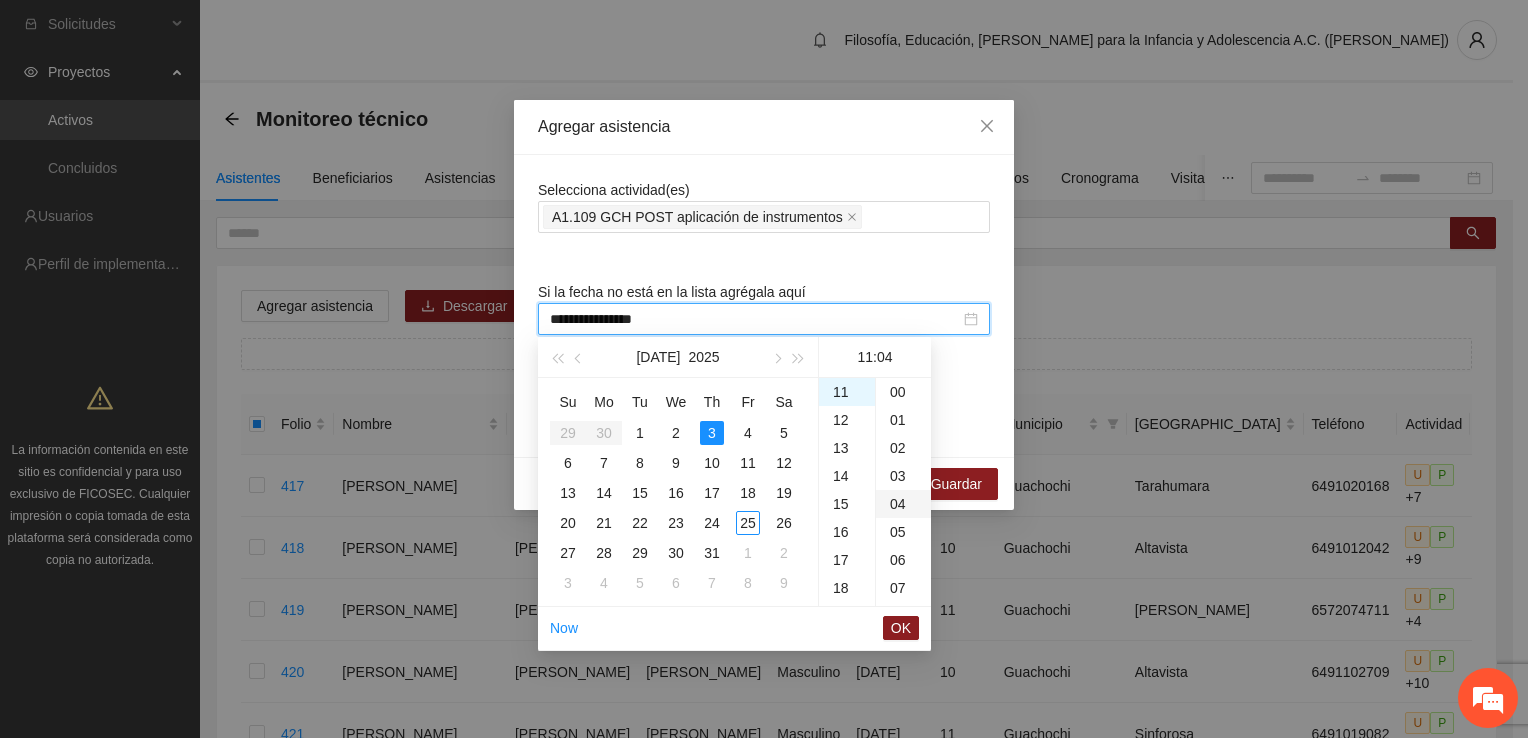 click on "00" at bounding box center [903, 392] 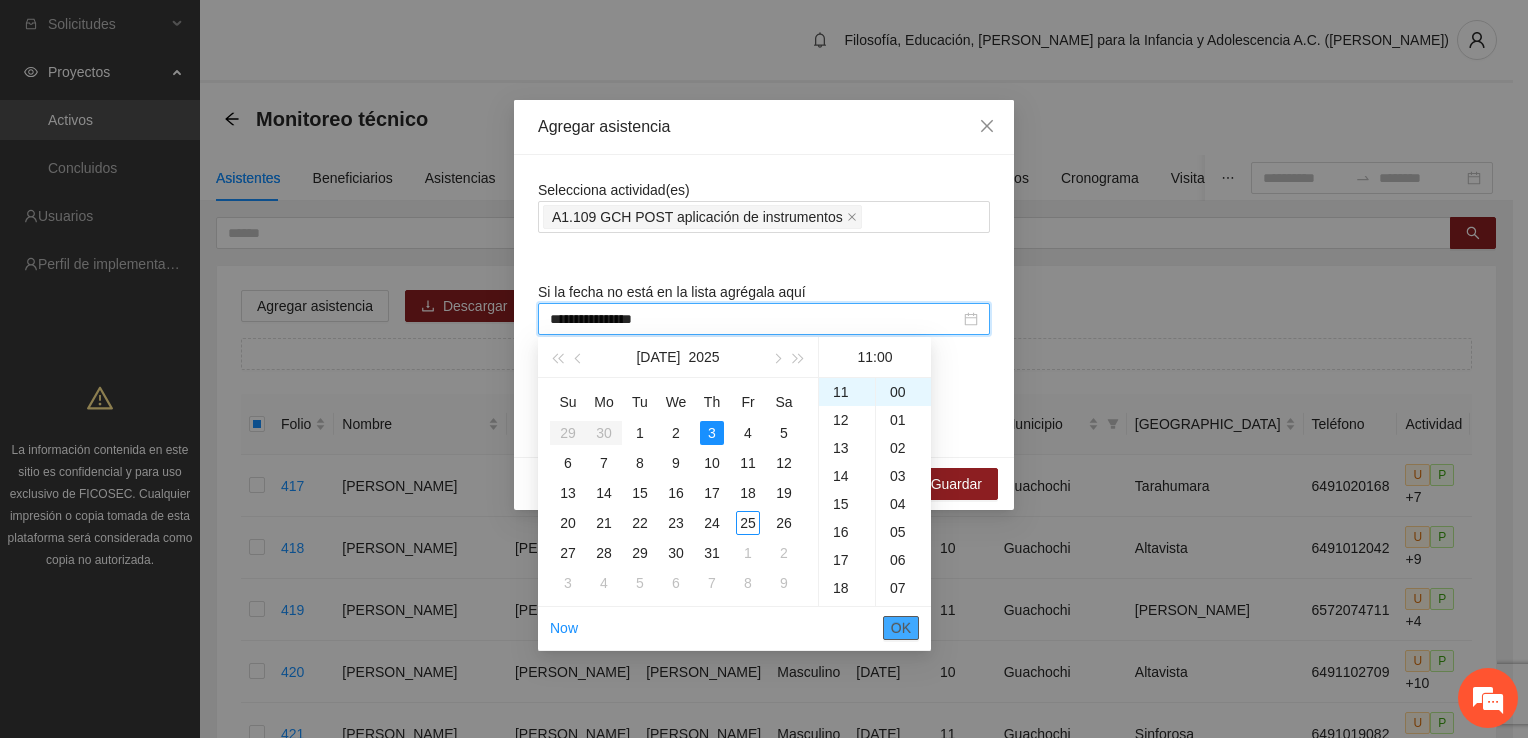 click on "OK" at bounding box center [901, 628] 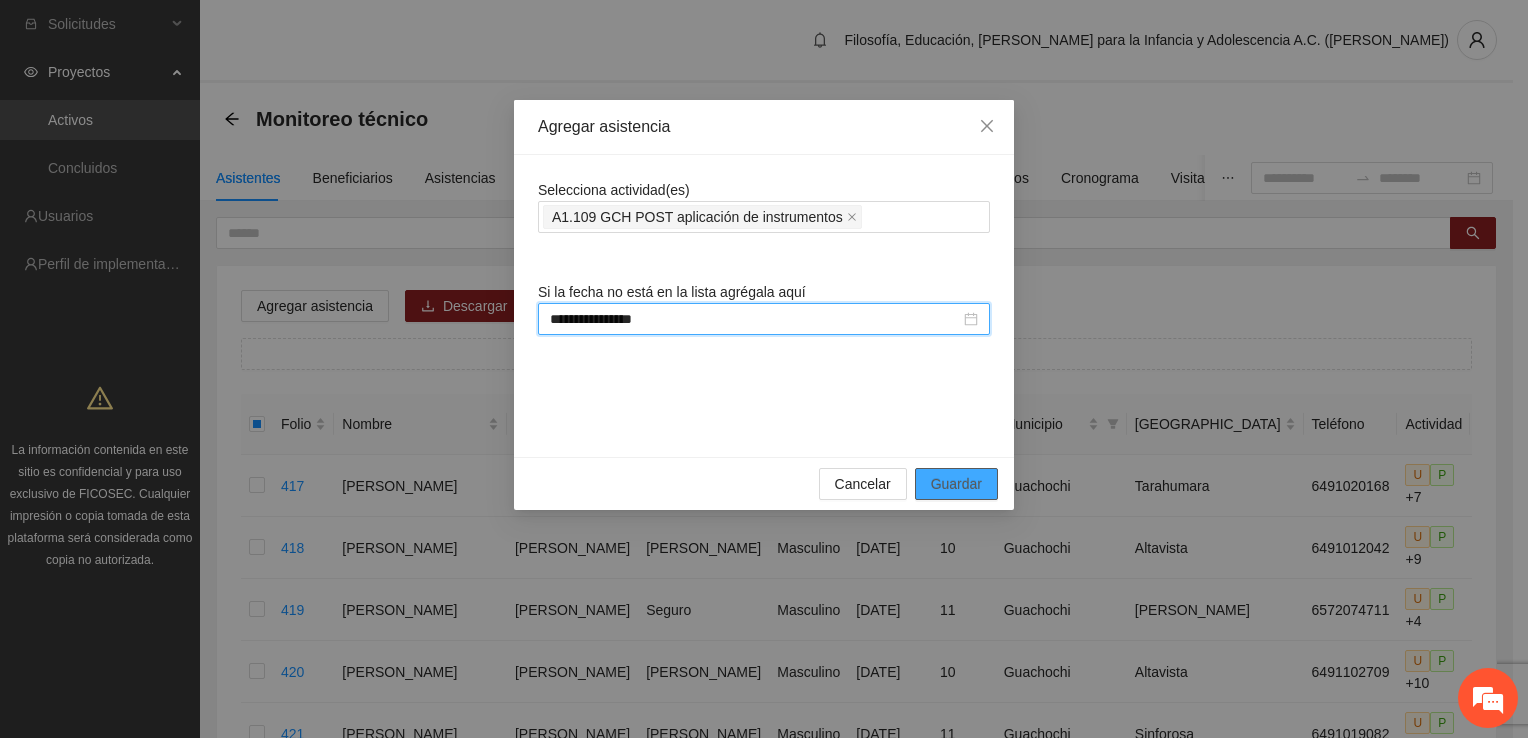 click on "Guardar" at bounding box center (956, 484) 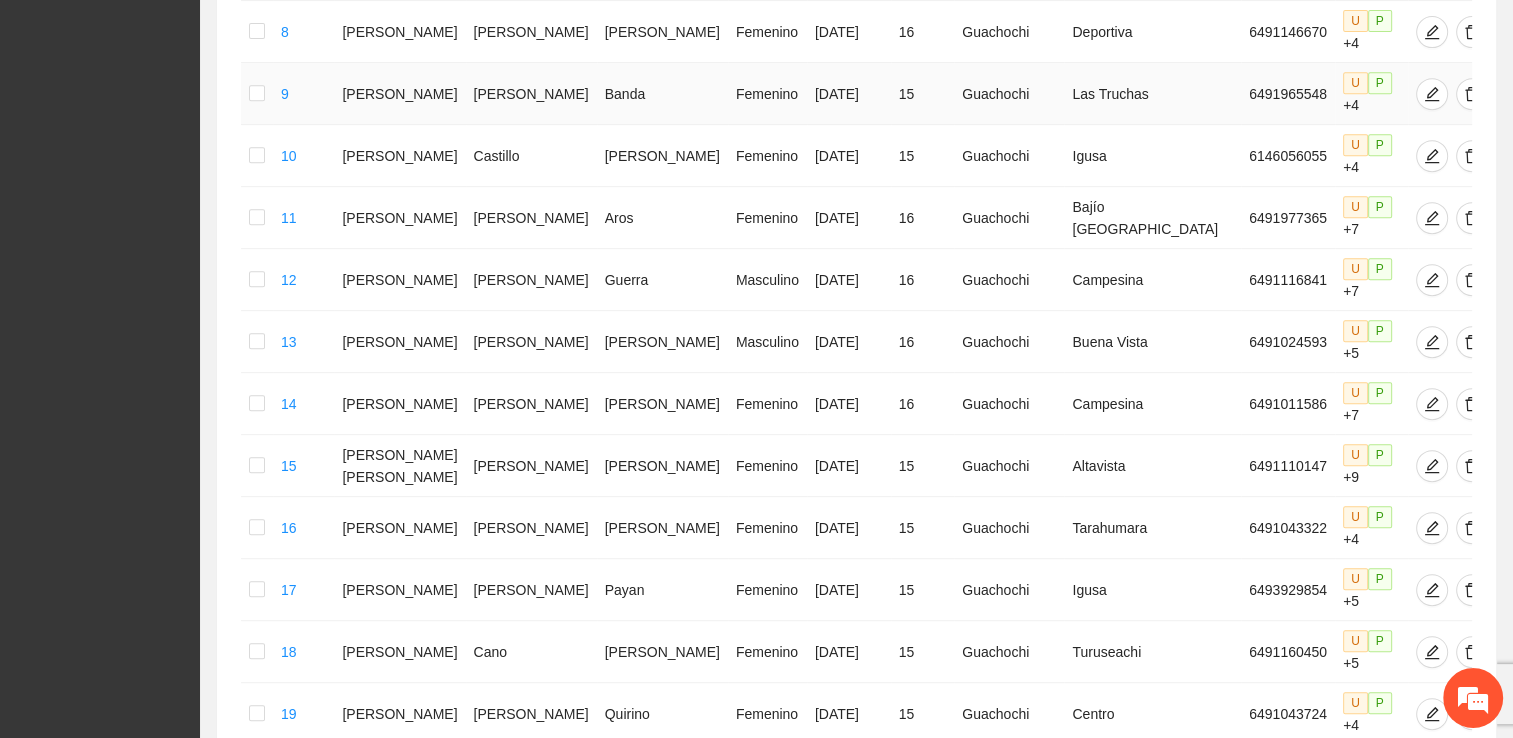 scroll, scrollTop: 1001, scrollLeft: 0, axis: vertical 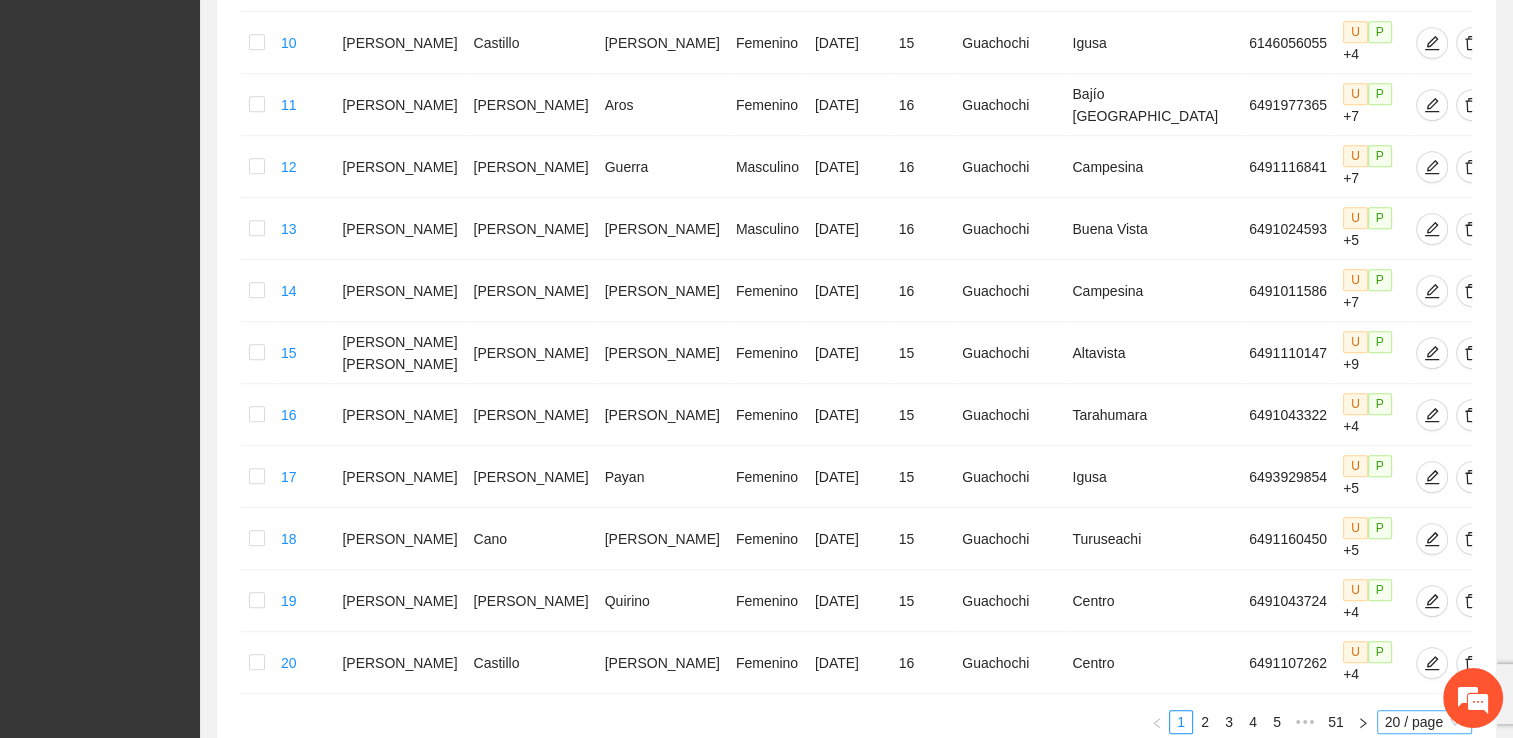click on "20 / page" at bounding box center [1424, 722] 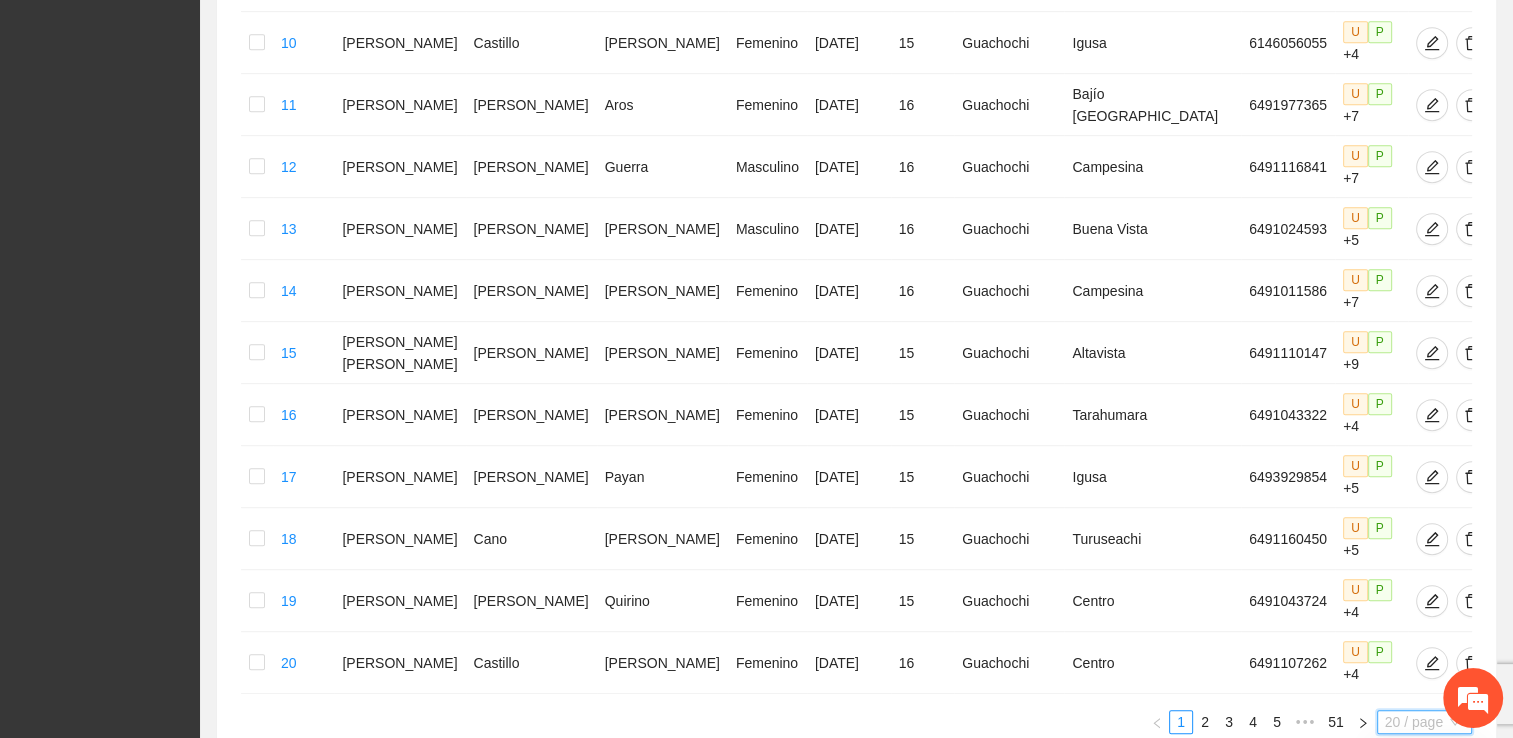 click on "100 / page" at bounding box center (1425, 854) 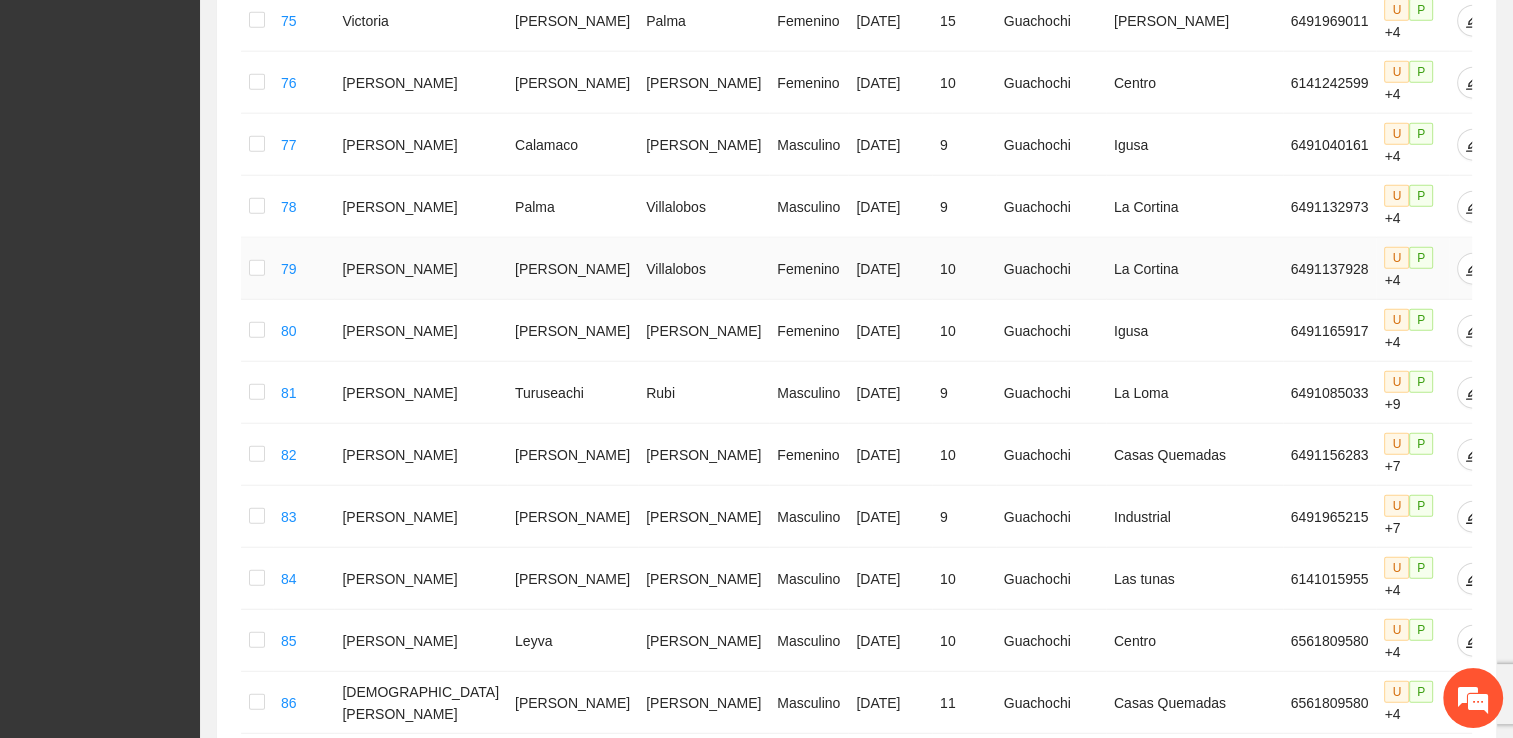 scroll, scrollTop: 5418, scrollLeft: 0, axis: vertical 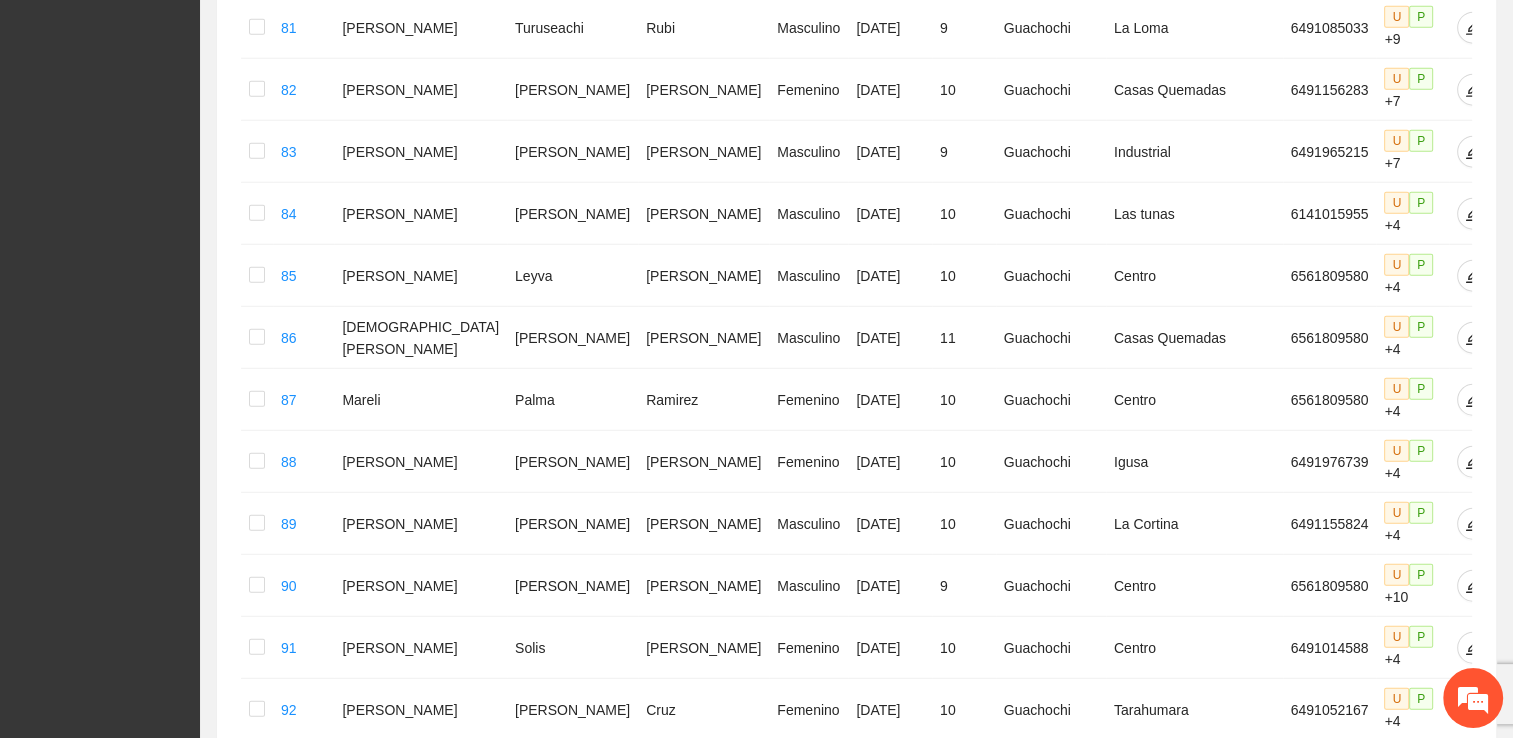 click on "•••" at bounding box center [1297, 1265] 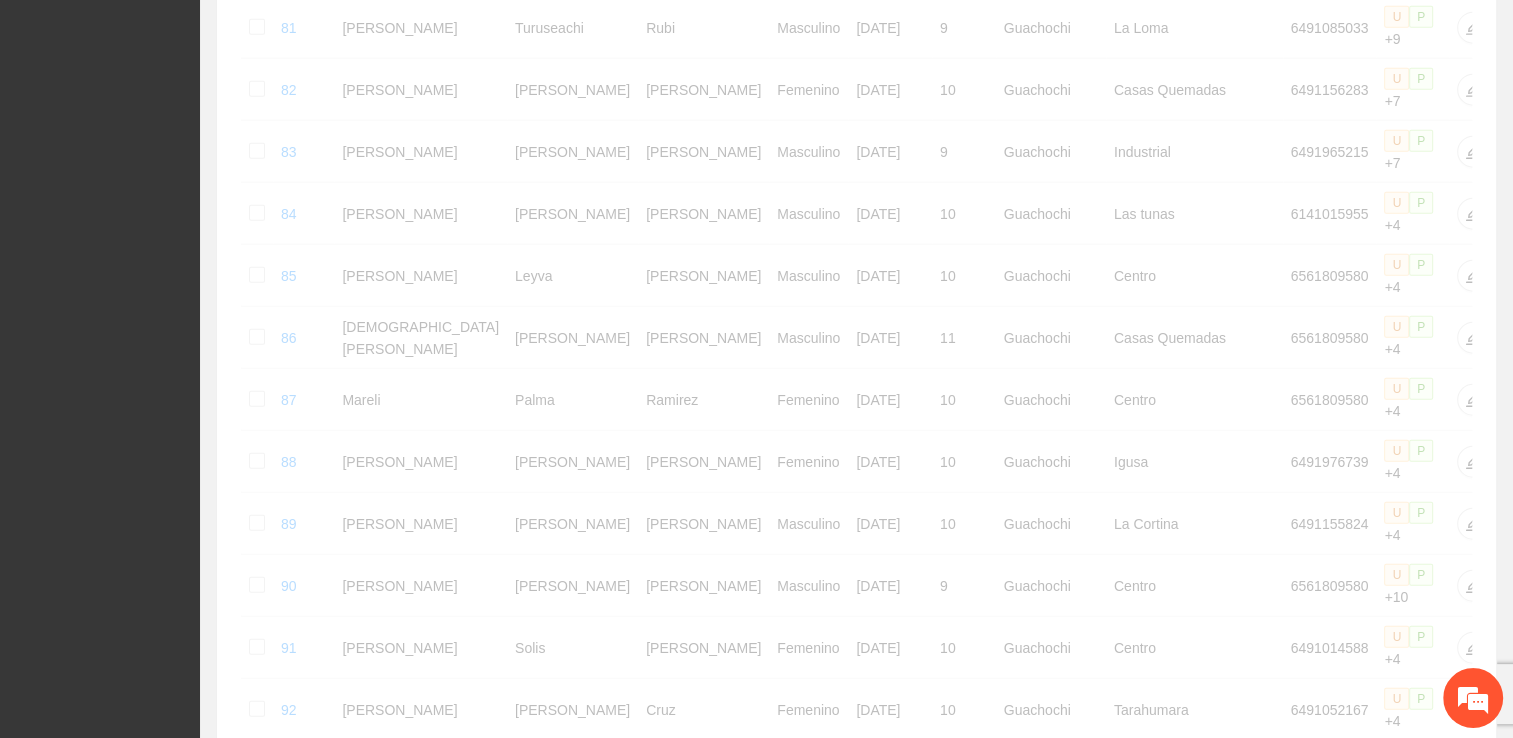 scroll, scrollTop: 5284, scrollLeft: 0, axis: vertical 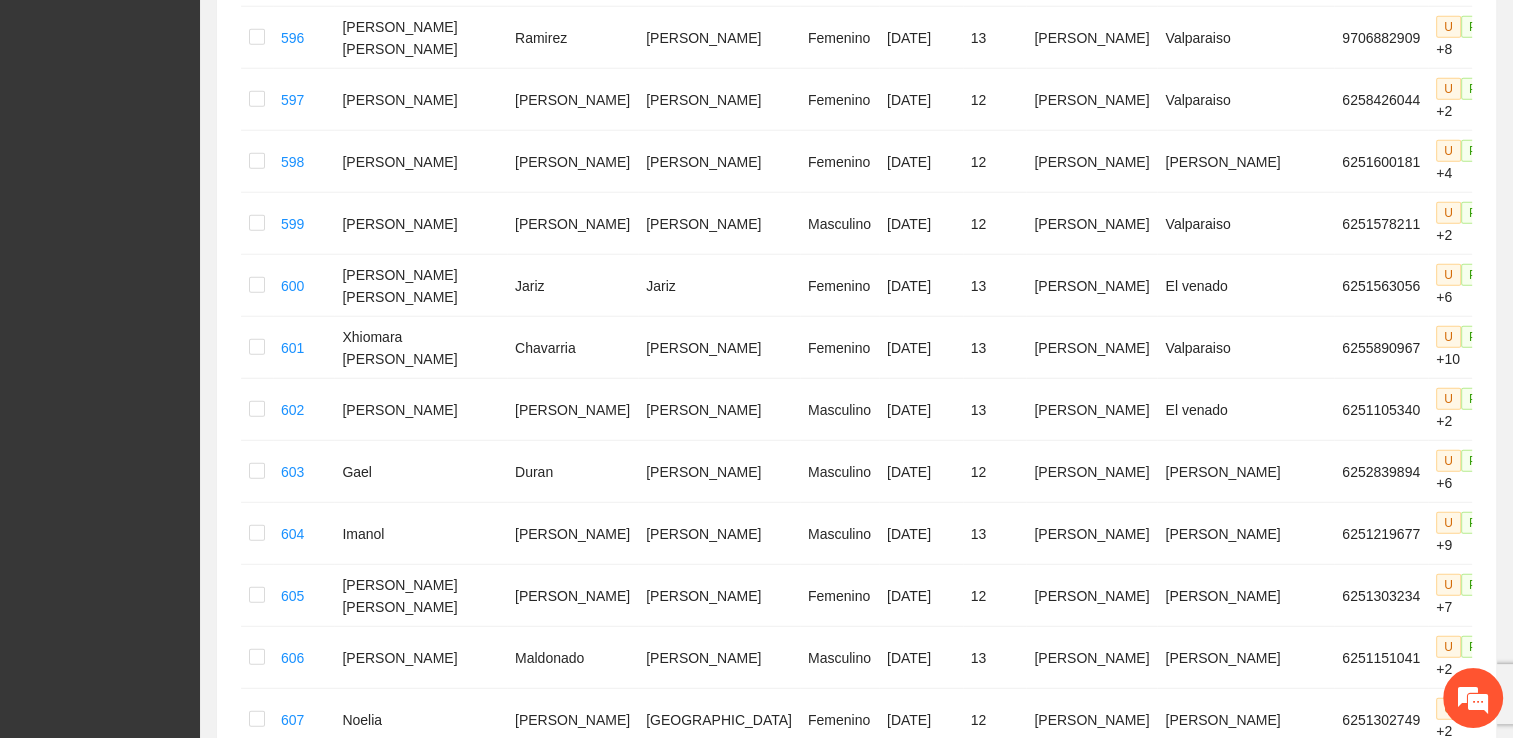 click on "•••" at bounding box center (1297, 1399) 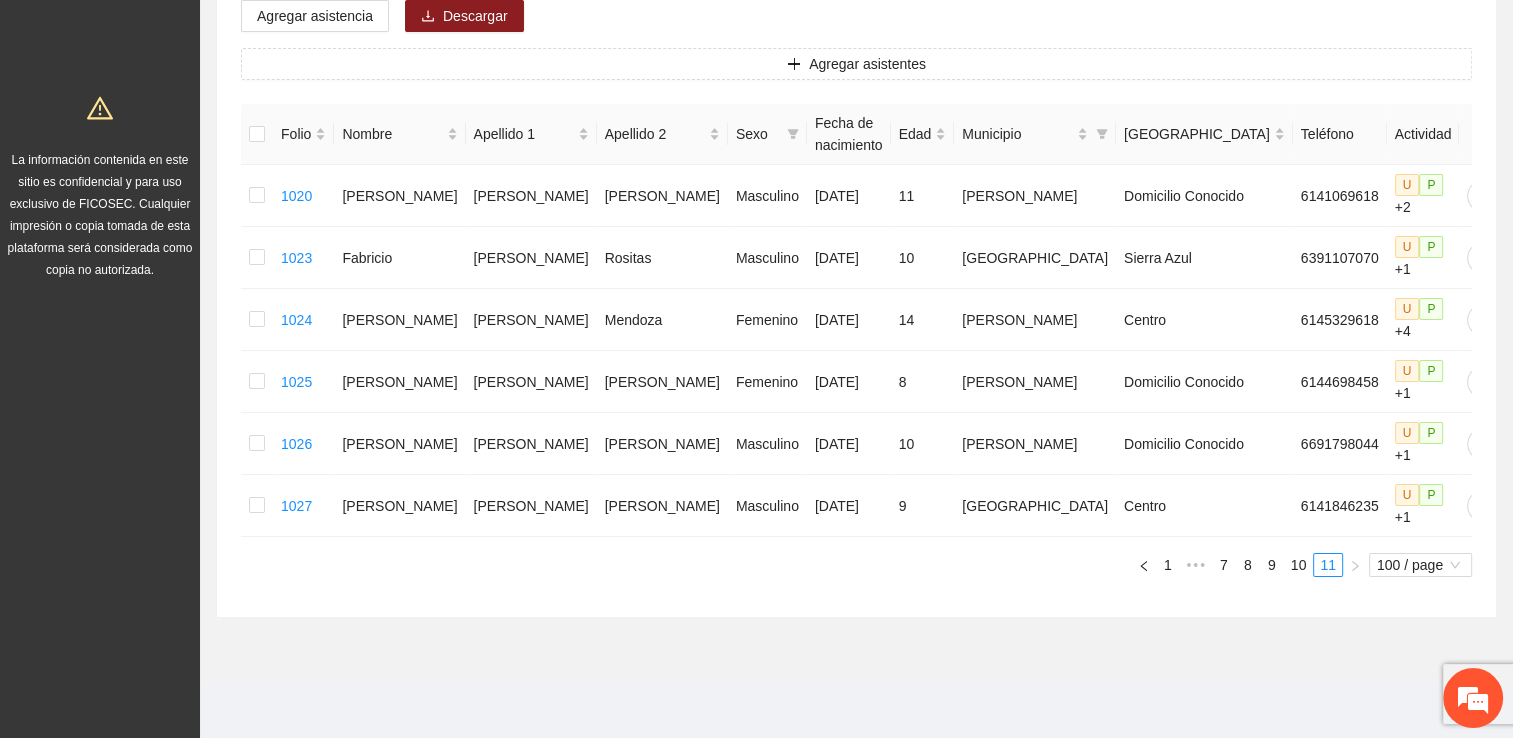 scroll, scrollTop: 269, scrollLeft: 0, axis: vertical 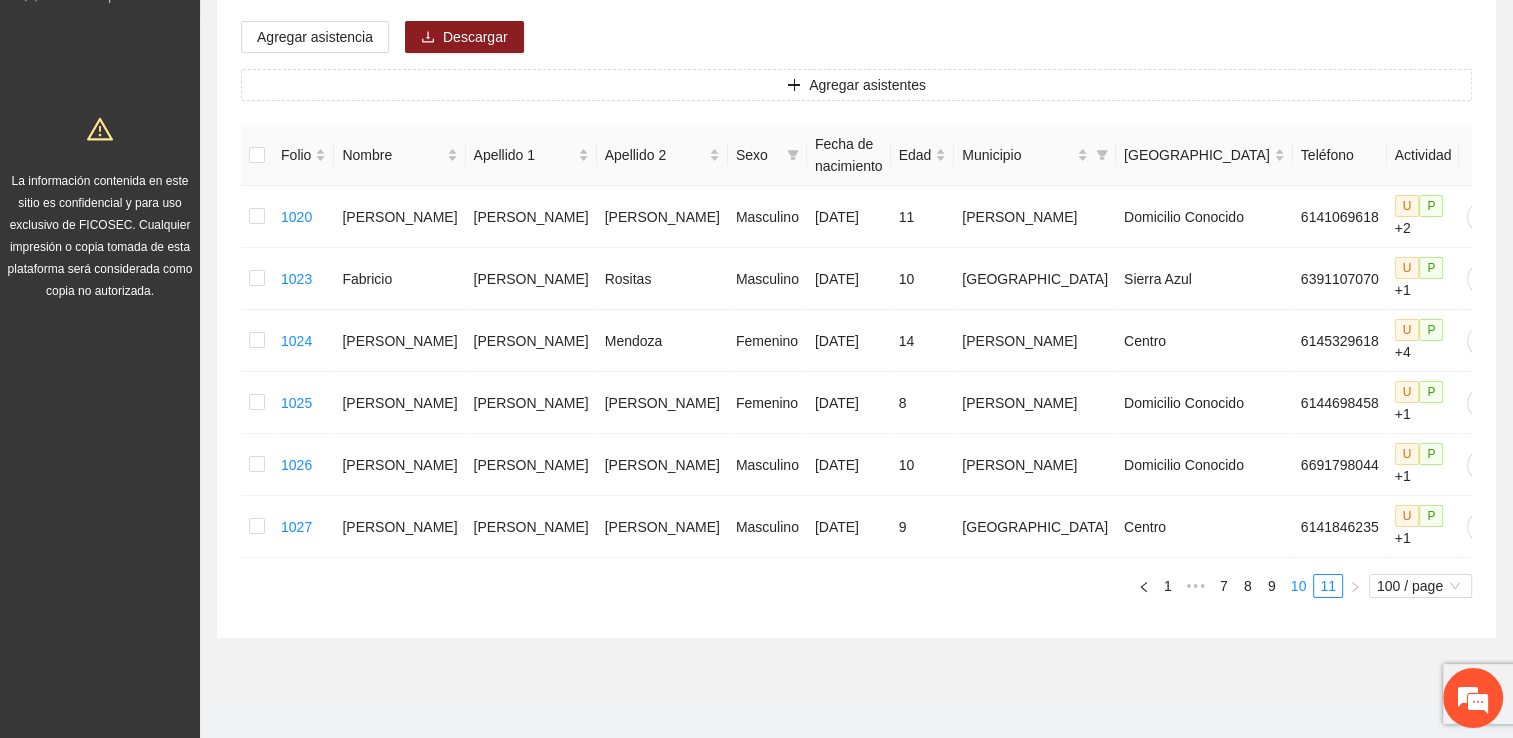 click on "10" at bounding box center [1299, 586] 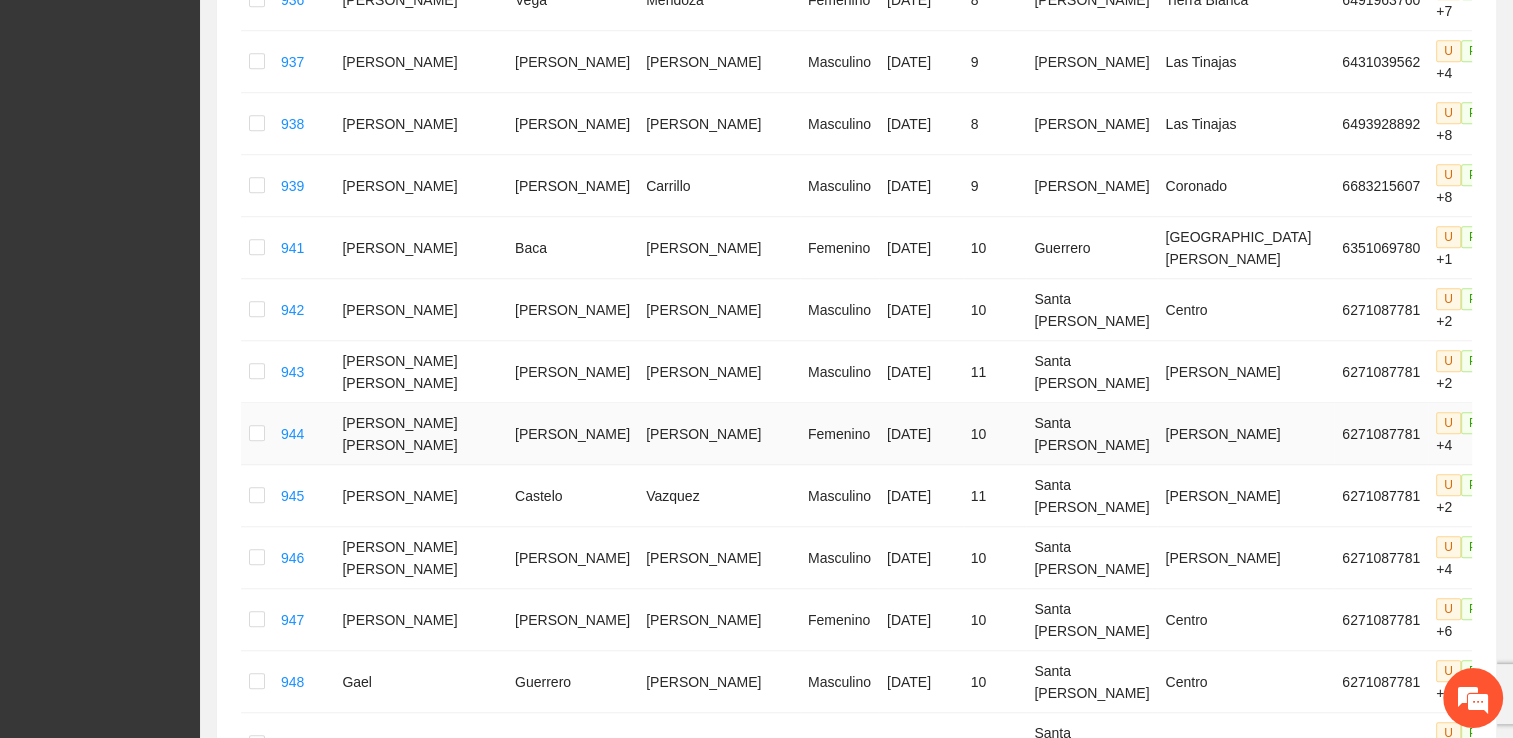 scroll, scrollTop: 1669, scrollLeft: 0, axis: vertical 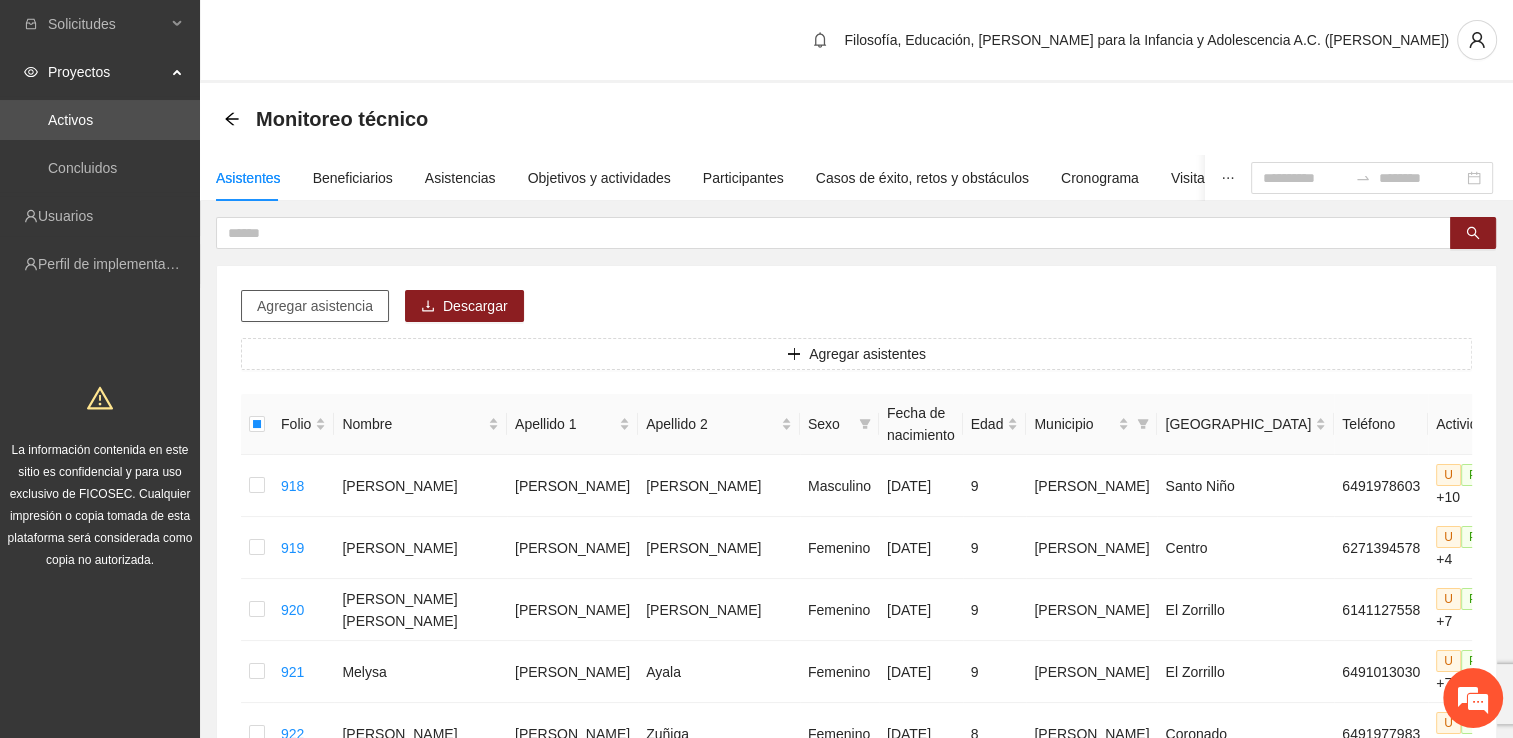 click on "Agregar asistencia" at bounding box center (315, 306) 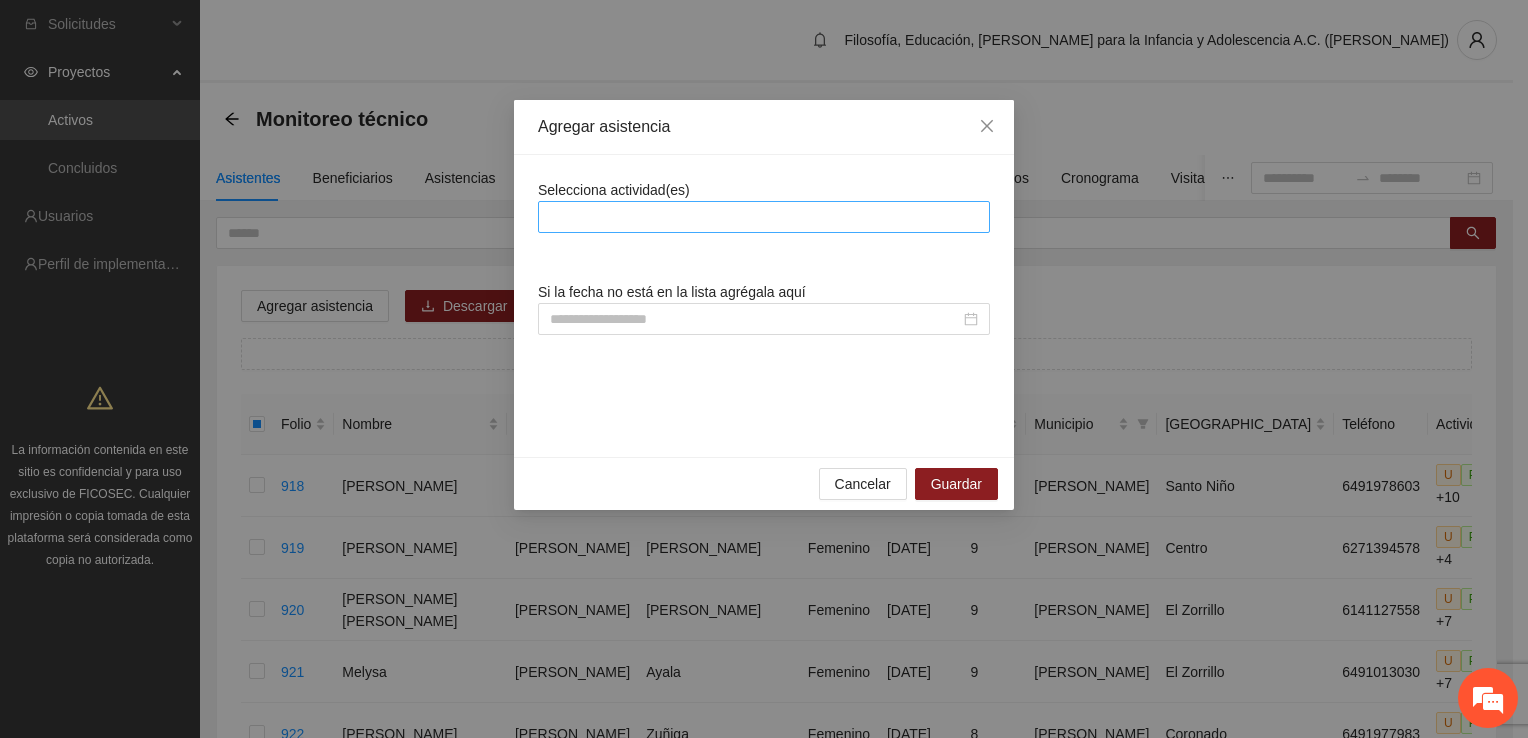 click at bounding box center [764, 217] 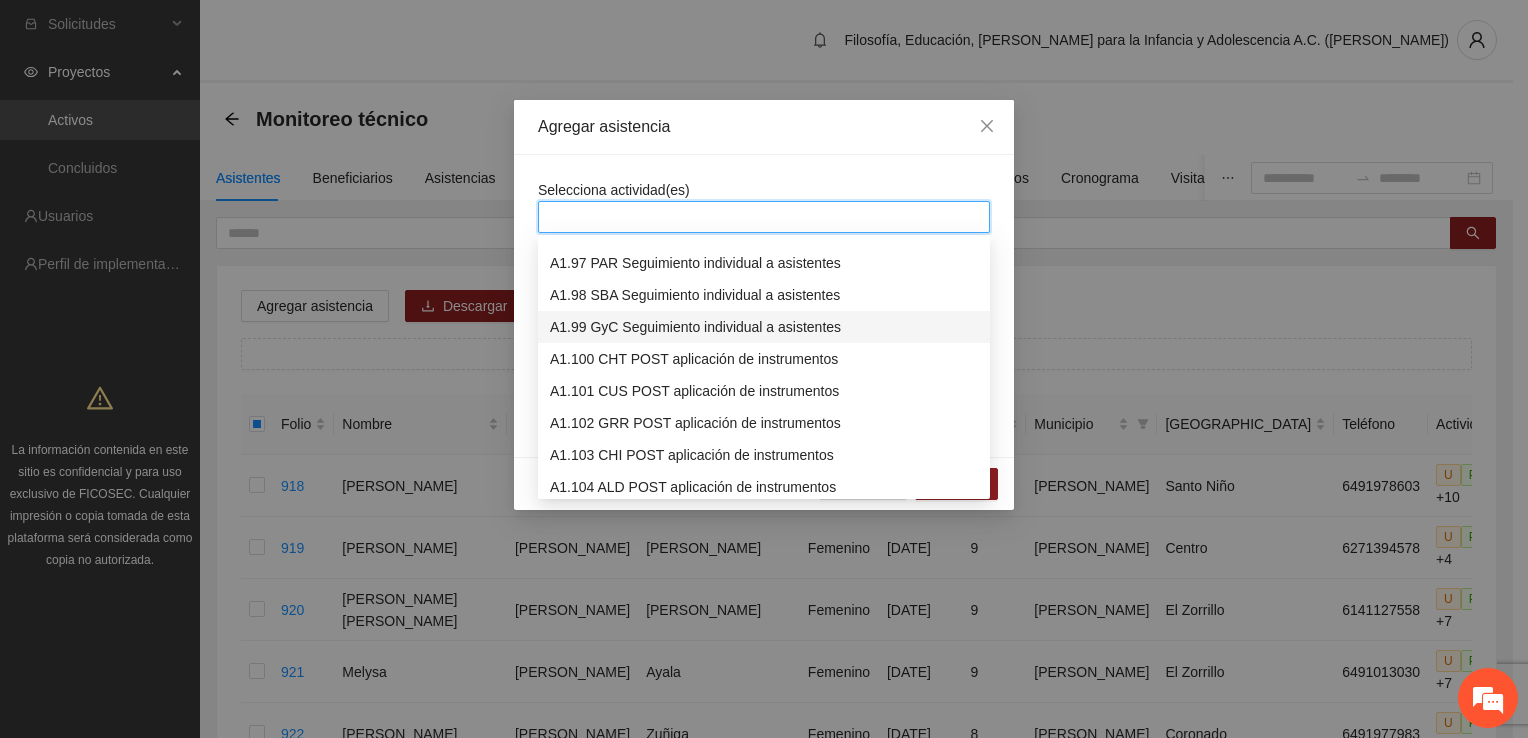 scroll, scrollTop: 3164, scrollLeft: 0, axis: vertical 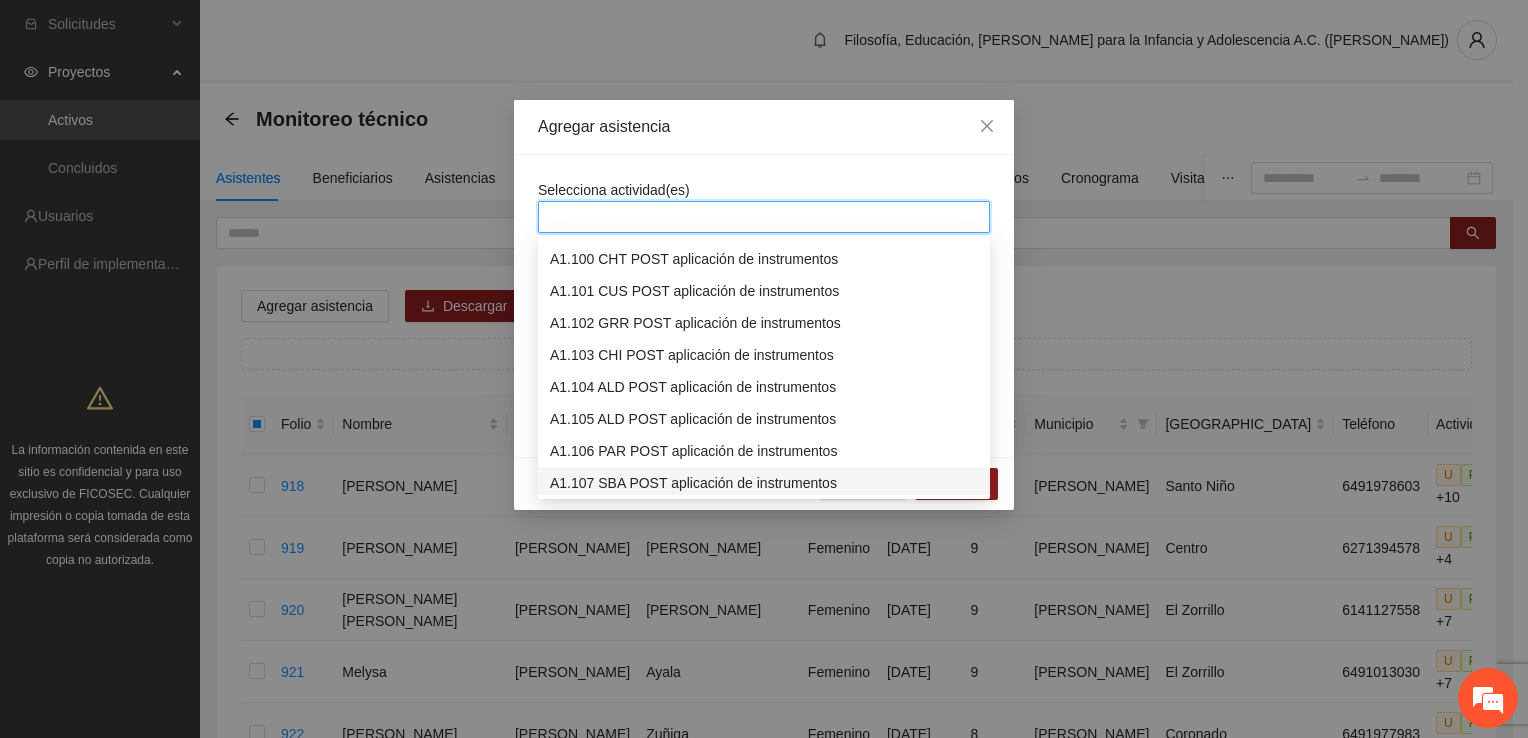 click on "A1.107 SBA POST aplicación de instrumentos" at bounding box center (764, 483) 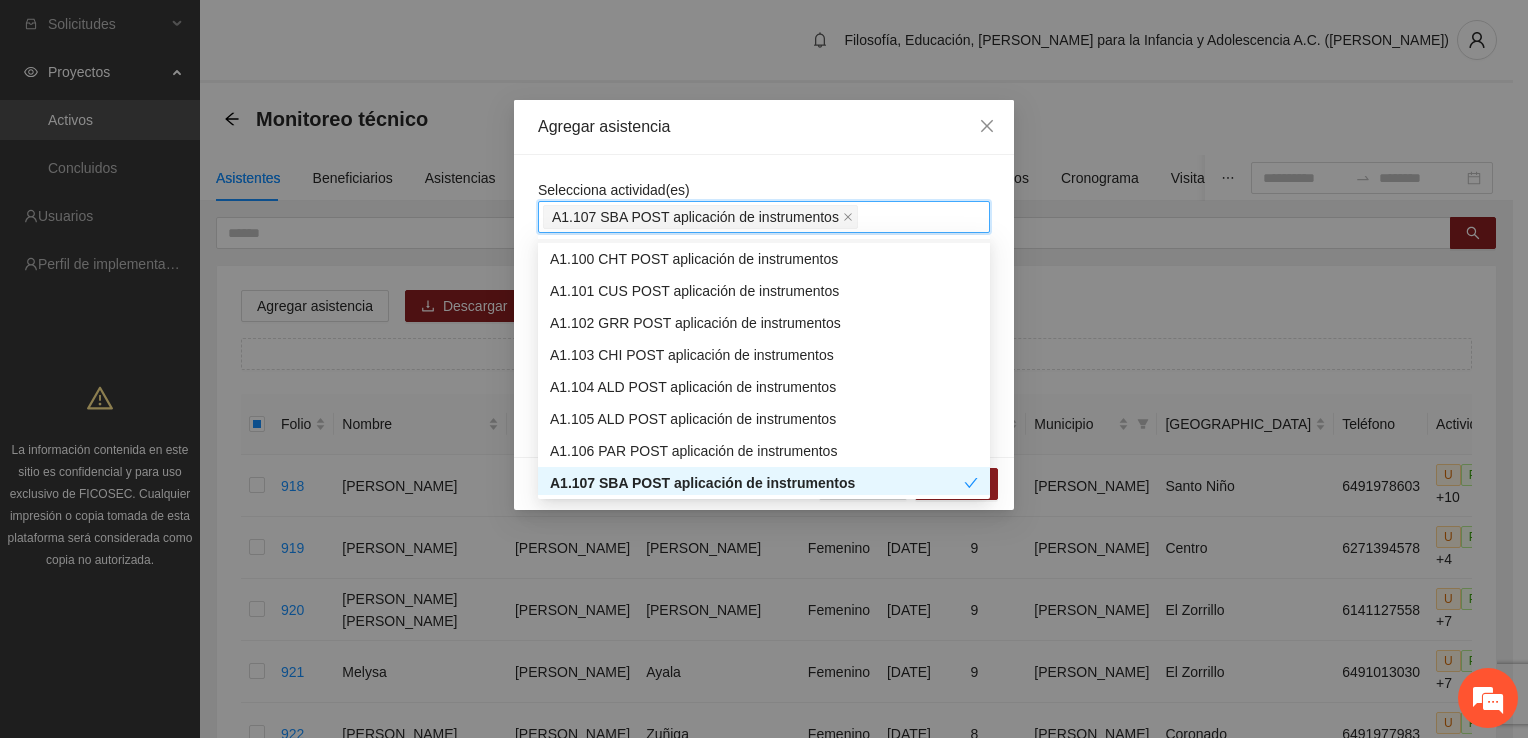 click on "A1.107 SBA POST aplicación de instrumentos" at bounding box center [764, 217] 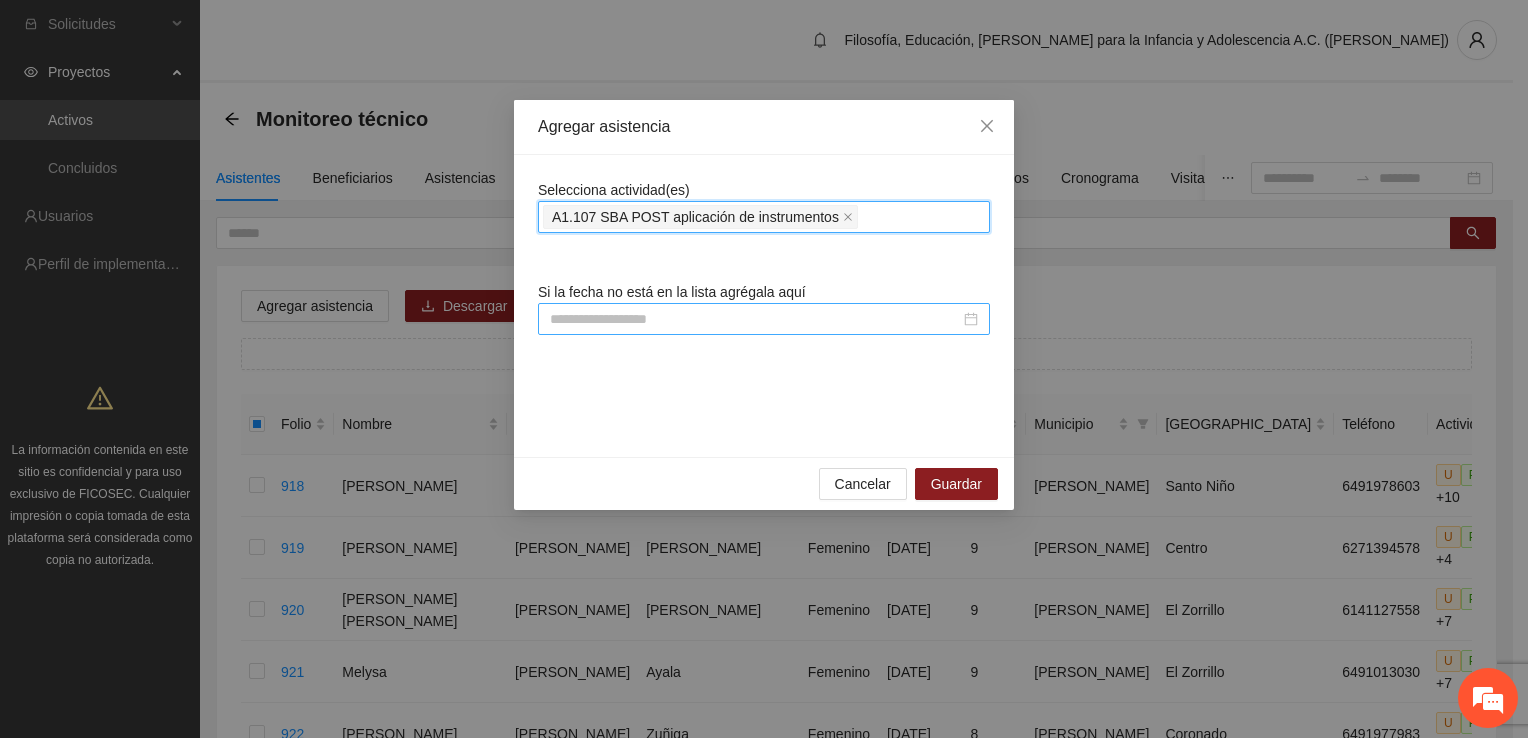 click at bounding box center [755, 319] 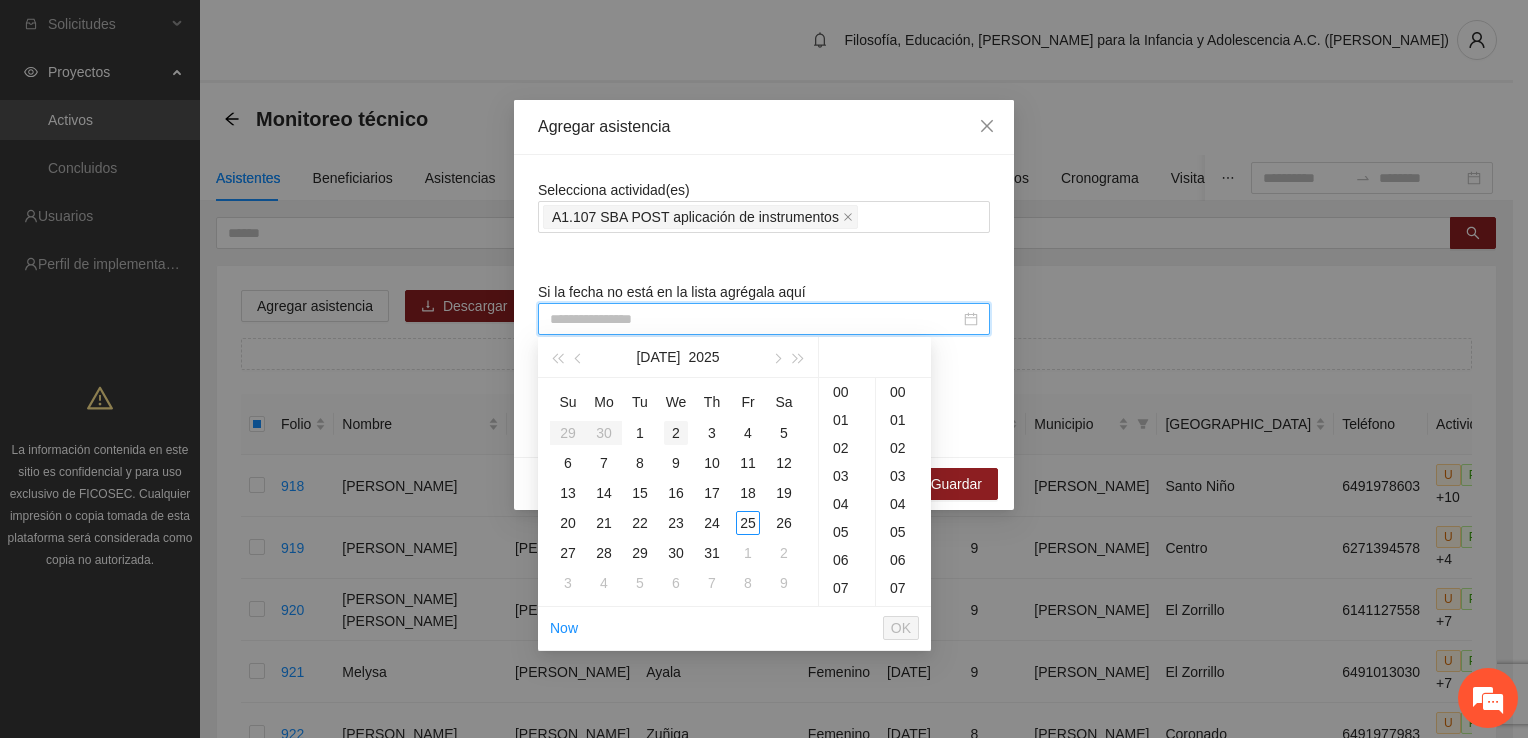 click on "2" at bounding box center [676, 433] 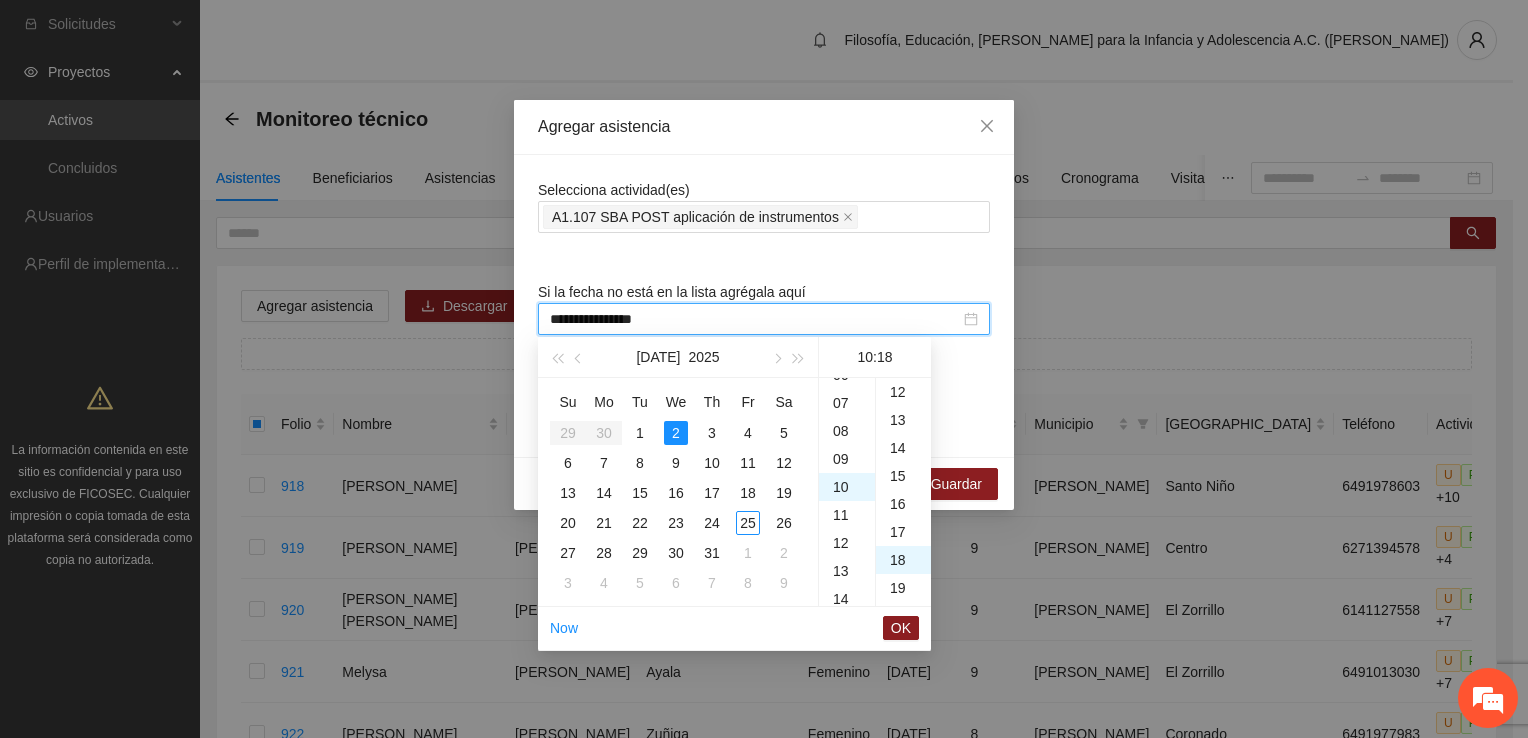 scroll, scrollTop: 280, scrollLeft: 0, axis: vertical 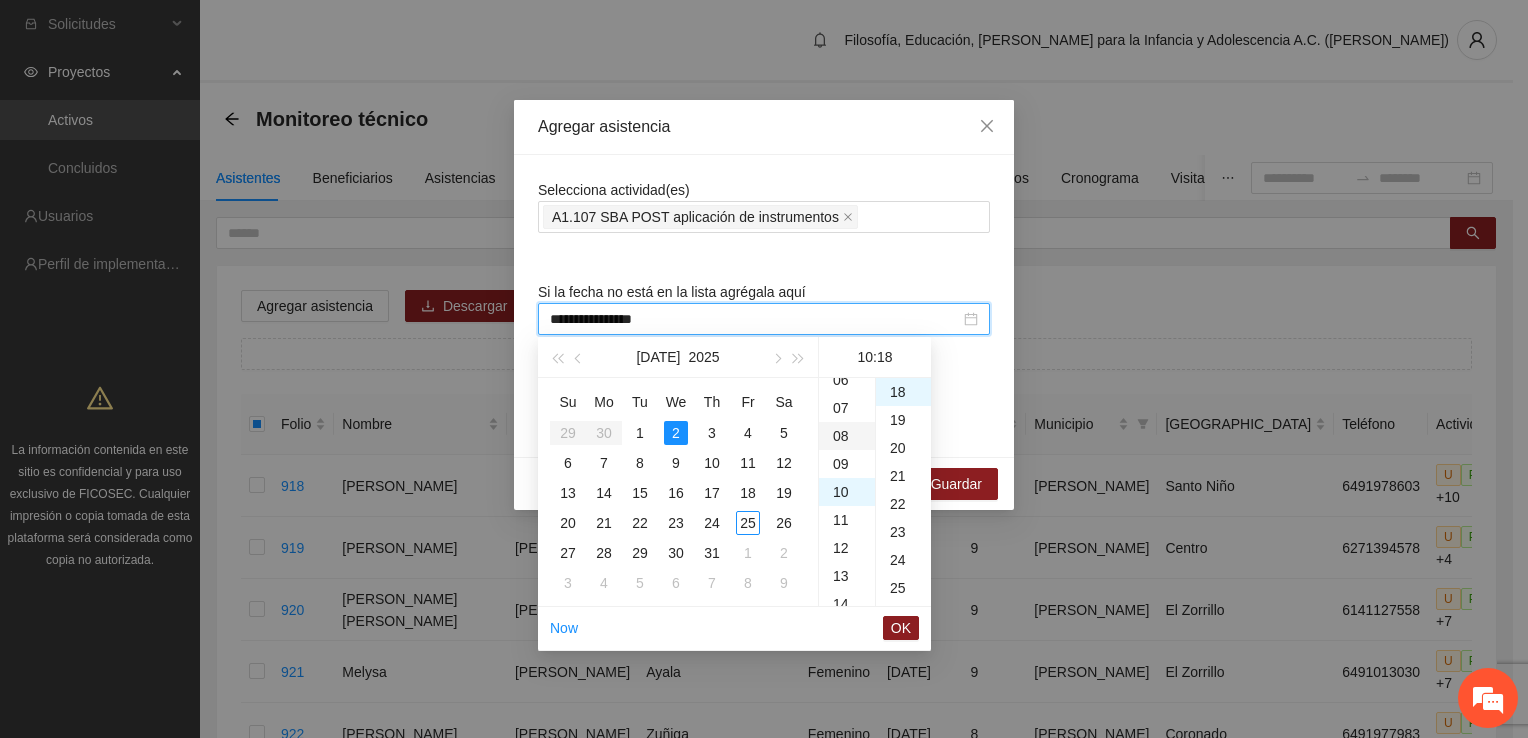 click on "08" at bounding box center [847, 436] 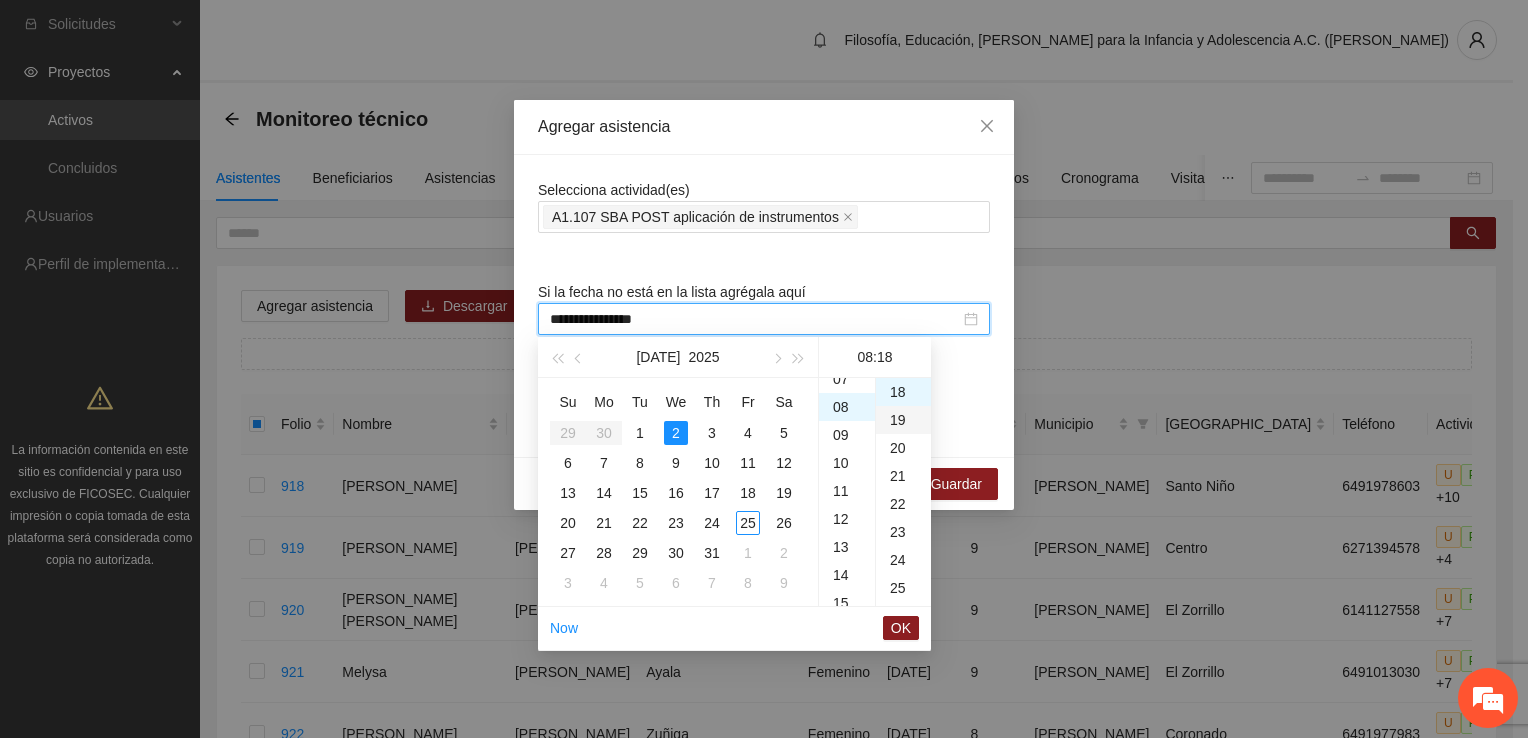 scroll, scrollTop: 224, scrollLeft: 0, axis: vertical 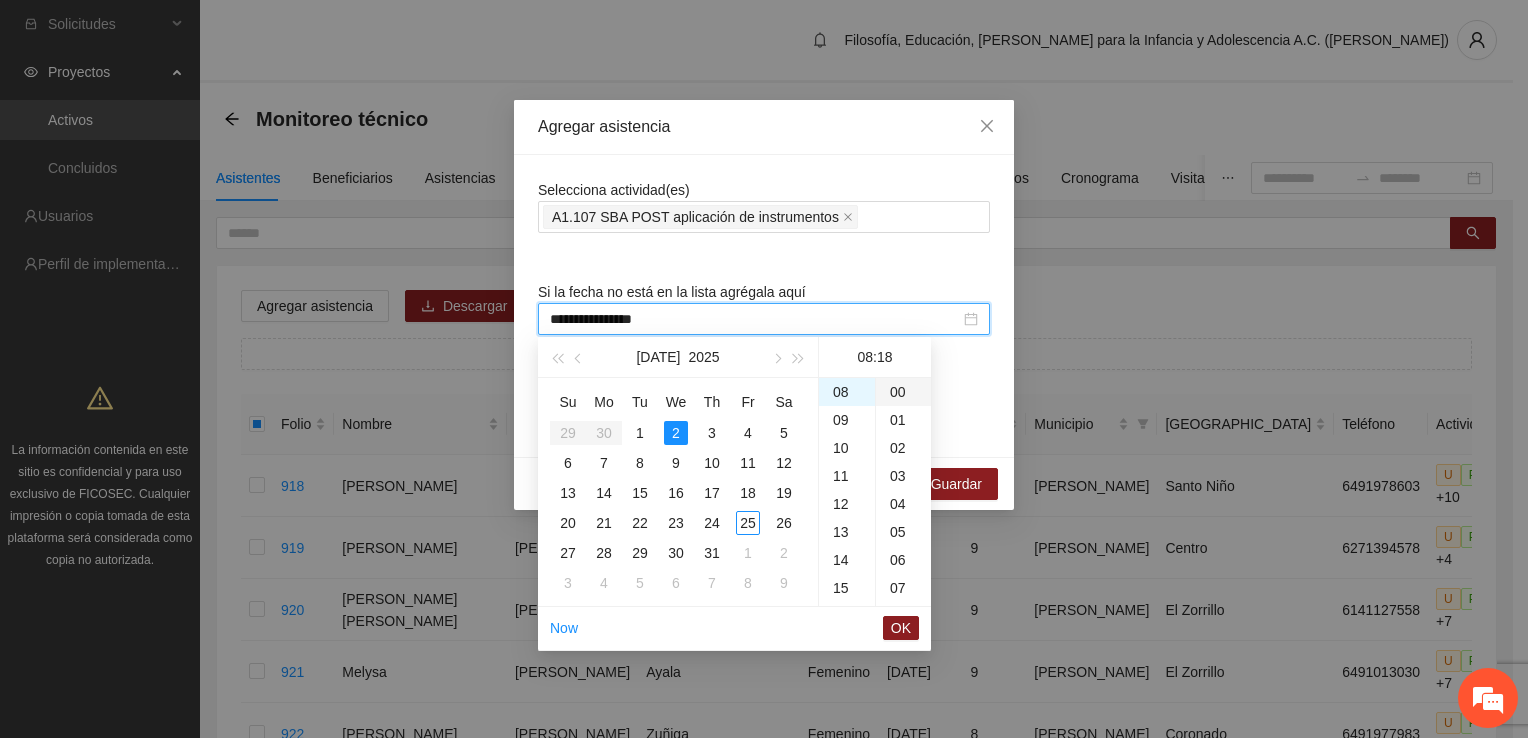 click on "00" at bounding box center (903, 392) 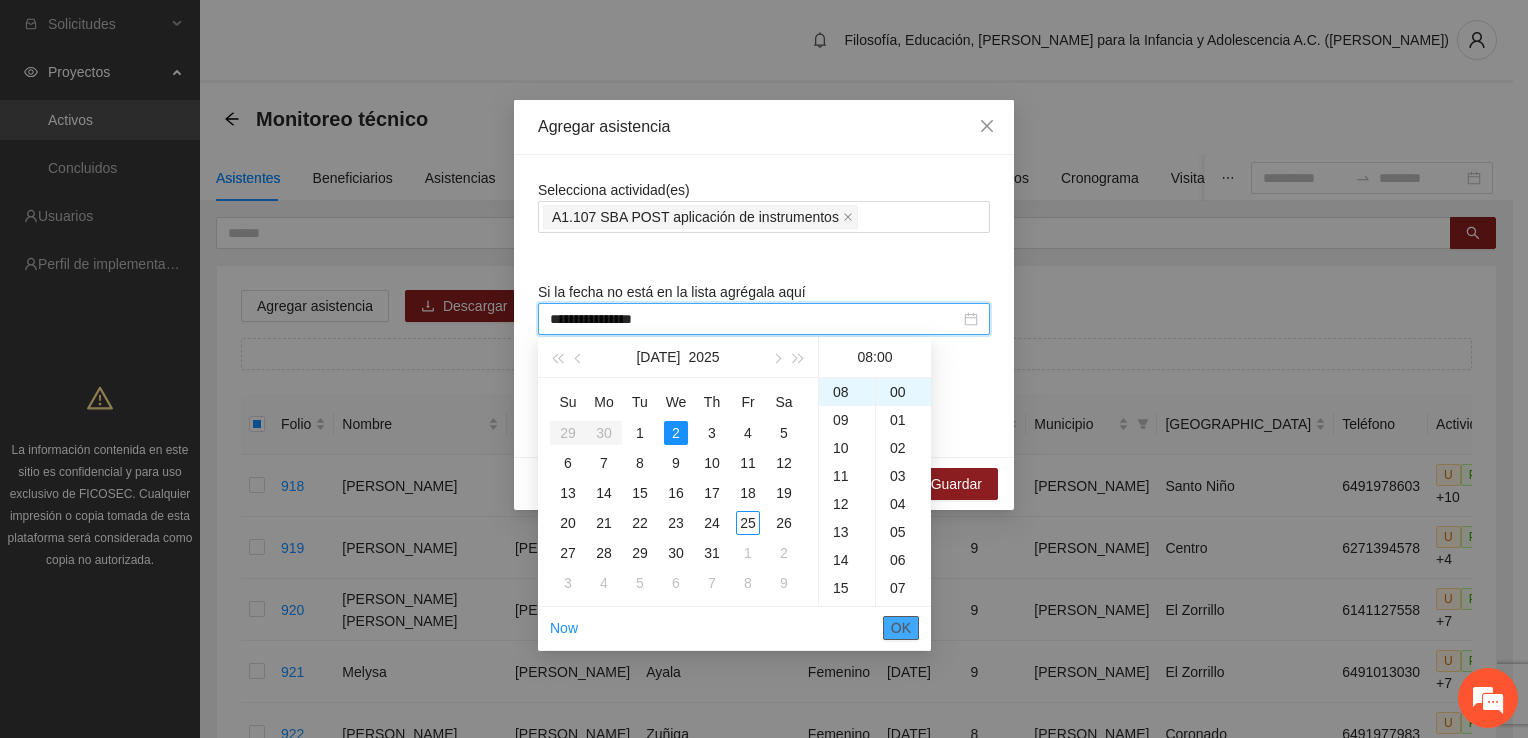 click on "OK" at bounding box center (901, 628) 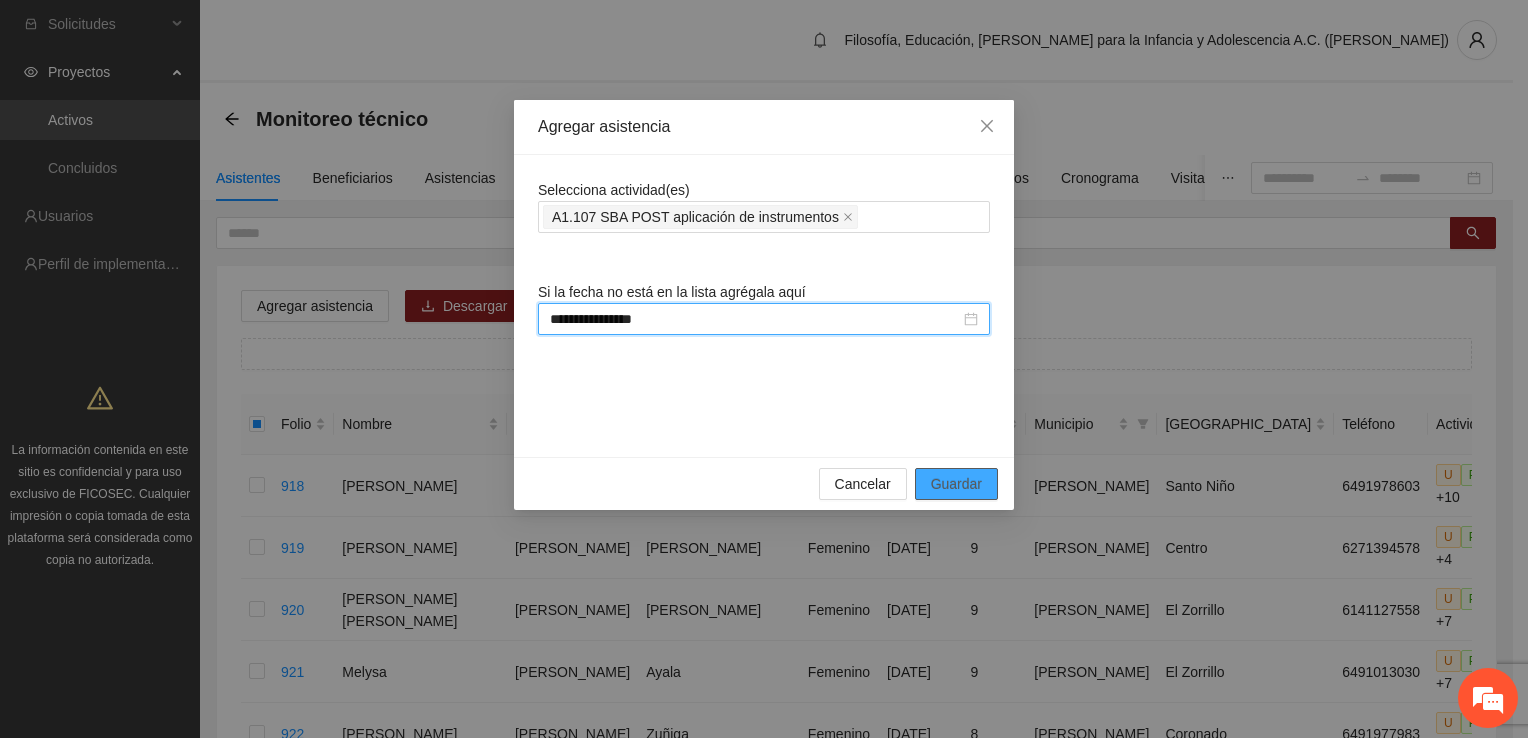 click on "Guardar" at bounding box center [956, 484] 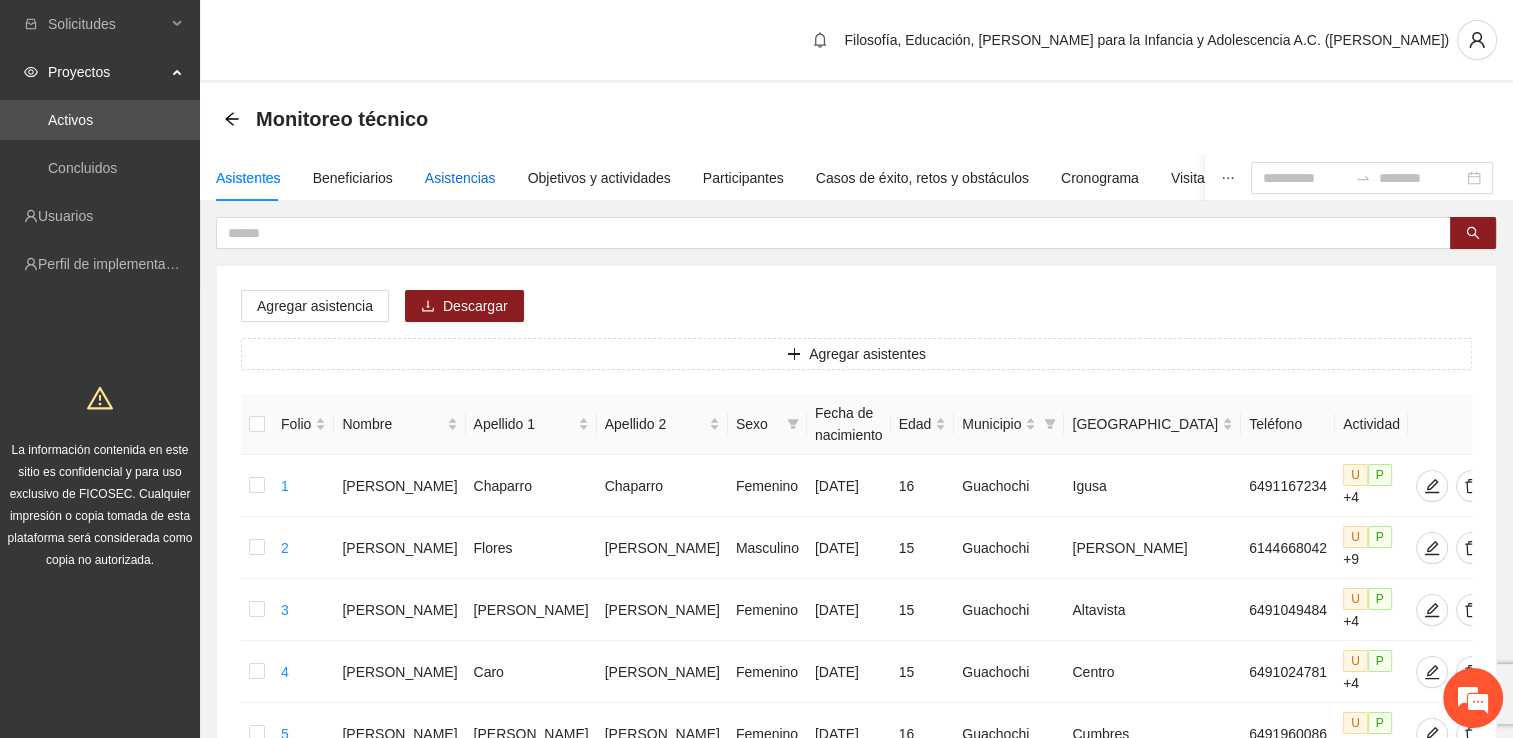 click on "Asistencias" at bounding box center [460, 178] 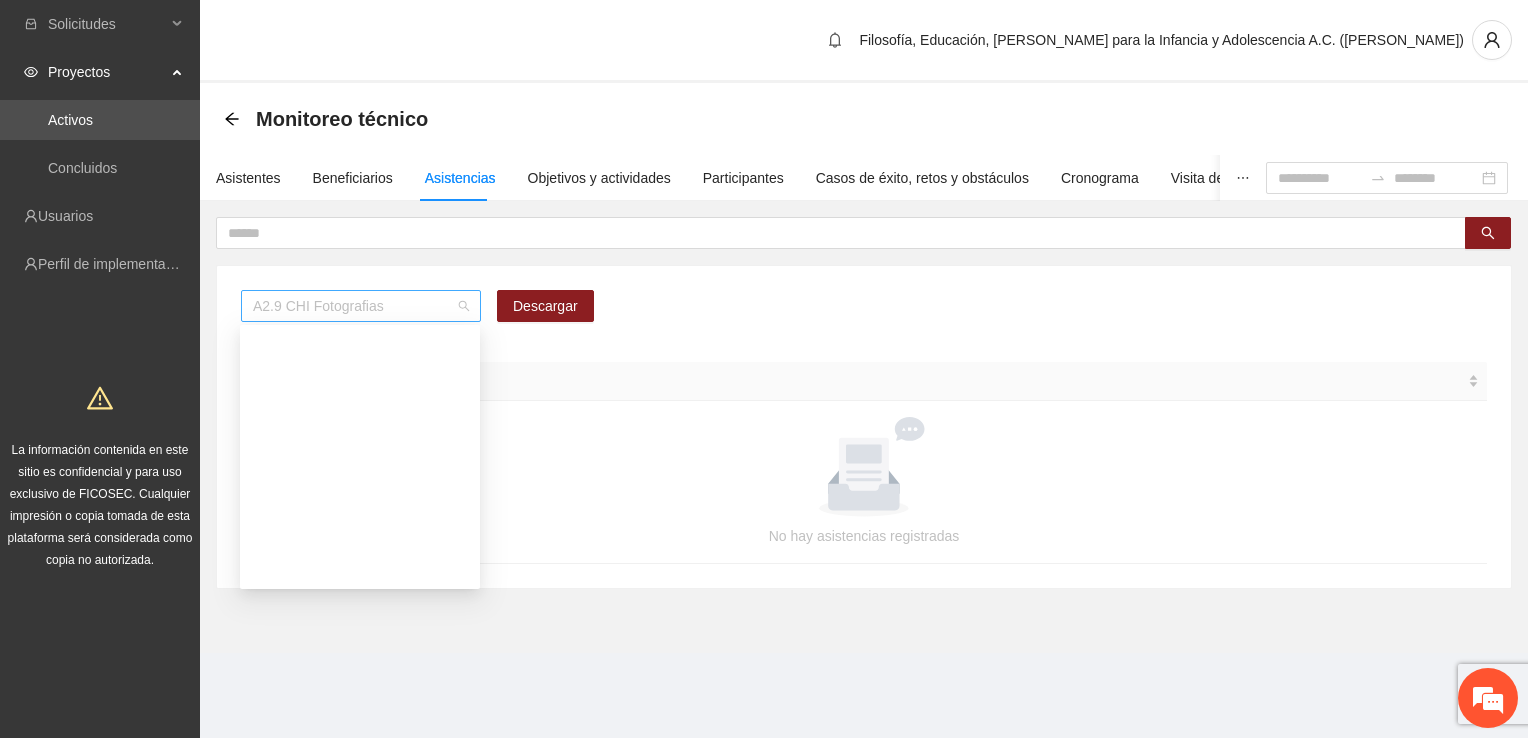click on "A2.9 CHI Fotografias" at bounding box center (361, 306) 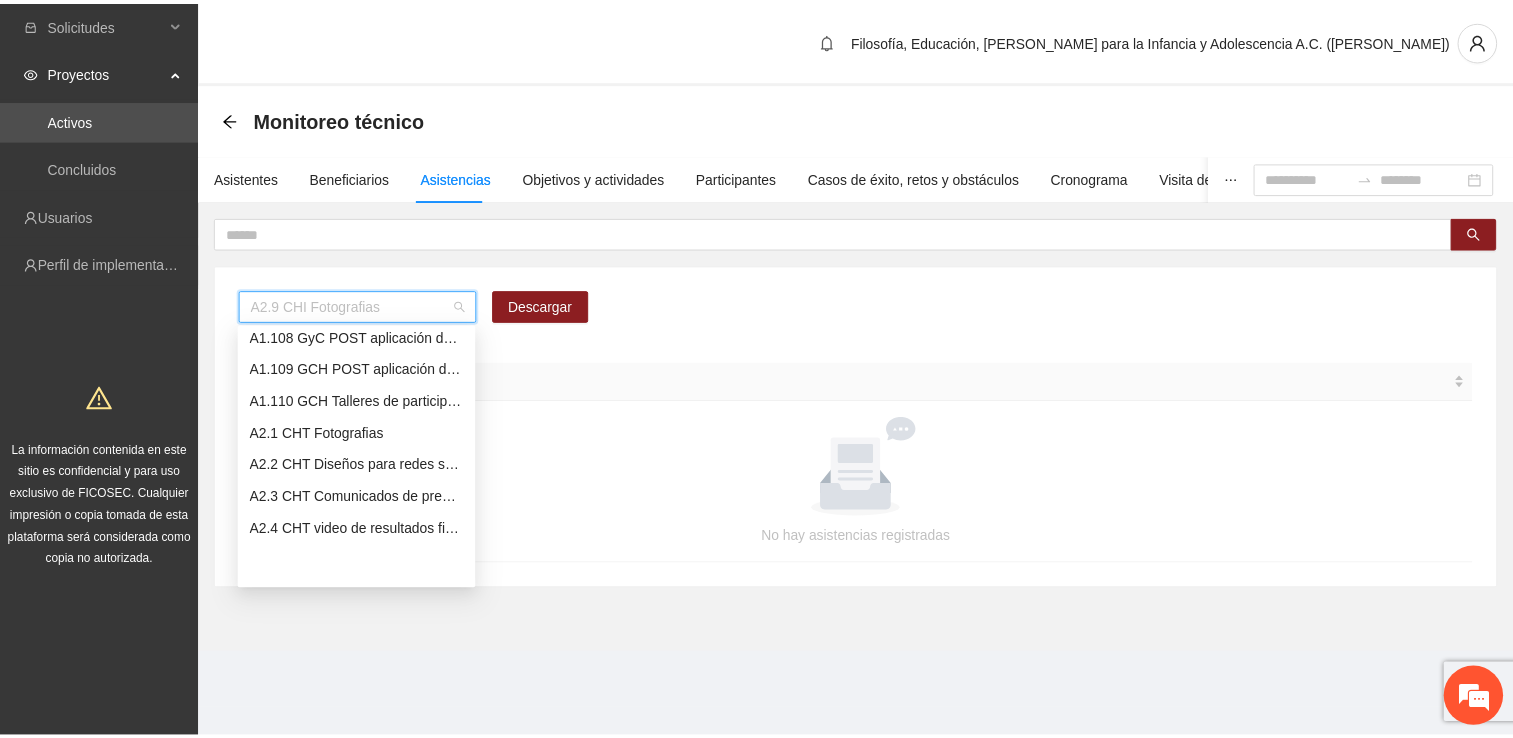 scroll, scrollTop: 2596, scrollLeft: 0, axis: vertical 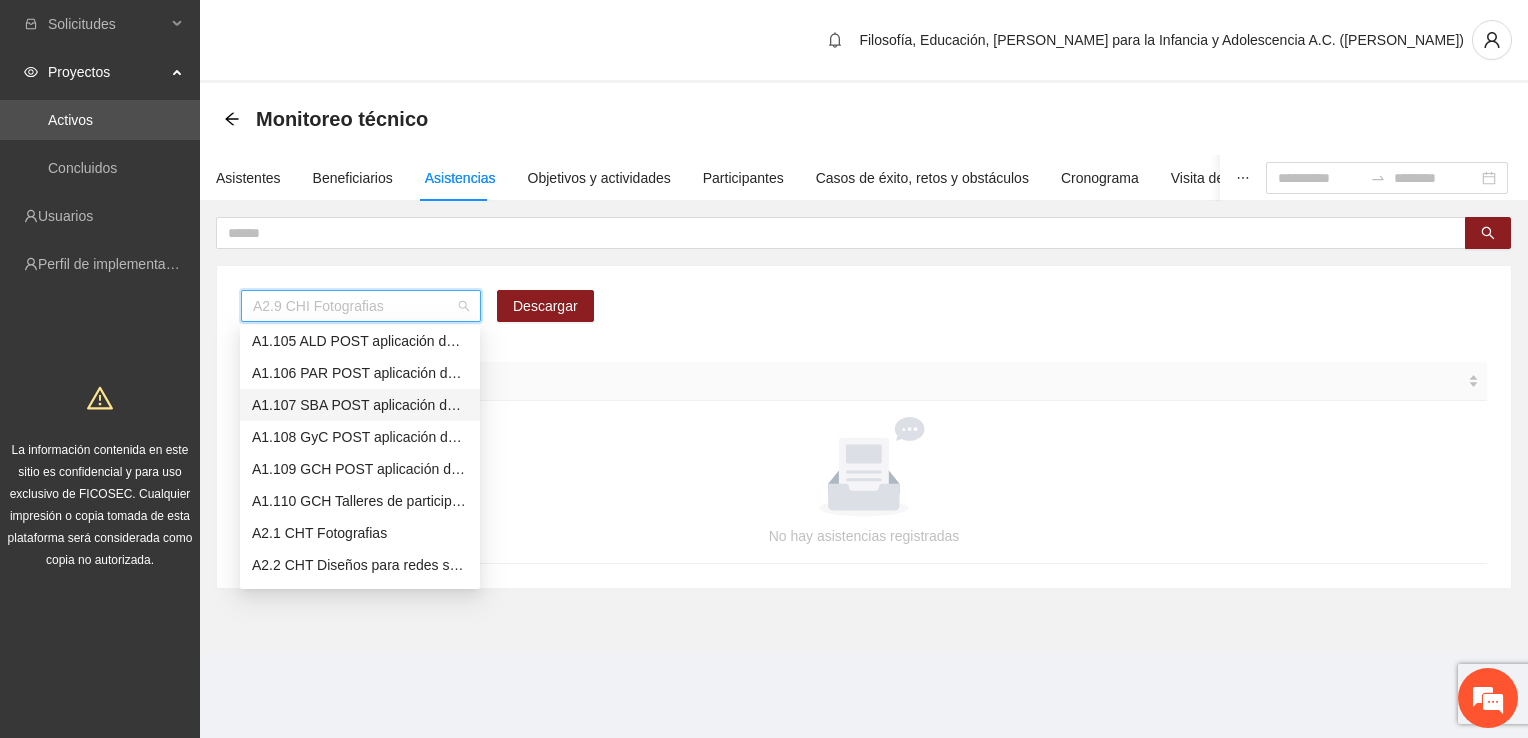 click on "A1.107 SBA POST aplicación de instrumentos" at bounding box center (360, 405) 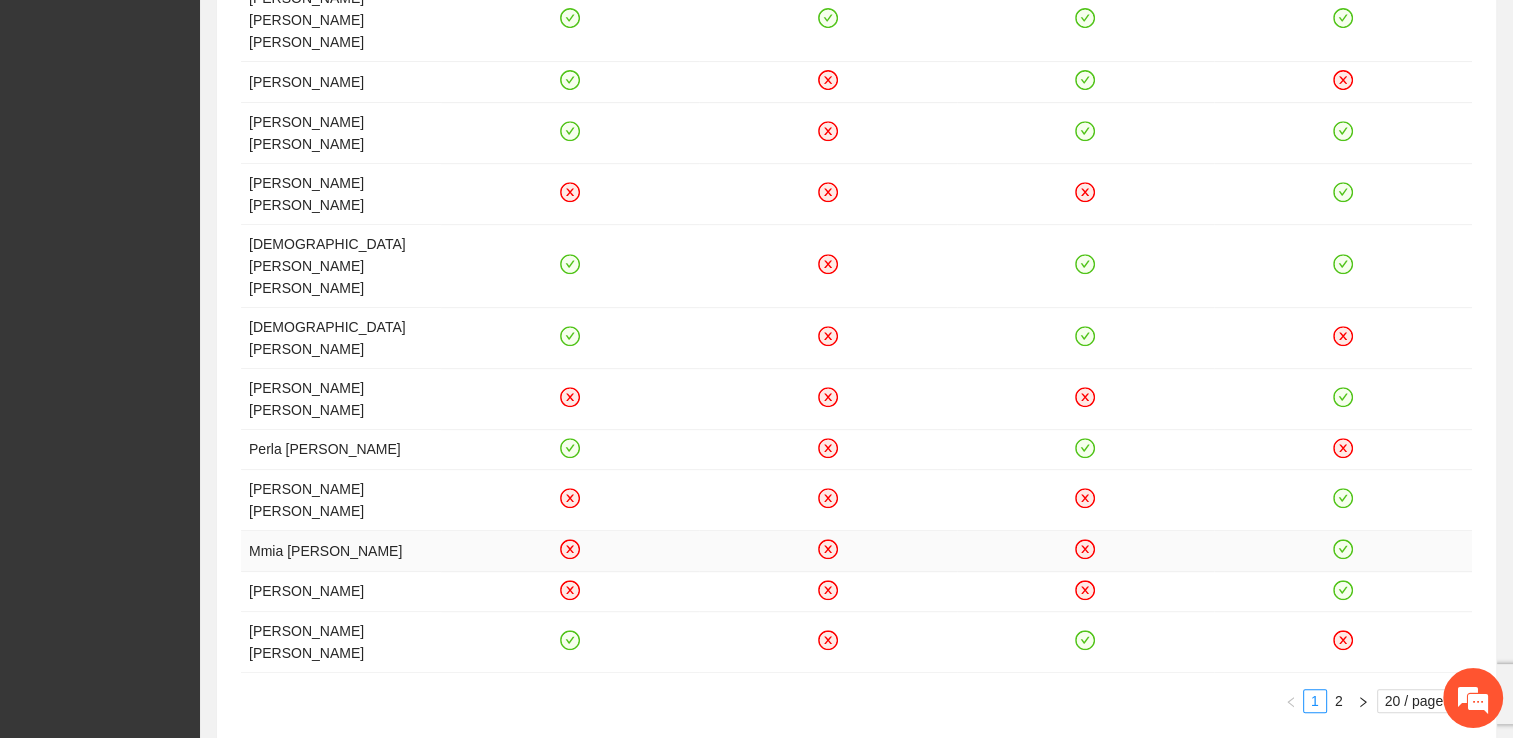 scroll, scrollTop: 865, scrollLeft: 0, axis: vertical 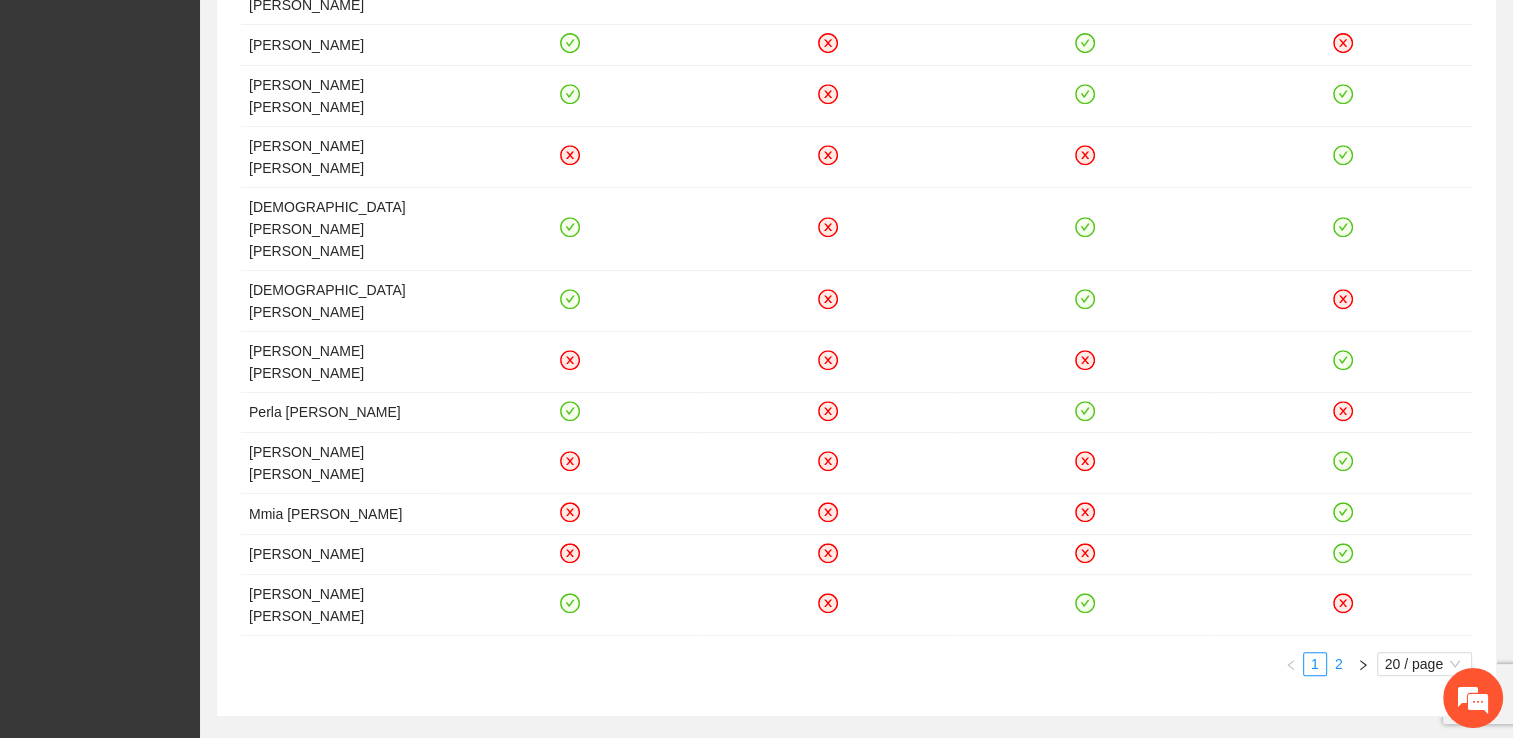 click on "2" at bounding box center (1339, 664) 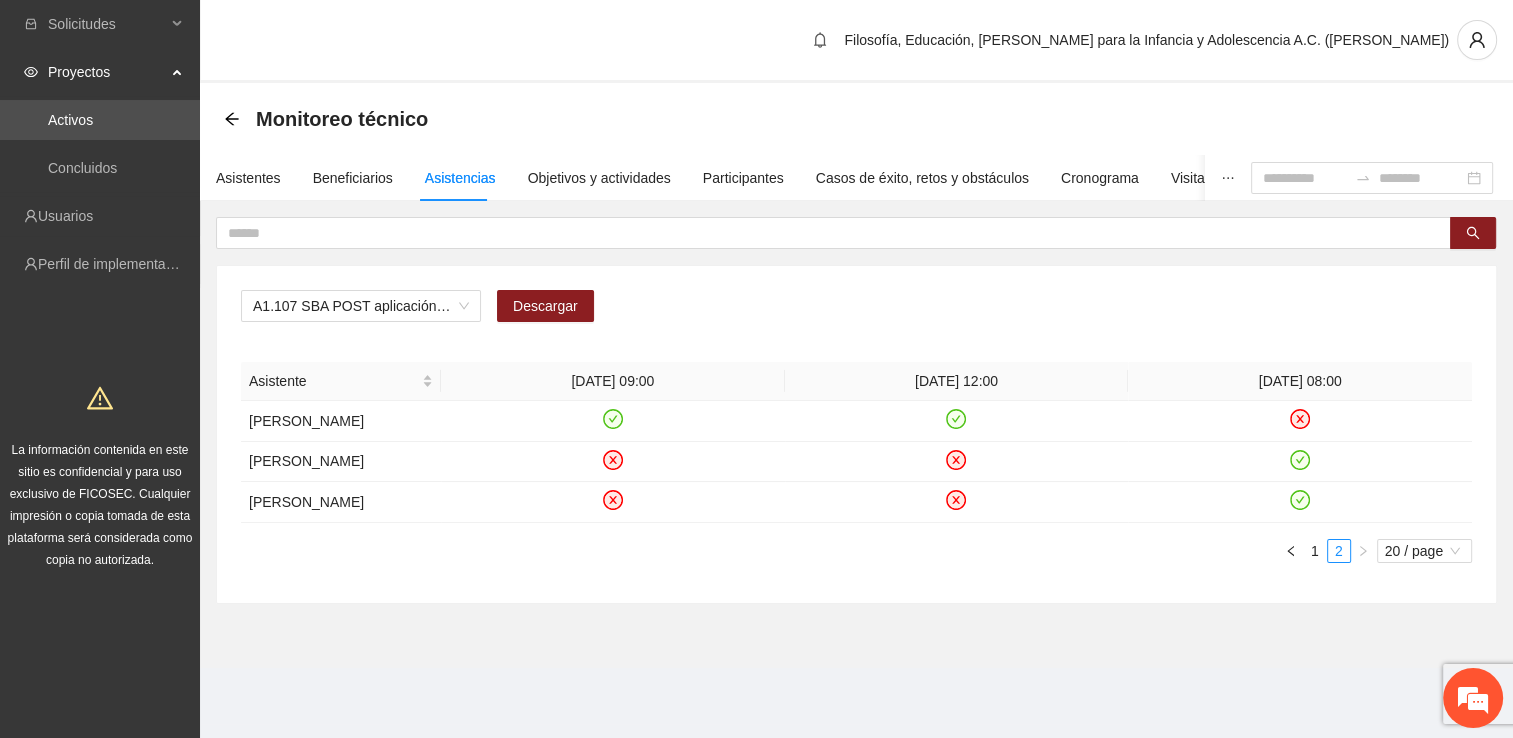 scroll, scrollTop: 0, scrollLeft: 0, axis: both 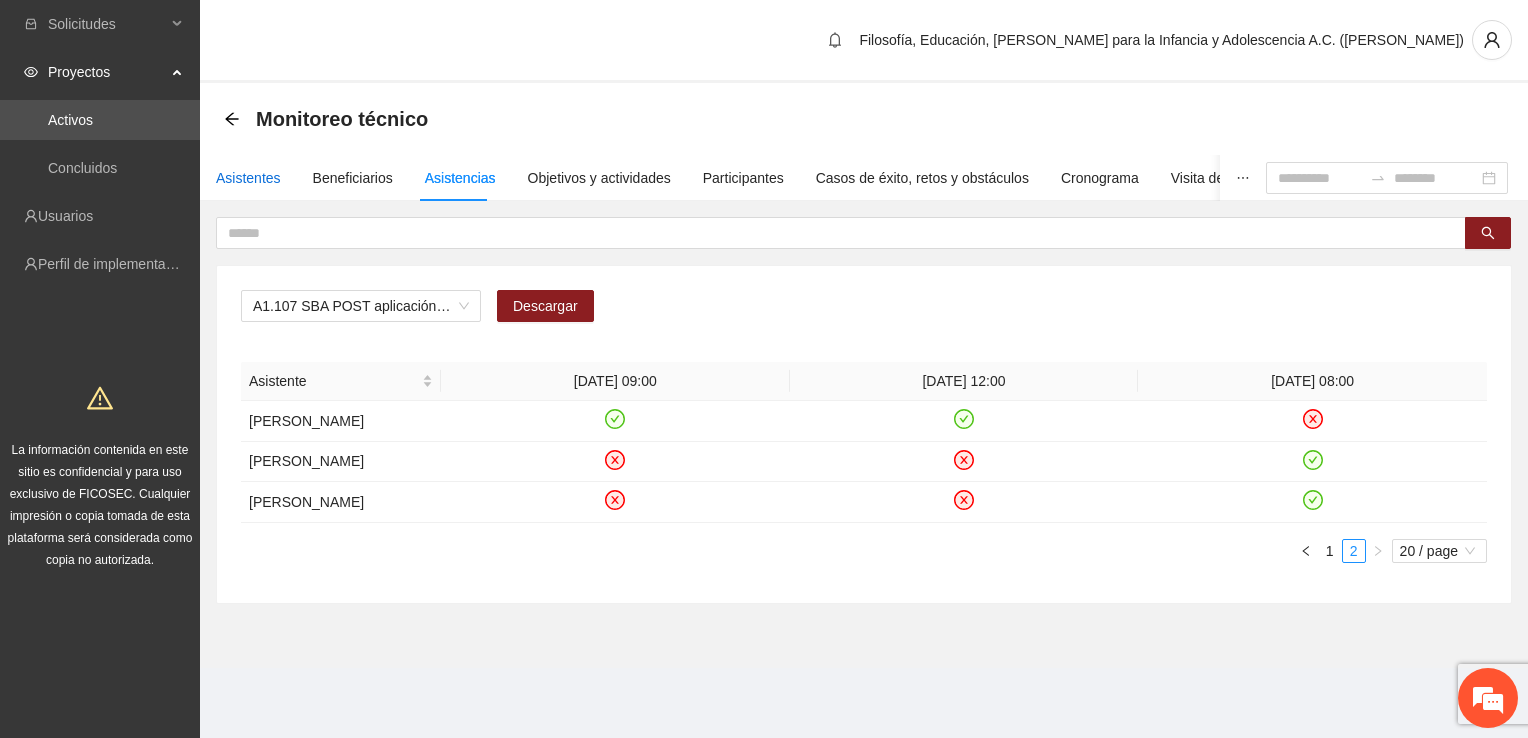 click on "Asistentes" at bounding box center (248, 178) 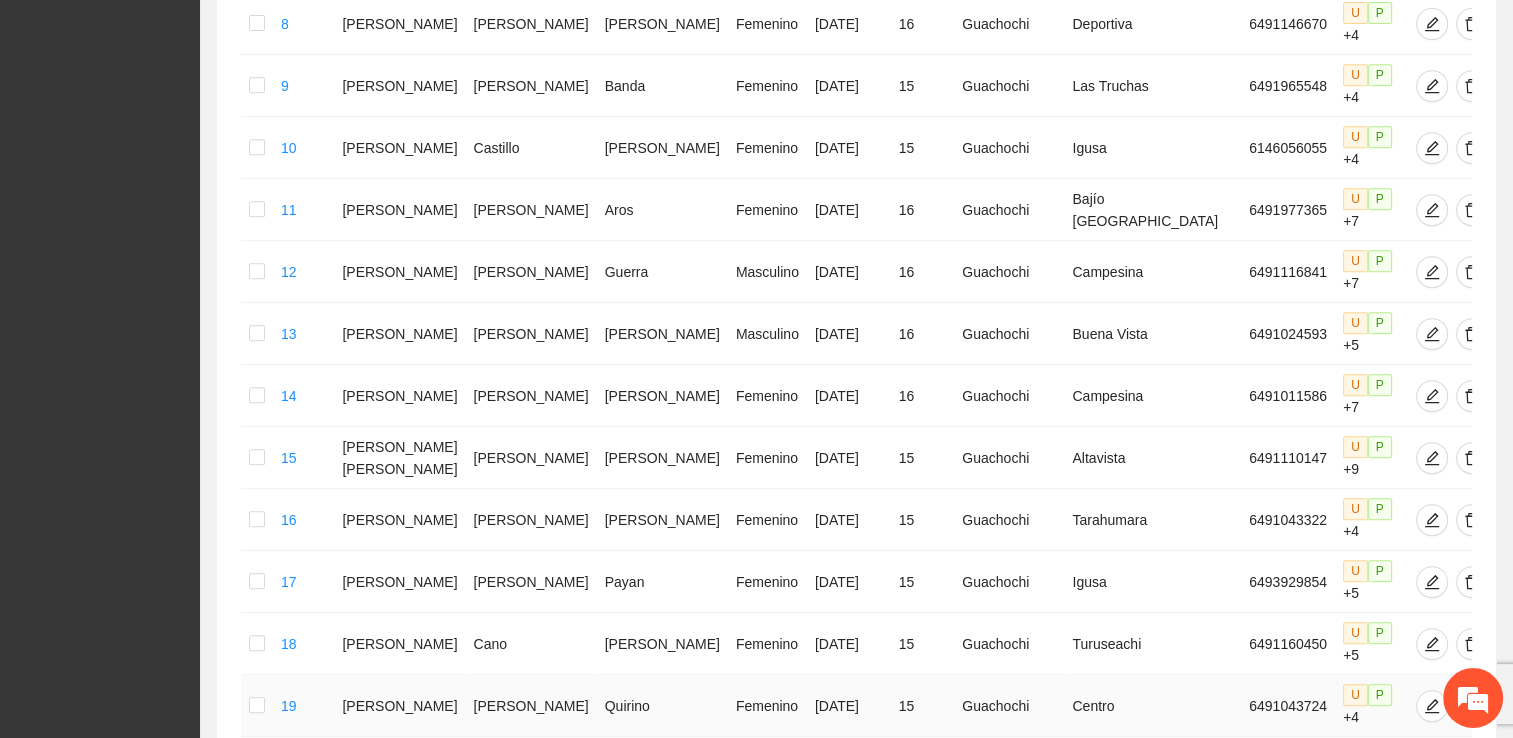 scroll, scrollTop: 1001, scrollLeft: 0, axis: vertical 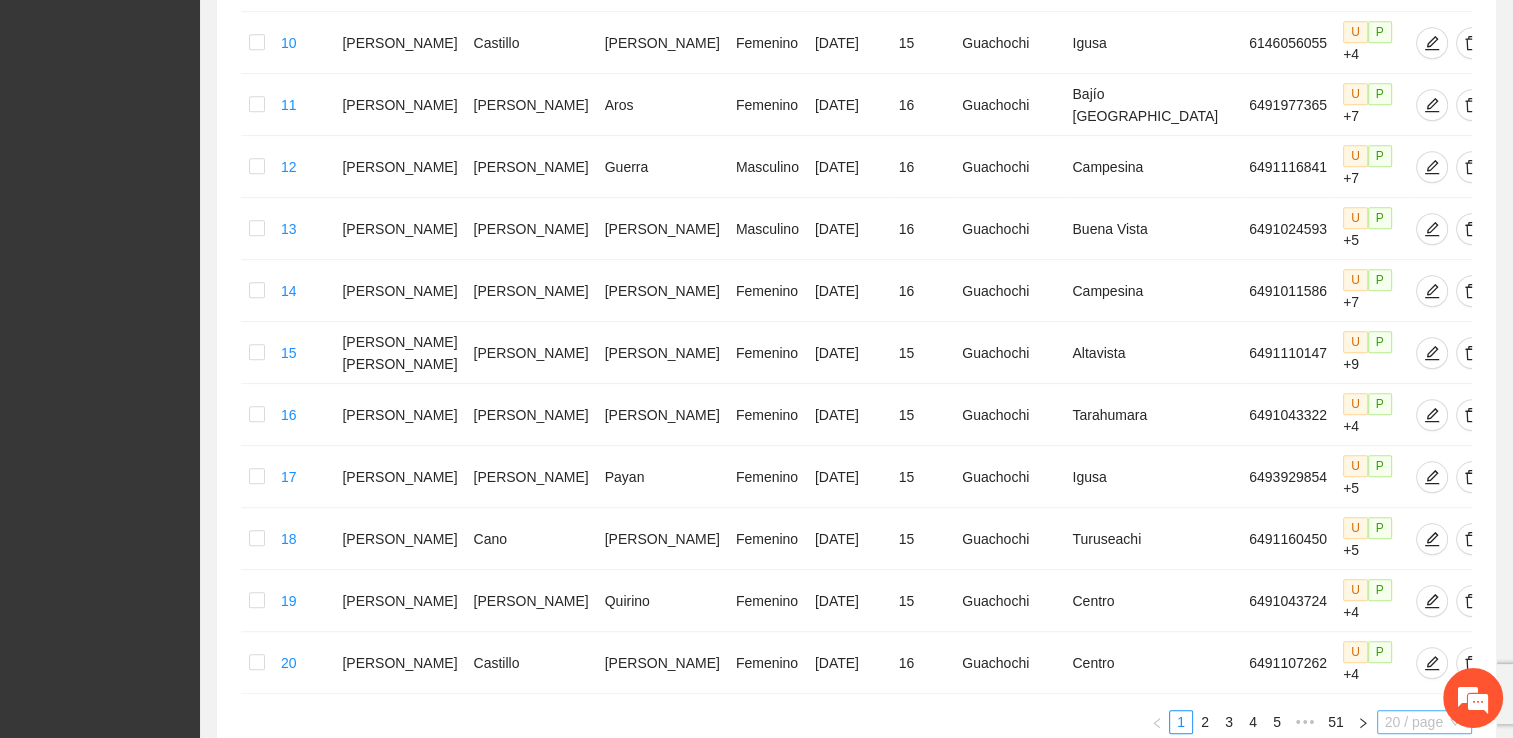 click on "20 / page" at bounding box center [1424, 722] 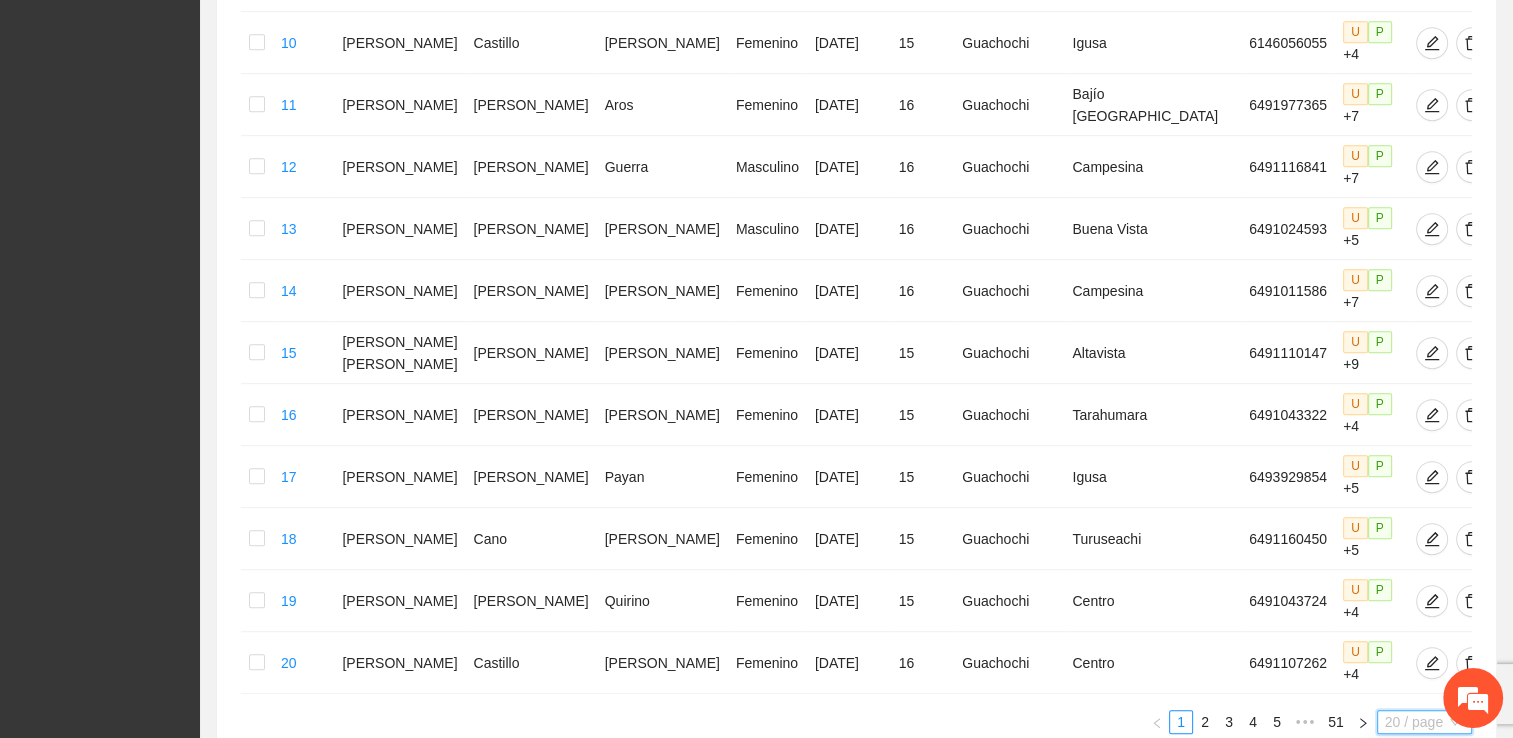 click on "100 / page" at bounding box center [1425, 854] 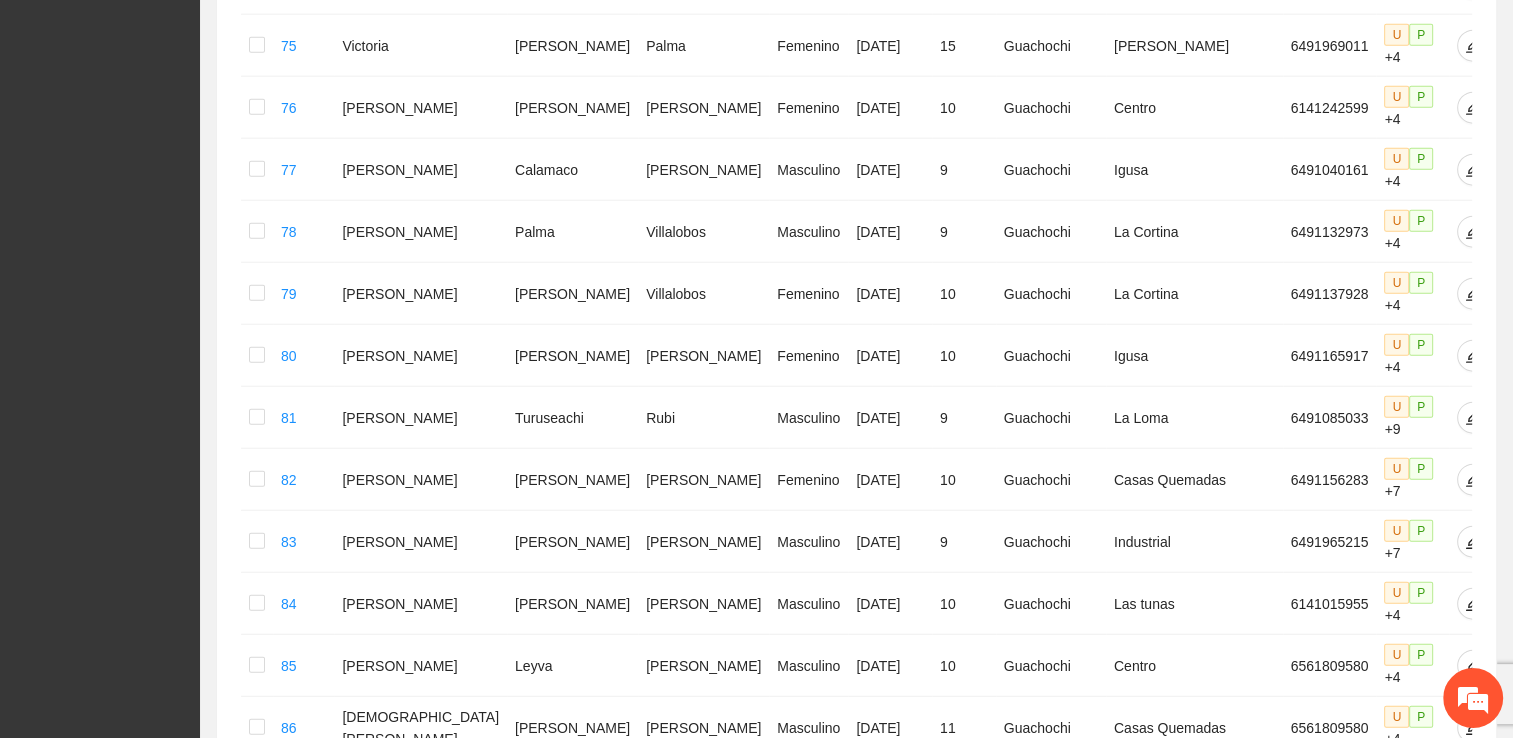 scroll, scrollTop: 5418, scrollLeft: 0, axis: vertical 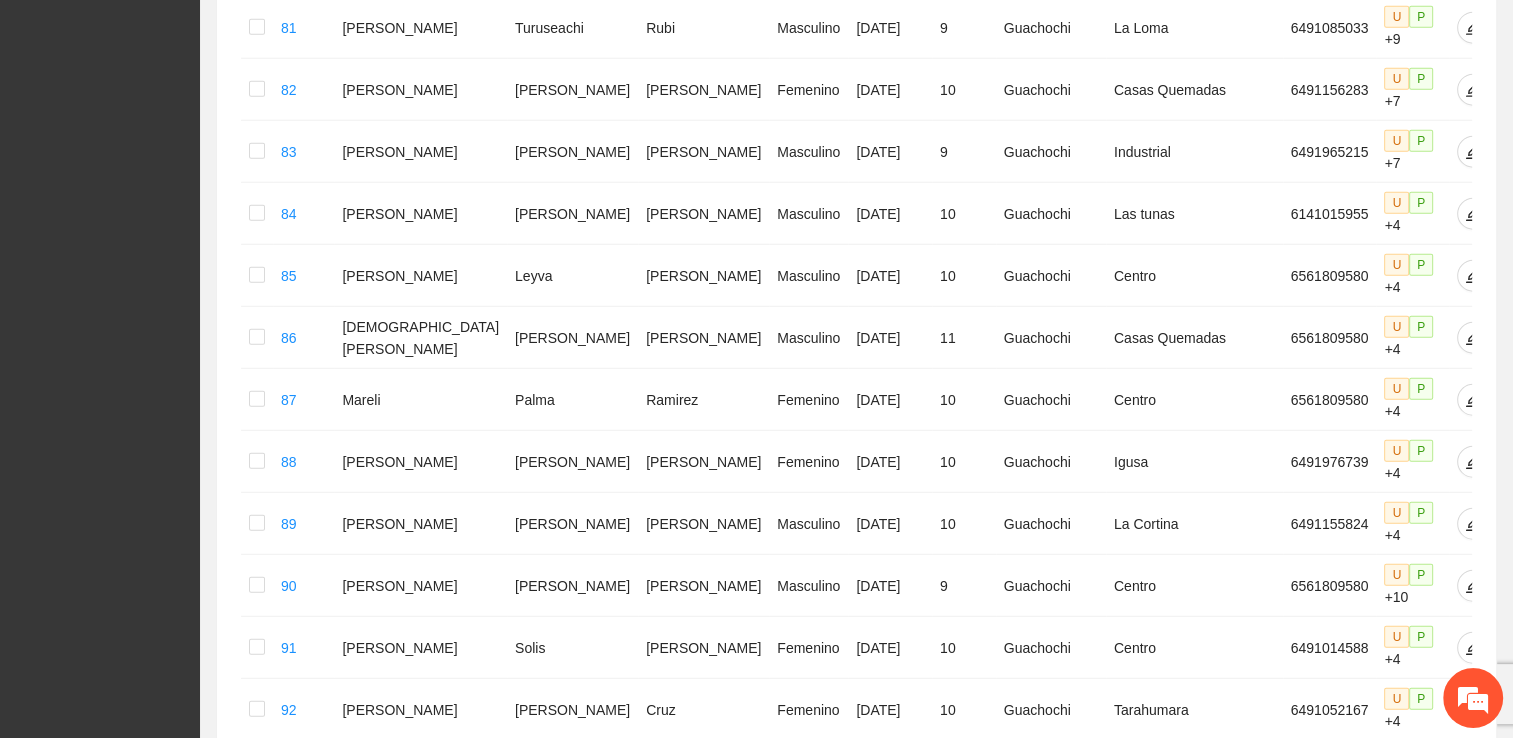 click on "2" at bounding box center [1197, 1265] 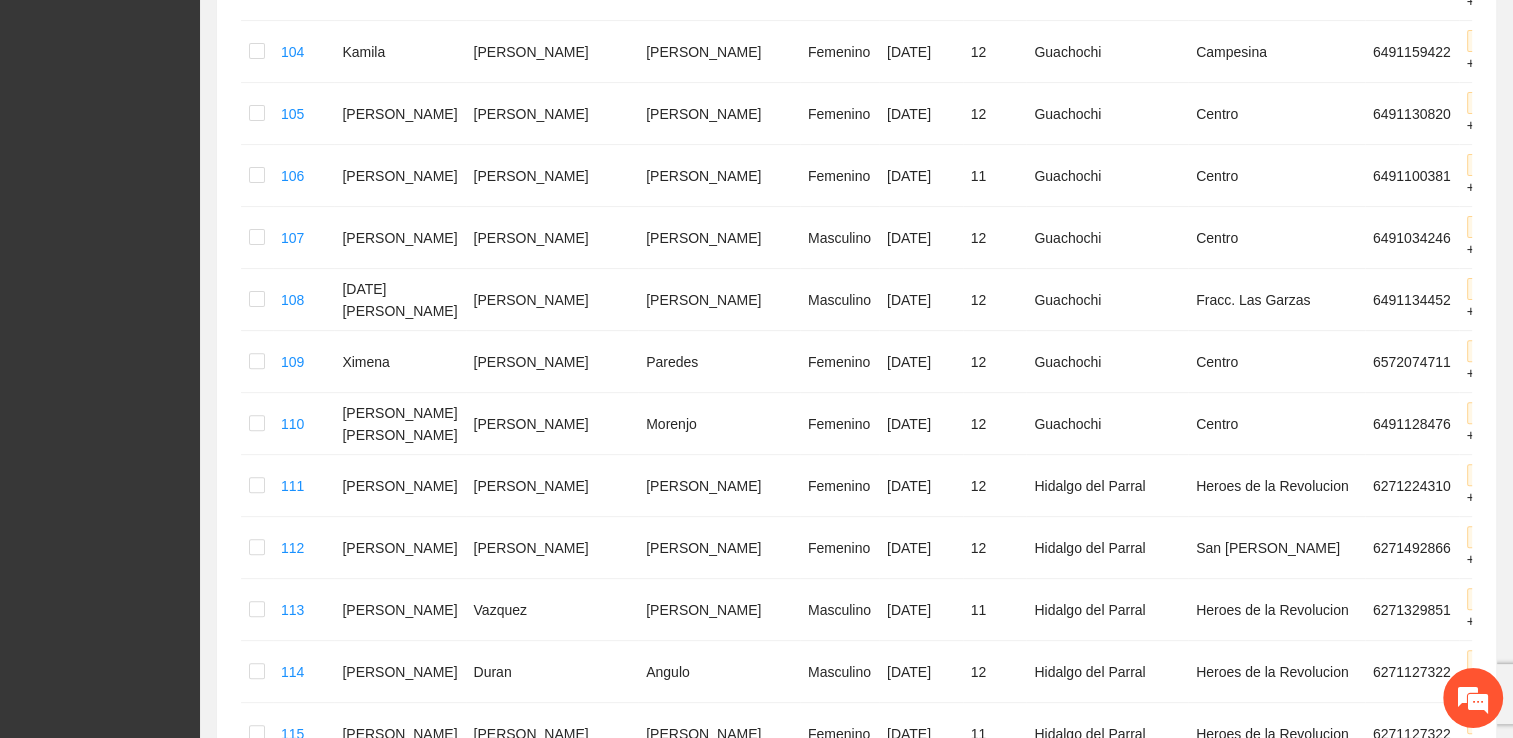 scroll, scrollTop: 618, scrollLeft: 0, axis: vertical 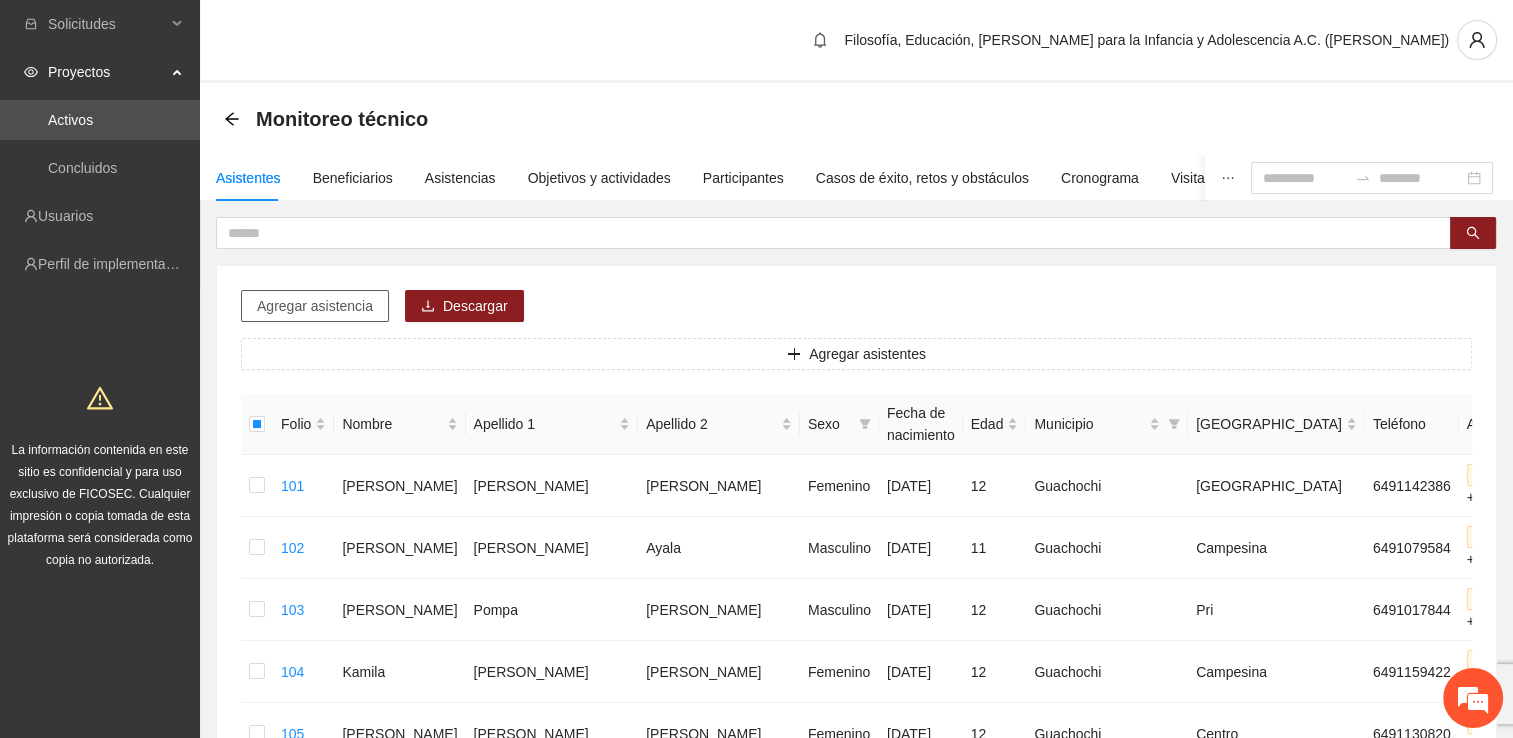 click on "Agregar asistencia" at bounding box center [315, 306] 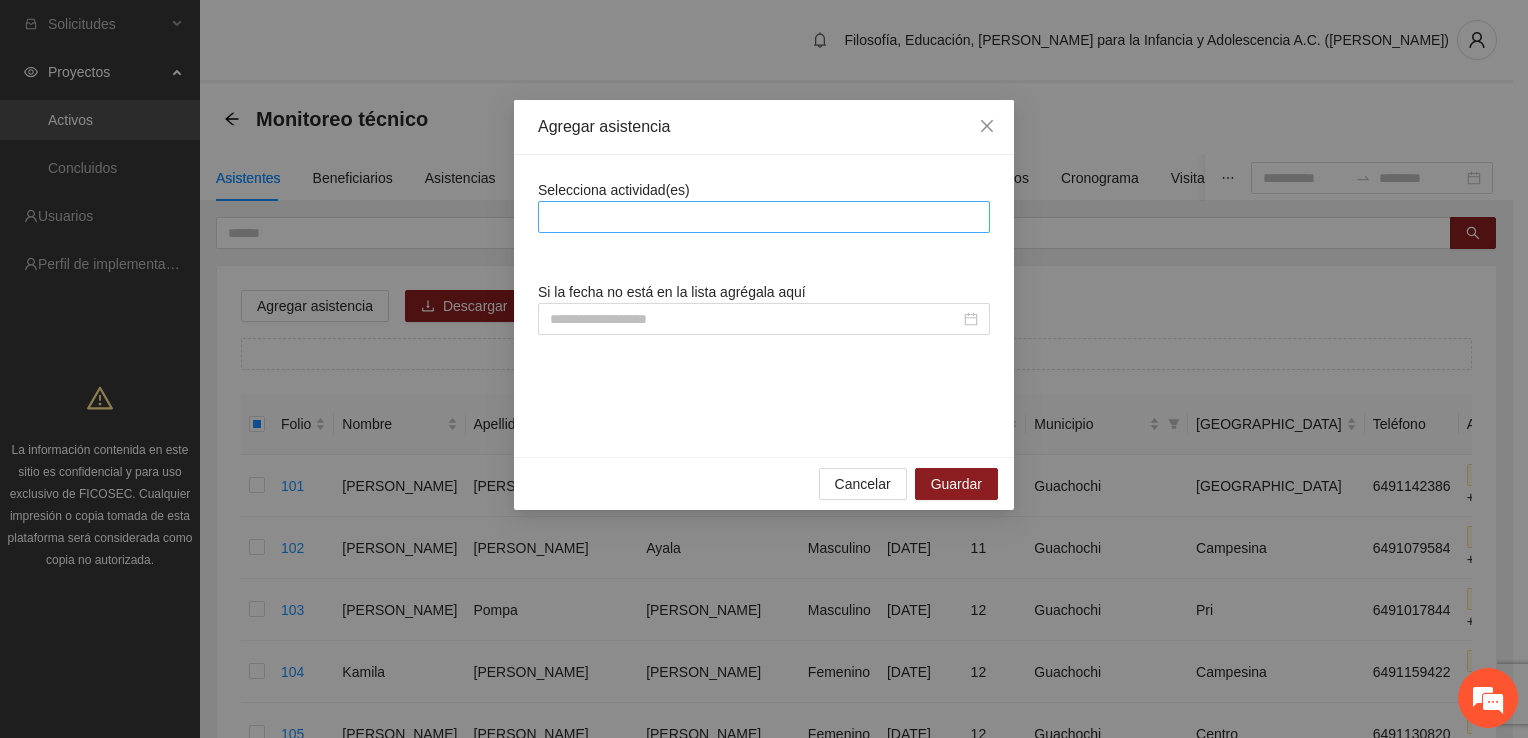 click at bounding box center (764, 217) 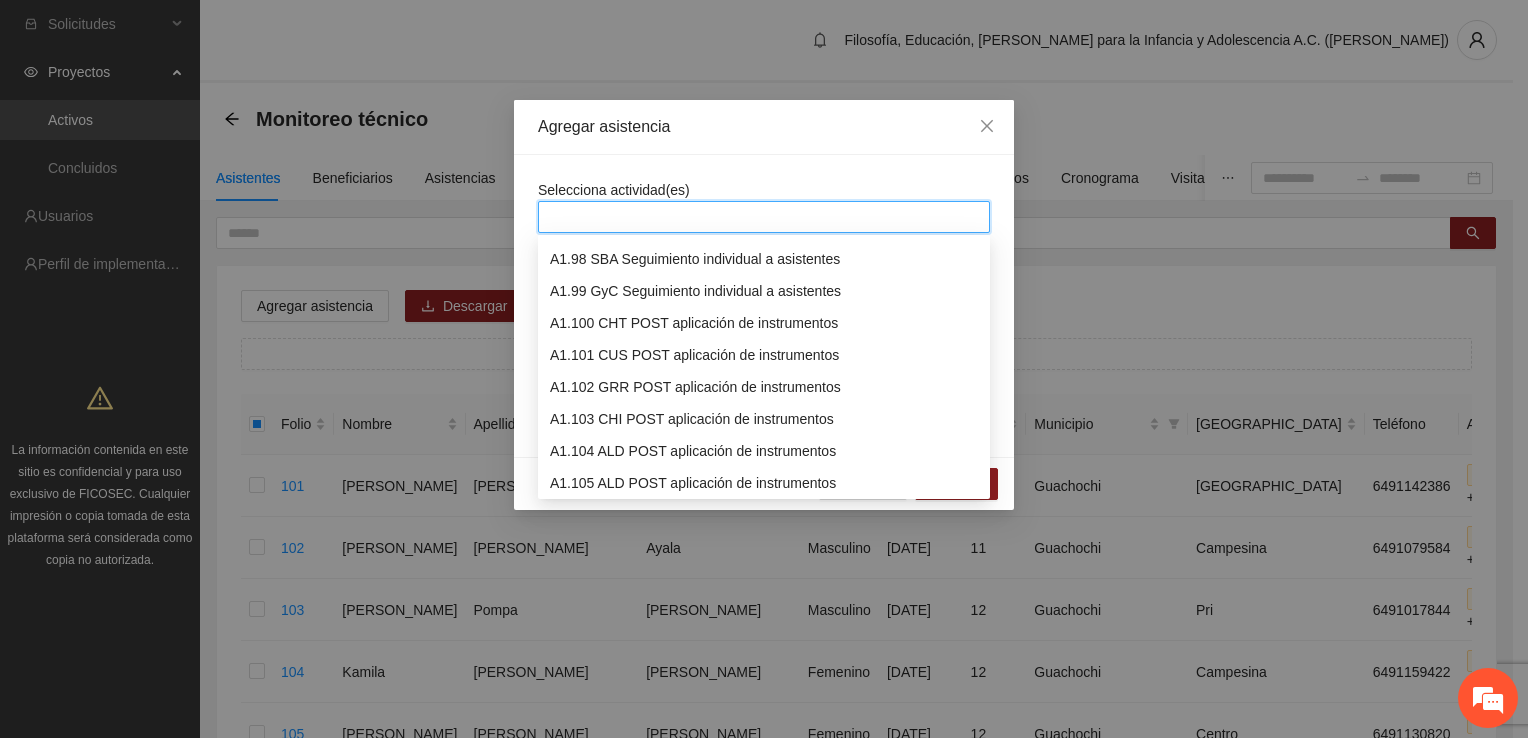 scroll, scrollTop: 3200, scrollLeft: 0, axis: vertical 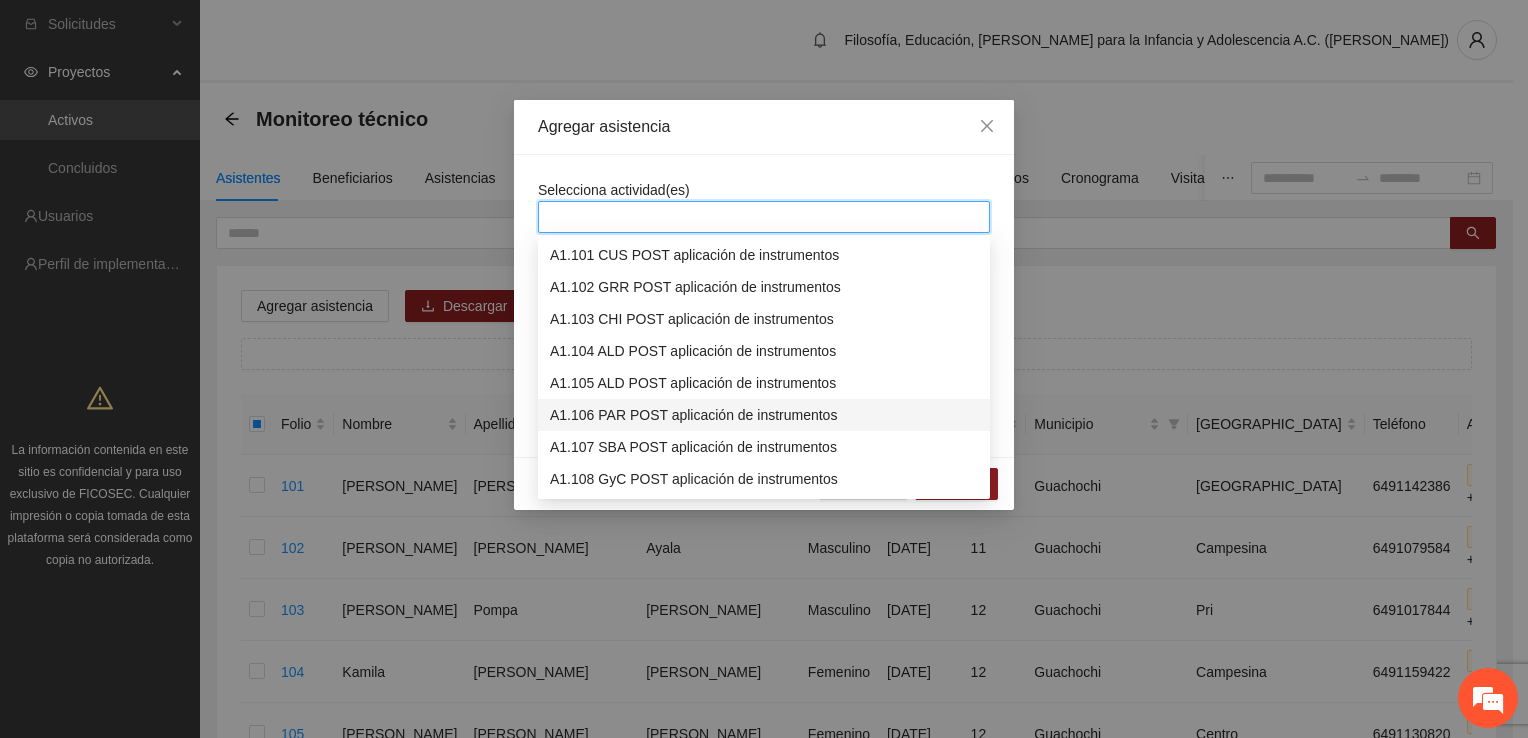 click on "A1.106 PAR POST aplicación de instrumentos" at bounding box center [764, 415] 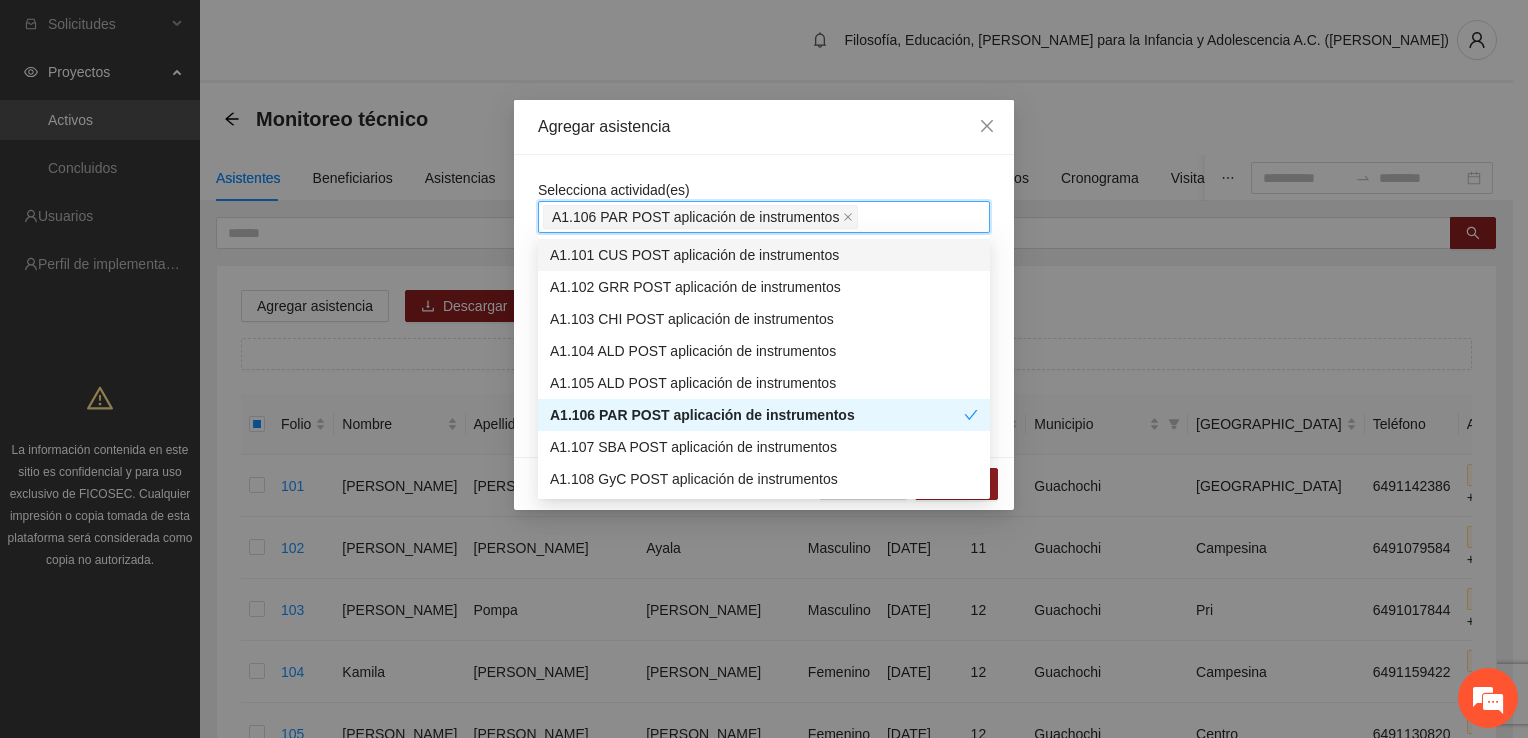 click on "A1.106 PAR POST aplicación de instrumentos" at bounding box center (764, 217) 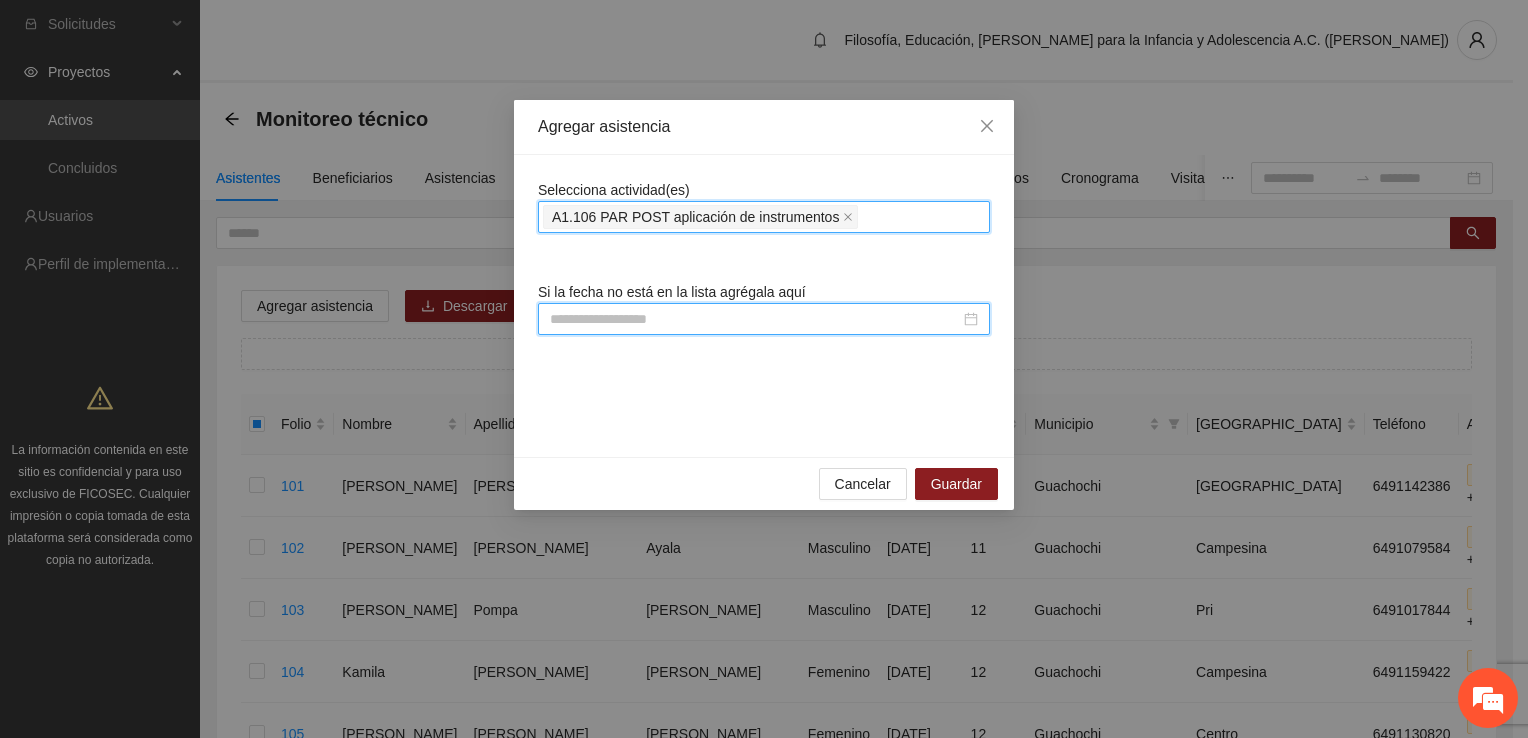 click at bounding box center [755, 319] 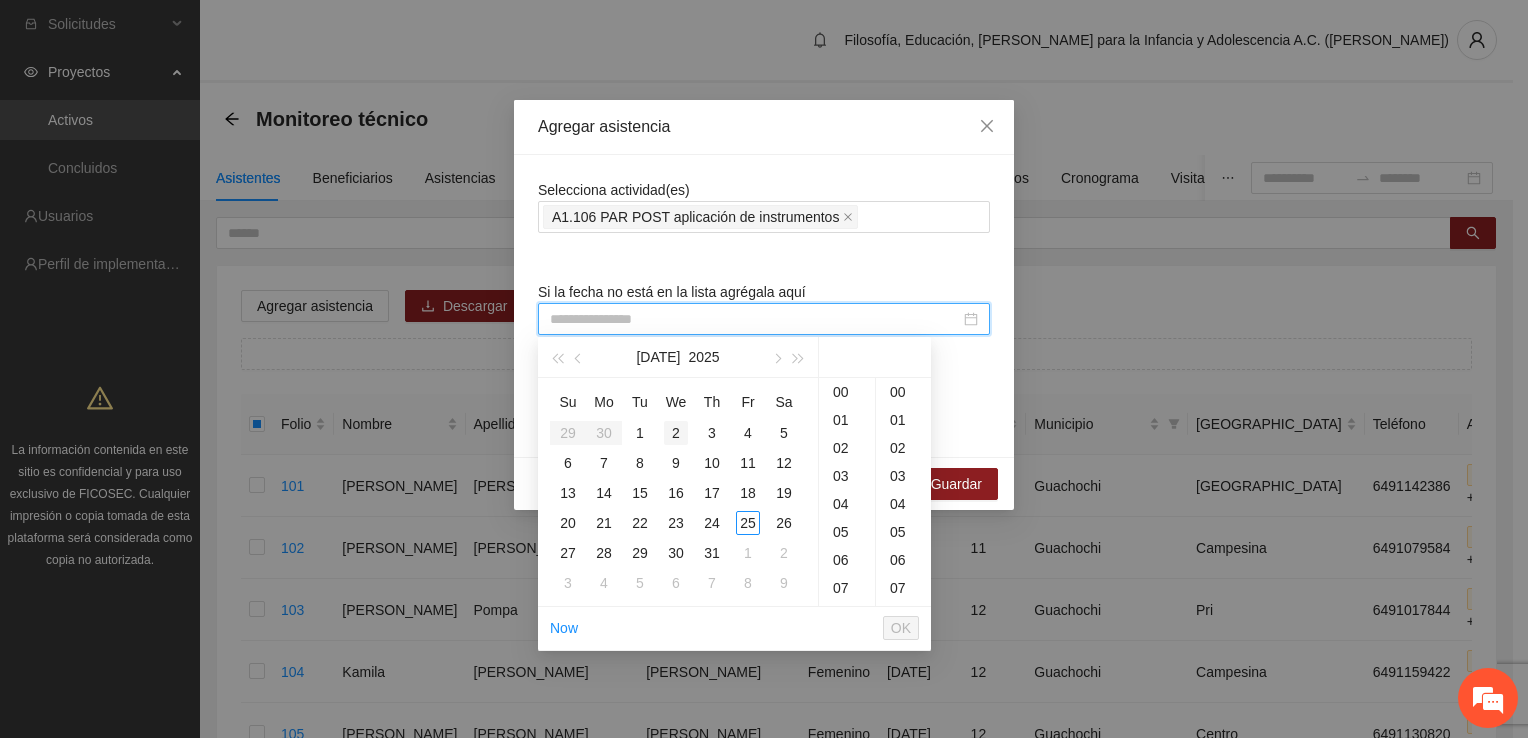 click on "2" at bounding box center [676, 433] 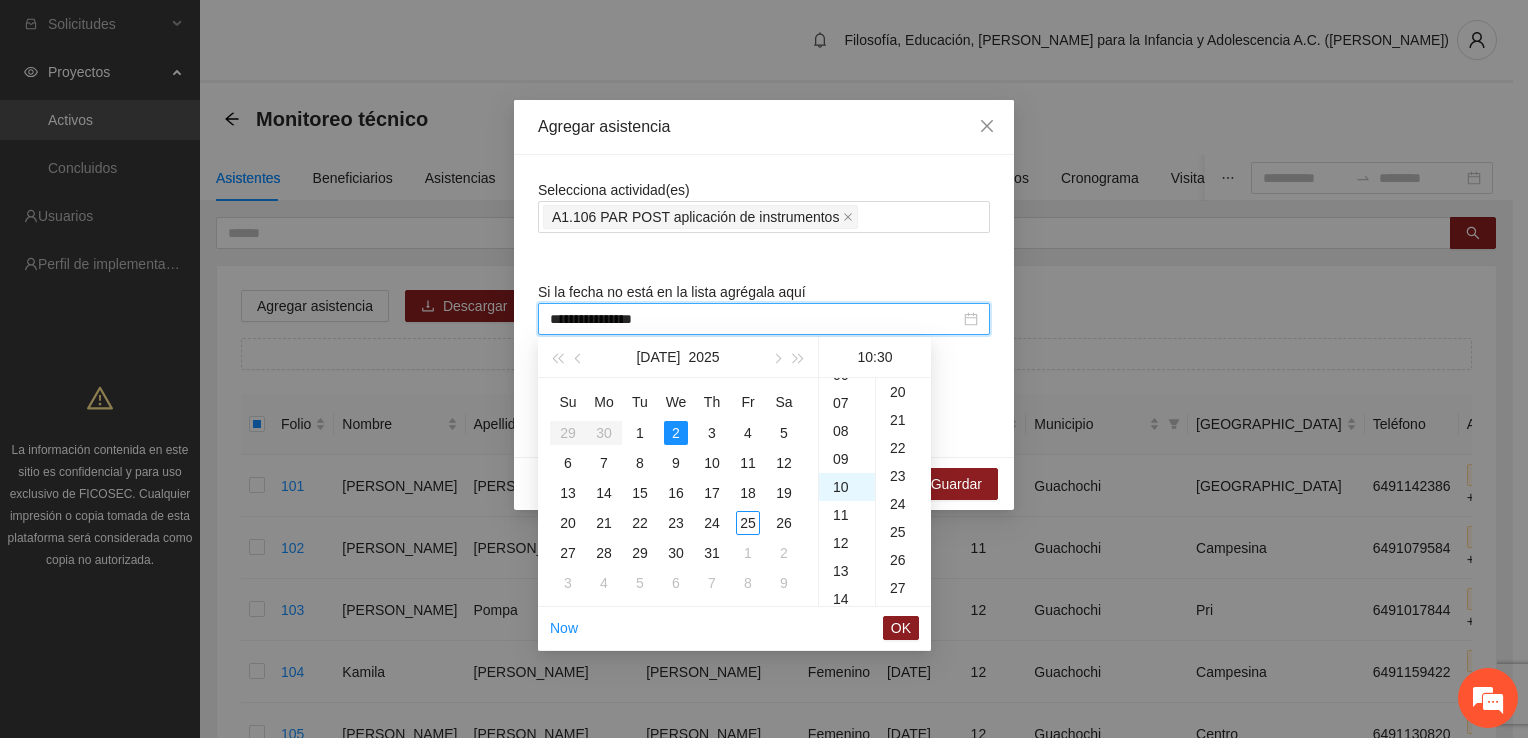scroll, scrollTop: 280, scrollLeft: 0, axis: vertical 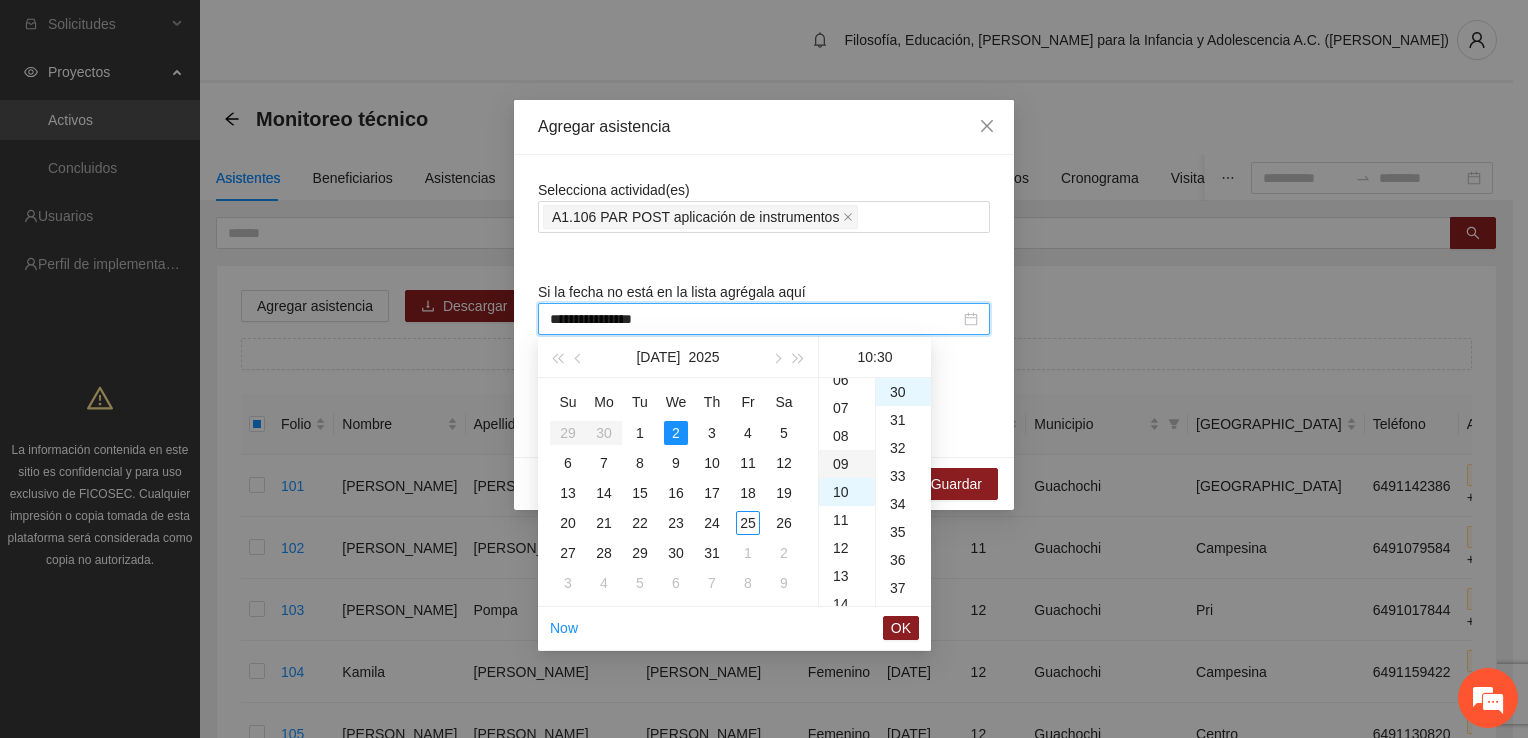 click on "09" at bounding box center (847, 464) 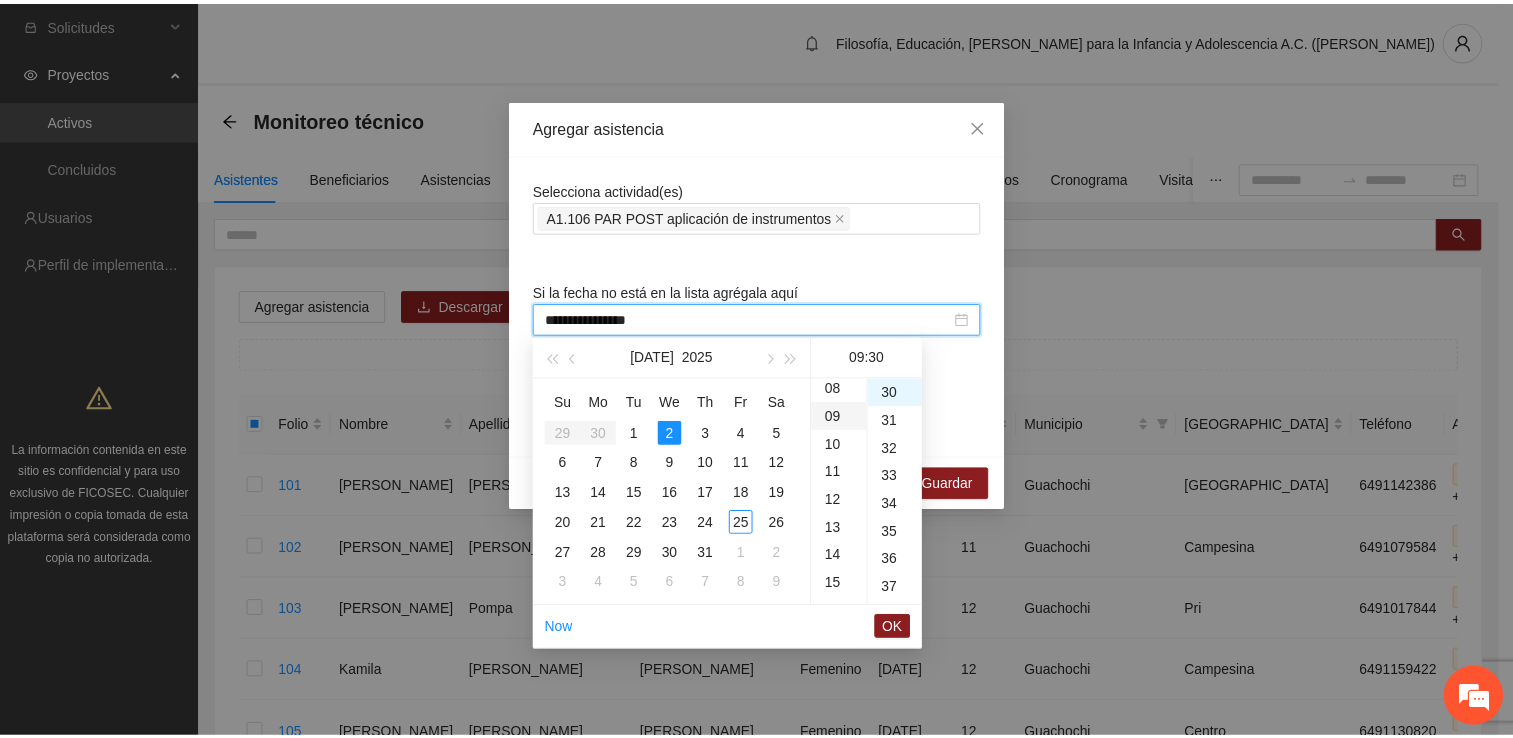 scroll, scrollTop: 252, scrollLeft: 0, axis: vertical 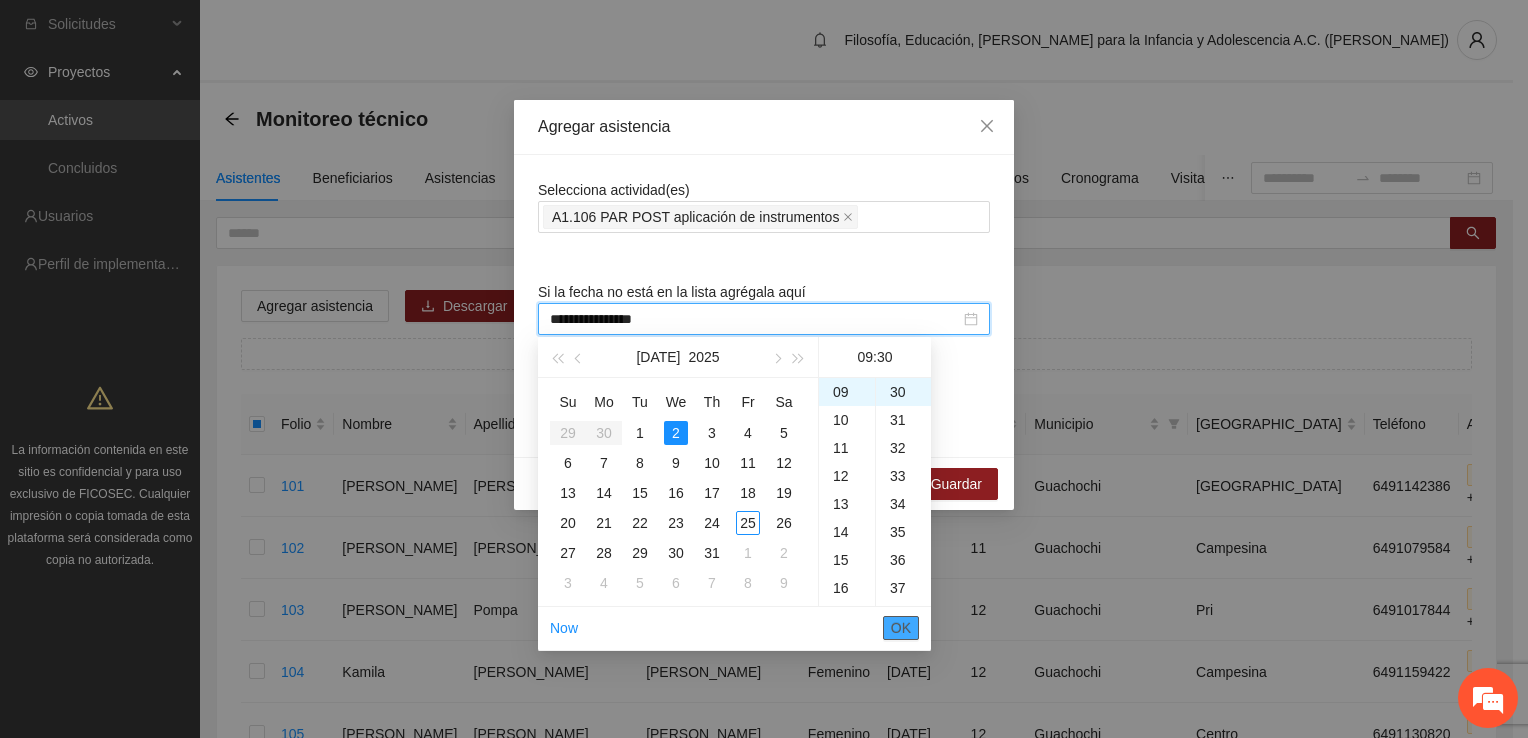 click on "OK" at bounding box center [901, 628] 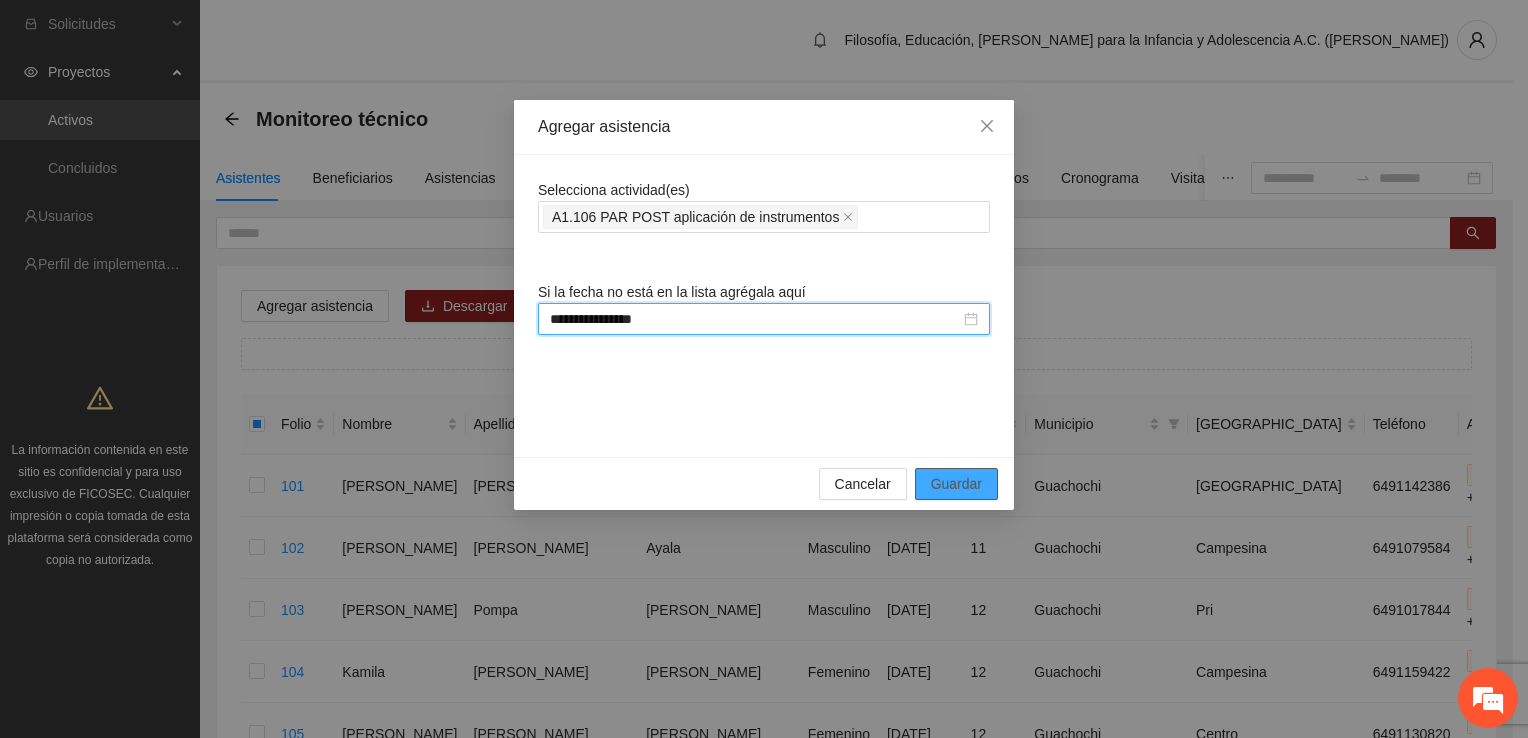click on "Guardar" at bounding box center (956, 484) 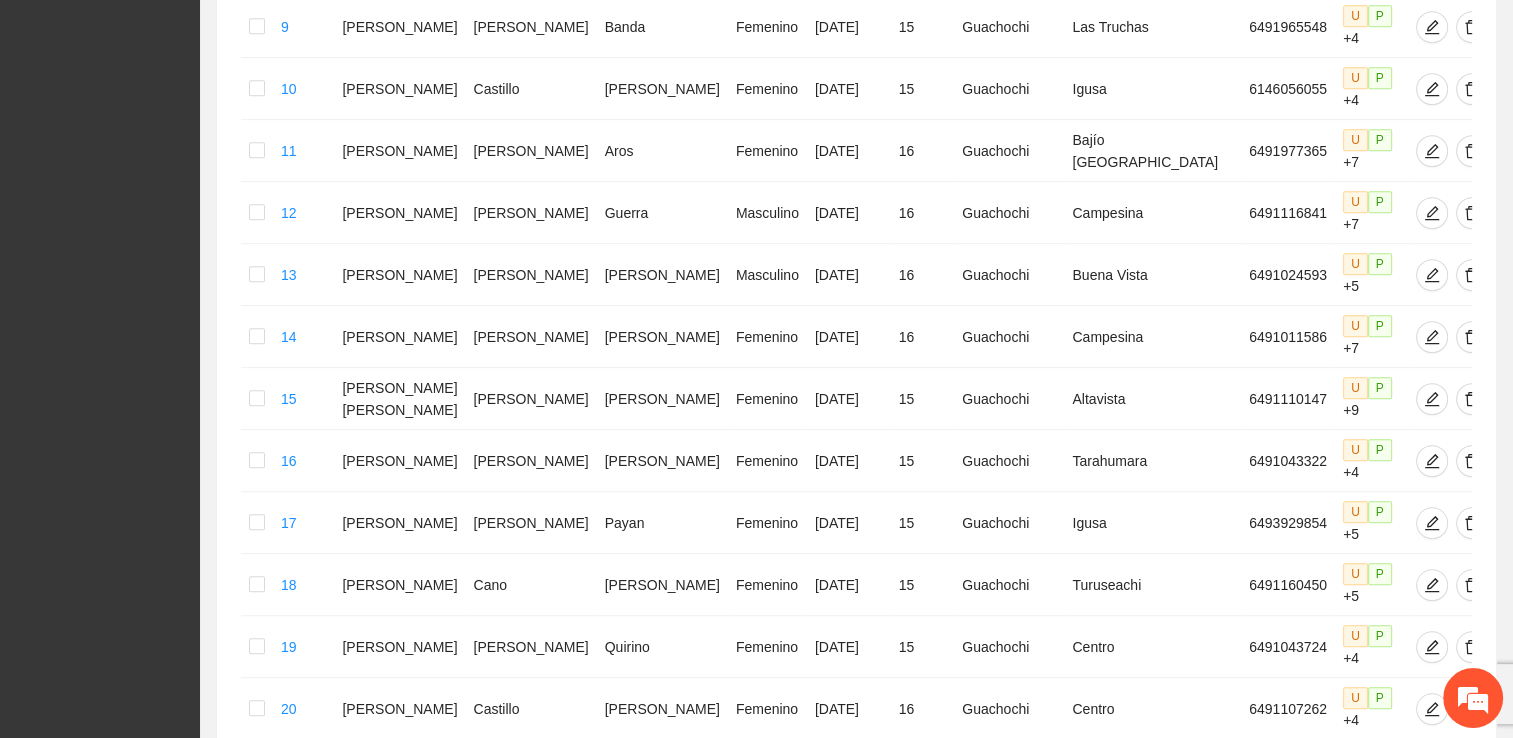 scroll, scrollTop: 1001, scrollLeft: 0, axis: vertical 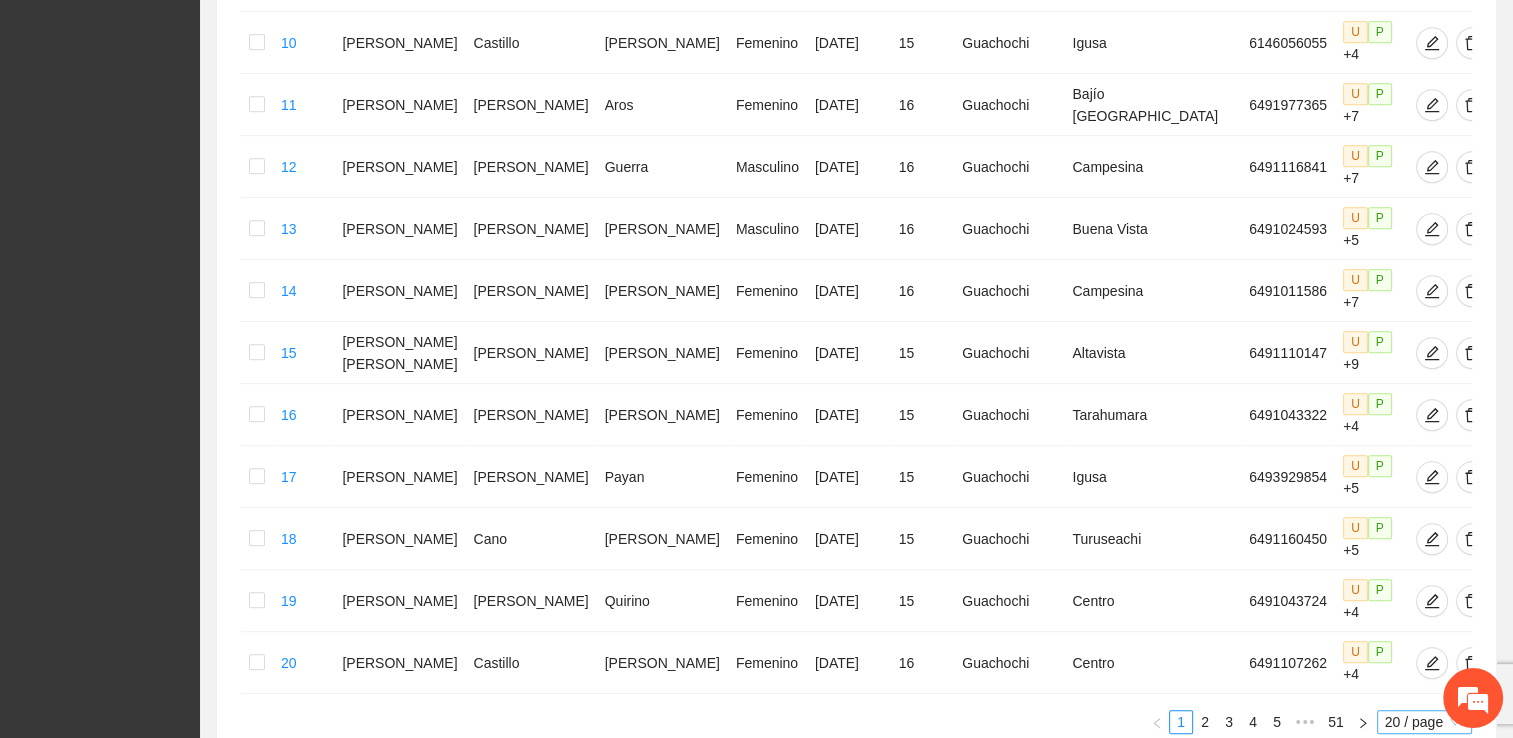 click on "20 / page" at bounding box center (1424, 722) 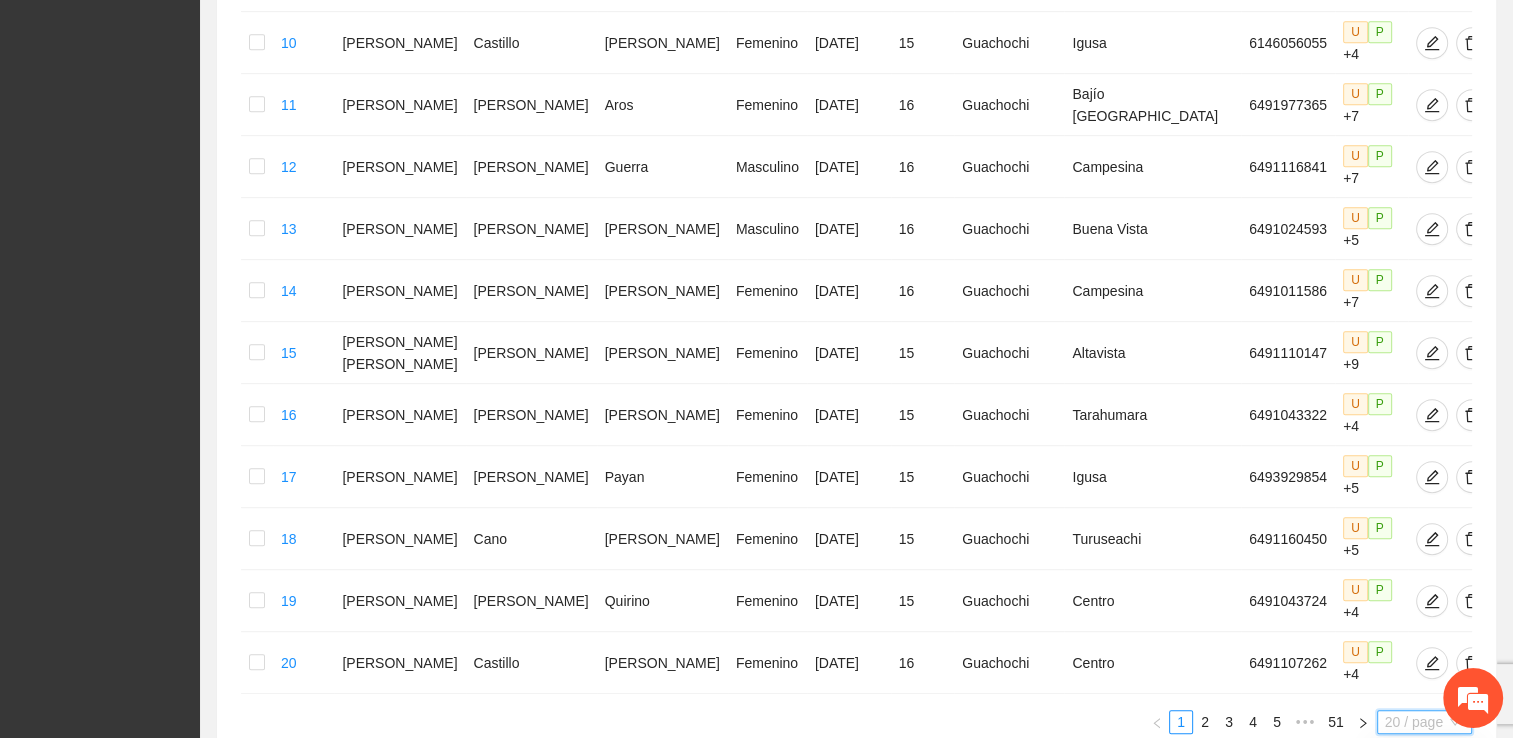 click on "100 / page" at bounding box center (1425, 854) 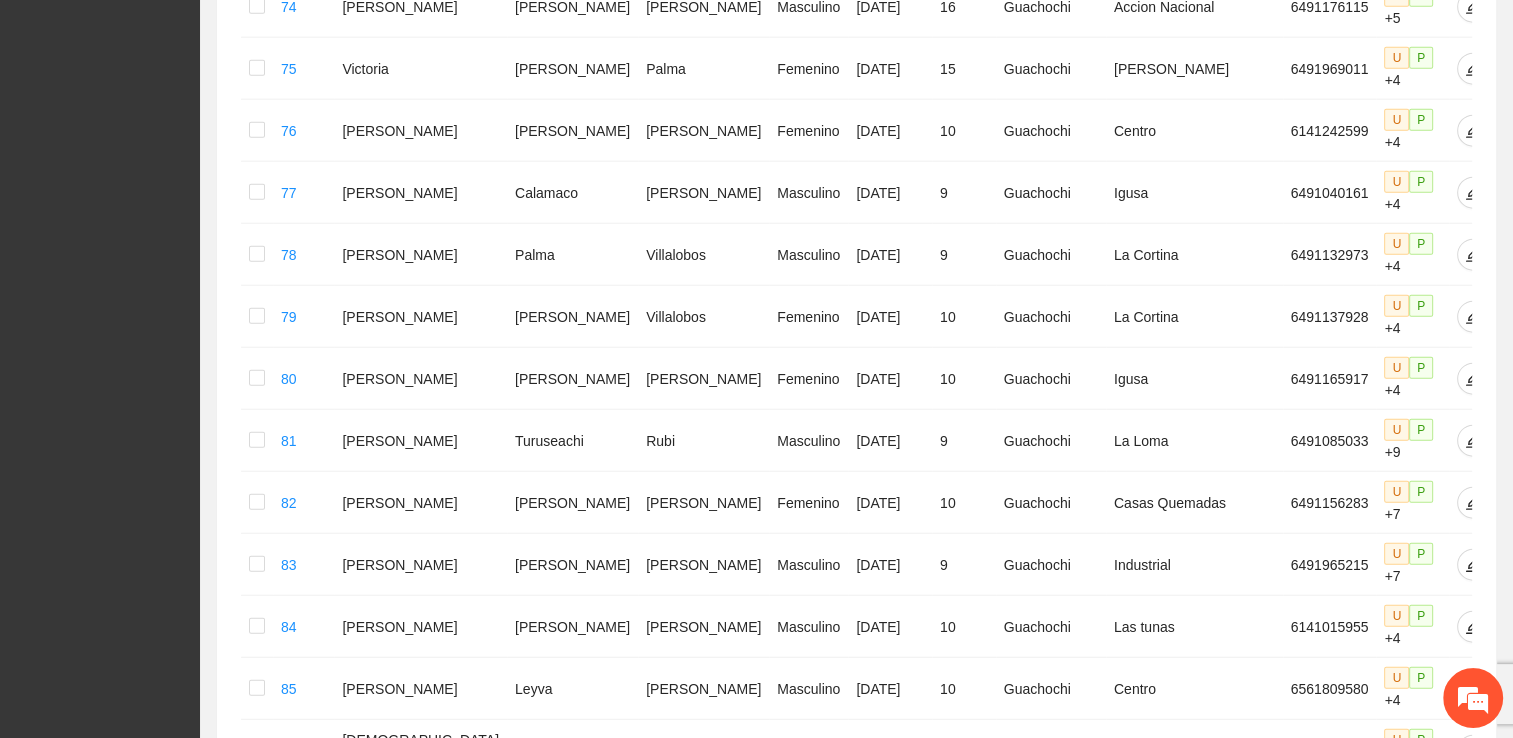 scroll, scrollTop: 5418, scrollLeft: 0, axis: vertical 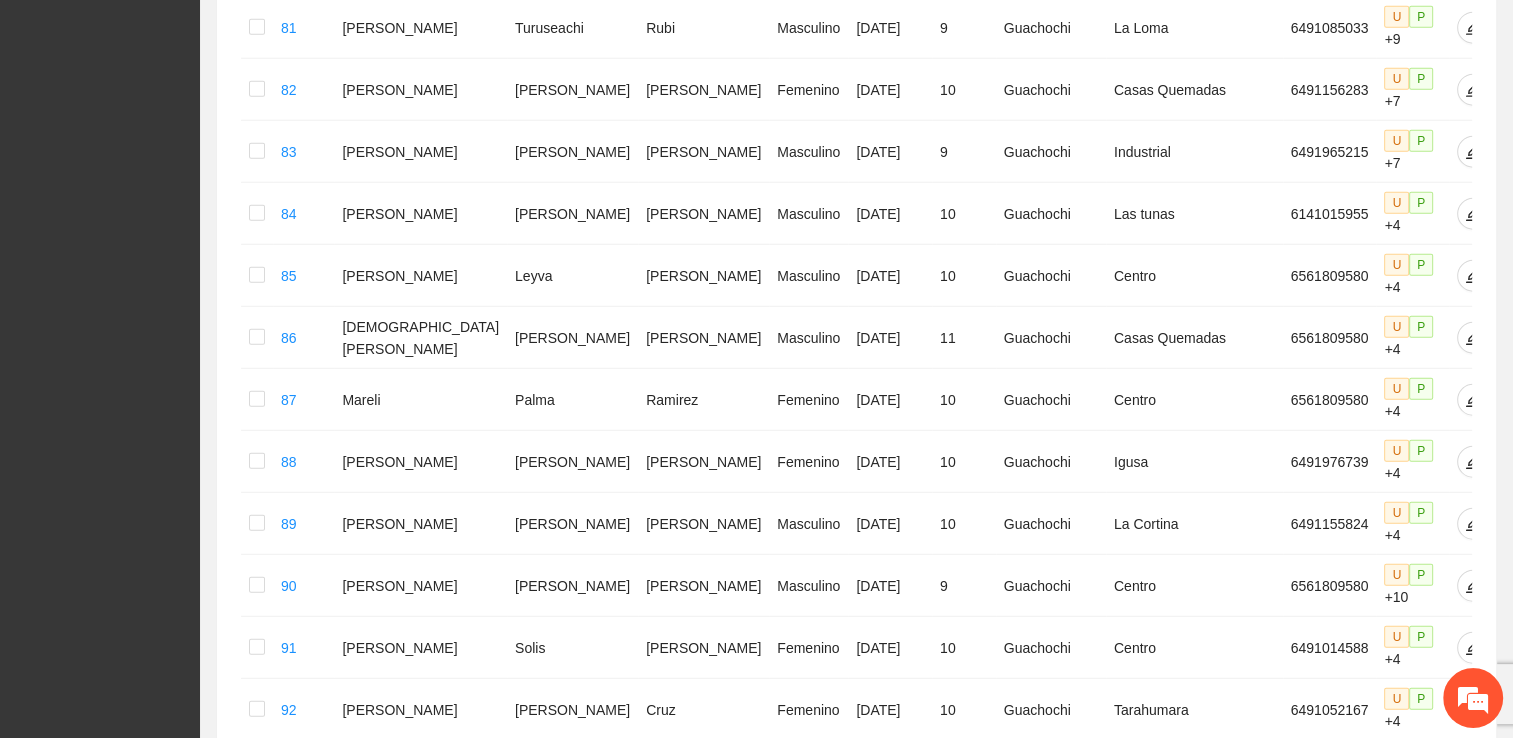 click on "5" at bounding box center (1269, 1265) 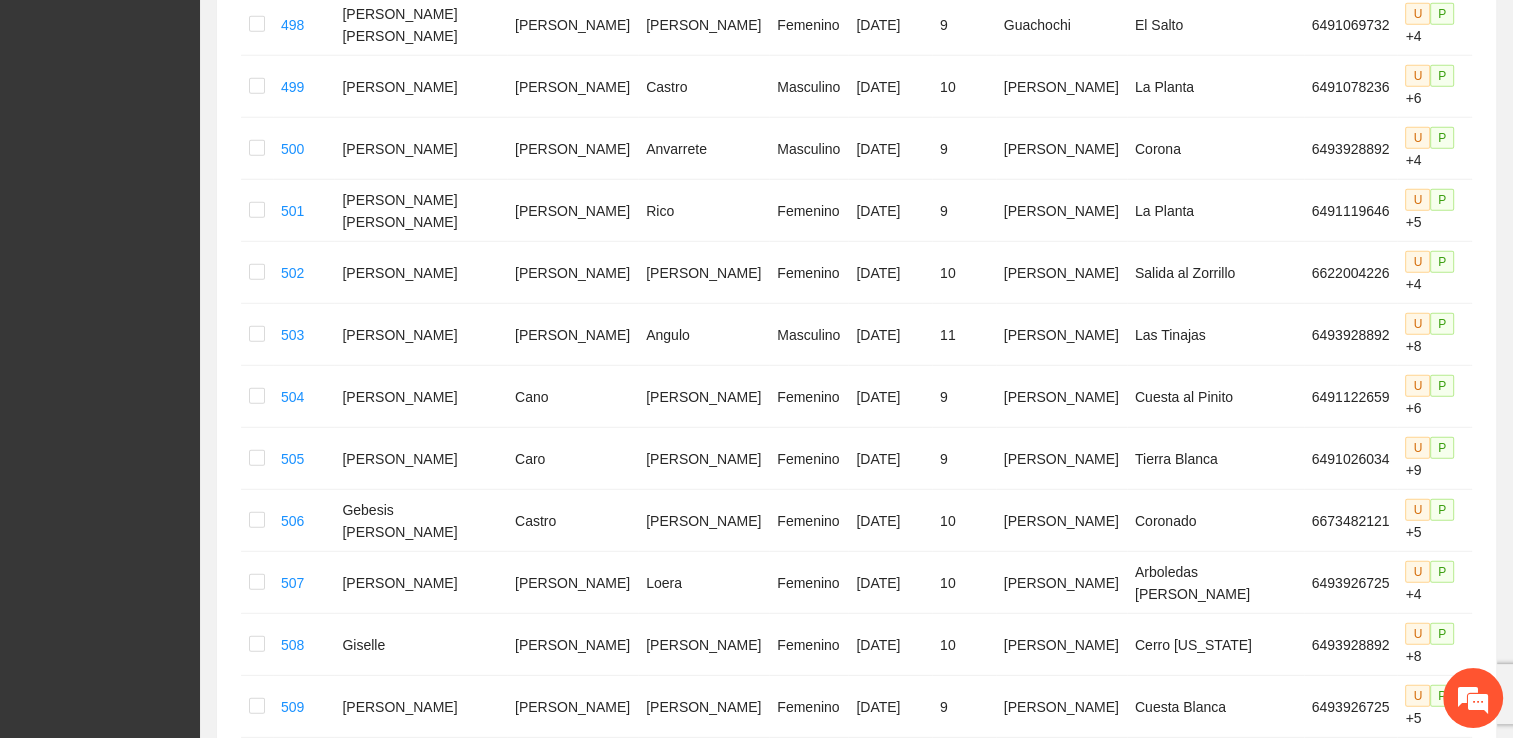 scroll, scrollTop: 5516, scrollLeft: 0, axis: vertical 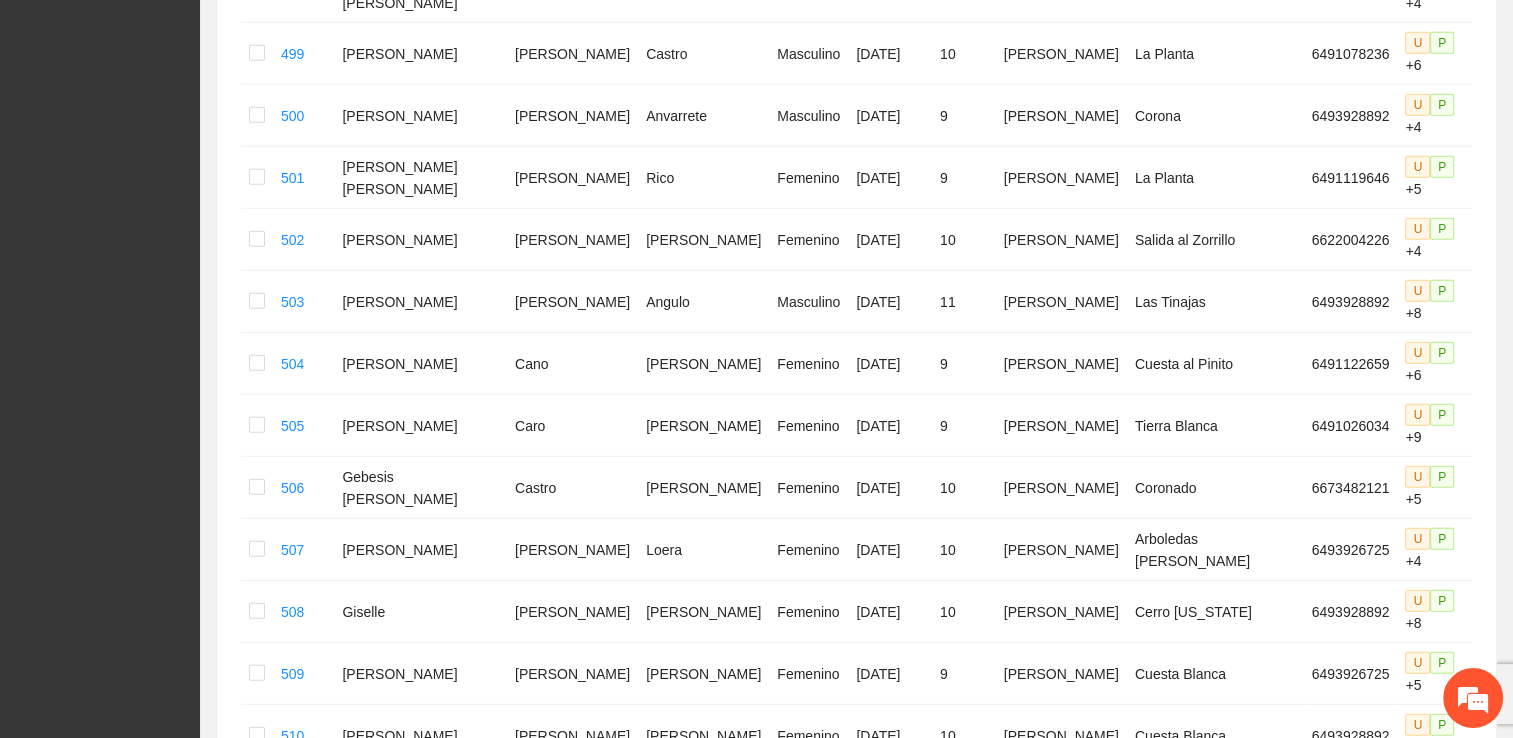 click on "6" at bounding box center [1245, 1167] 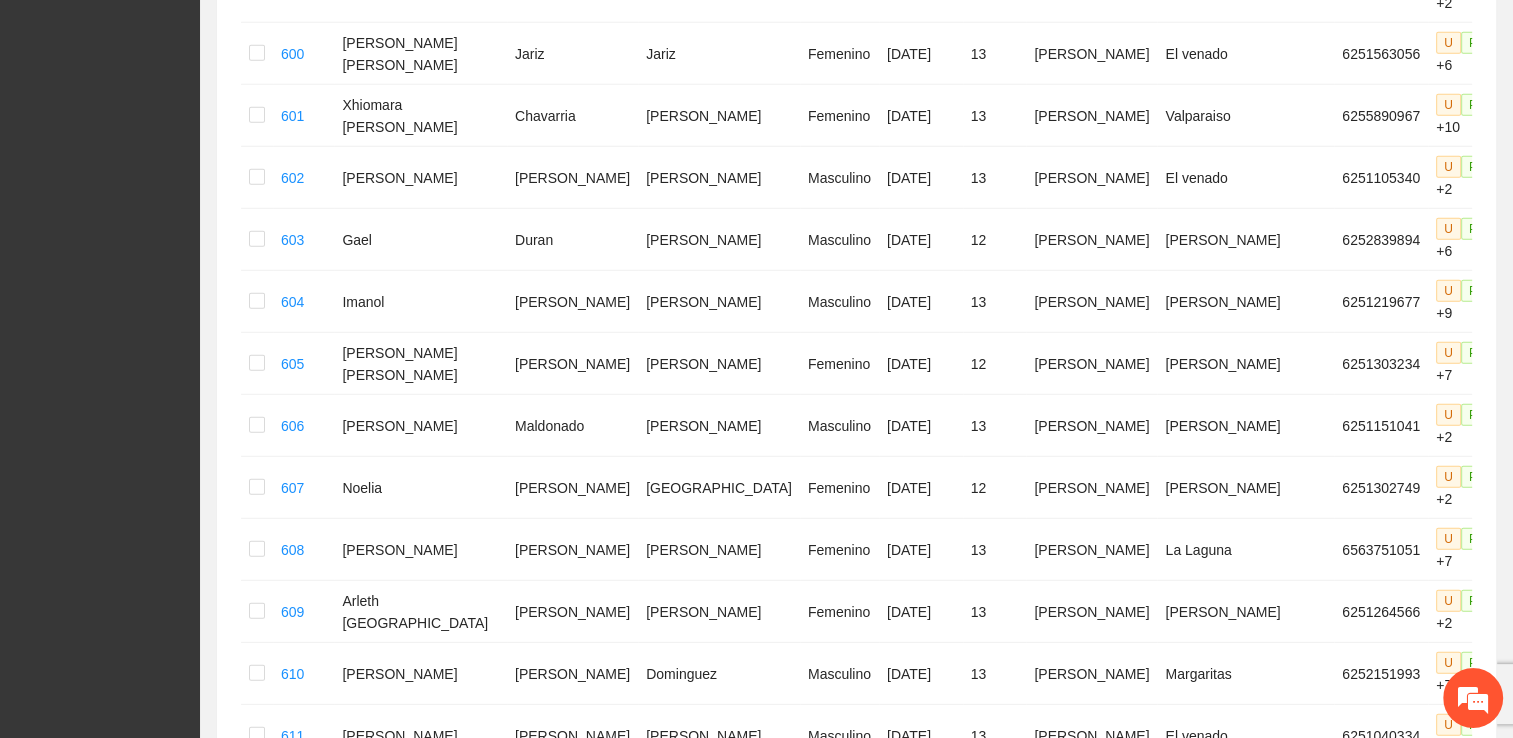 scroll, scrollTop: 5284, scrollLeft: 0, axis: vertical 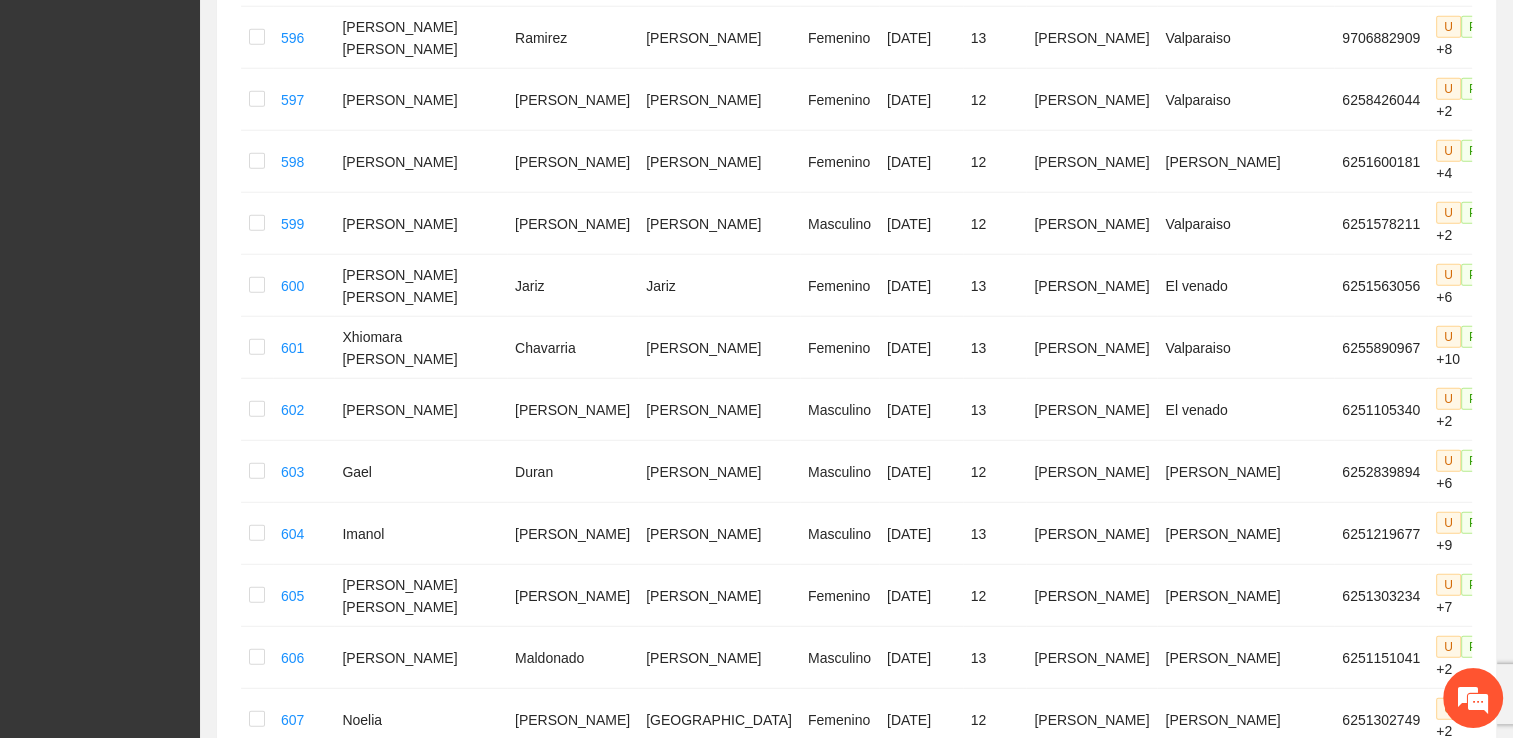 click on "7" at bounding box center [1245, 1399] 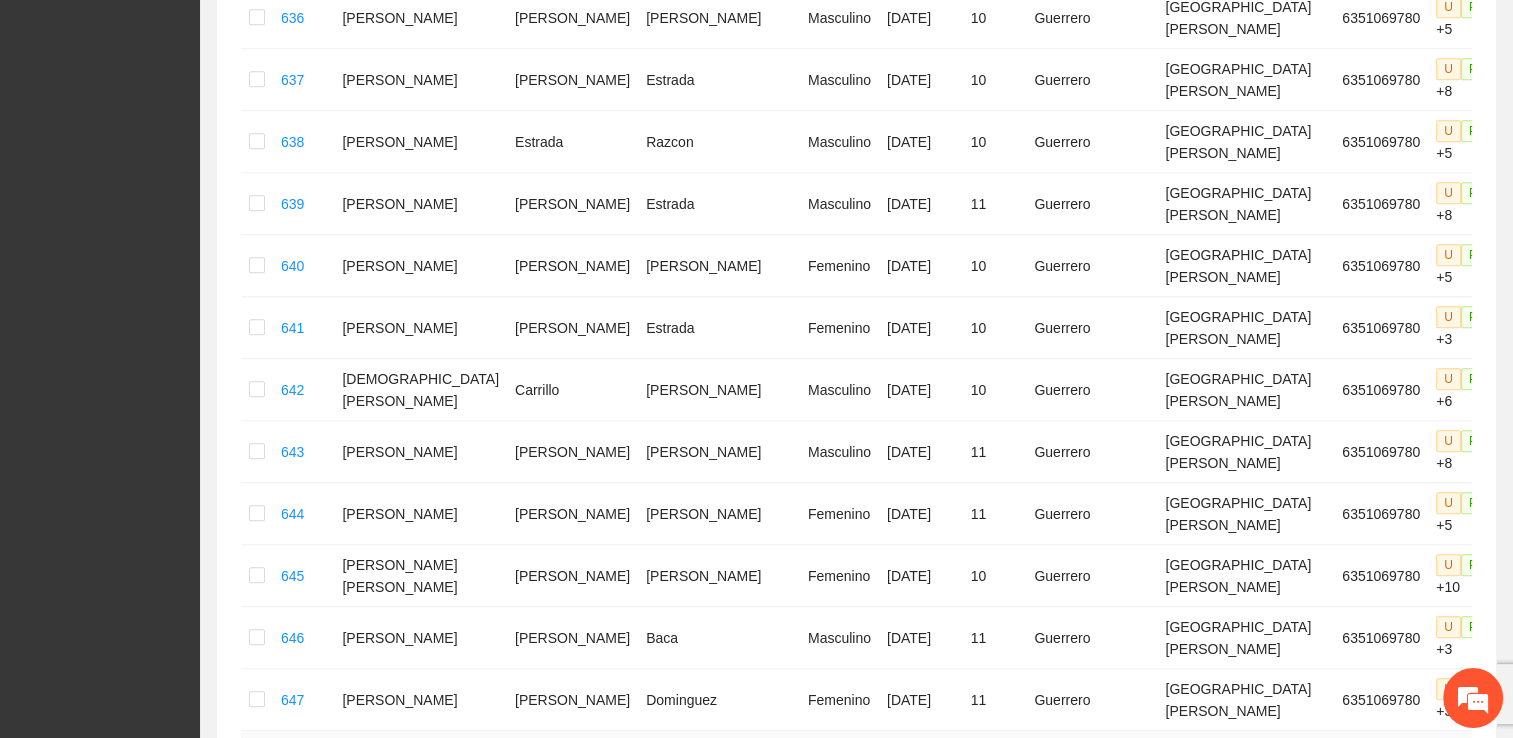 scroll, scrollTop: 1484, scrollLeft: 0, axis: vertical 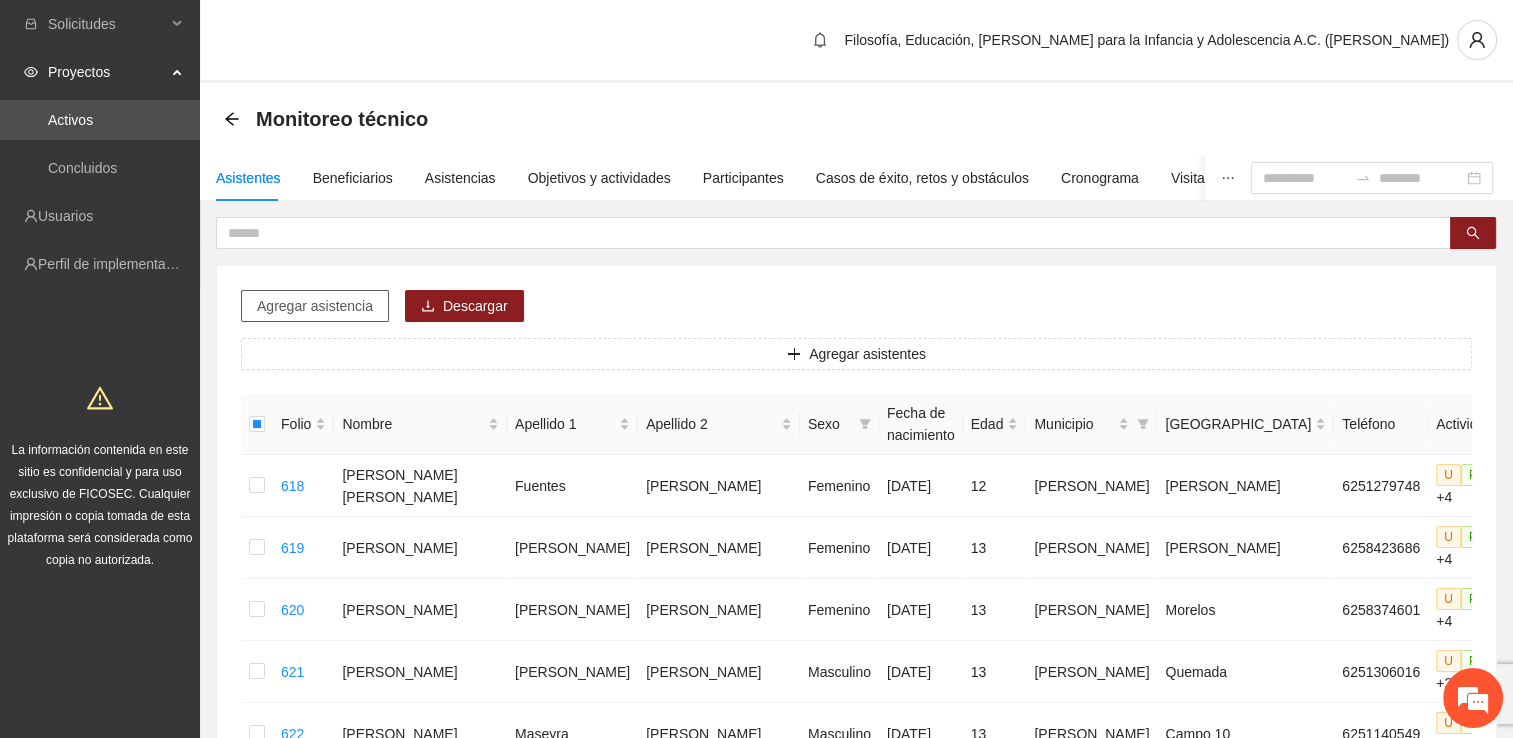 click on "Agregar asistencia" at bounding box center [315, 306] 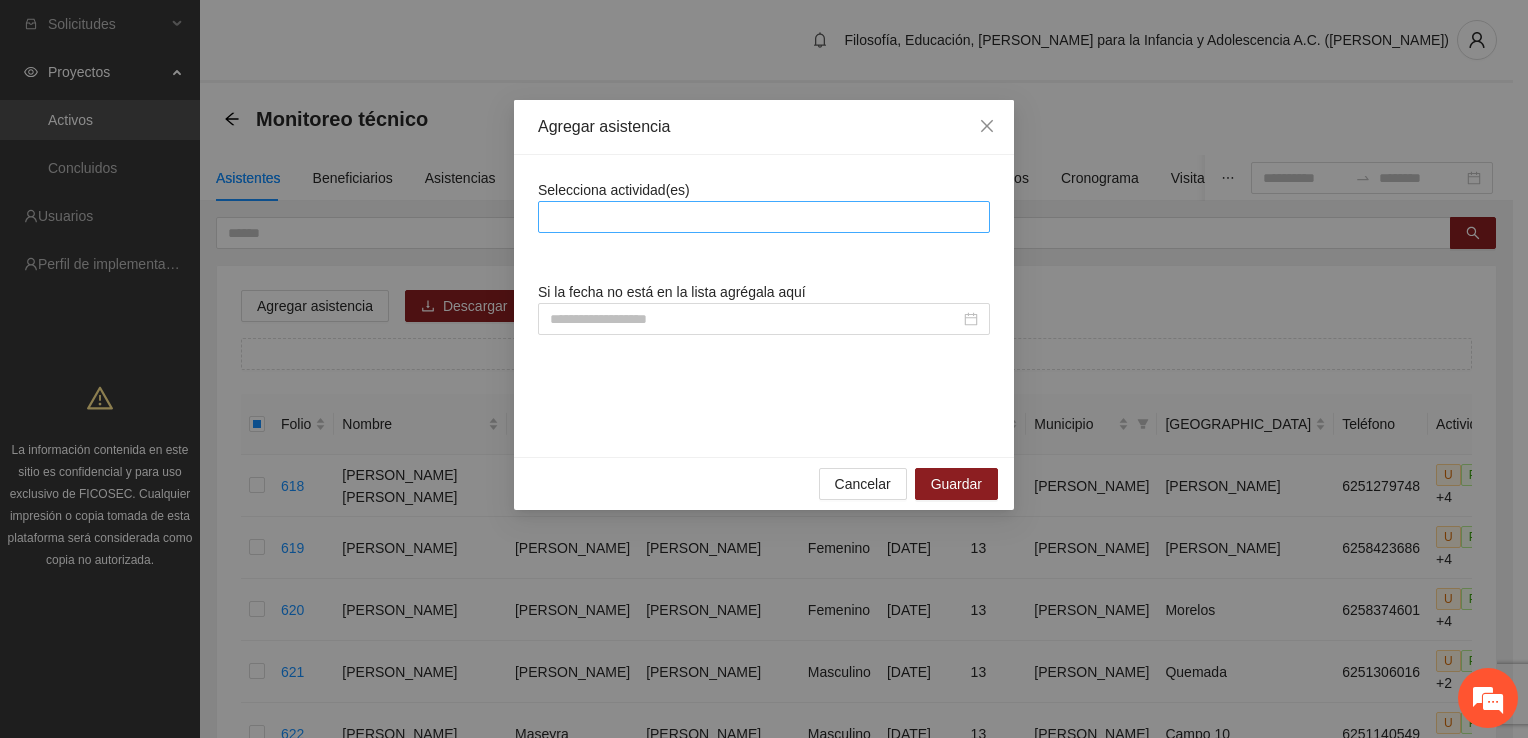 click at bounding box center (764, 217) 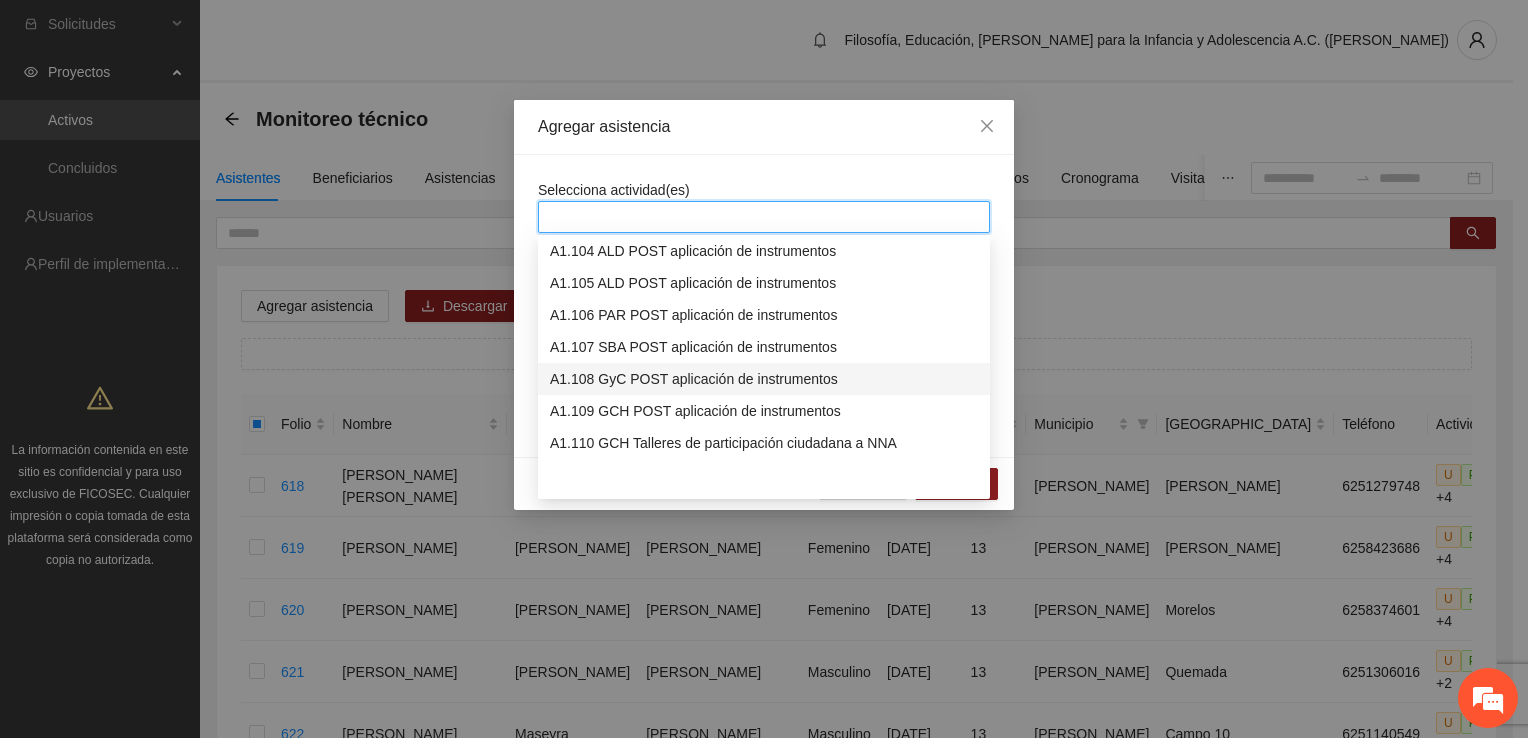 scroll, scrollTop: 3200, scrollLeft: 0, axis: vertical 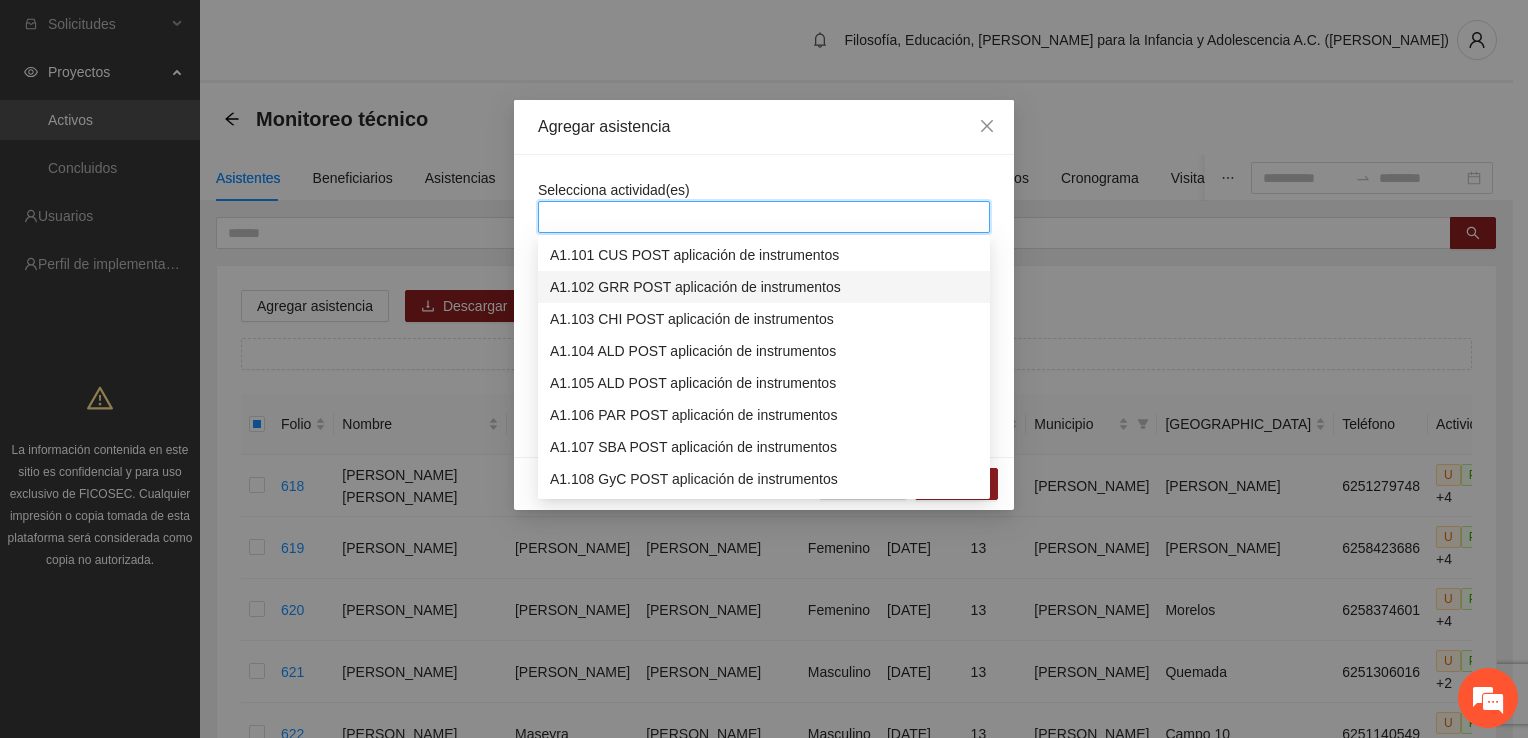 click on "A1.102 GRR POST aplicación de instrumentos" at bounding box center [764, 287] 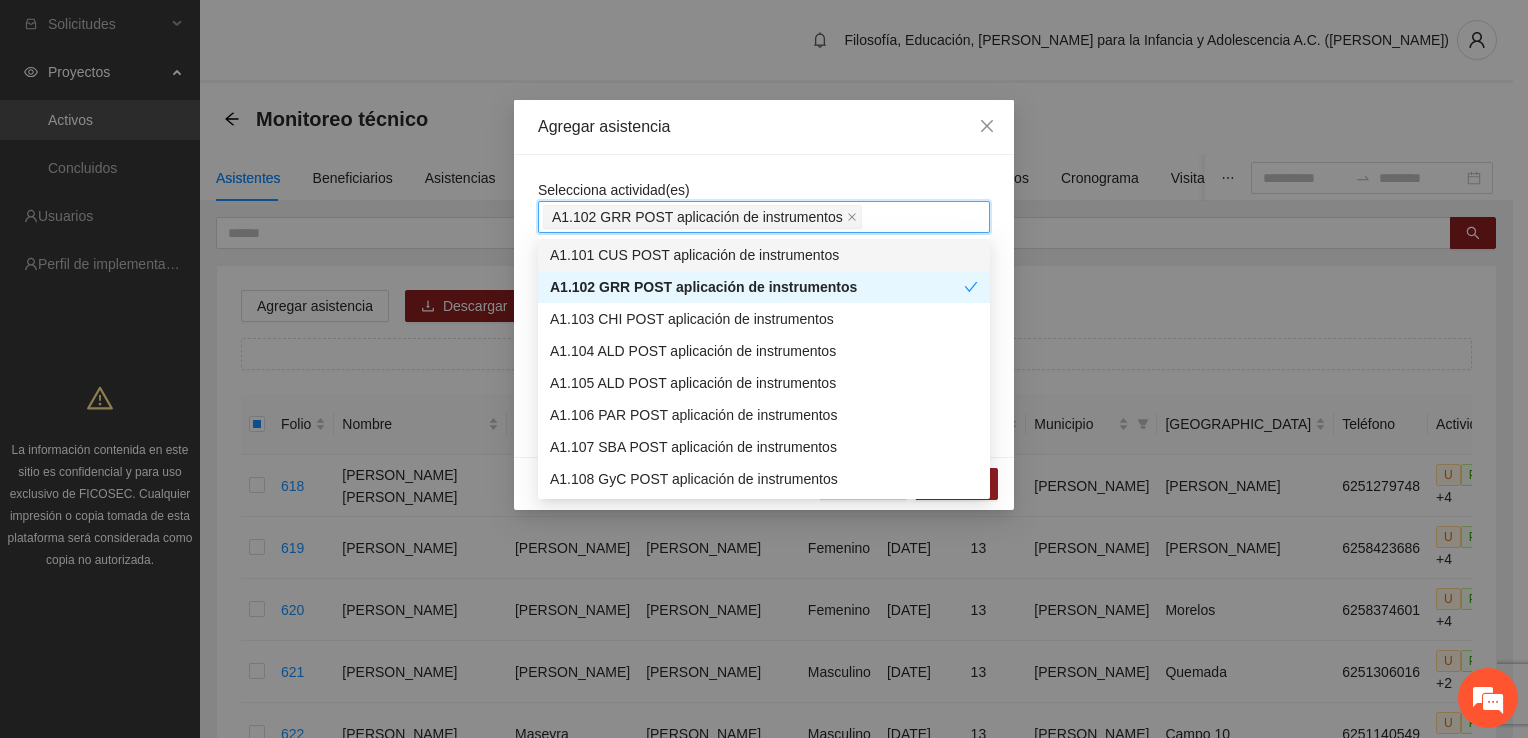 click on "A1.102 GRR POST aplicación de instrumentos" at bounding box center (764, 217) 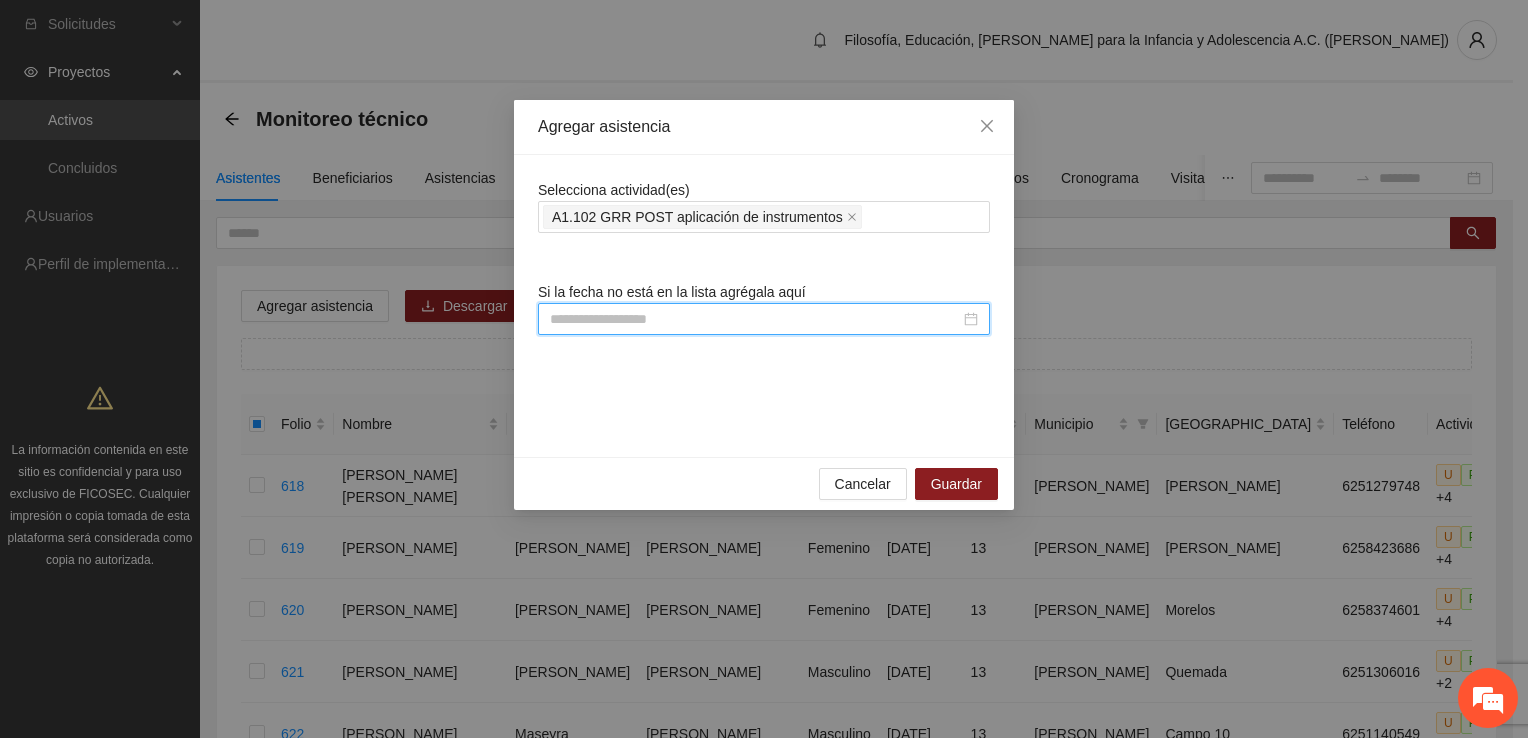 click at bounding box center (755, 319) 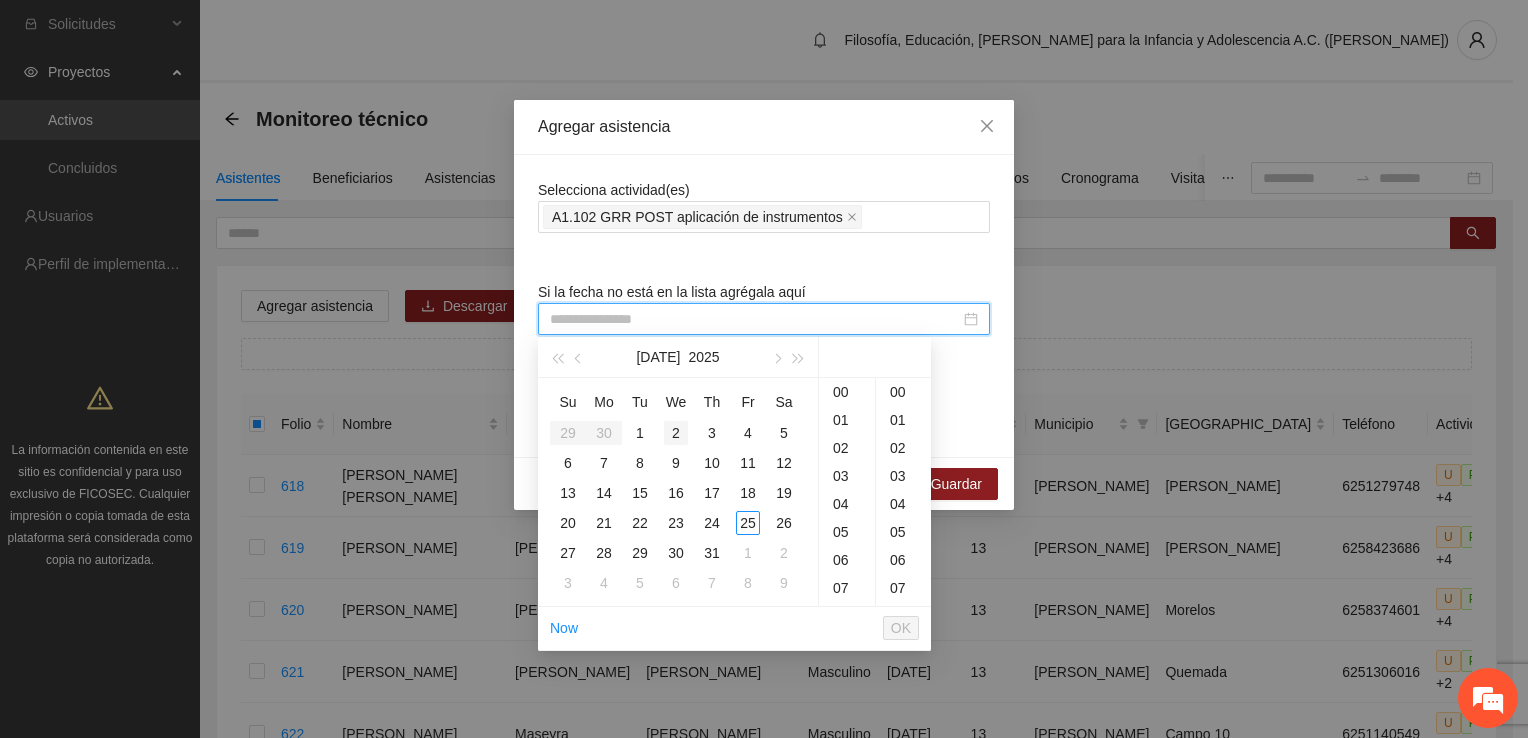 click on "2" at bounding box center (676, 433) 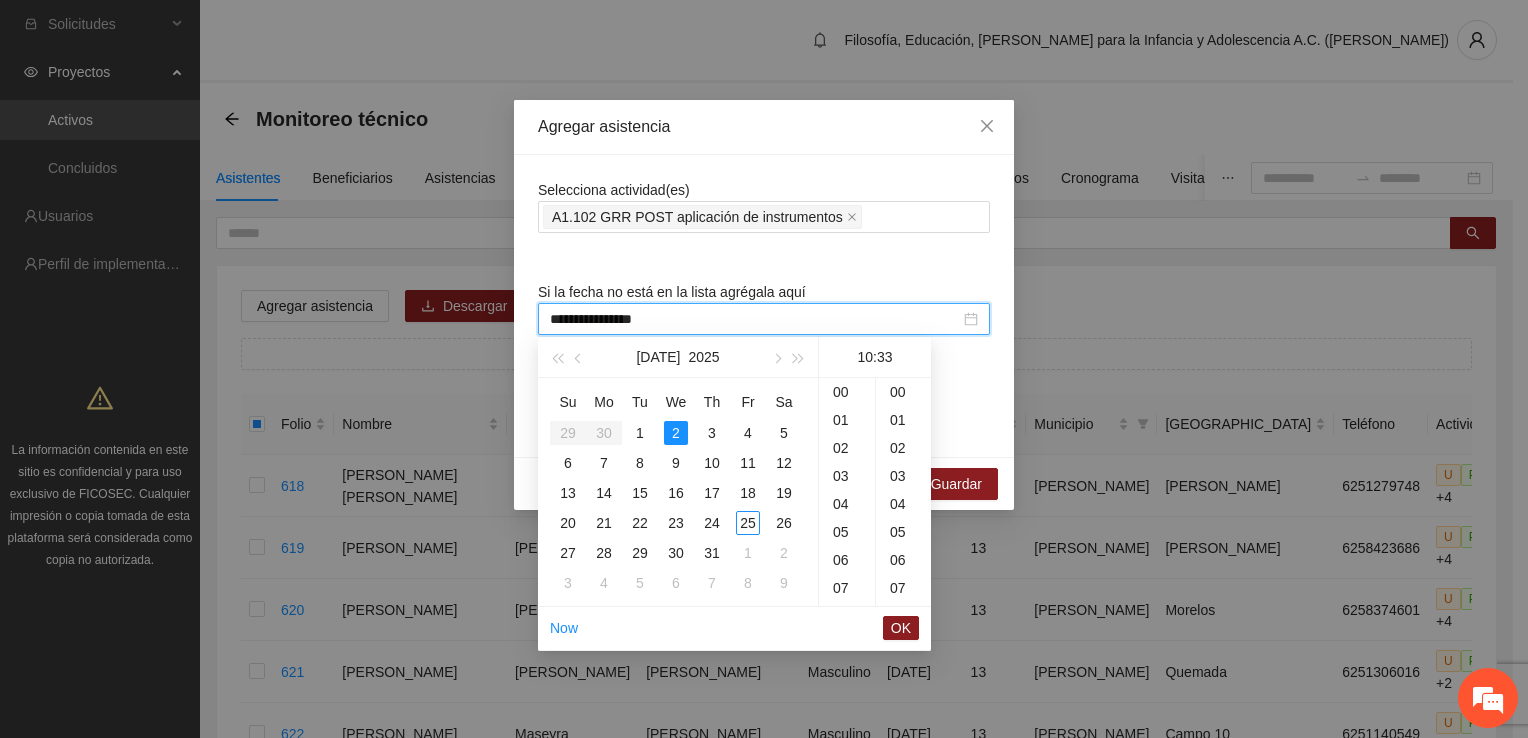 scroll, scrollTop: 280, scrollLeft: 0, axis: vertical 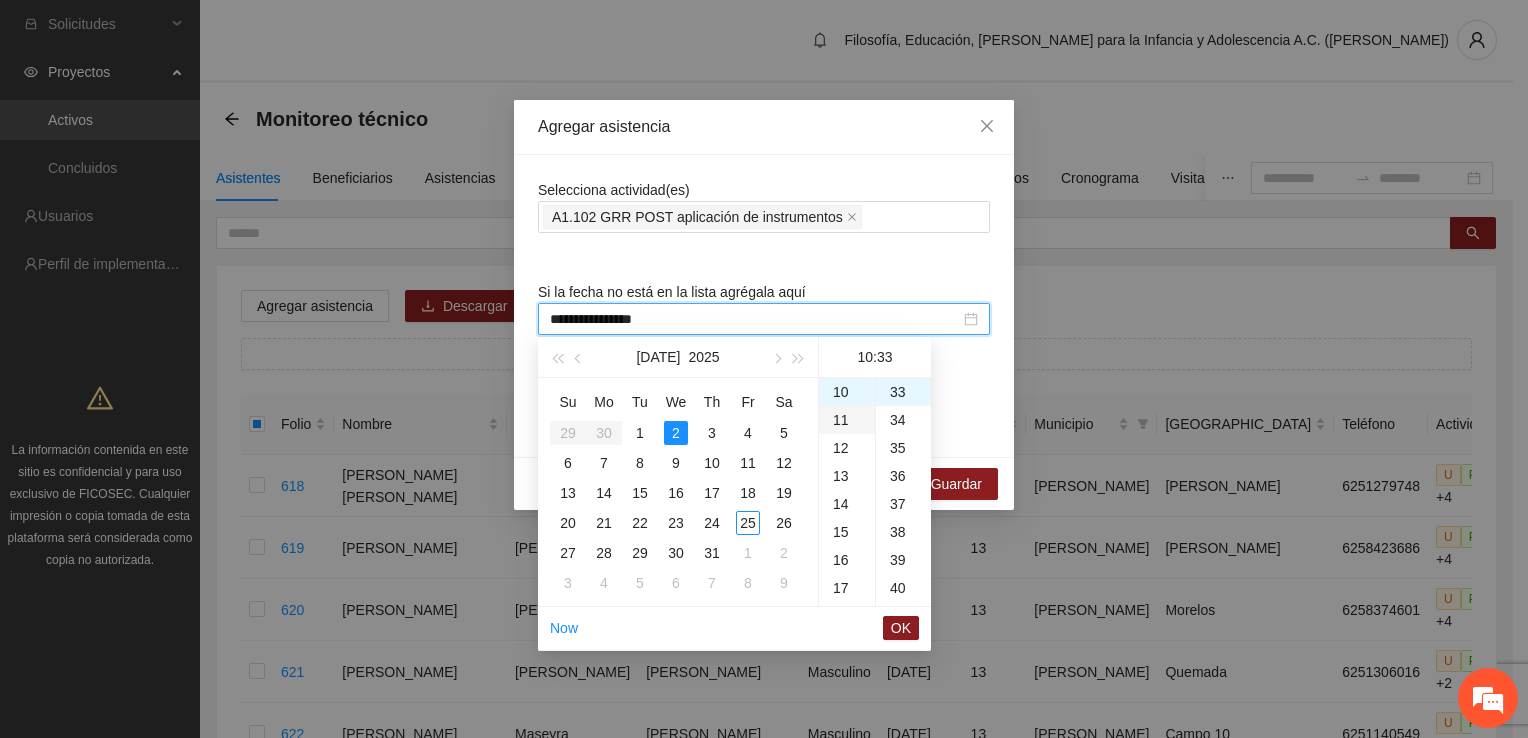 click on "11" at bounding box center [847, 420] 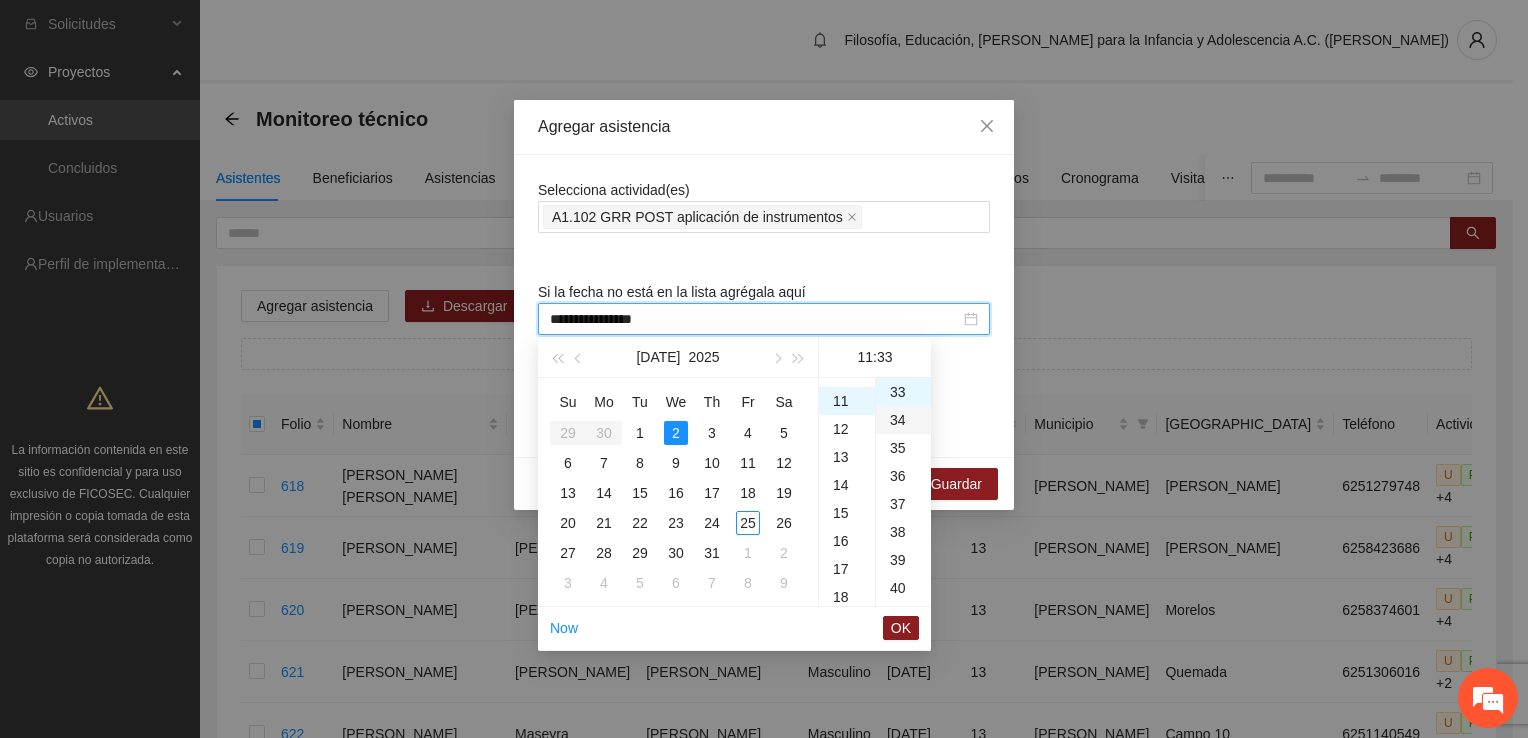 scroll, scrollTop: 308, scrollLeft: 0, axis: vertical 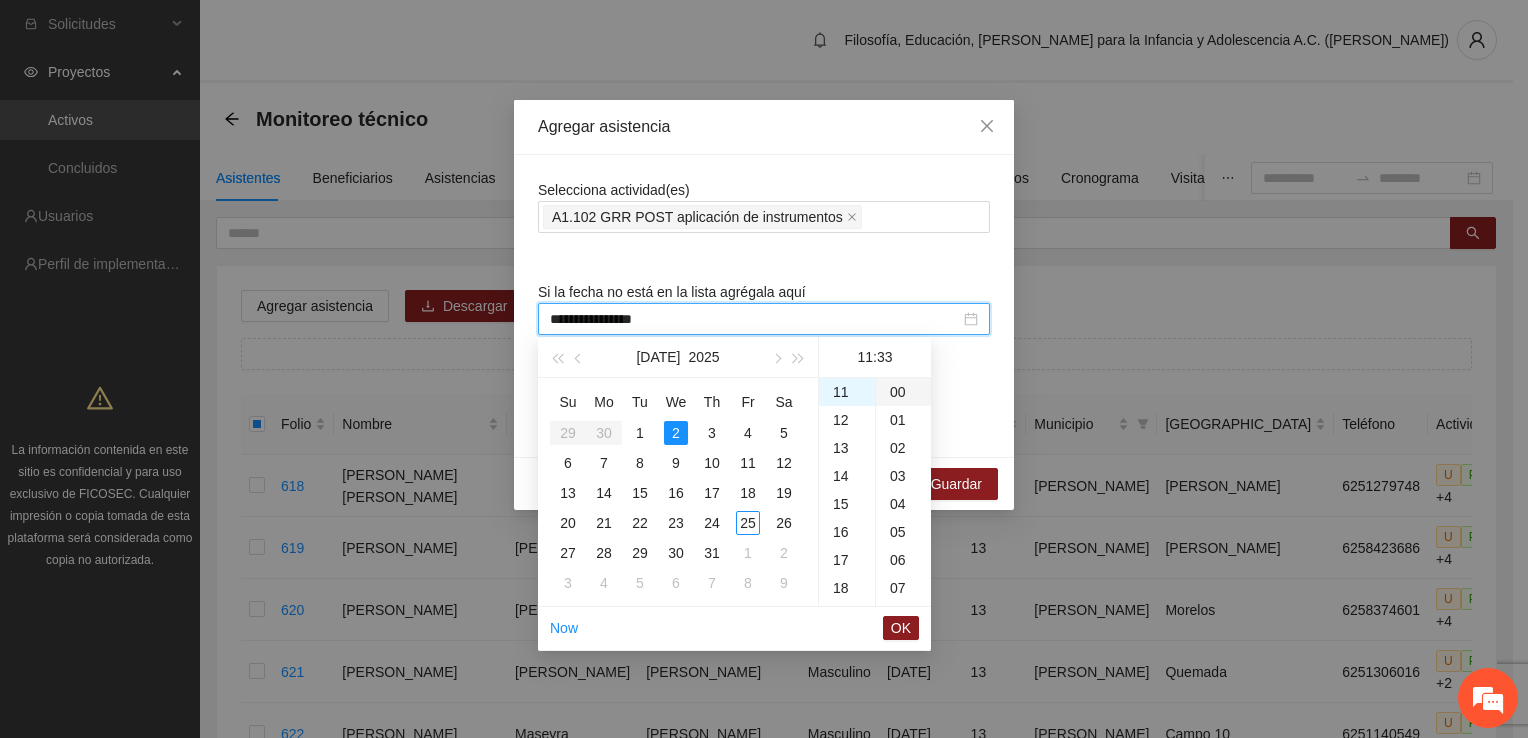 click on "00" at bounding box center [903, 392] 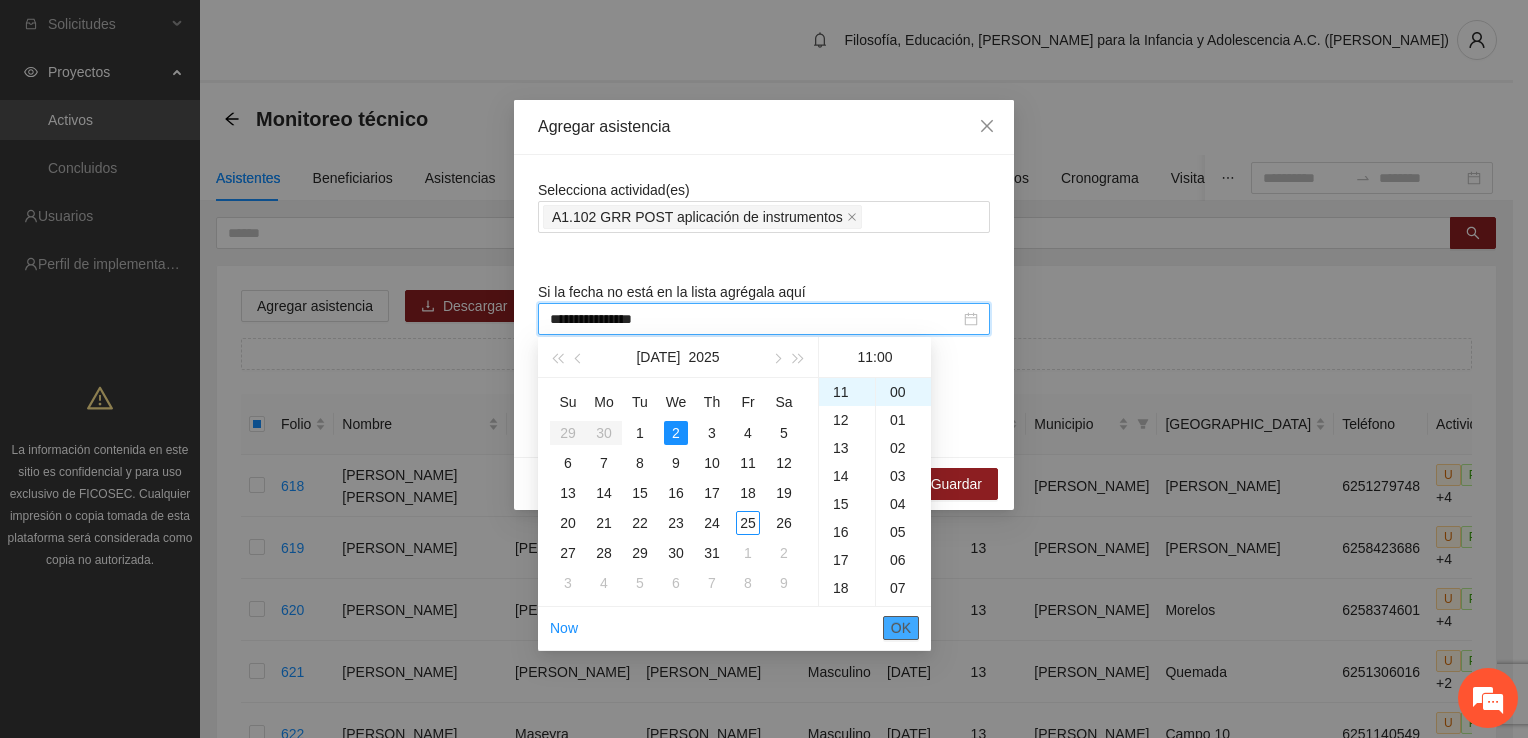 click on "OK" at bounding box center [901, 628] 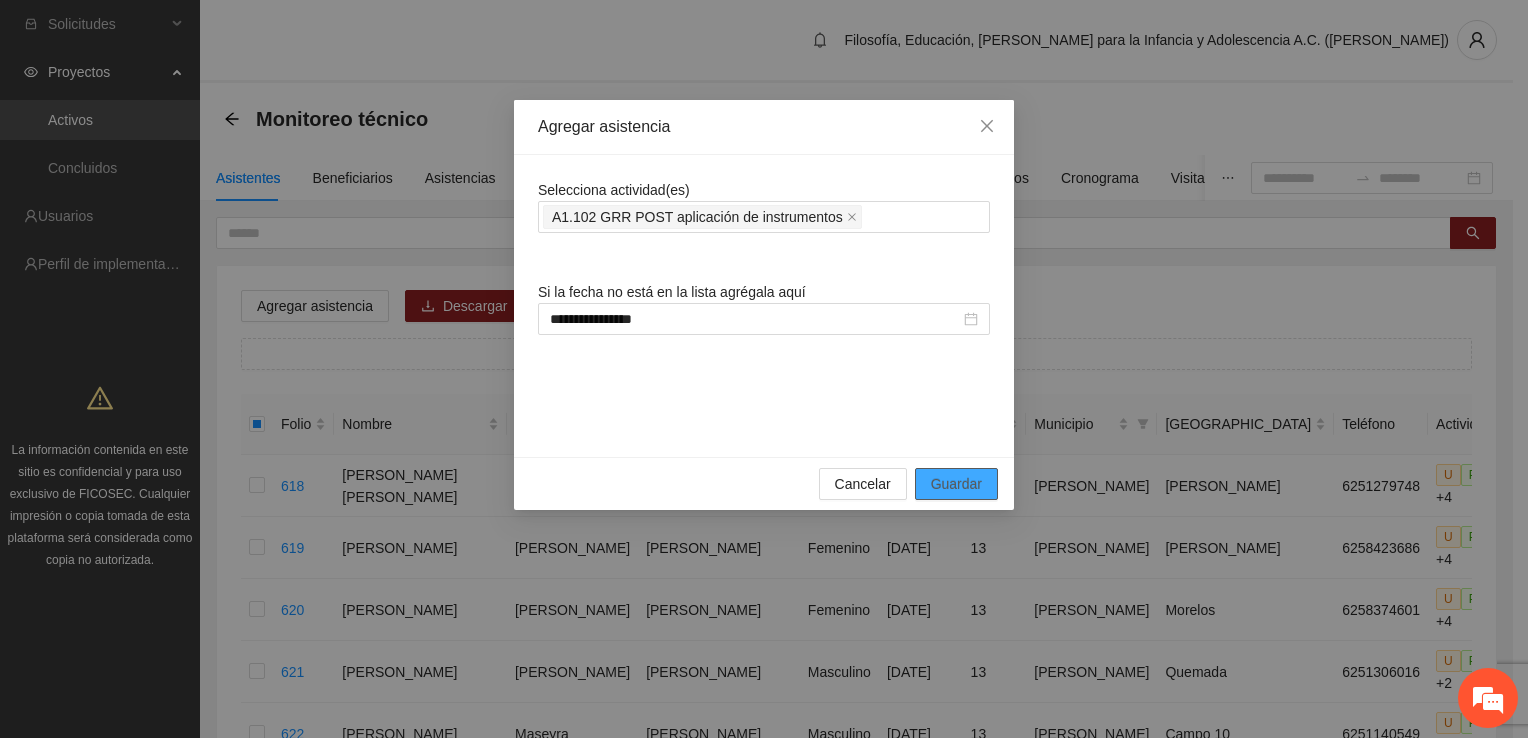 click on "Guardar" at bounding box center (956, 484) 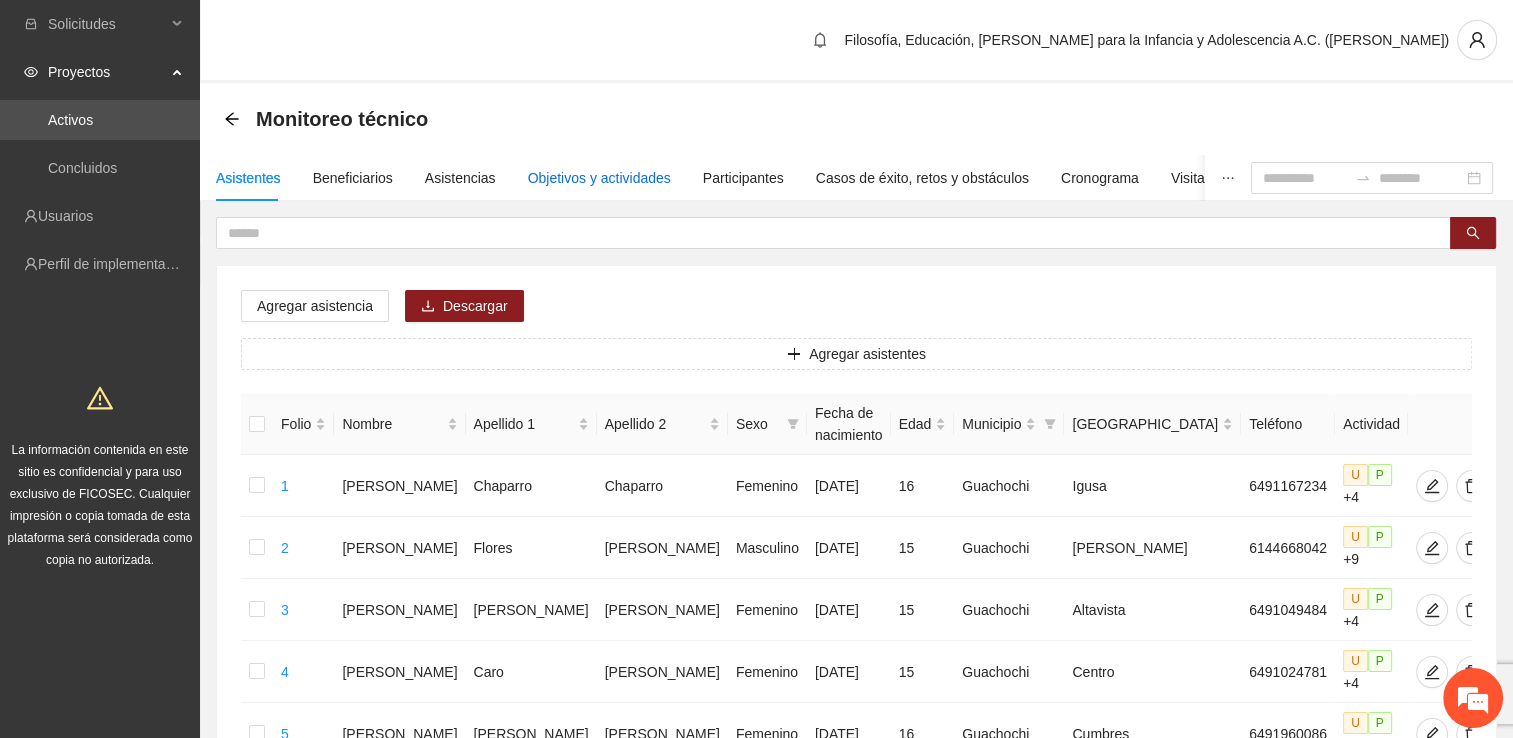 click on "Objetivos y actividades" at bounding box center (599, 178) 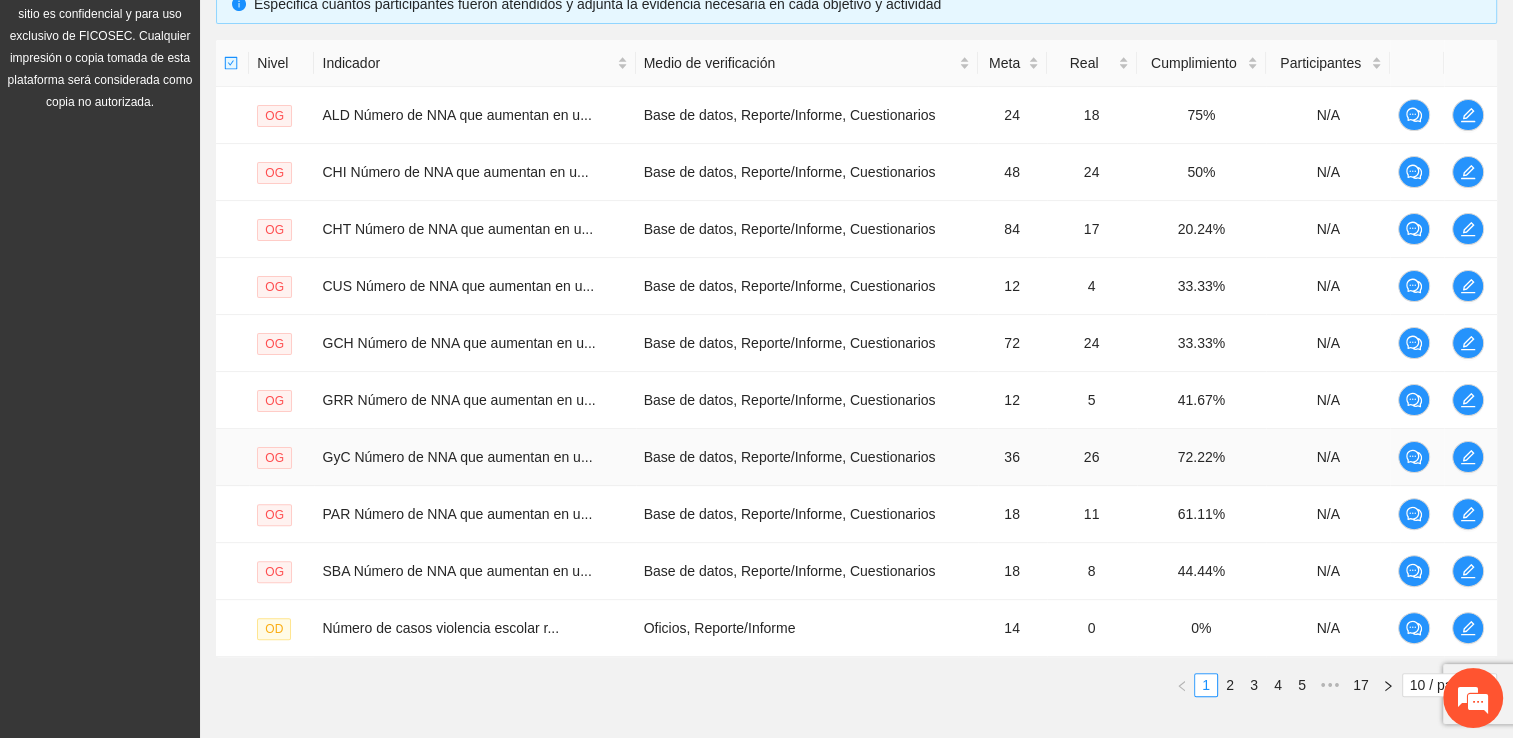 scroll, scrollTop: 500, scrollLeft: 0, axis: vertical 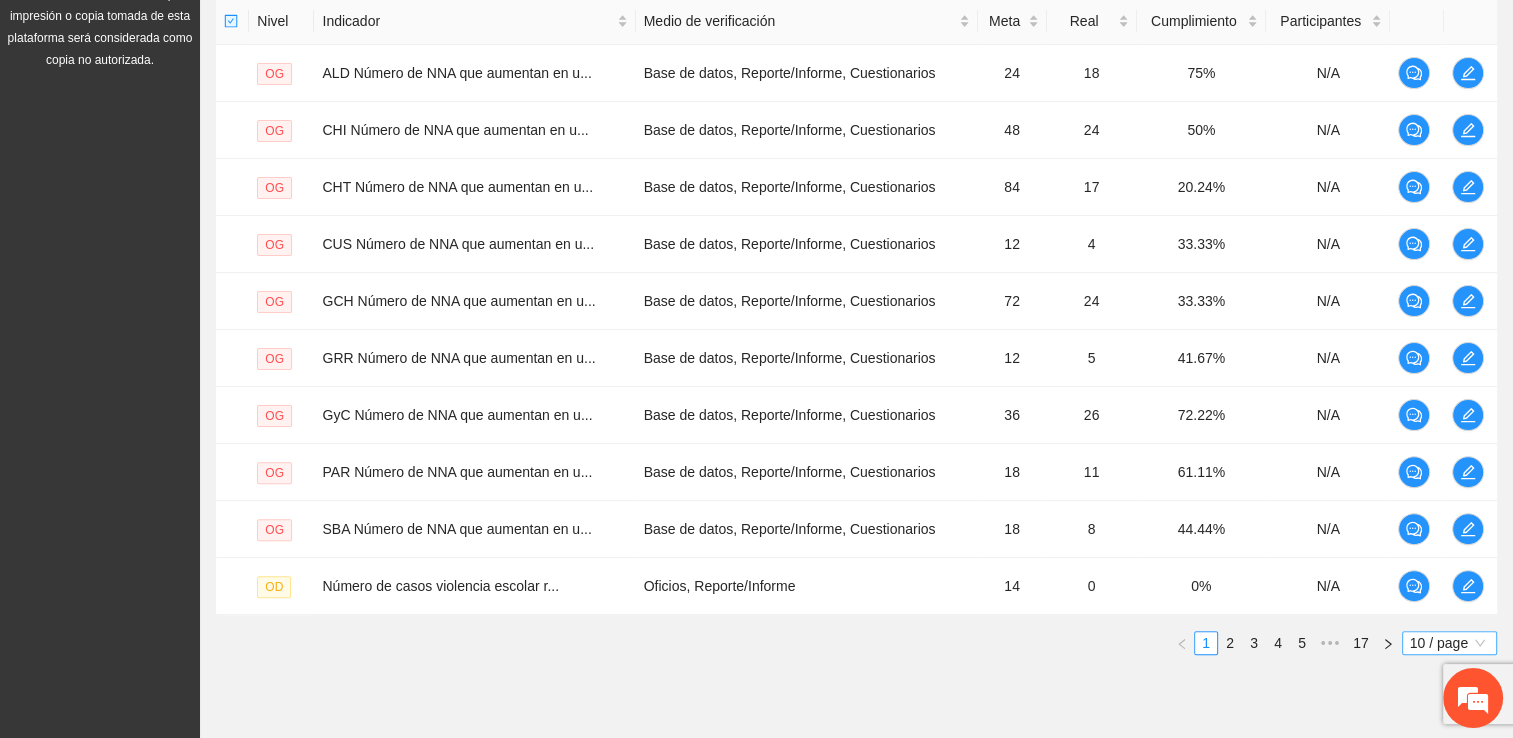 click on "10 / page" at bounding box center (1449, 643) 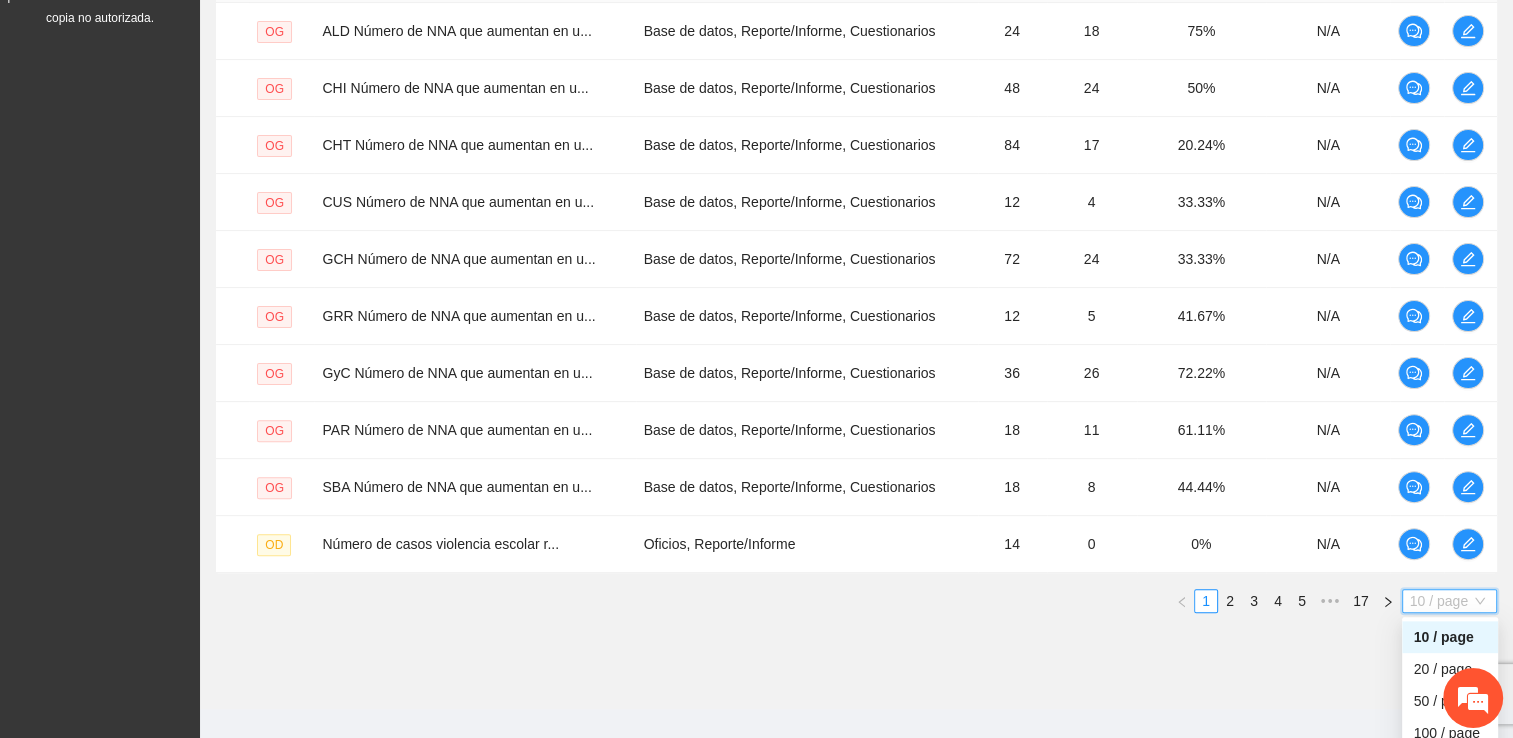 scroll, scrollTop: 565, scrollLeft: 0, axis: vertical 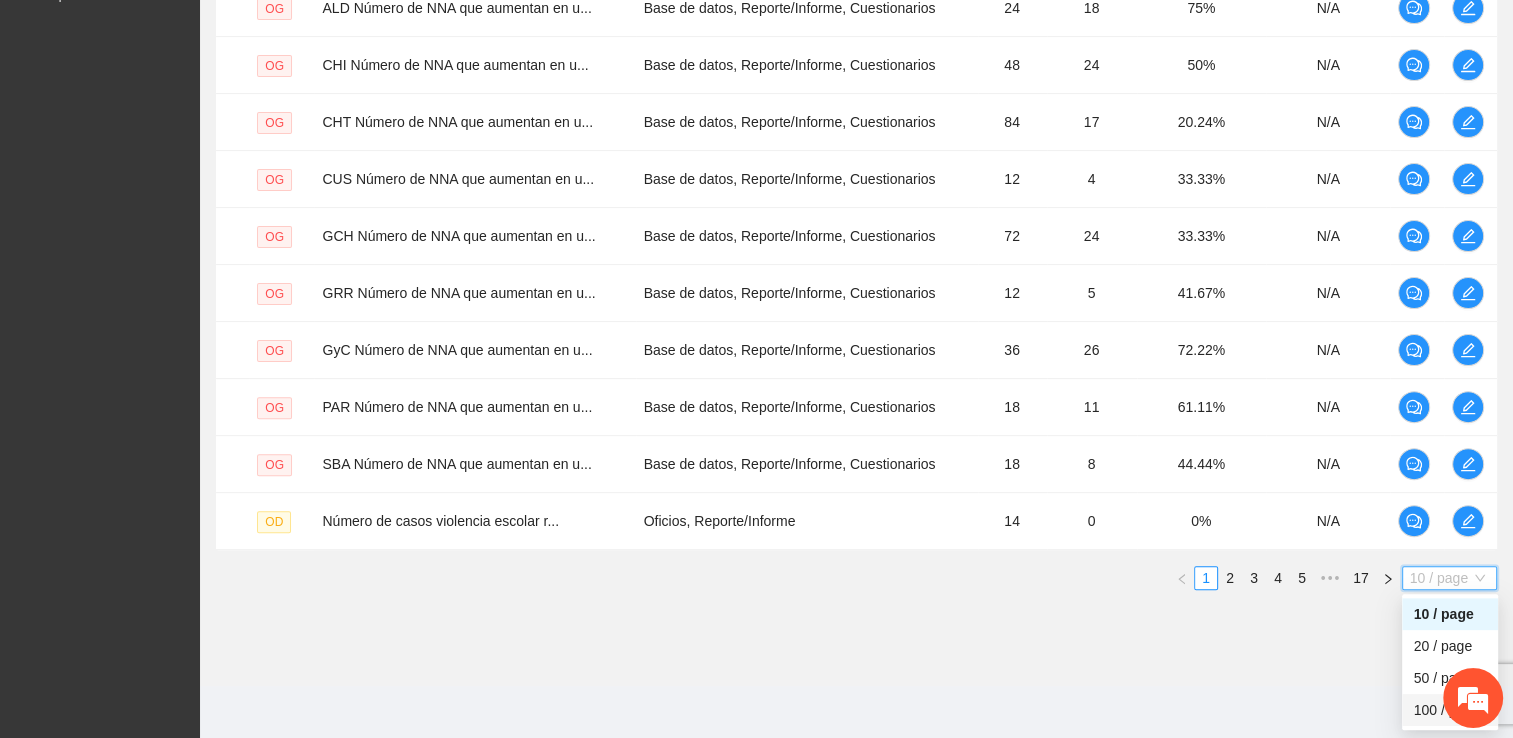 click on "100 / page" at bounding box center [1450, 710] 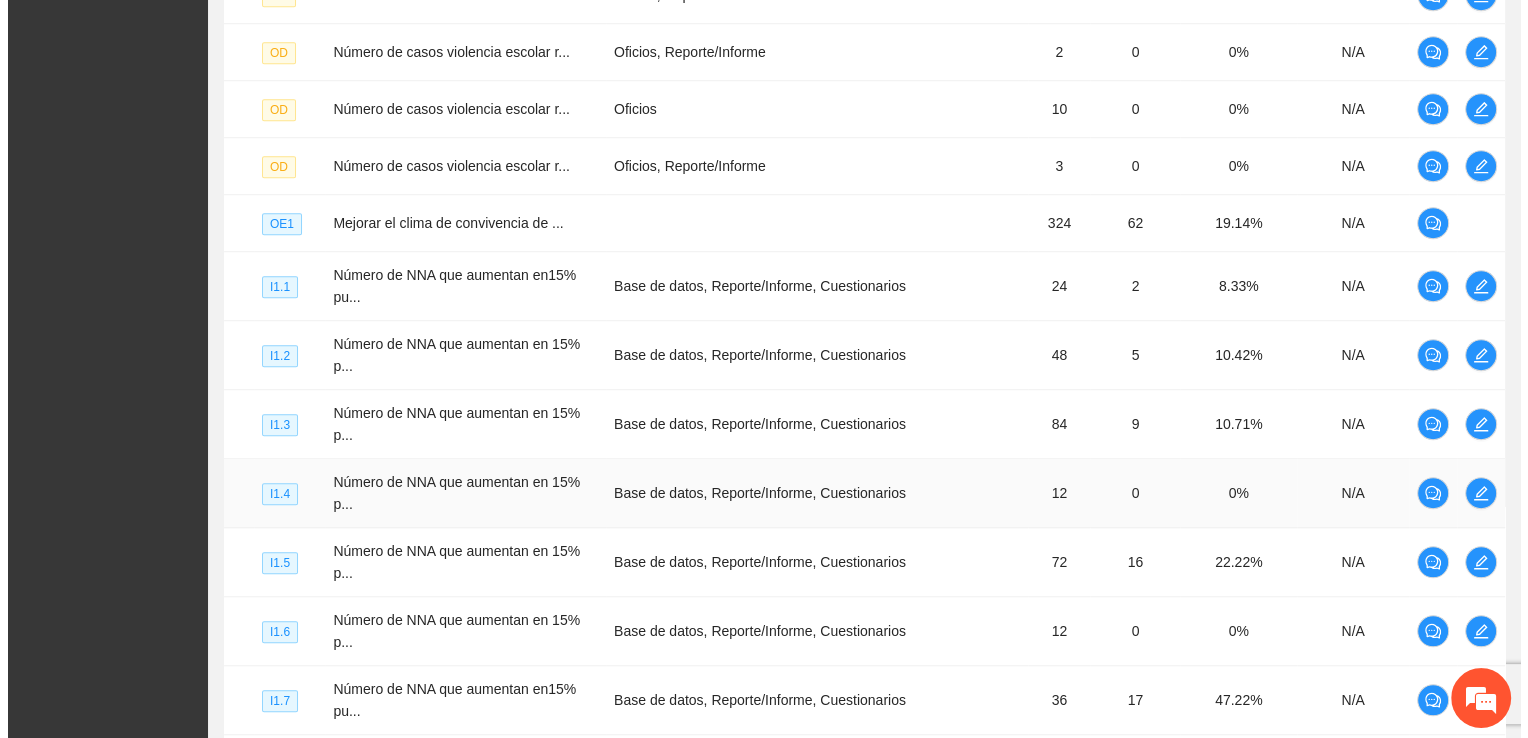 scroll, scrollTop: 1465, scrollLeft: 0, axis: vertical 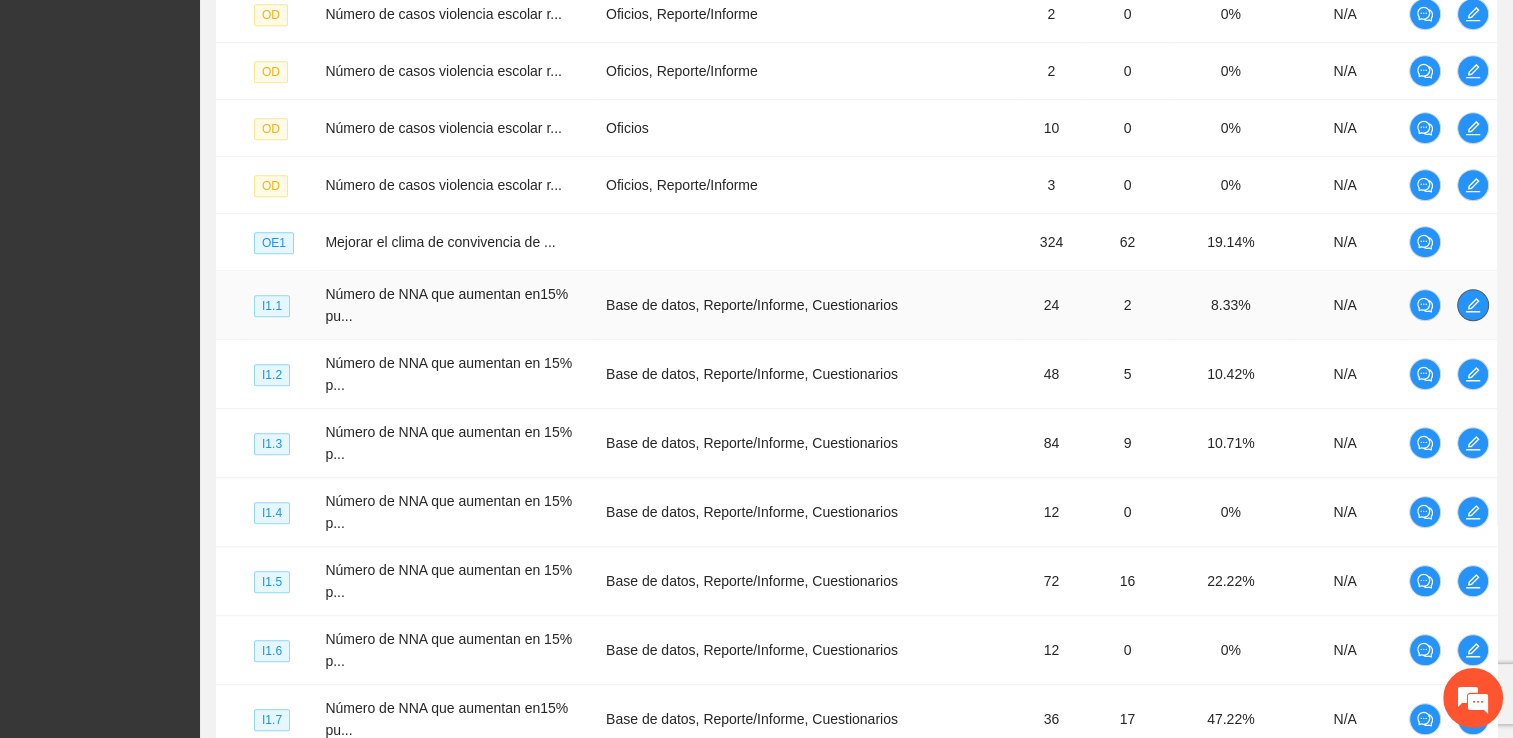 click 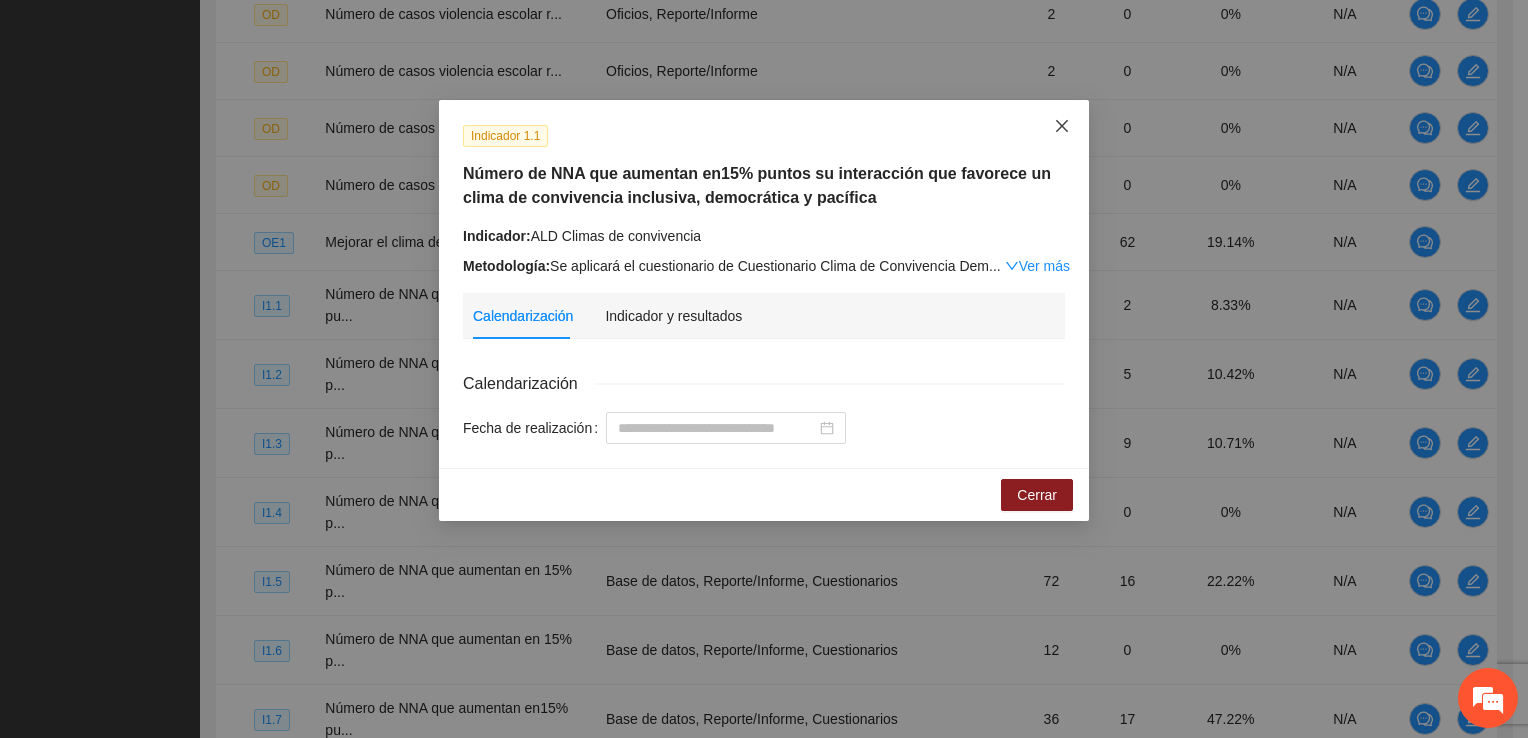 click 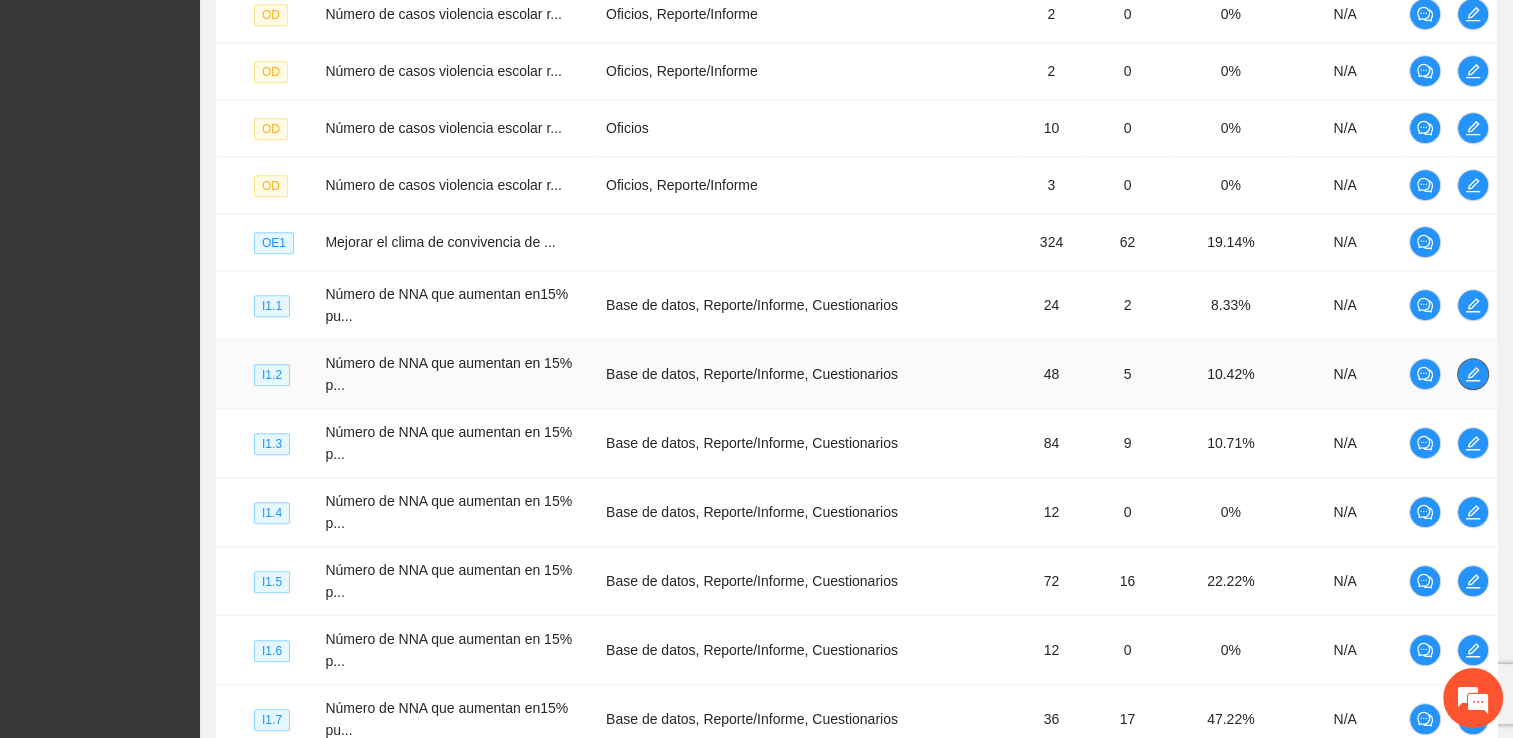 click 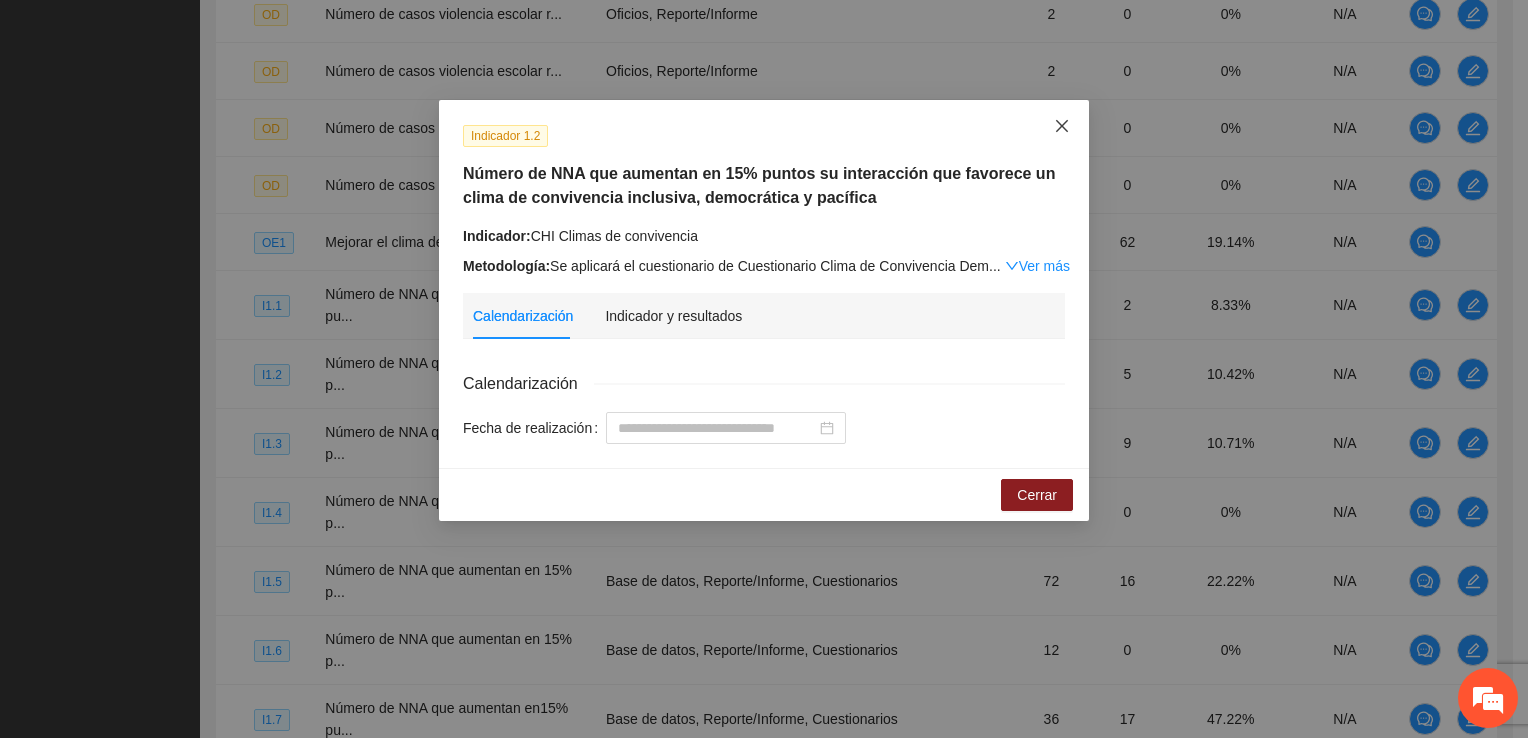 click 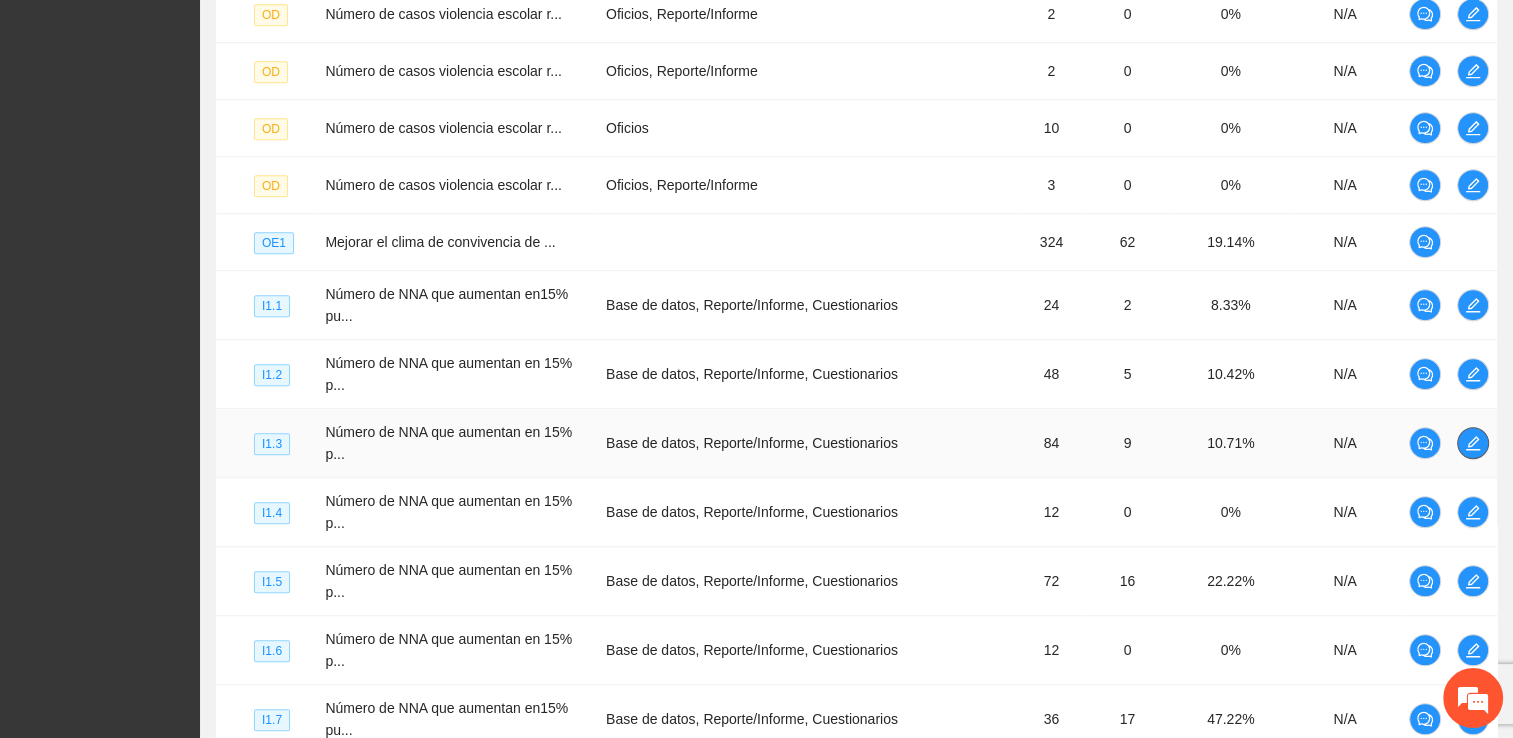 click 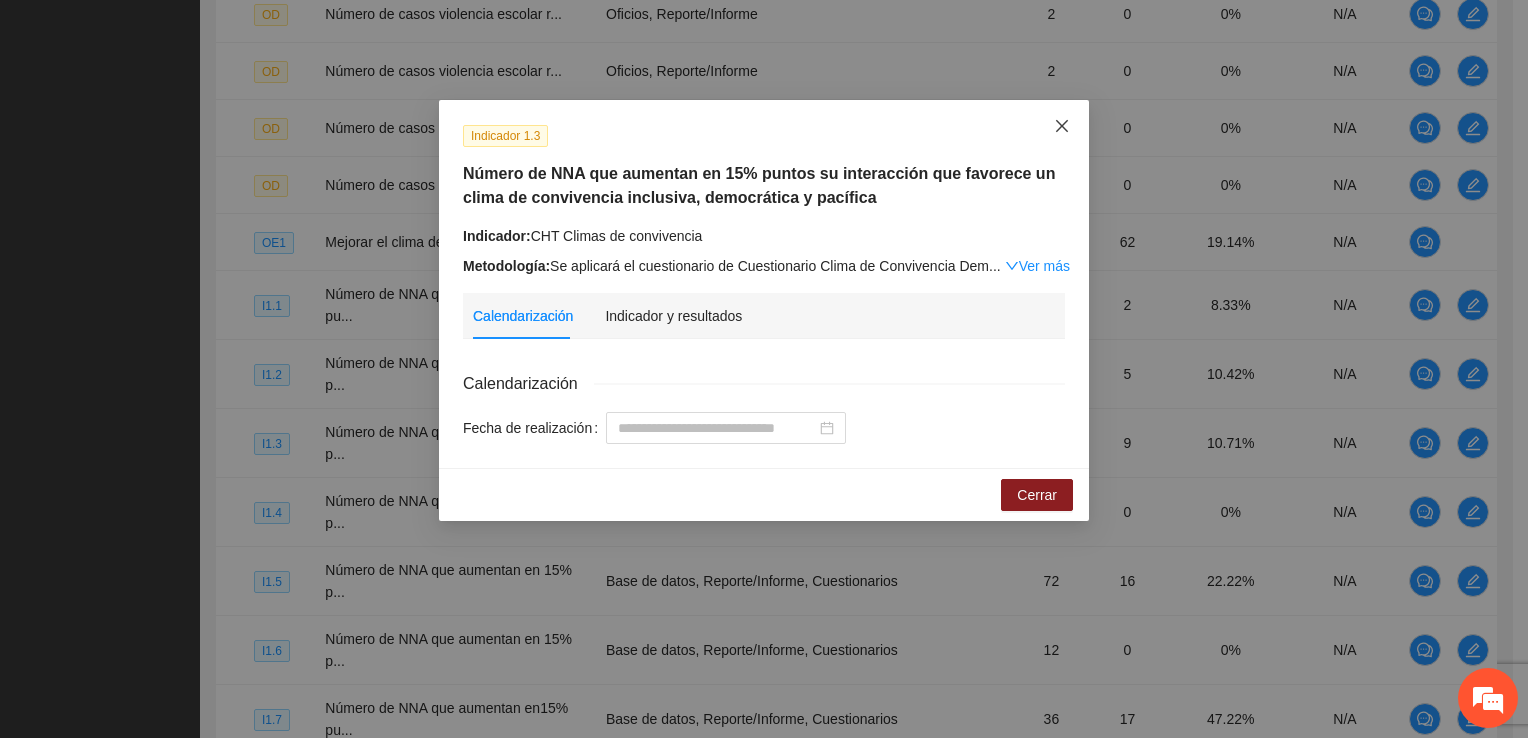 click 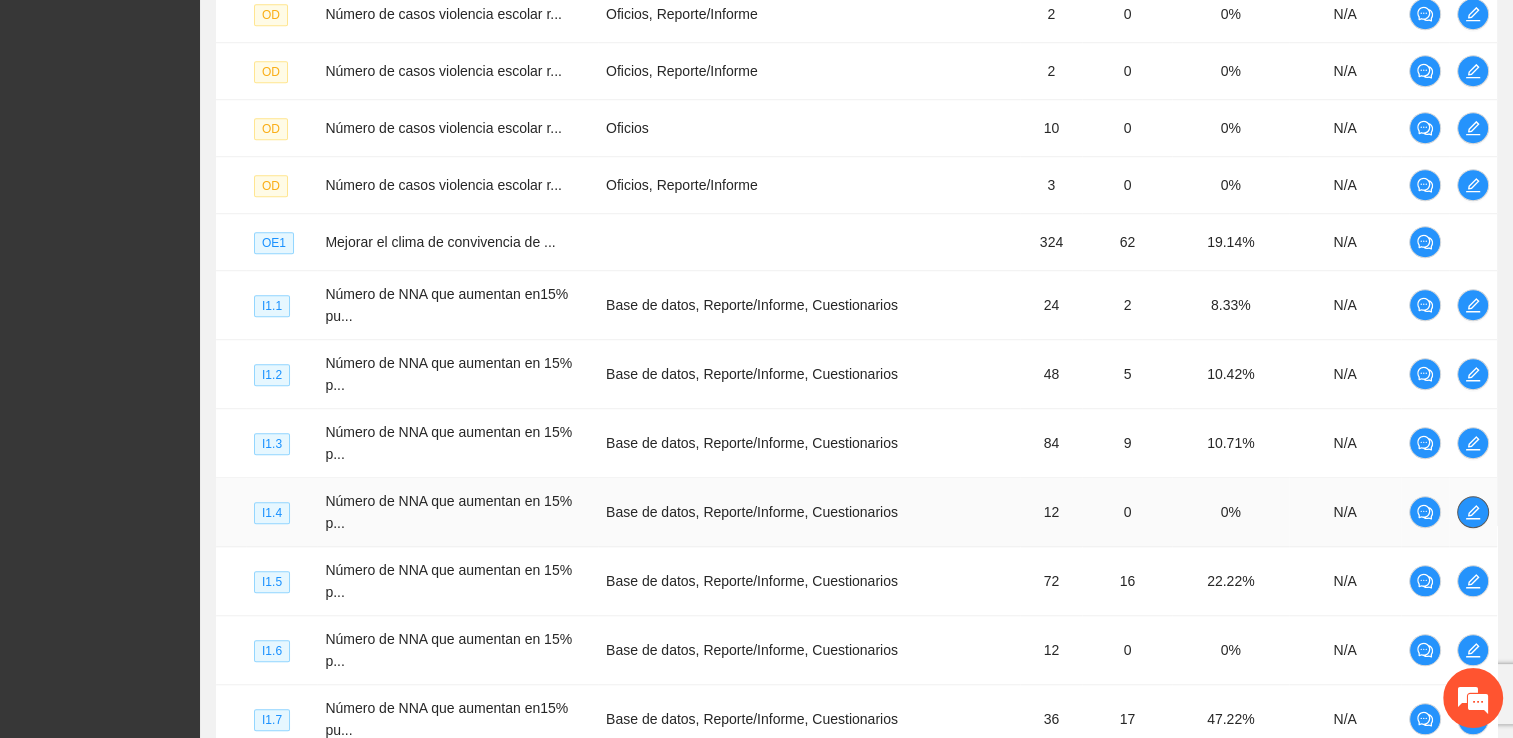 click 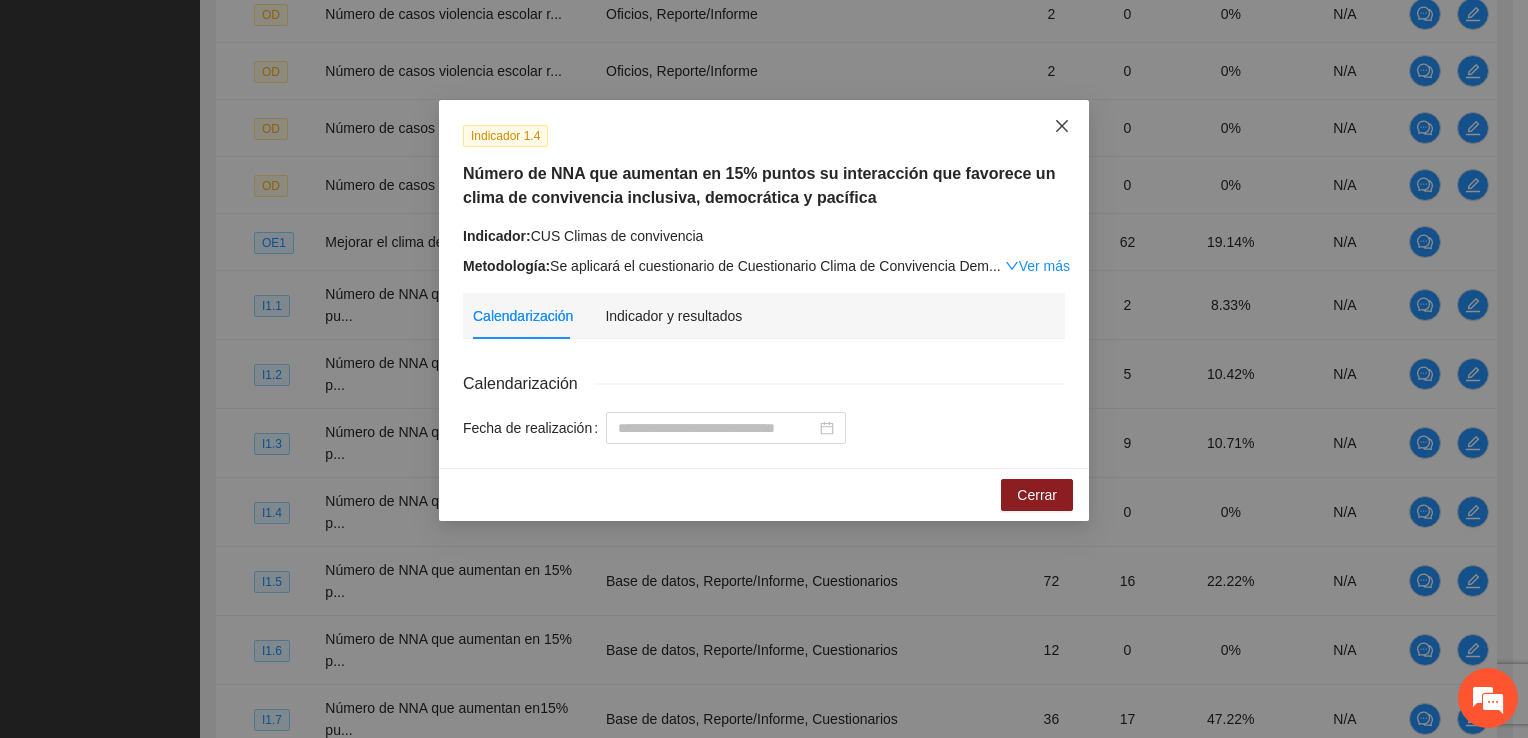 click 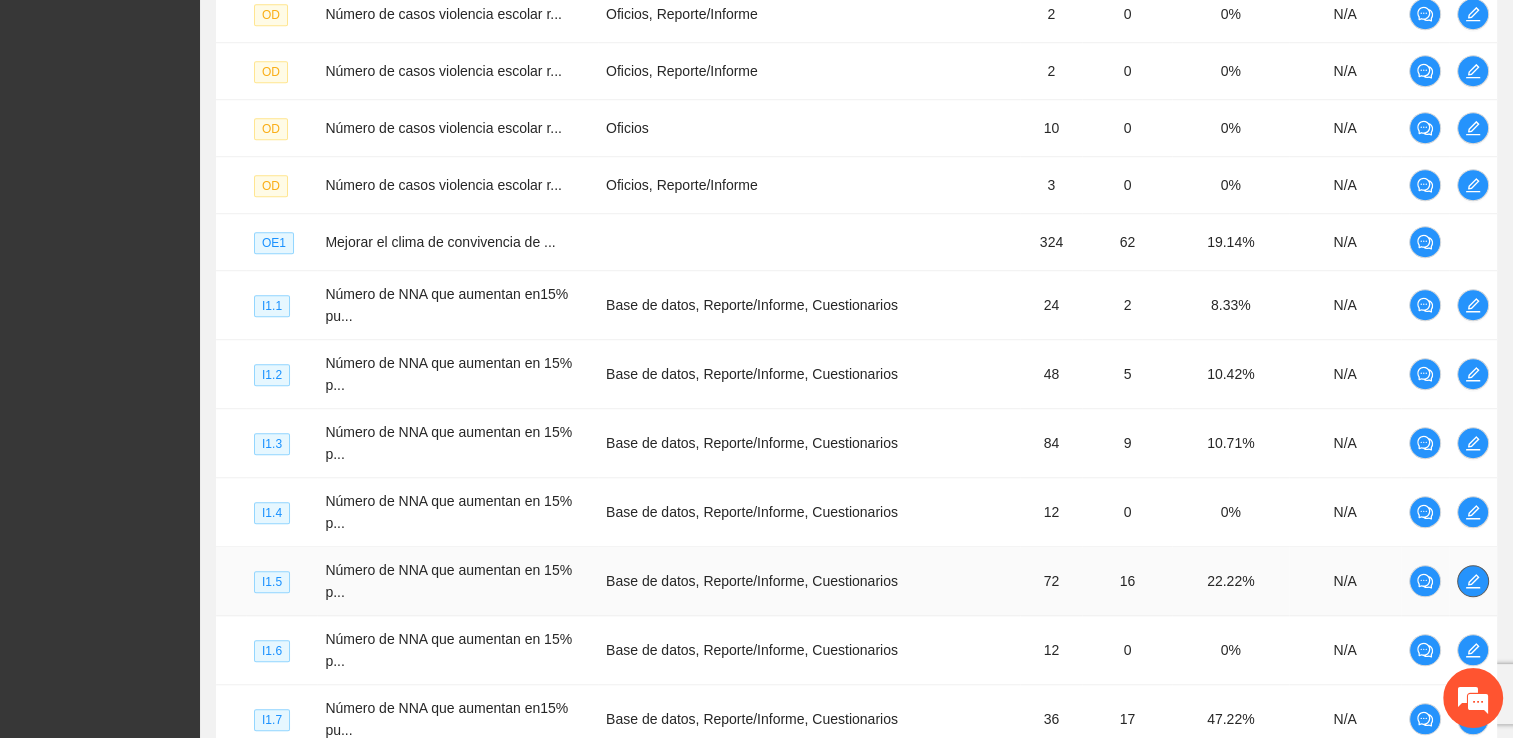 click 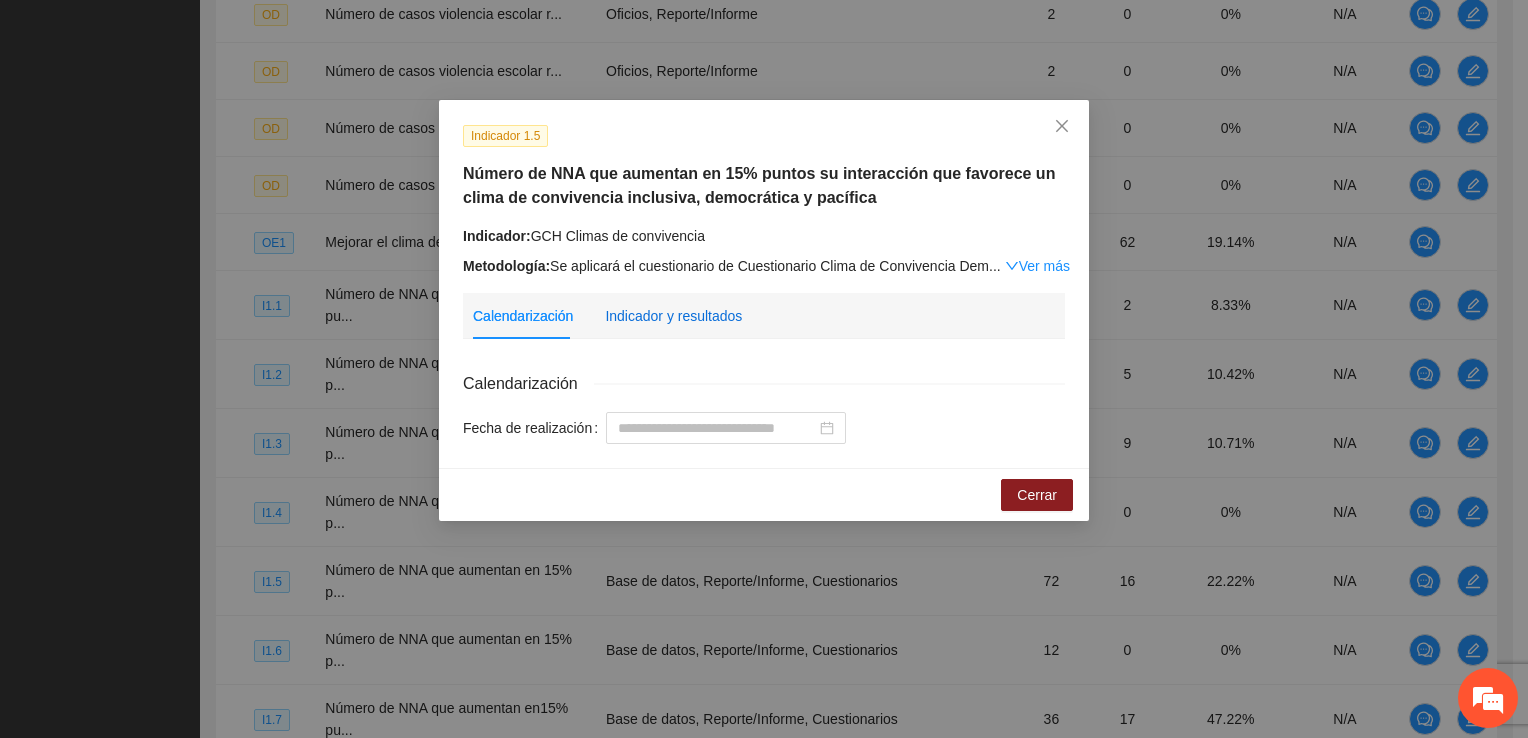 click on "Indicador y resultados" at bounding box center [673, 316] 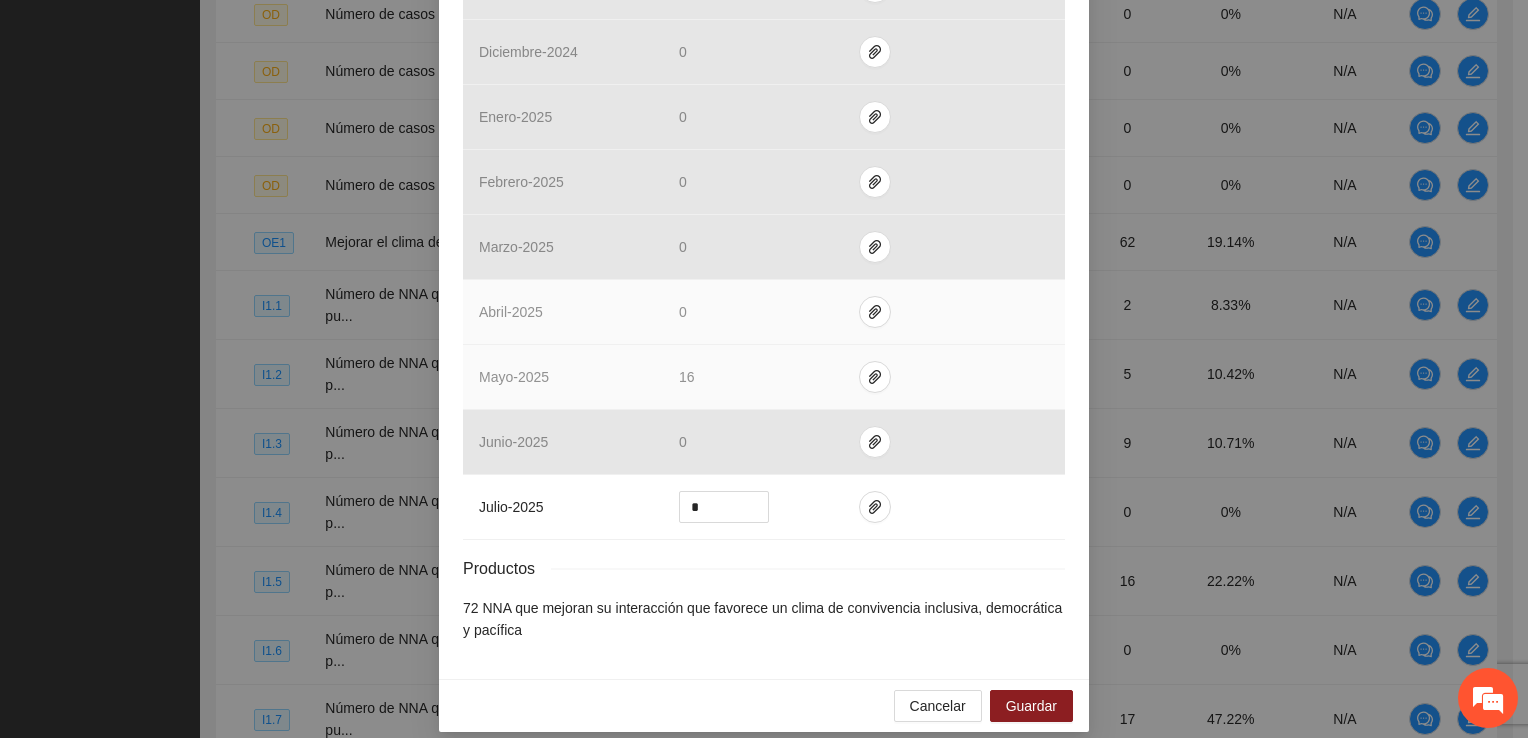 scroll, scrollTop: 672, scrollLeft: 0, axis: vertical 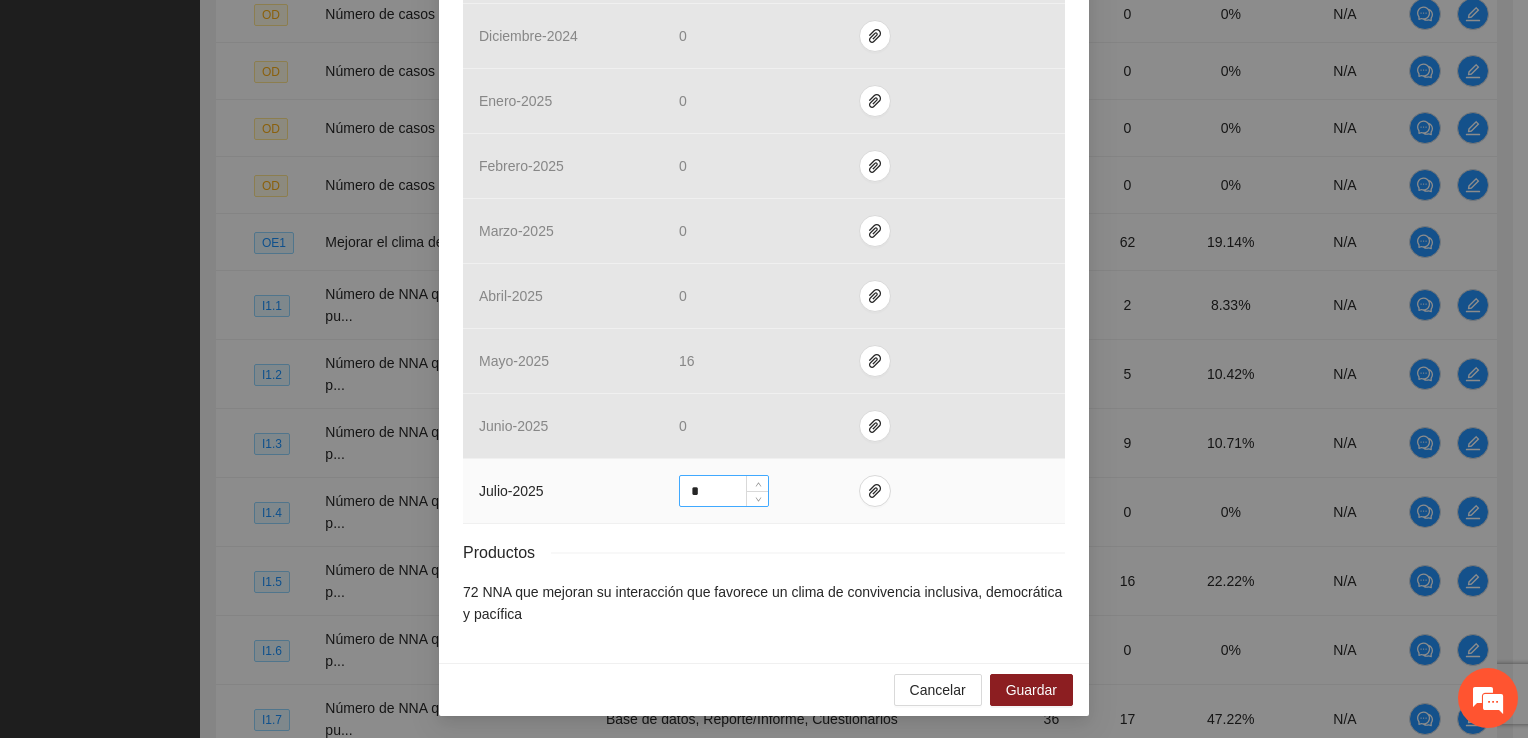 click on "*" at bounding box center (724, 491) 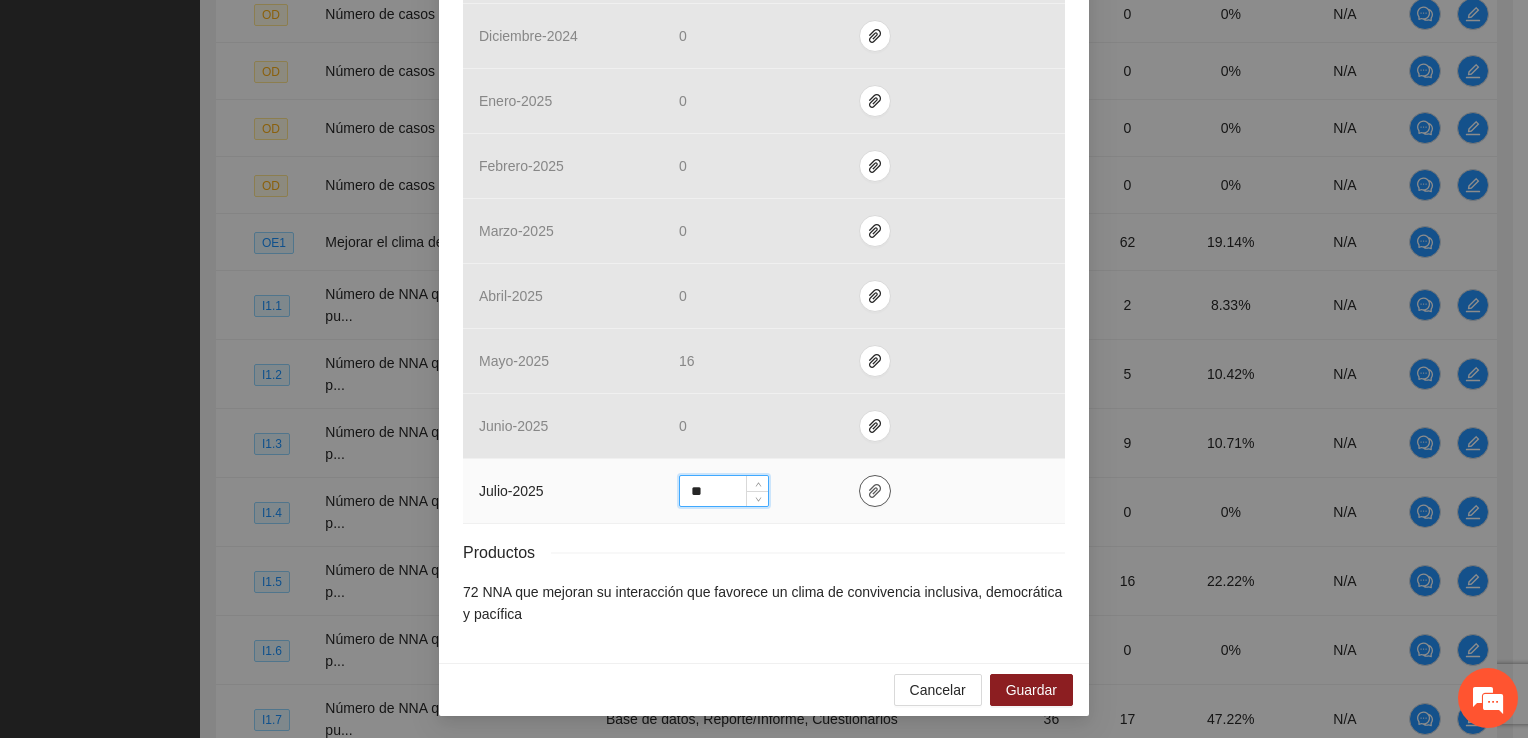 type on "**" 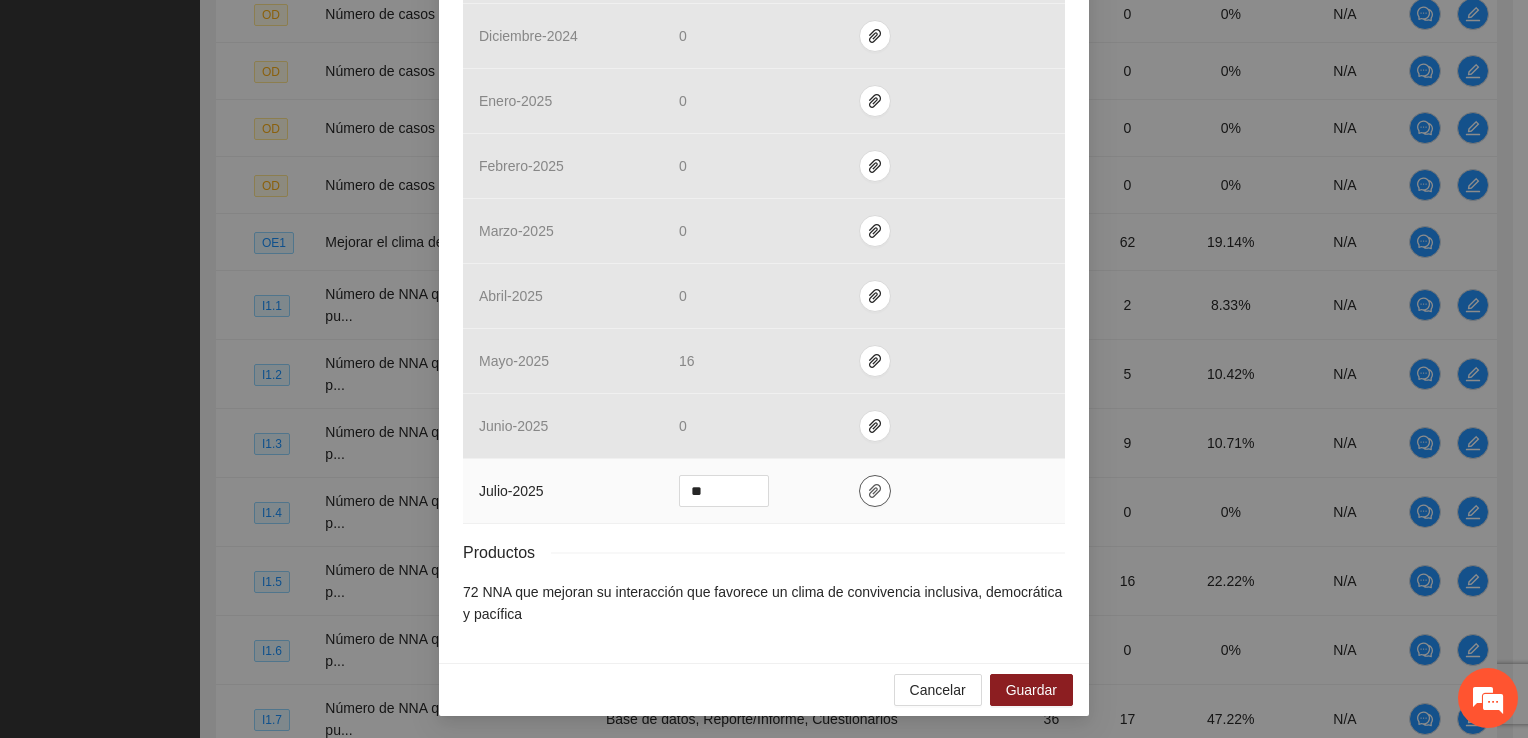 click 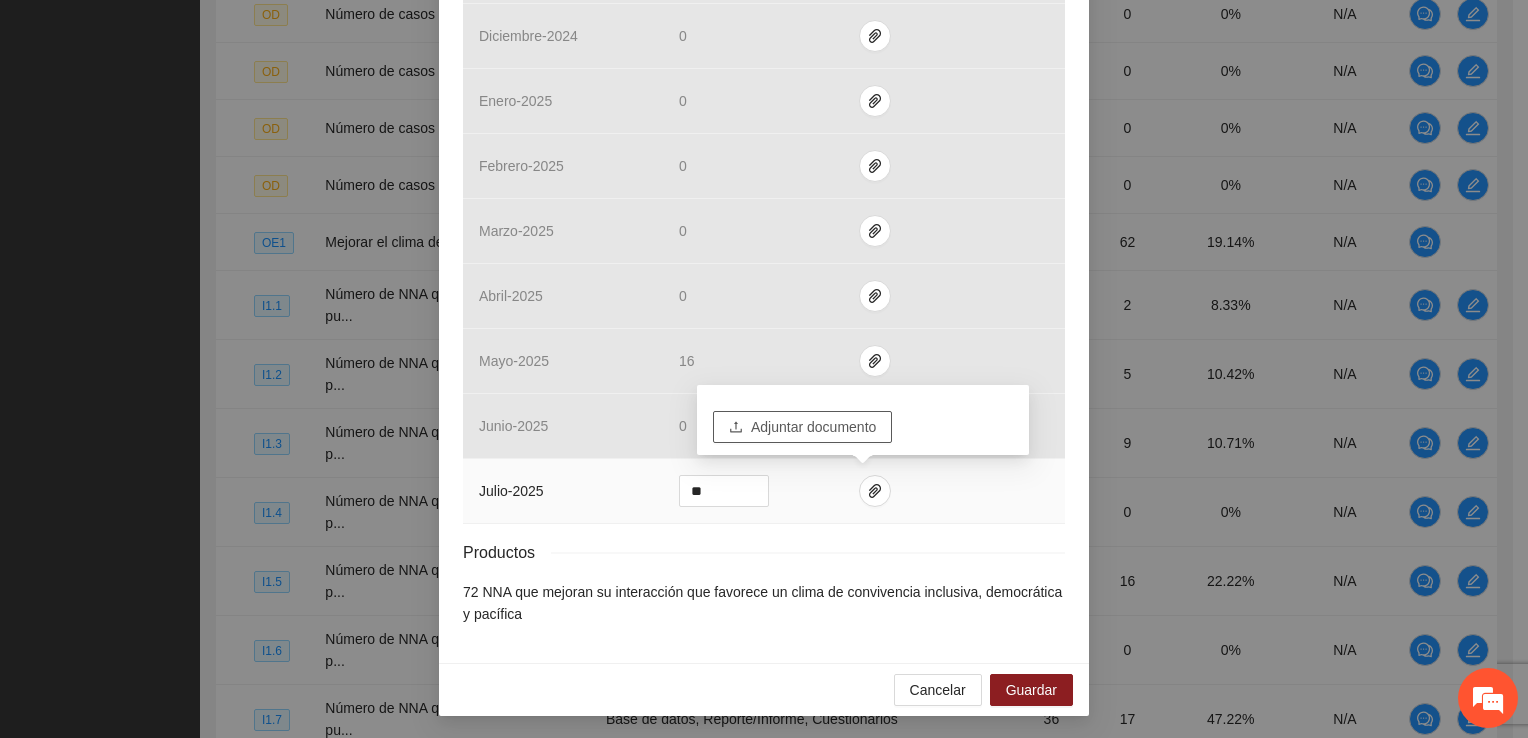 click on "Adjuntar documento" at bounding box center [813, 427] 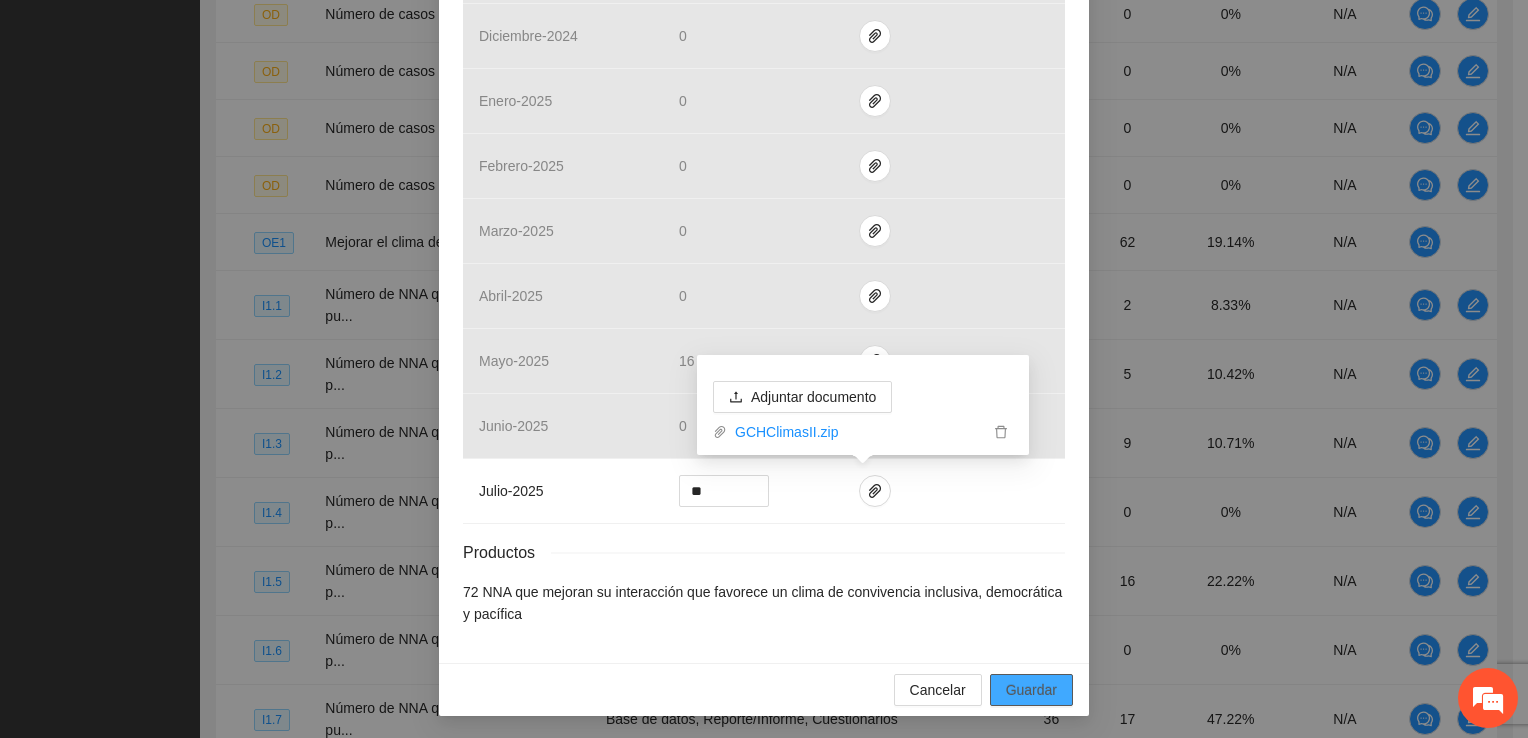 click on "Guardar" at bounding box center (1031, 690) 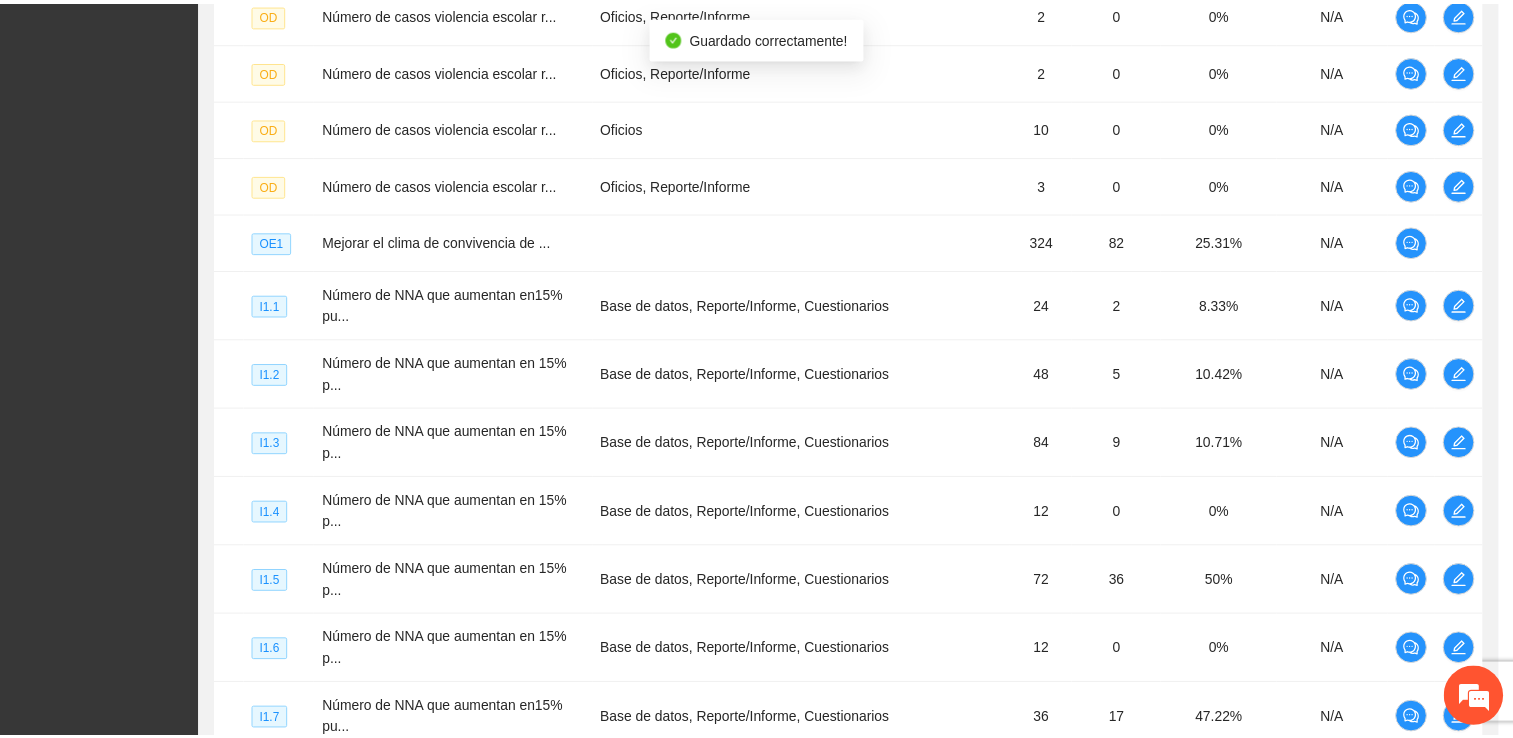 scroll, scrollTop: 572, scrollLeft: 0, axis: vertical 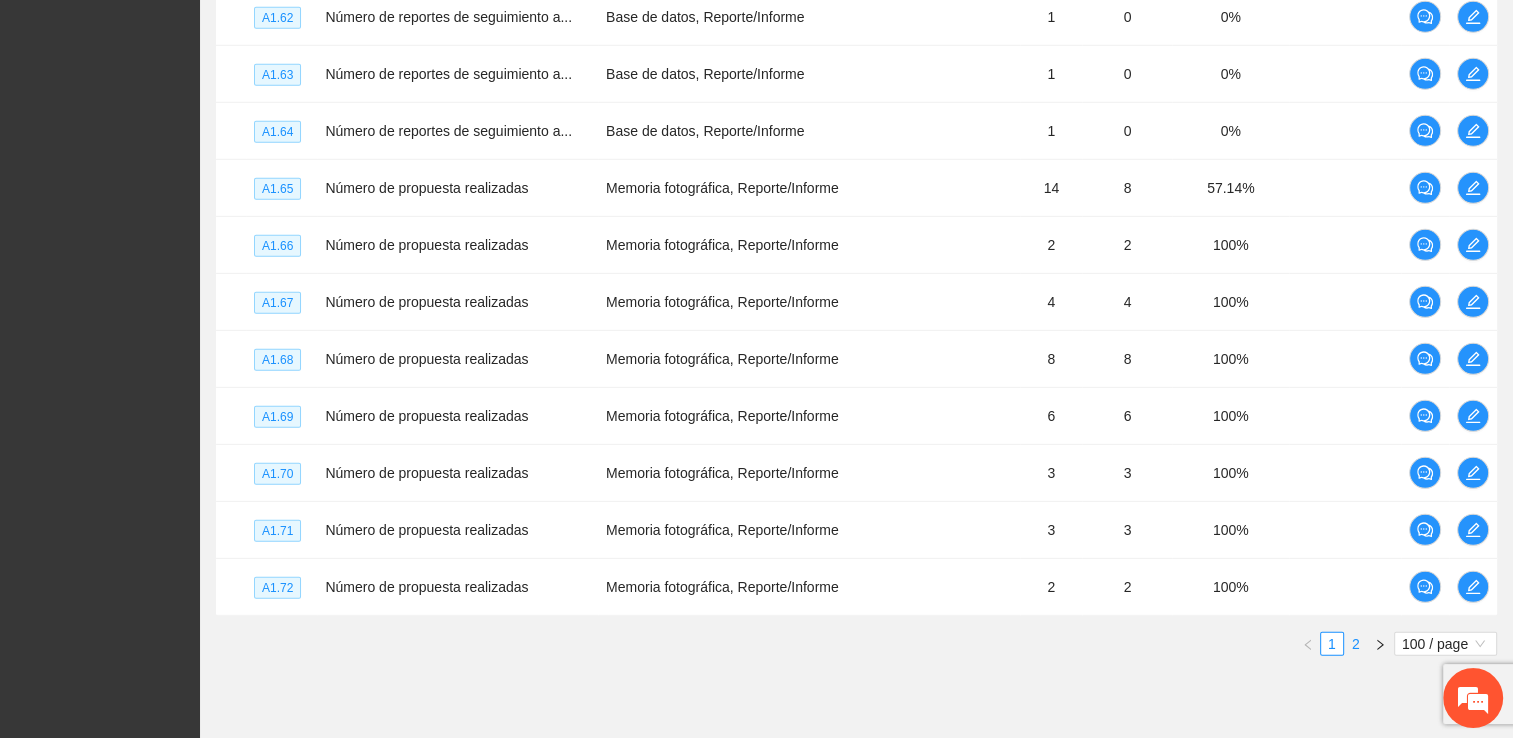 click on "2" at bounding box center [1356, 644] 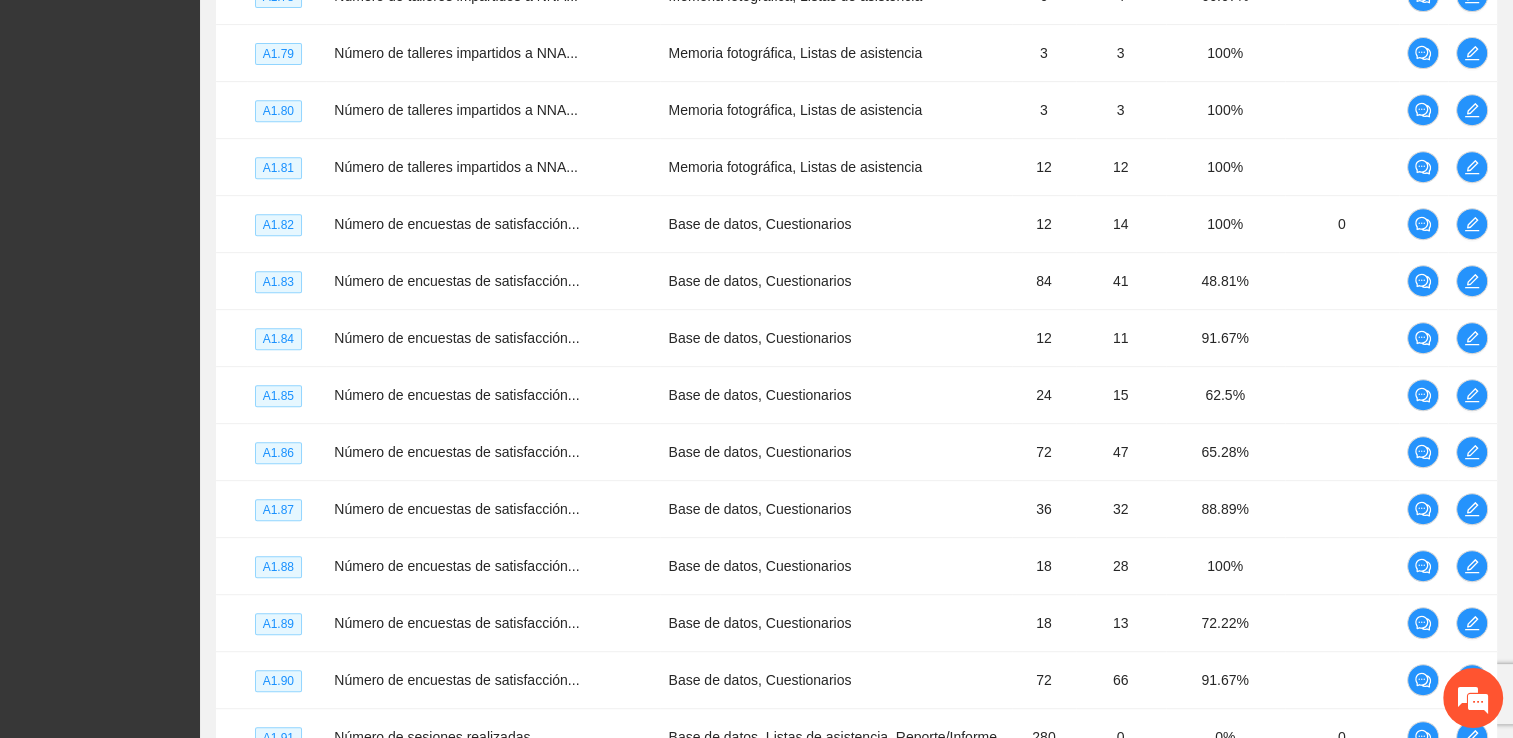 scroll, scrollTop: 789, scrollLeft: 0, axis: vertical 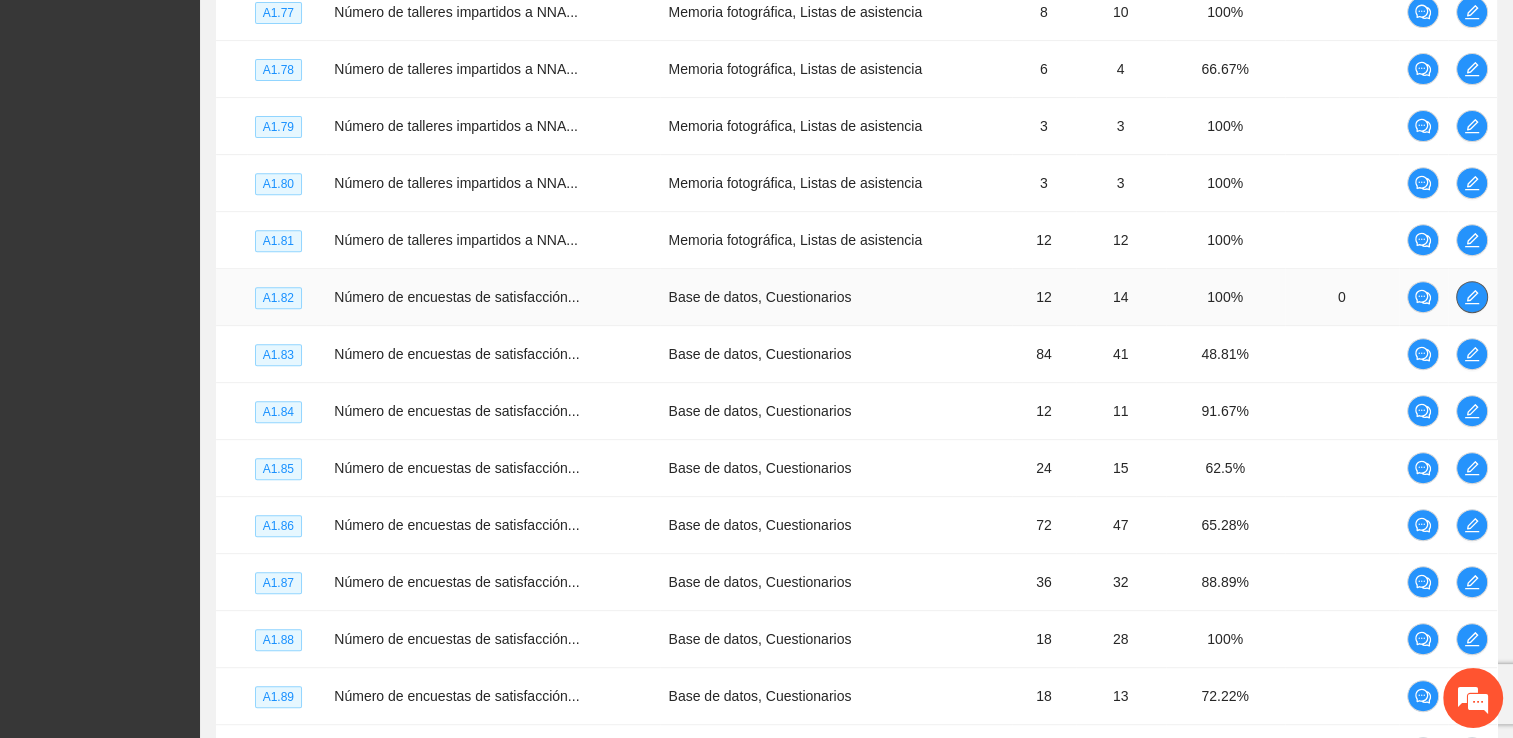 click 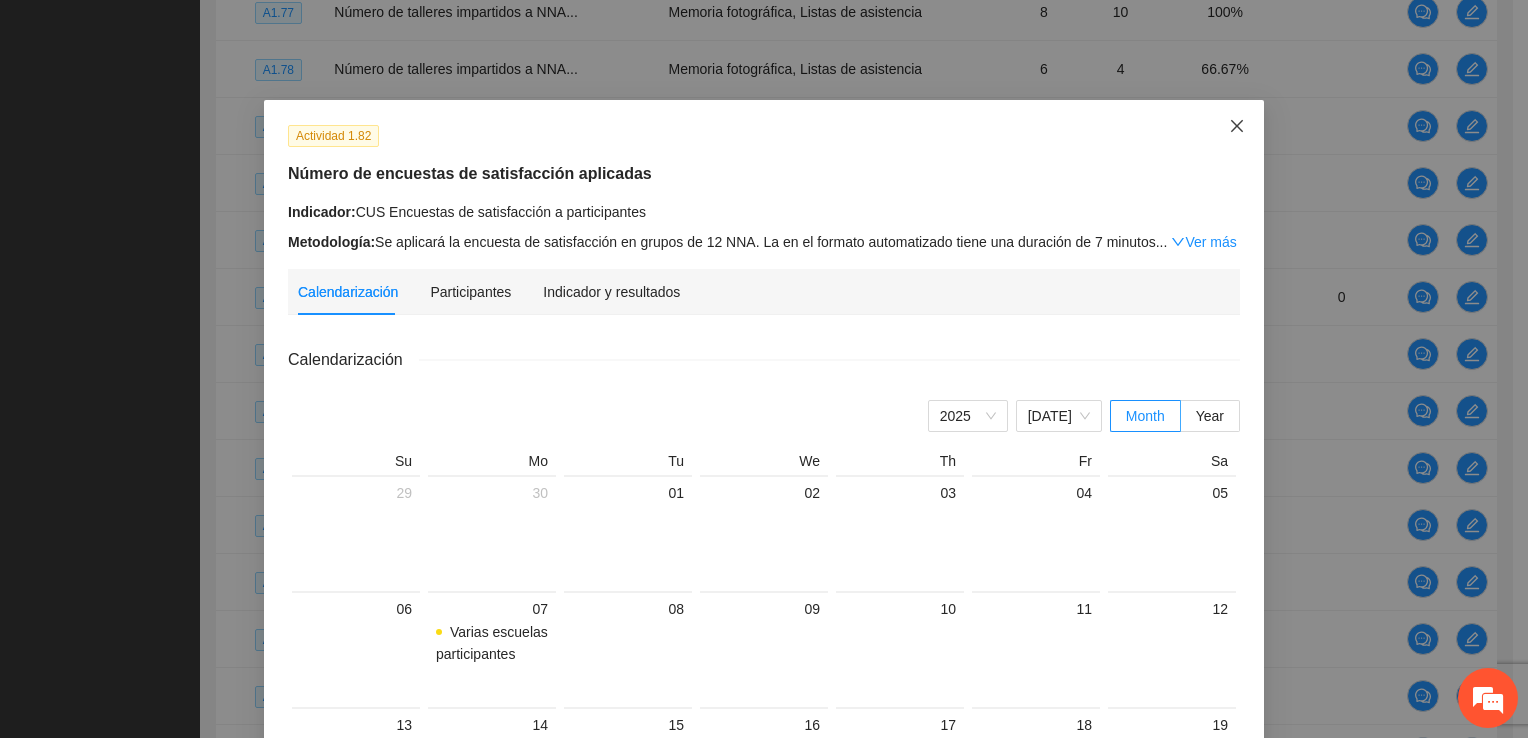 click 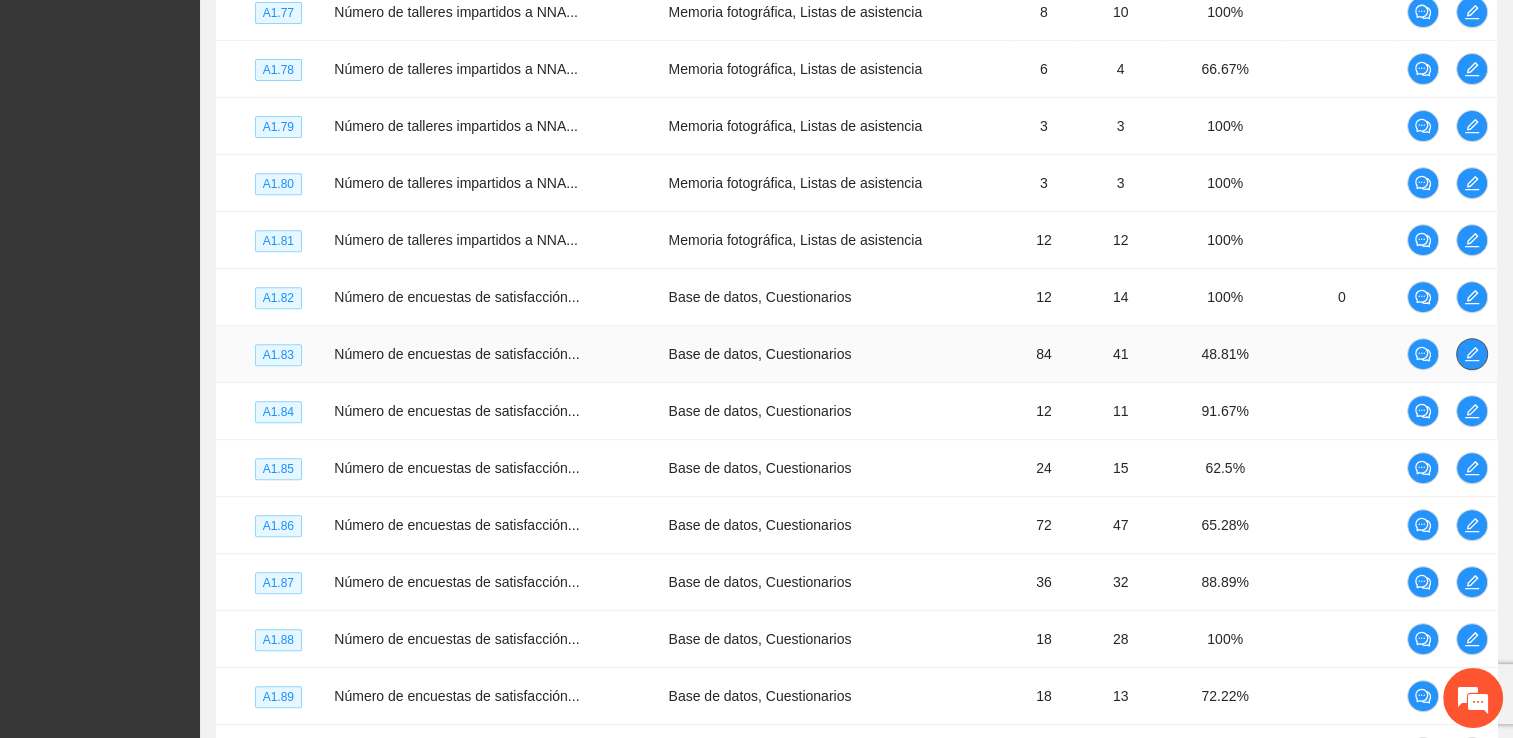 click 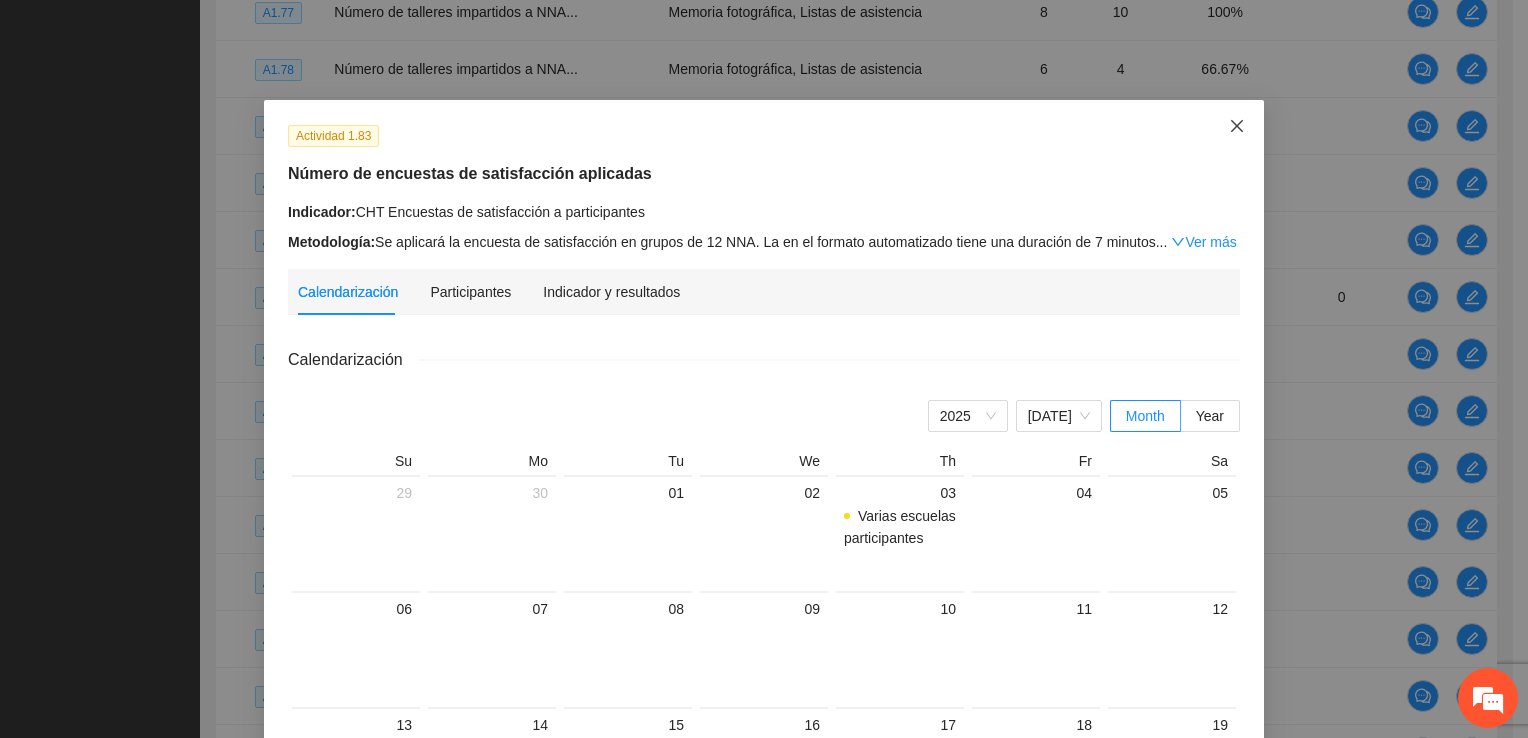click 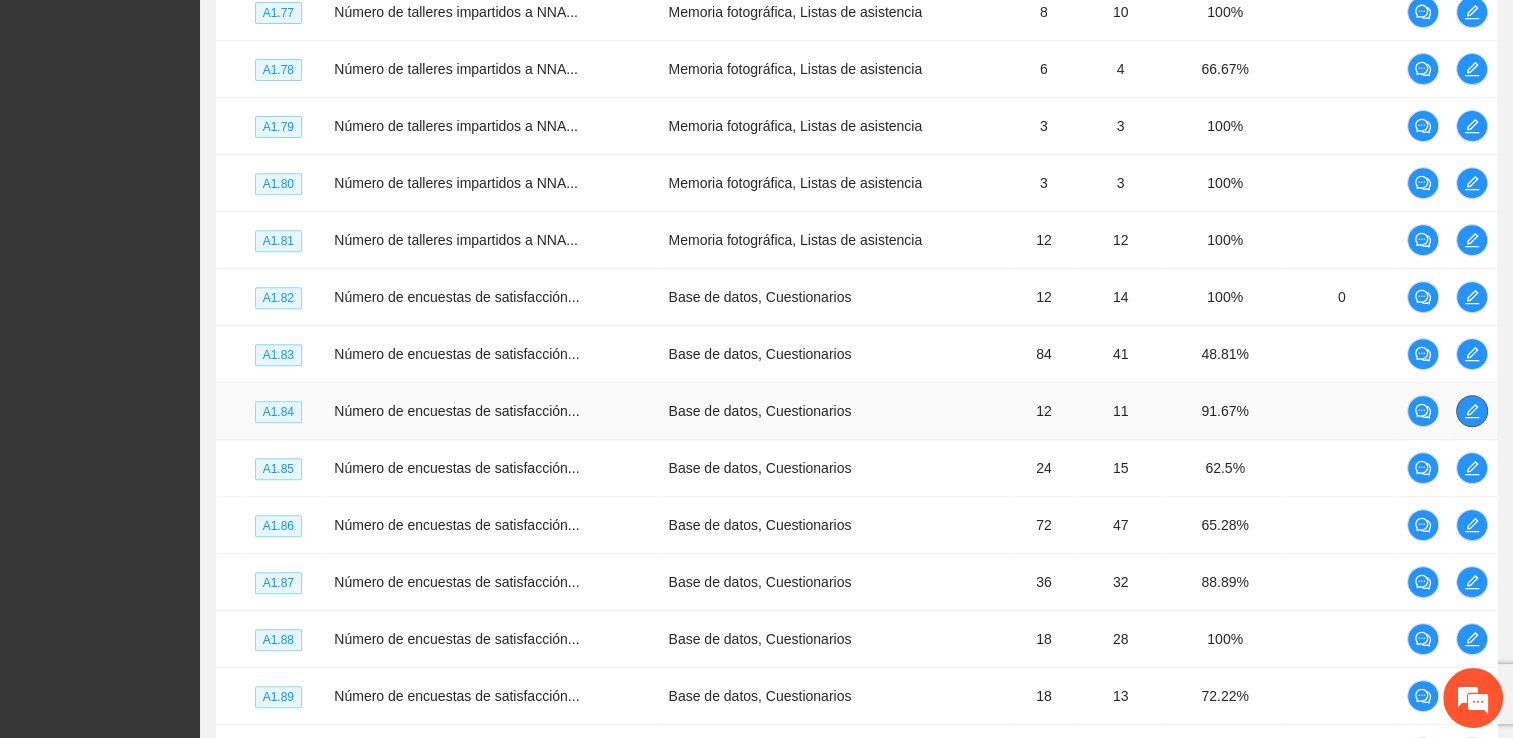 click at bounding box center [1472, 411] 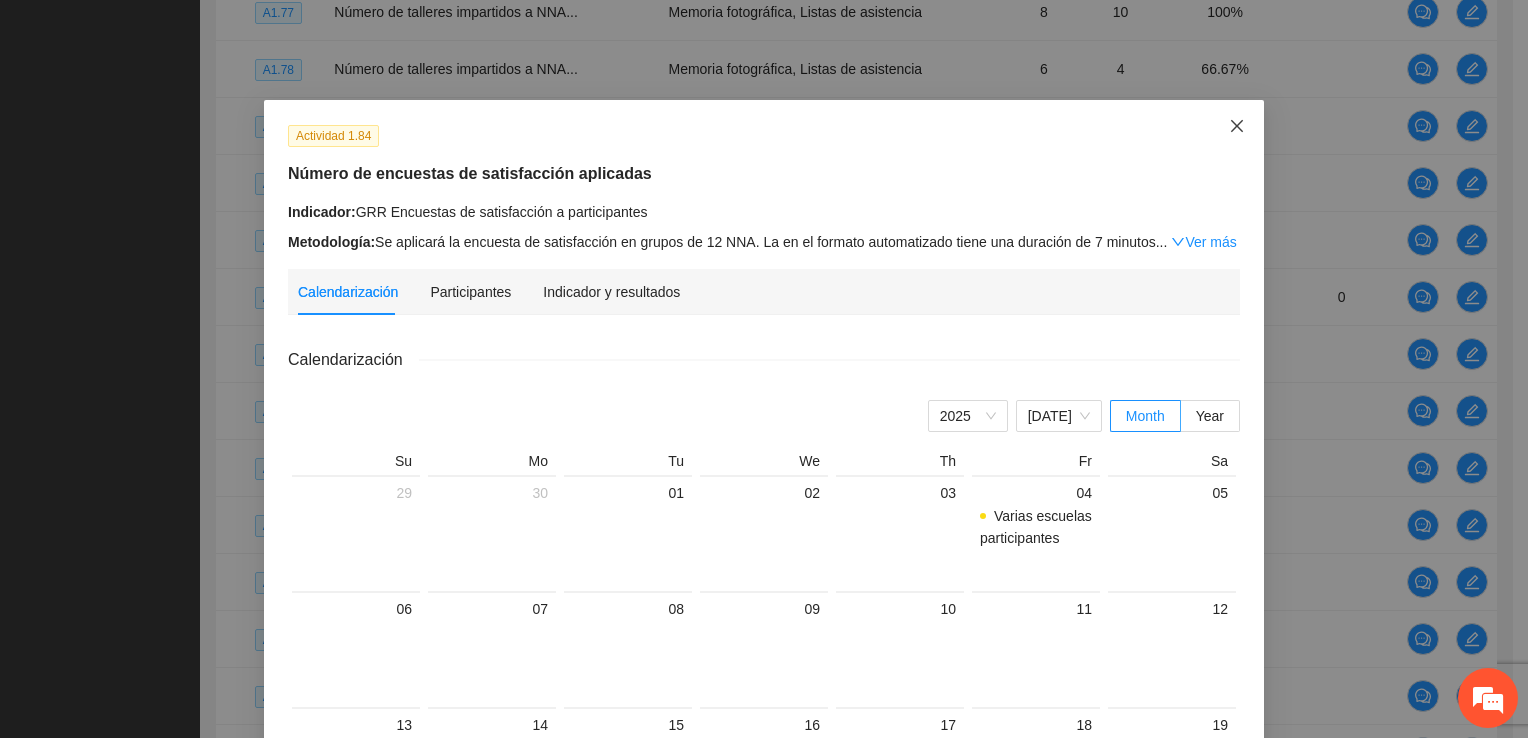 click 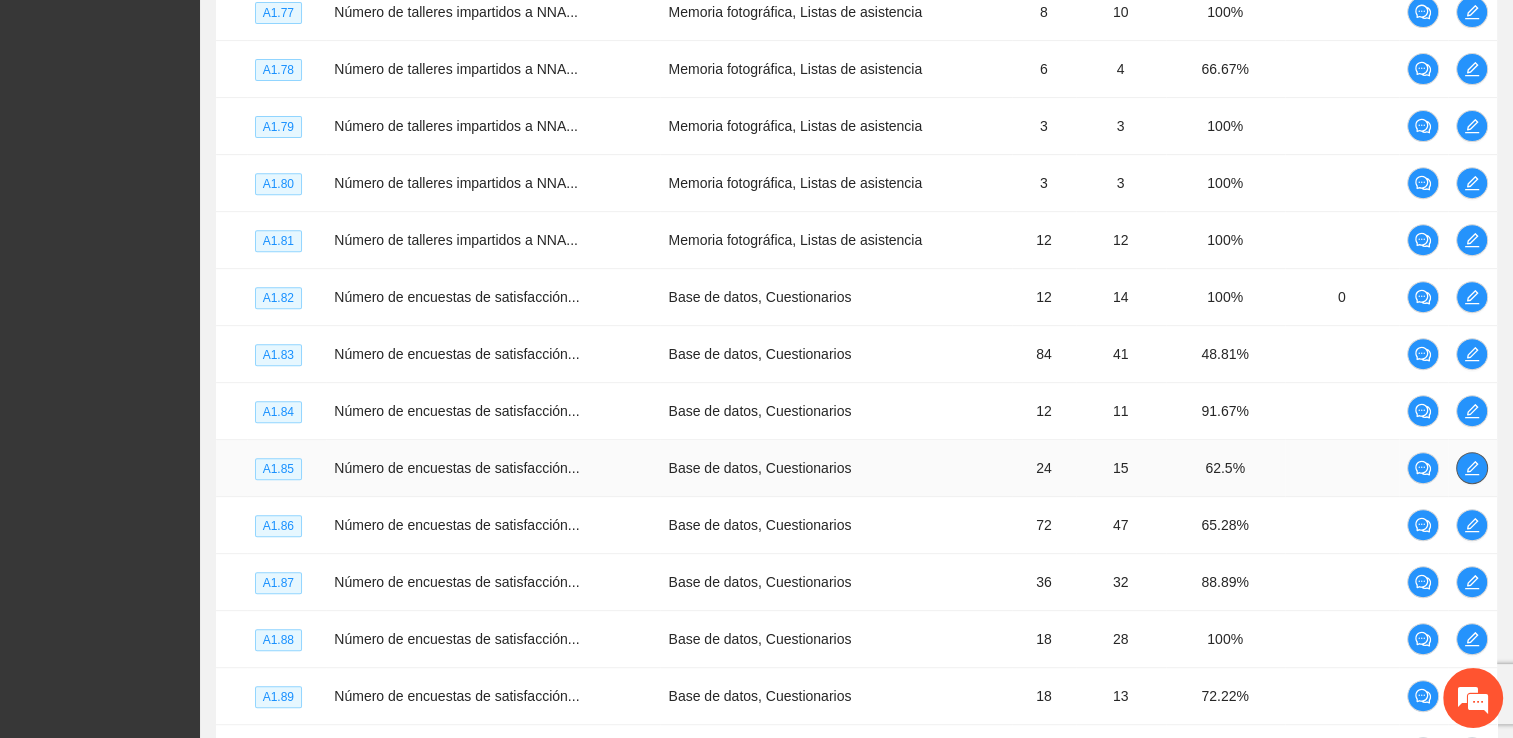 click 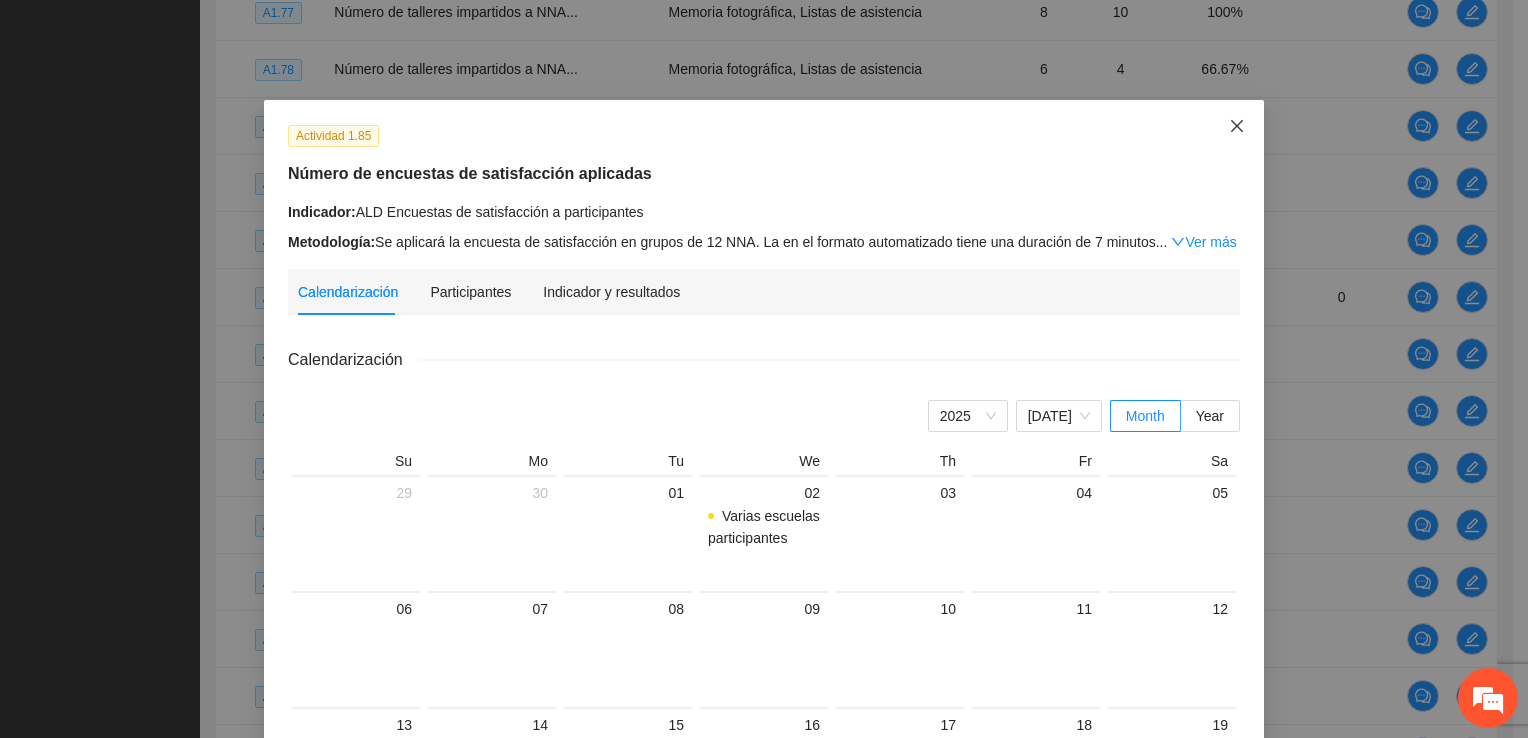 click 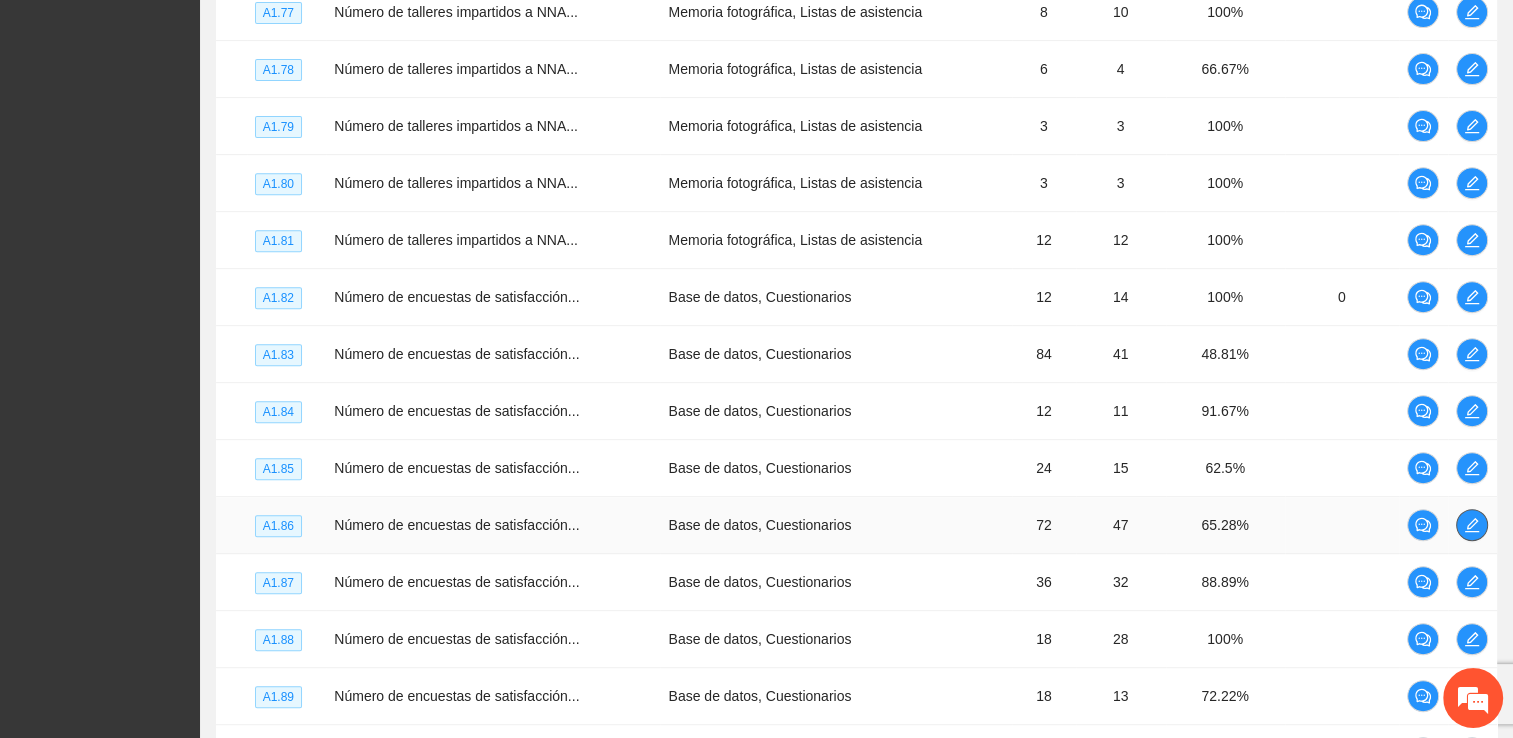 click at bounding box center [1472, 525] 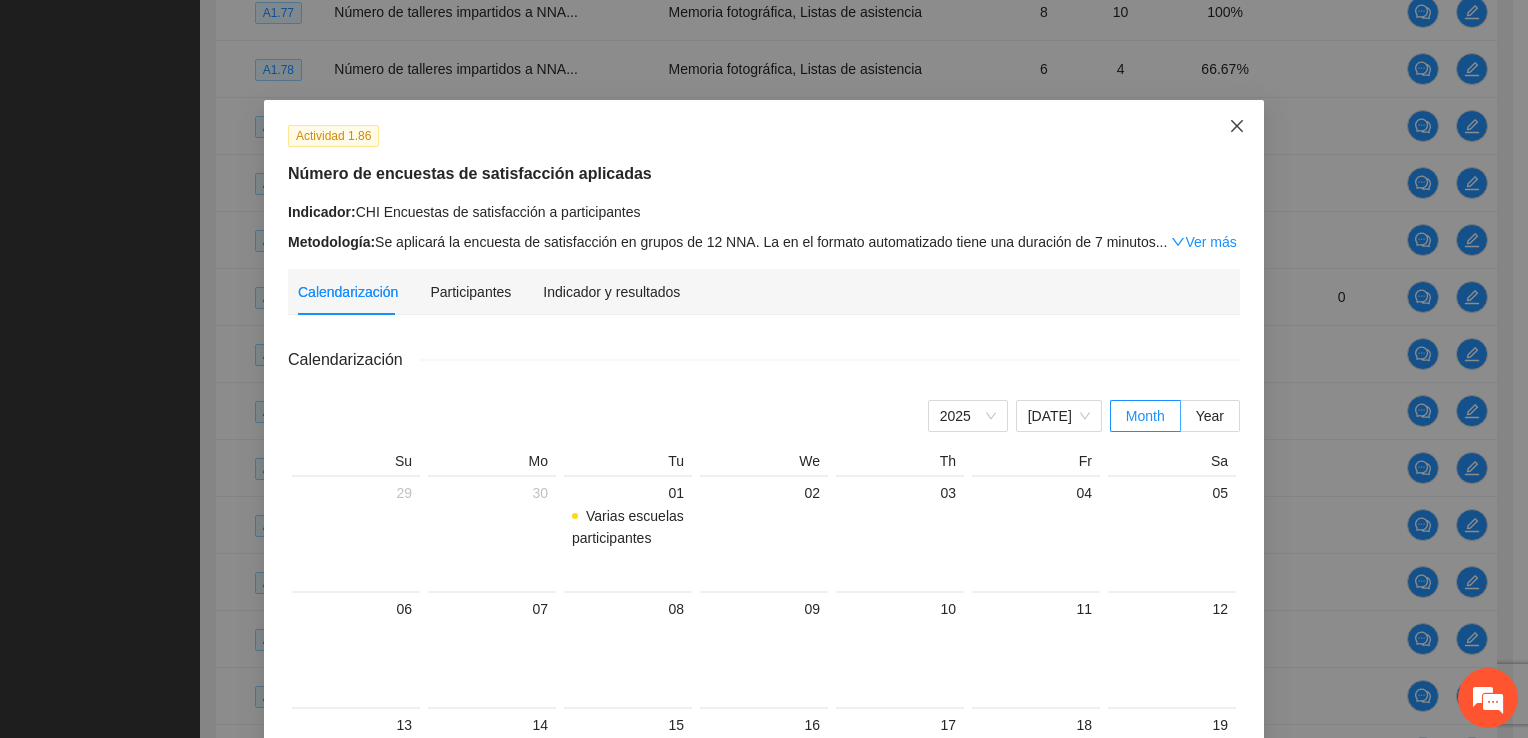 click 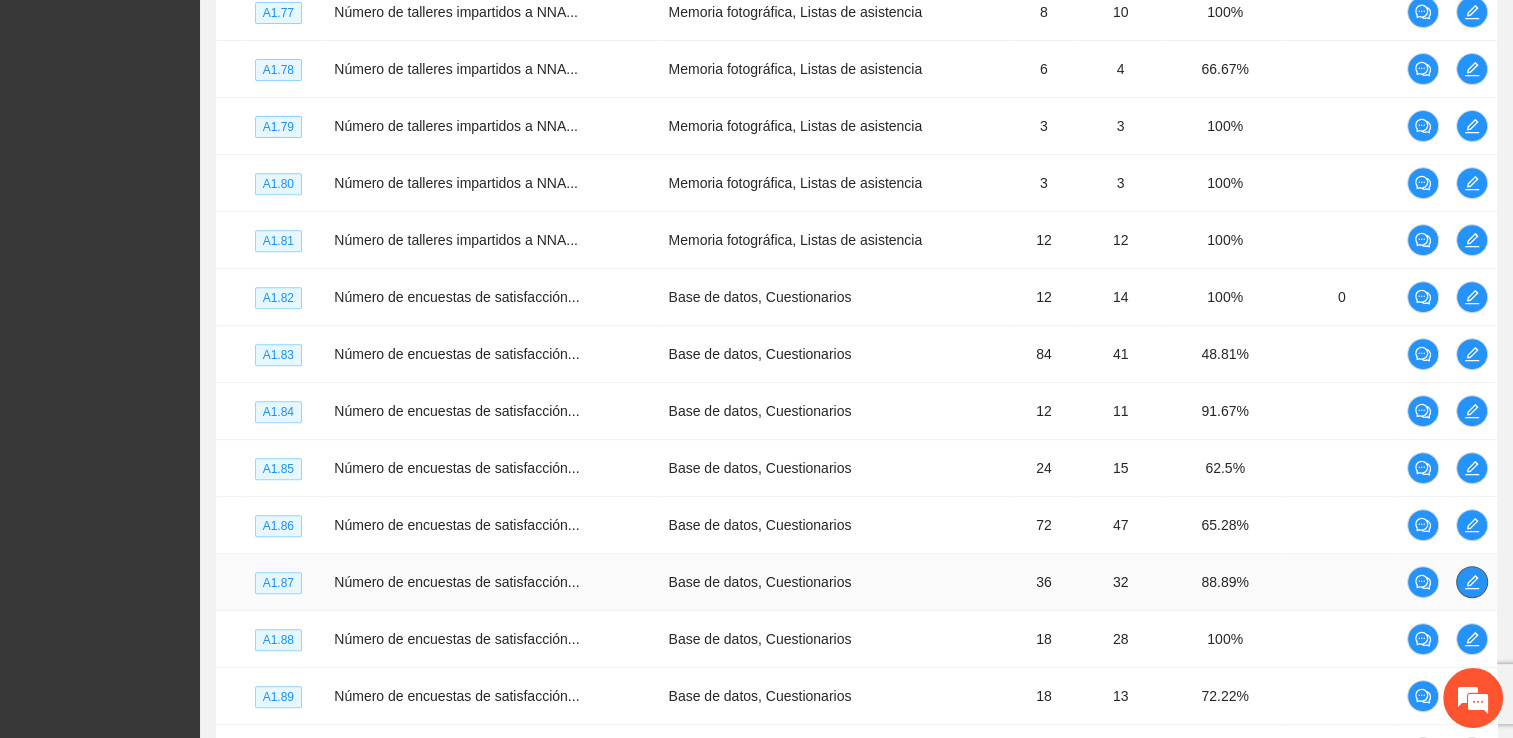 click 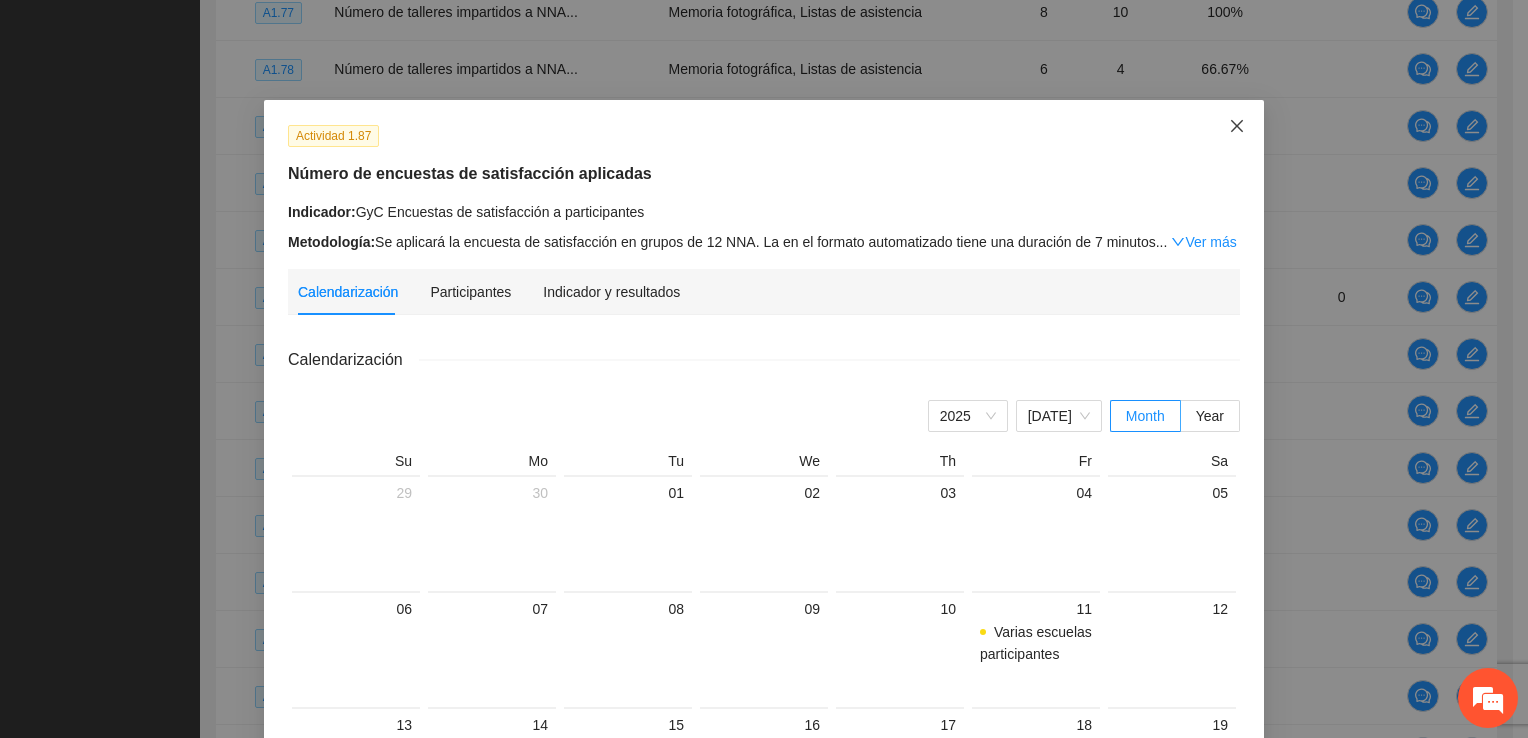 click 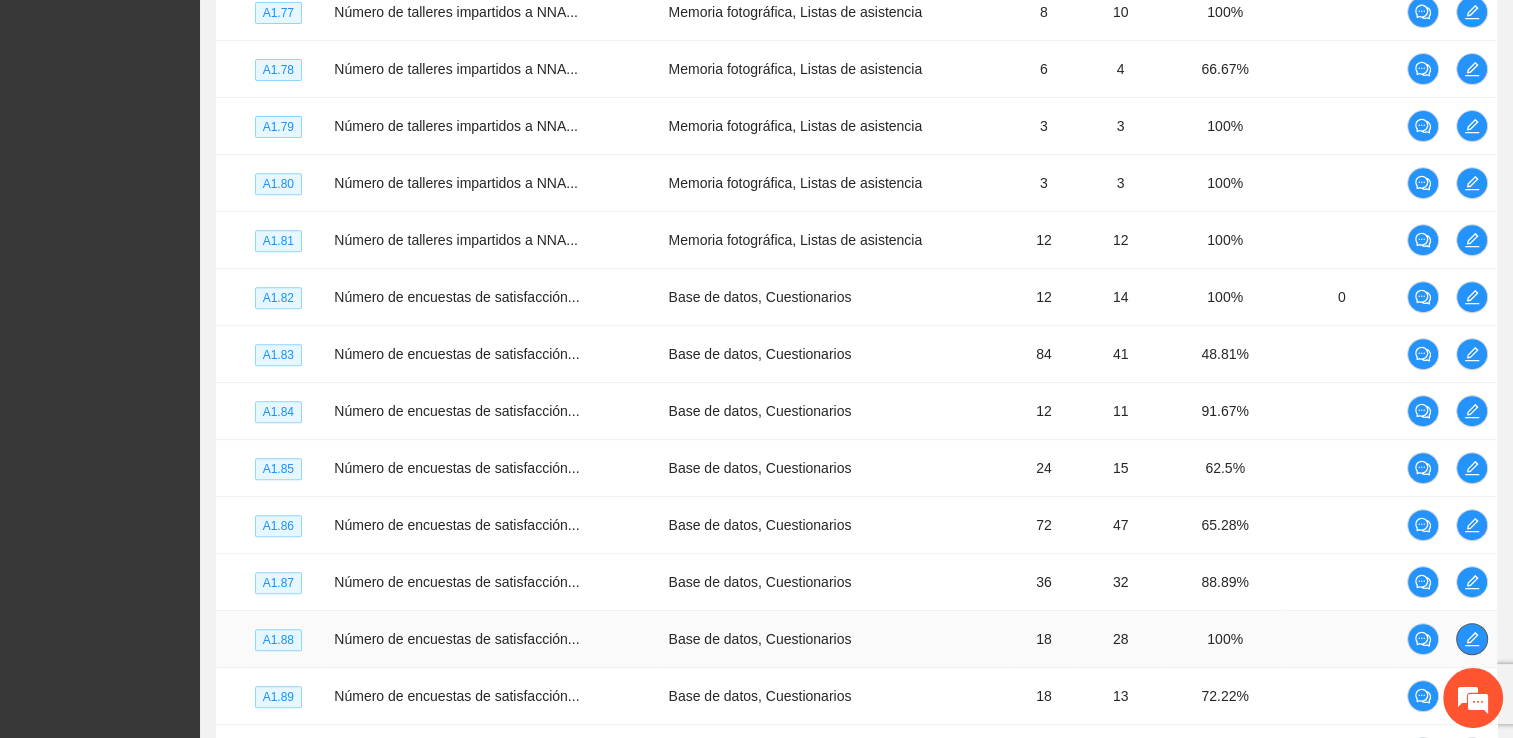click 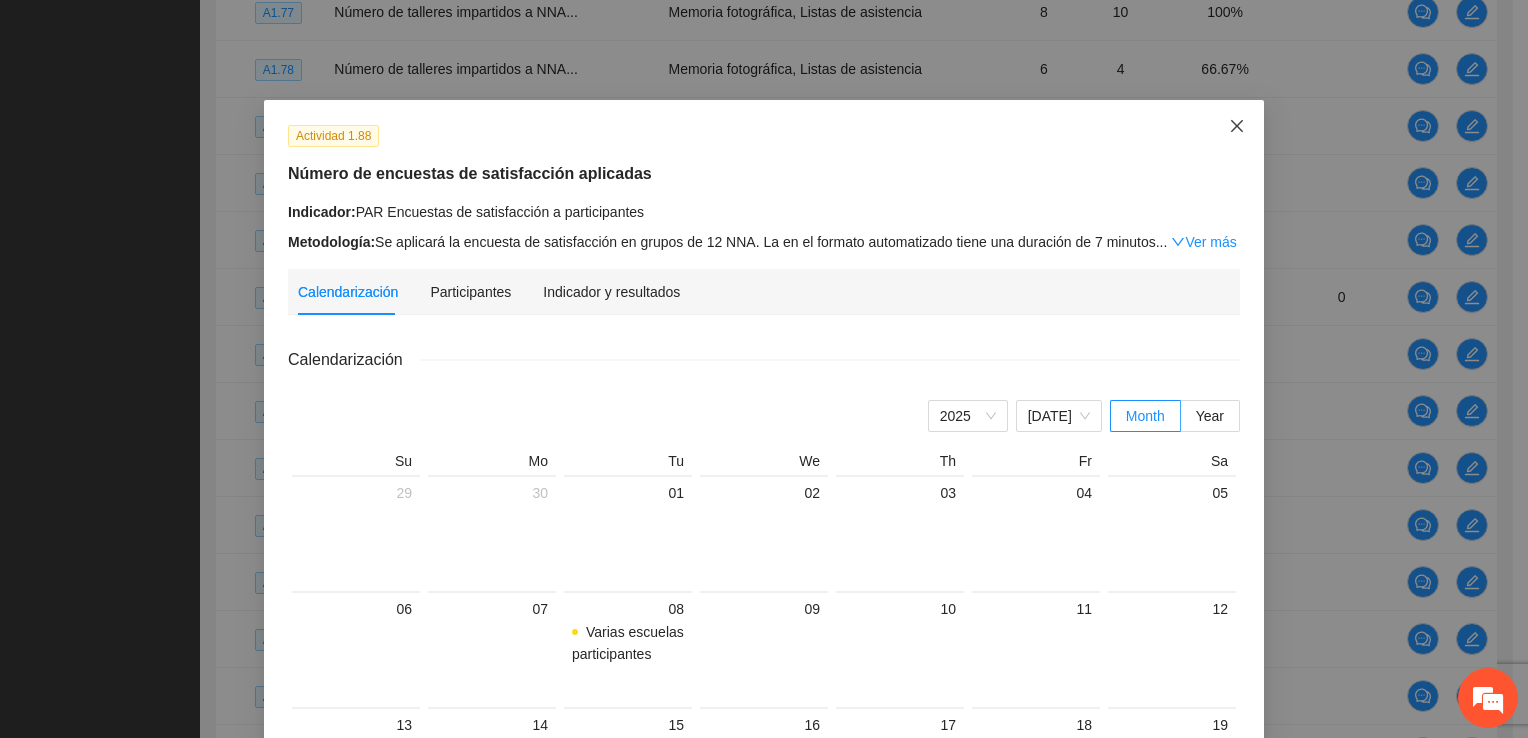 click 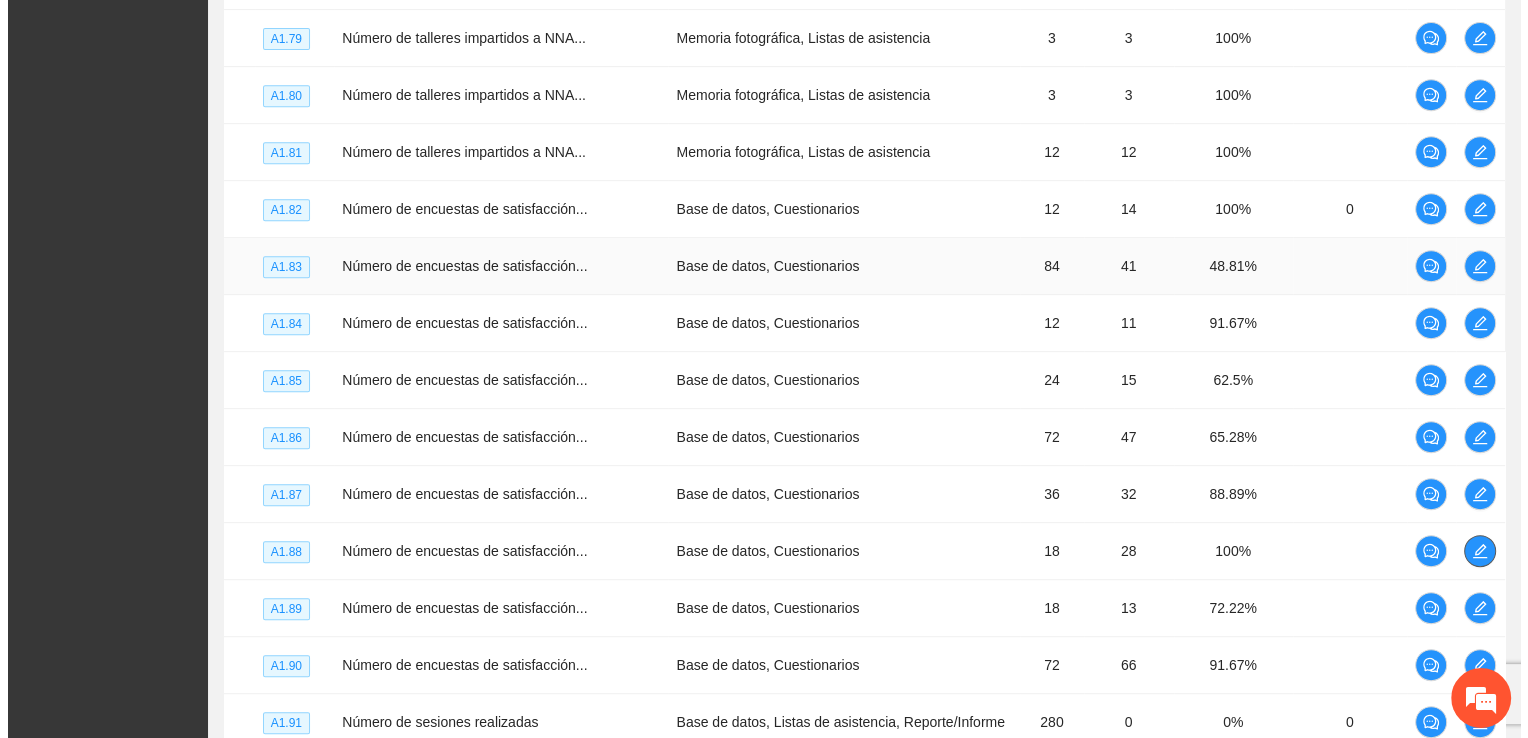 scroll, scrollTop: 889, scrollLeft: 0, axis: vertical 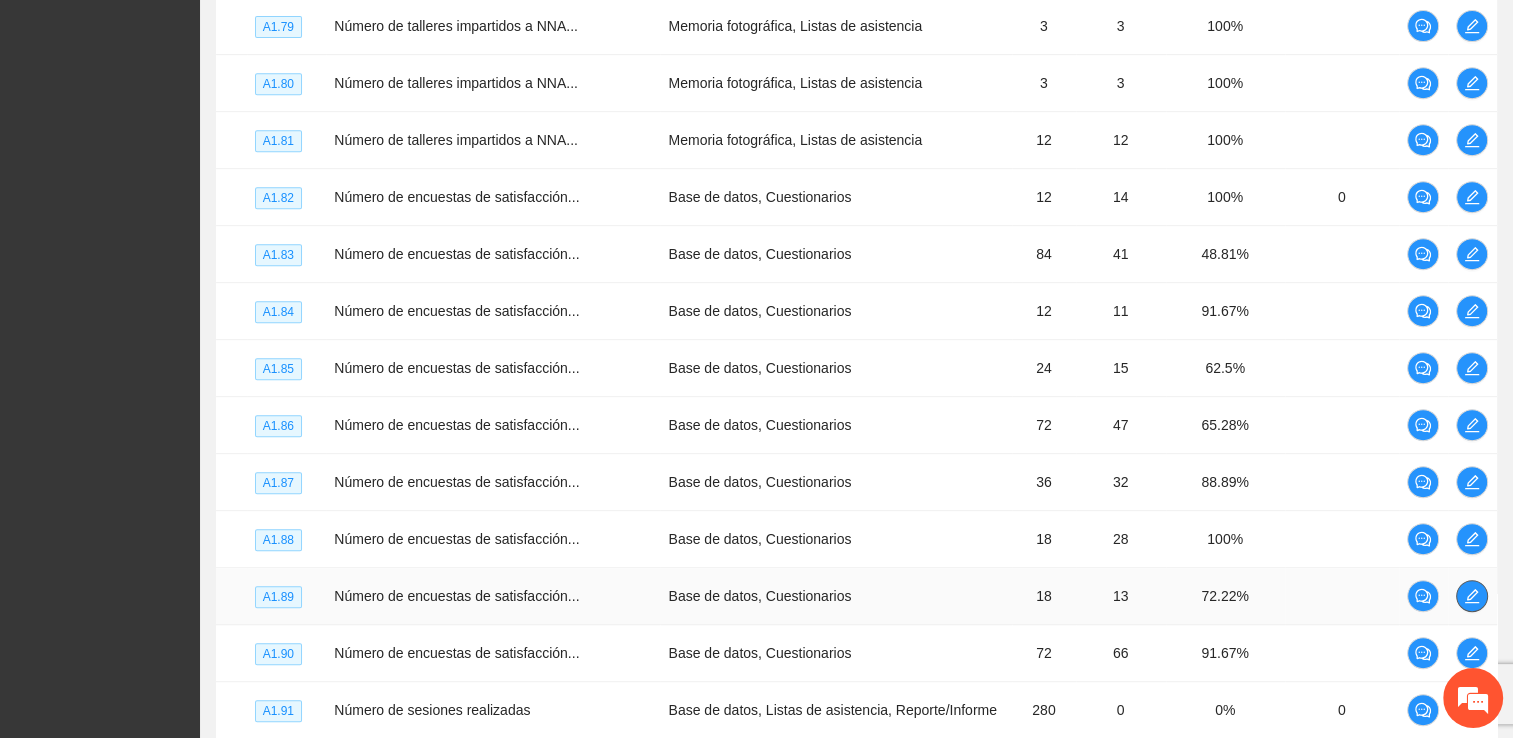 click 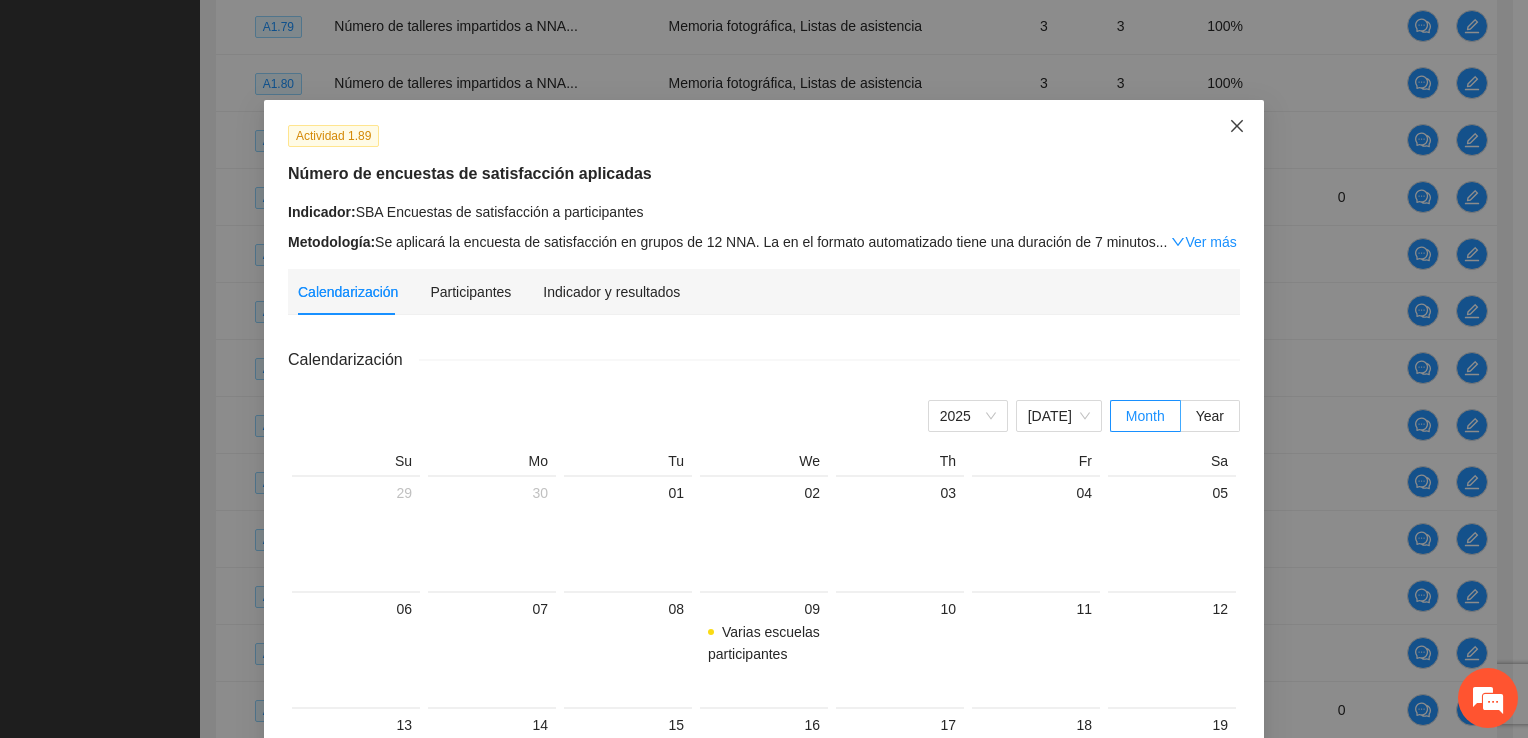 click 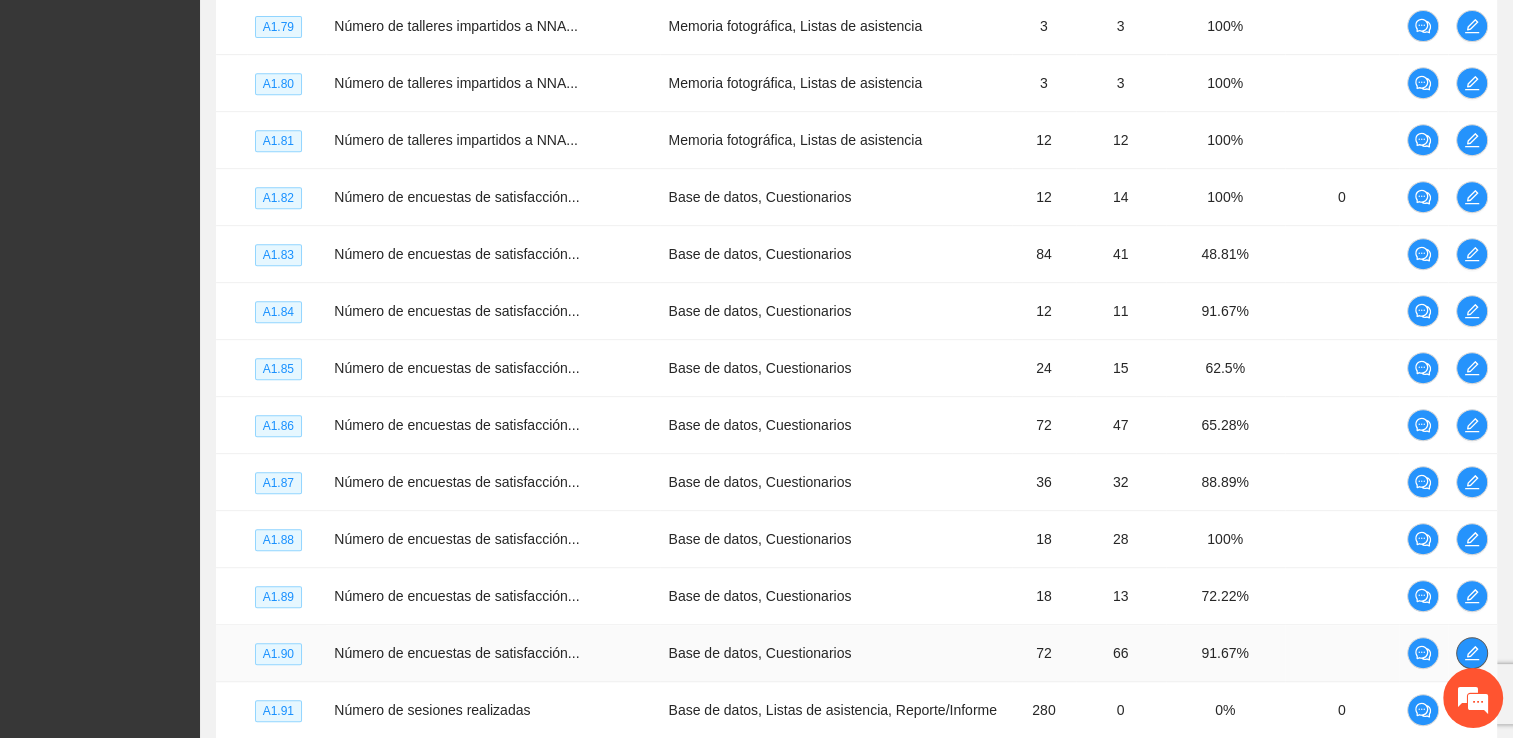 click 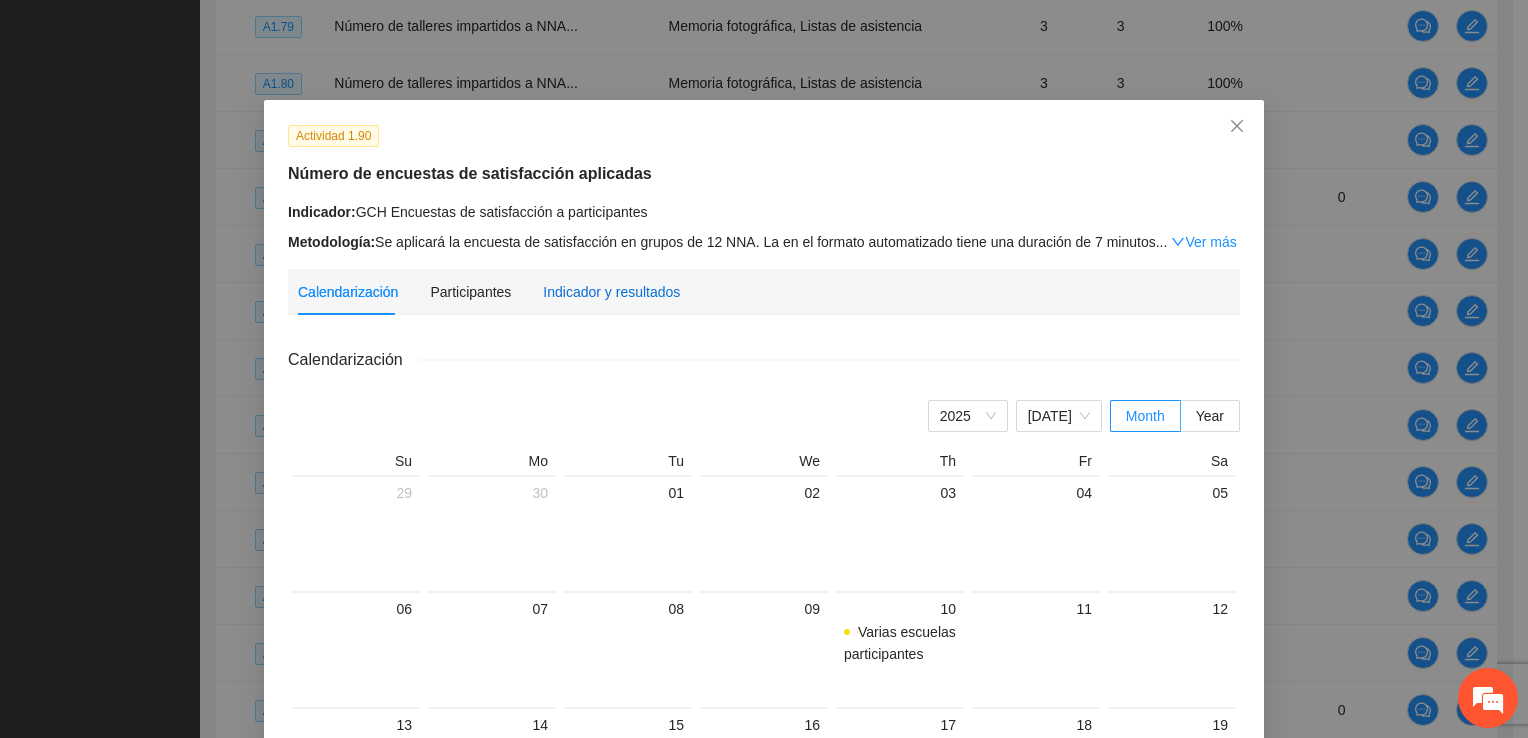 click on "Indicador y resultados" at bounding box center (611, 292) 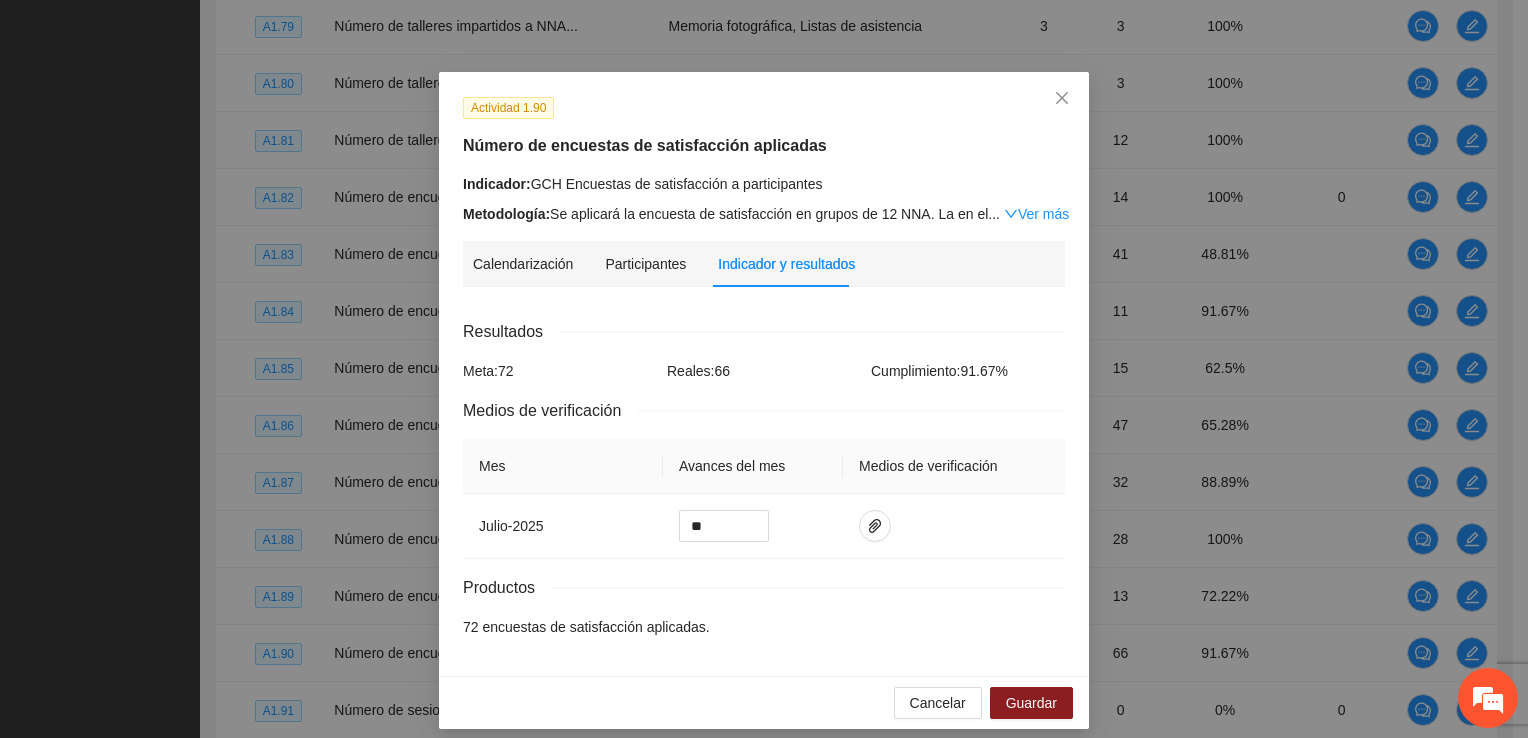 scroll, scrollTop: 42, scrollLeft: 0, axis: vertical 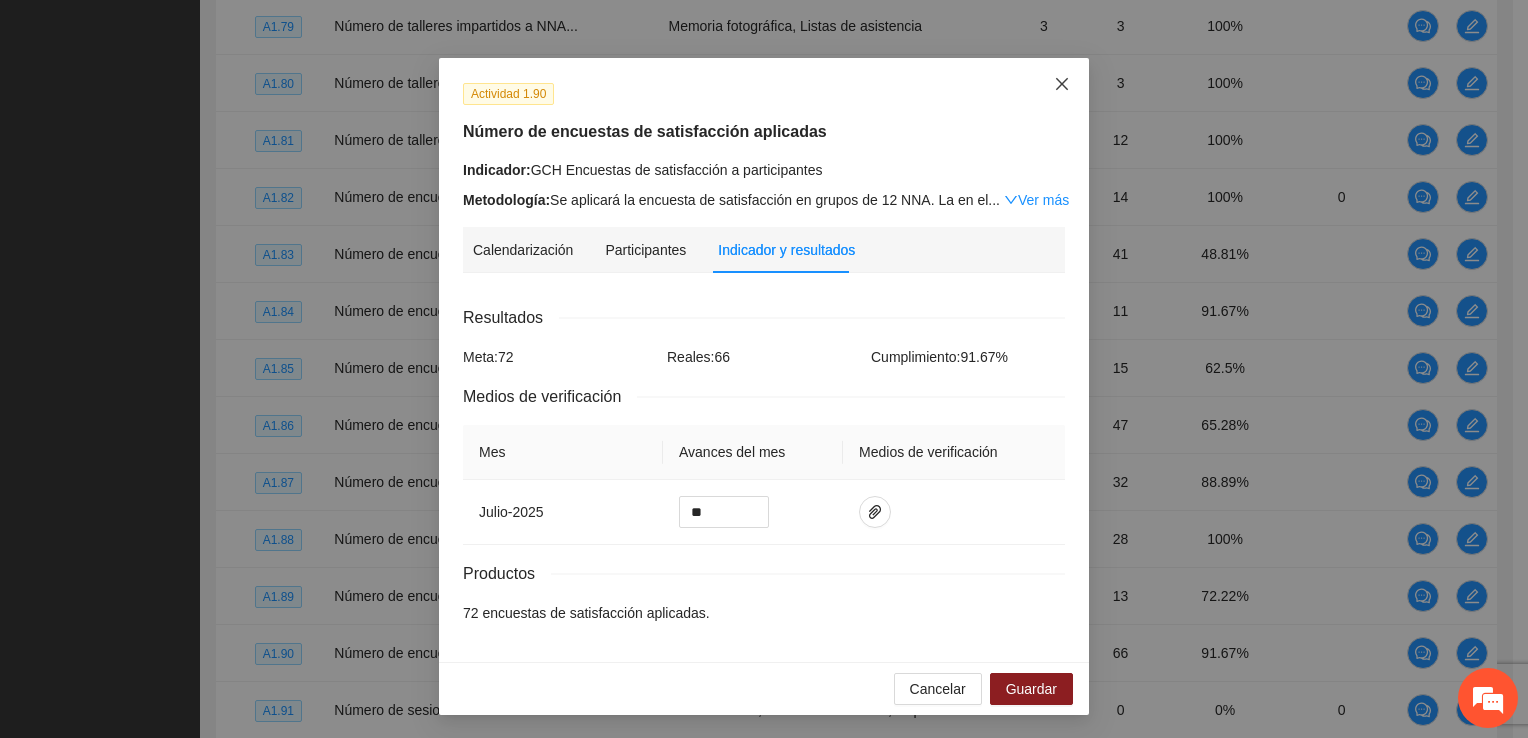 click 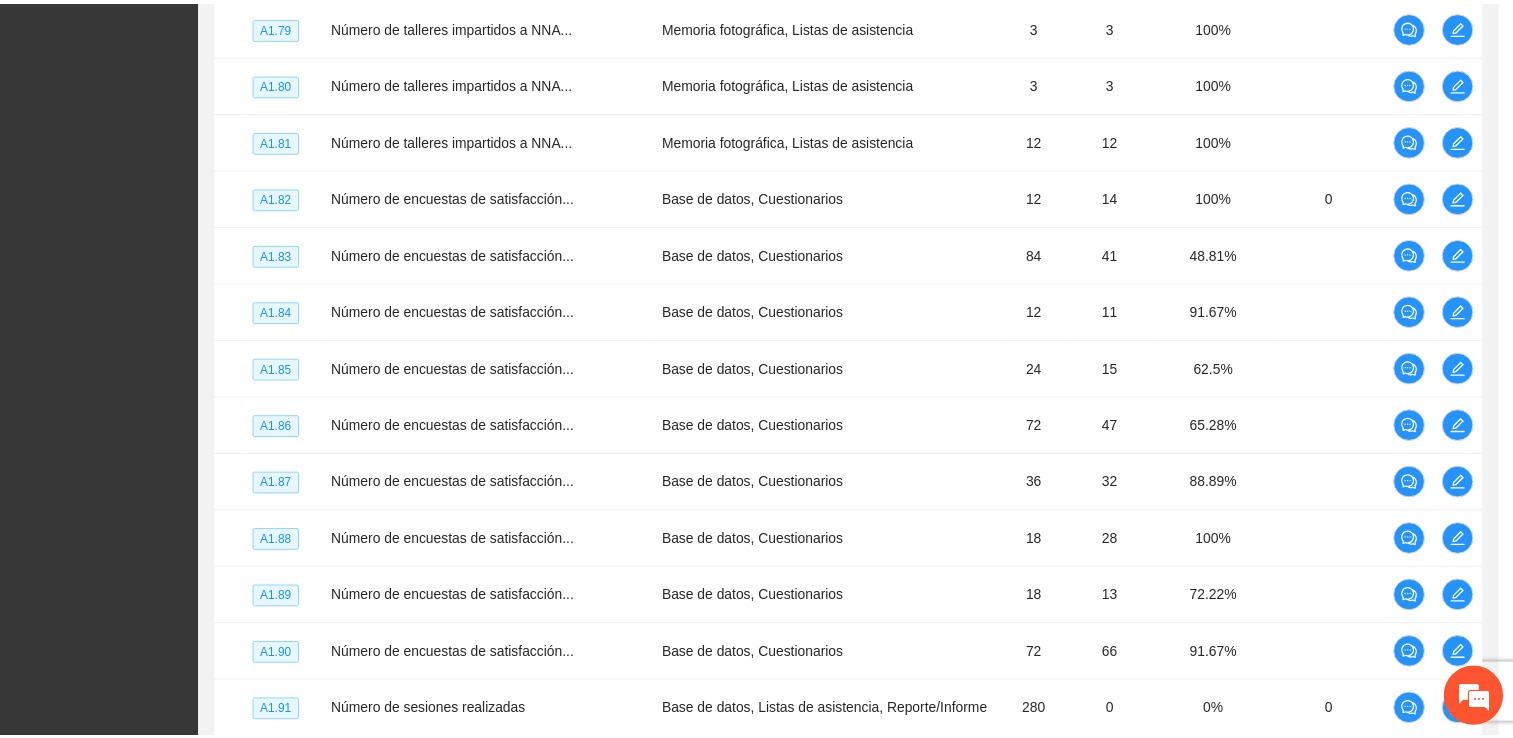 scroll, scrollTop: 0, scrollLeft: 0, axis: both 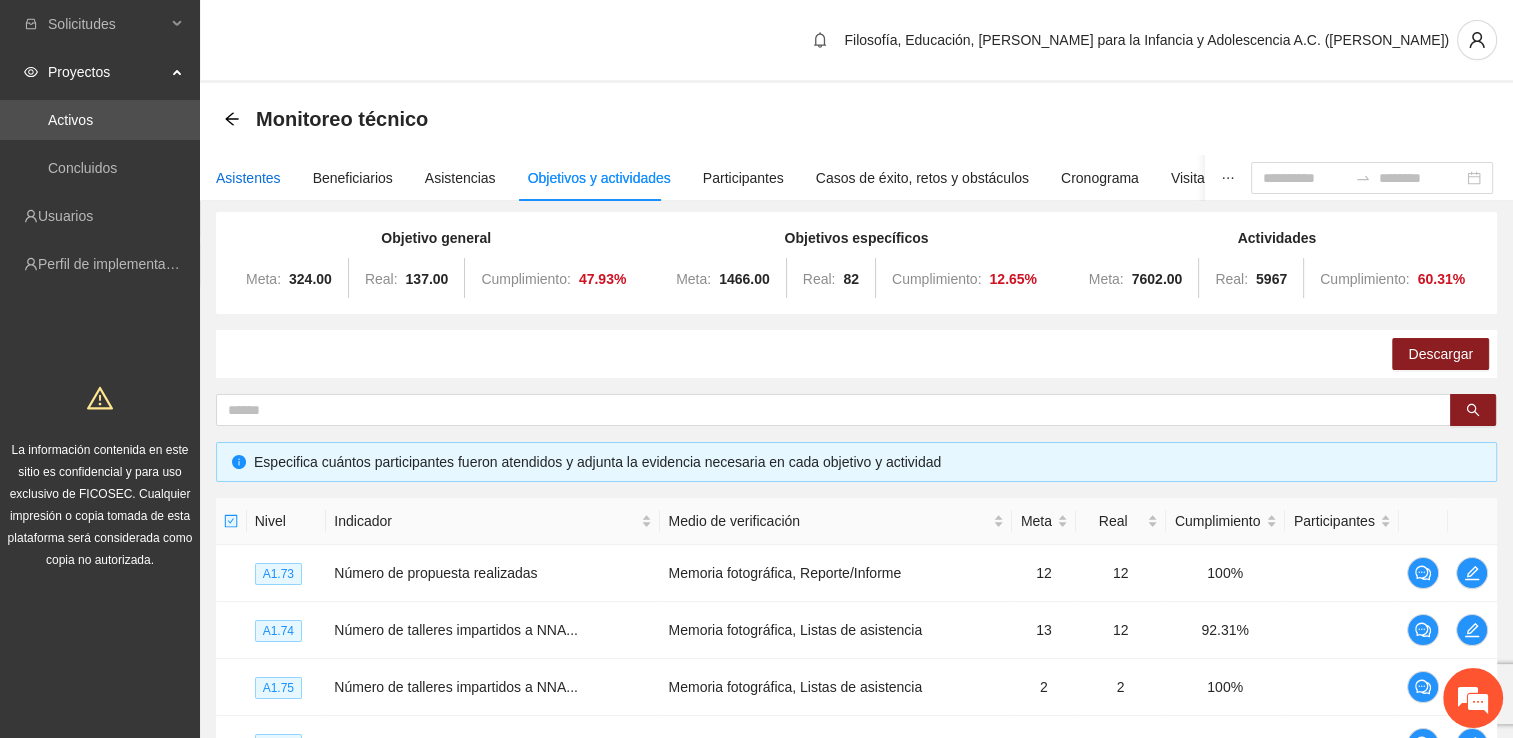 click on "Asistentes" at bounding box center [248, 178] 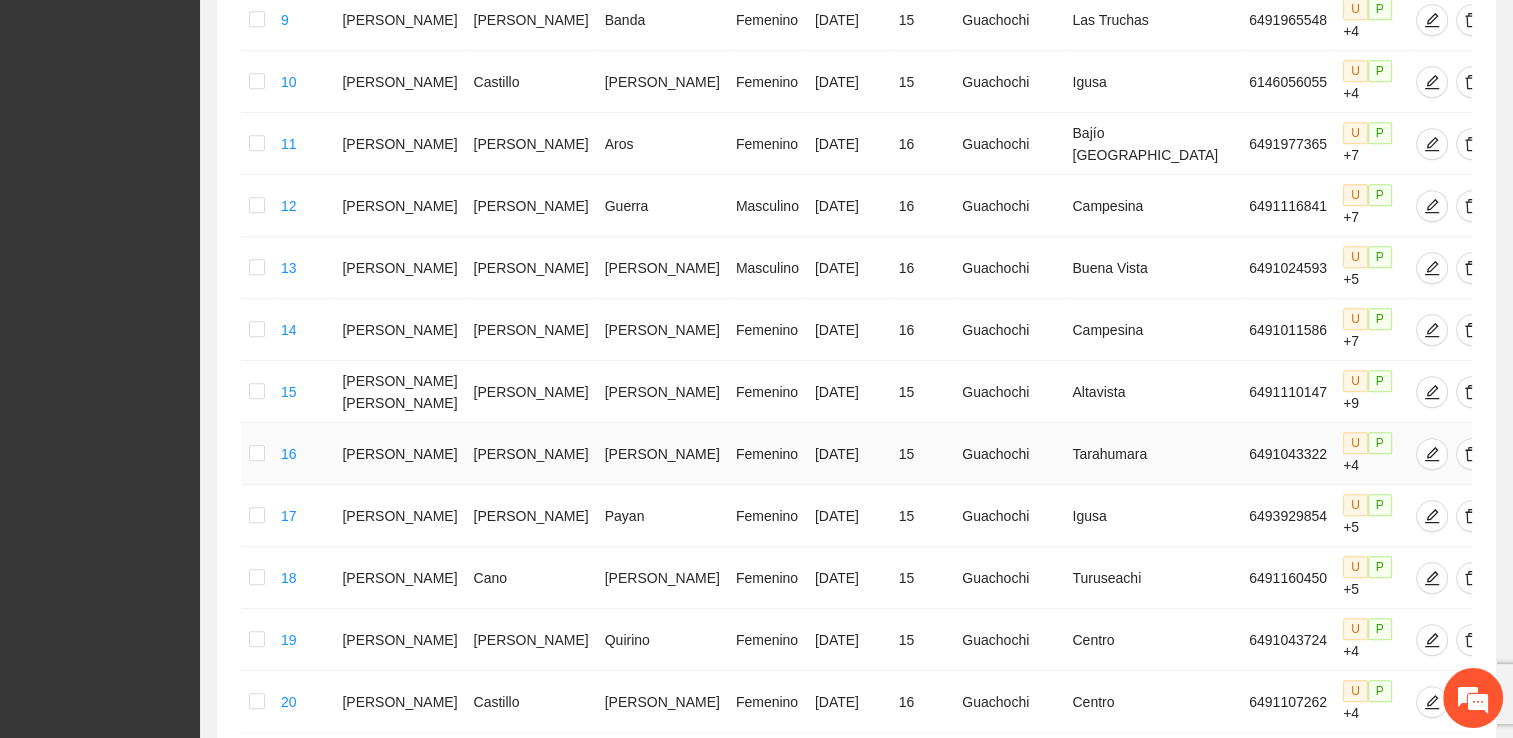 scroll, scrollTop: 1001, scrollLeft: 0, axis: vertical 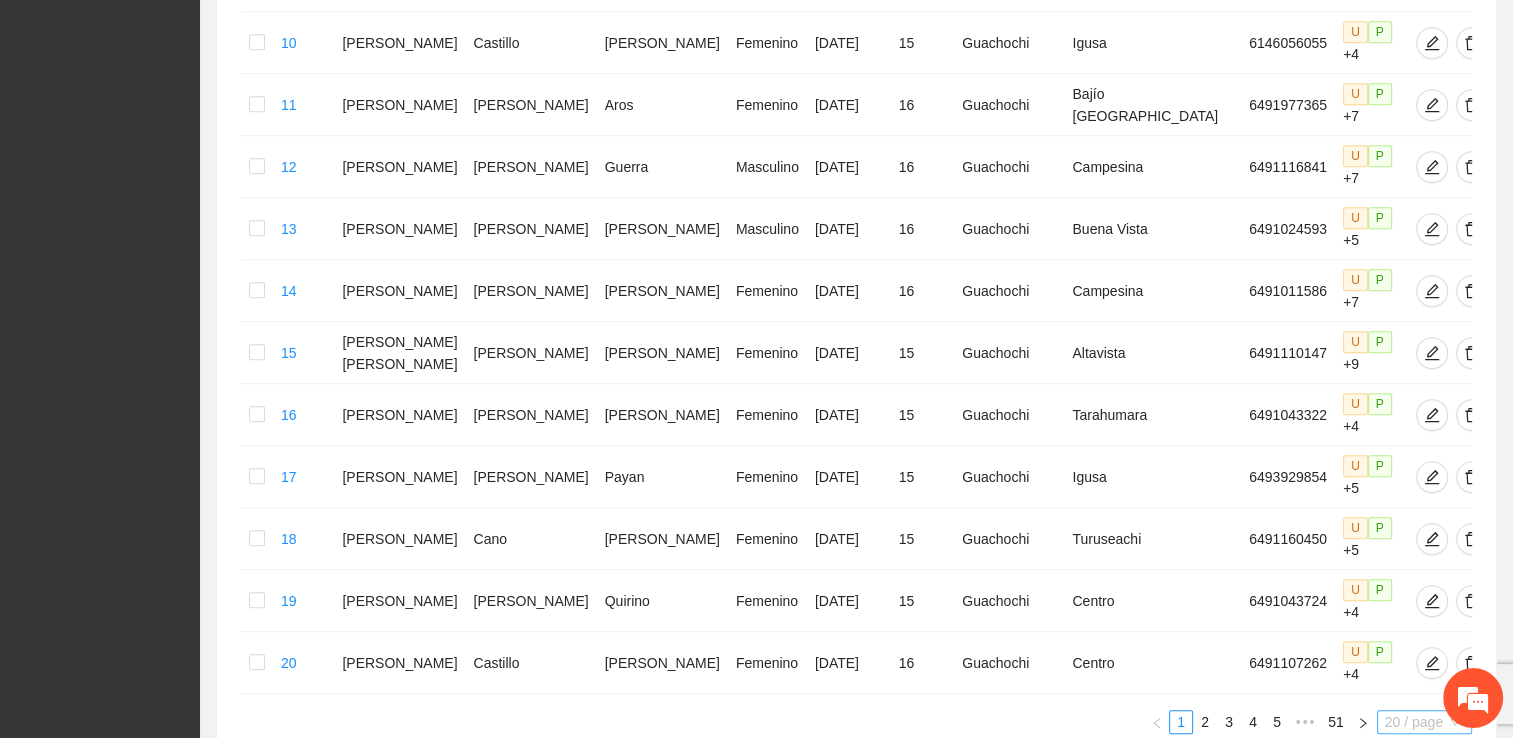 click on "20 / page" at bounding box center [1424, 722] 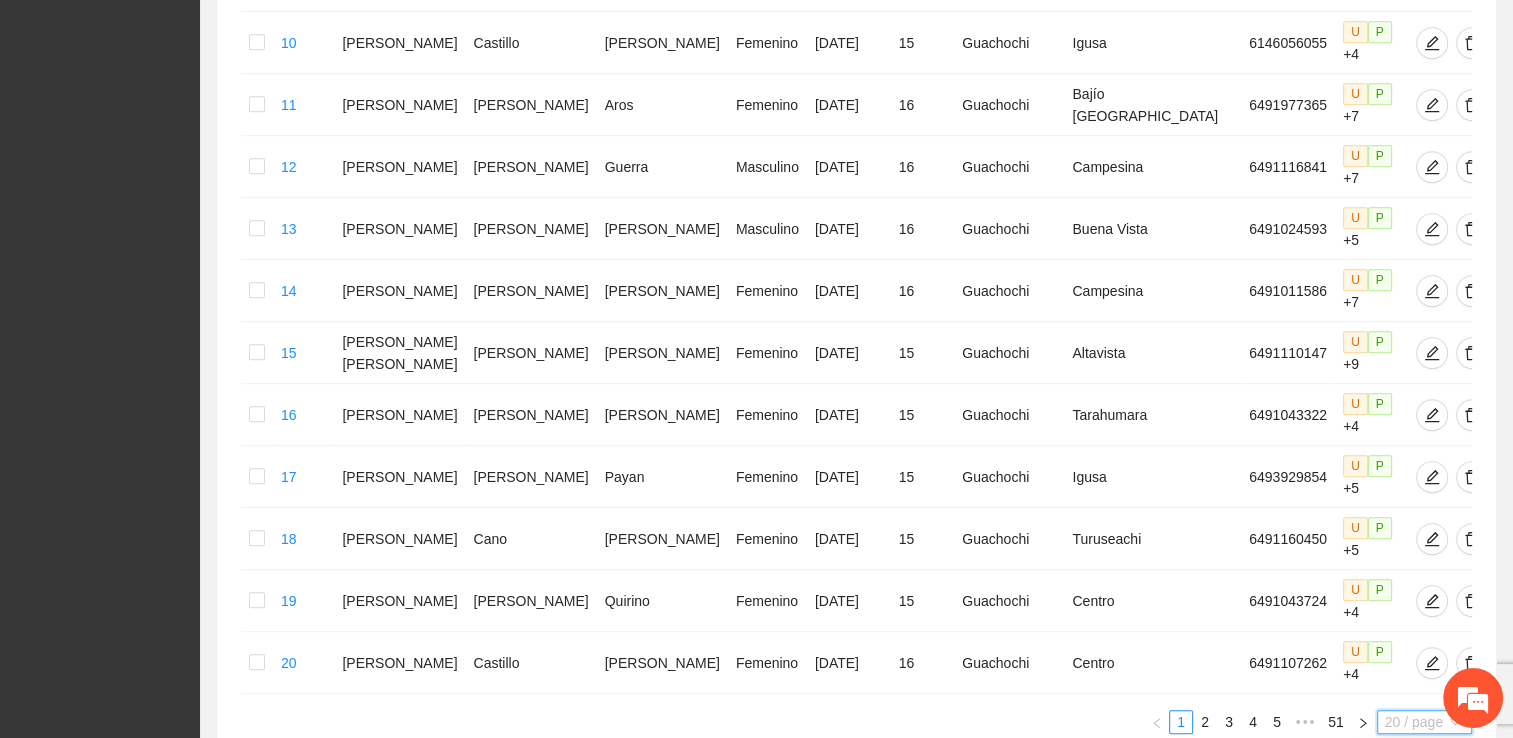 click on "100 / page" at bounding box center [1425, 854] 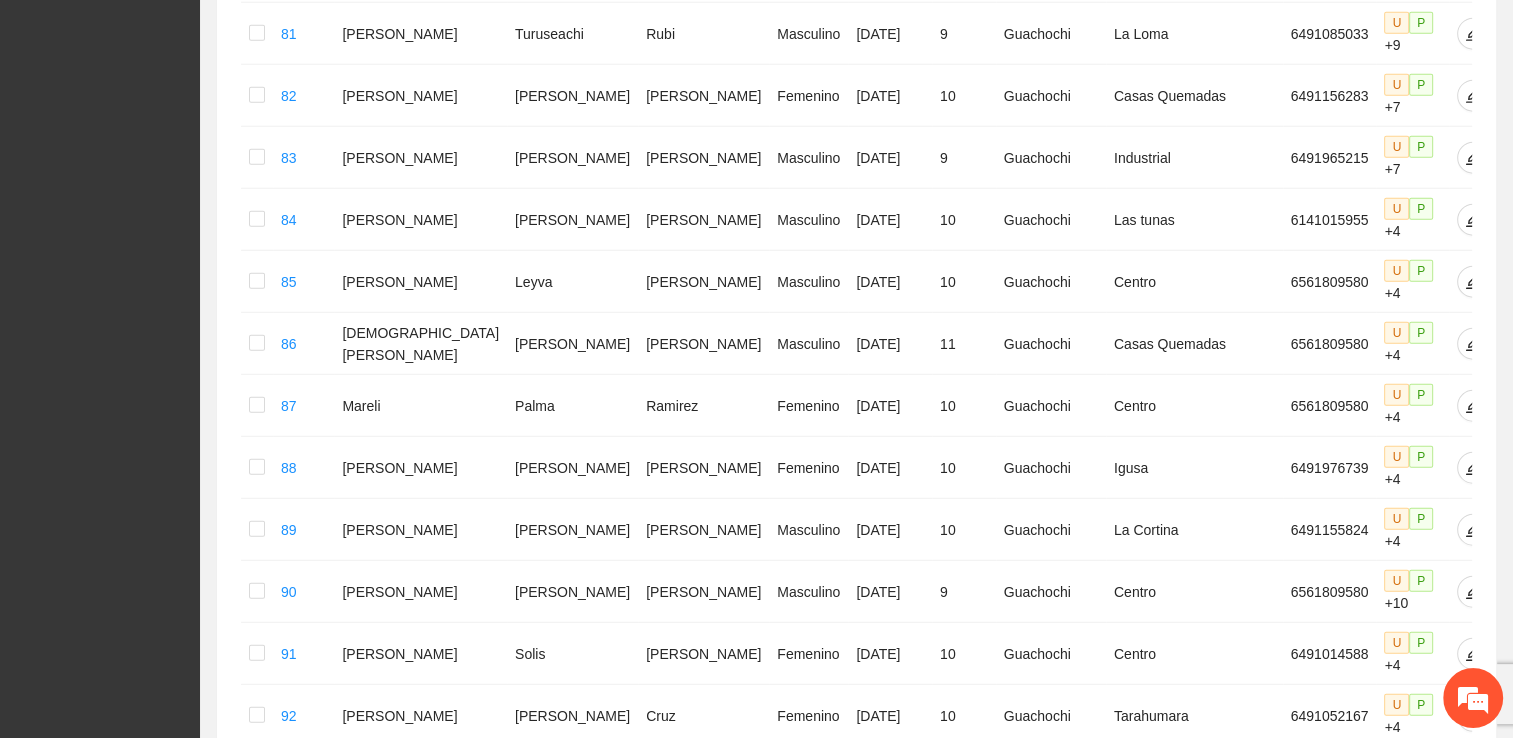 scroll, scrollTop: 5418, scrollLeft: 0, axis: vertical 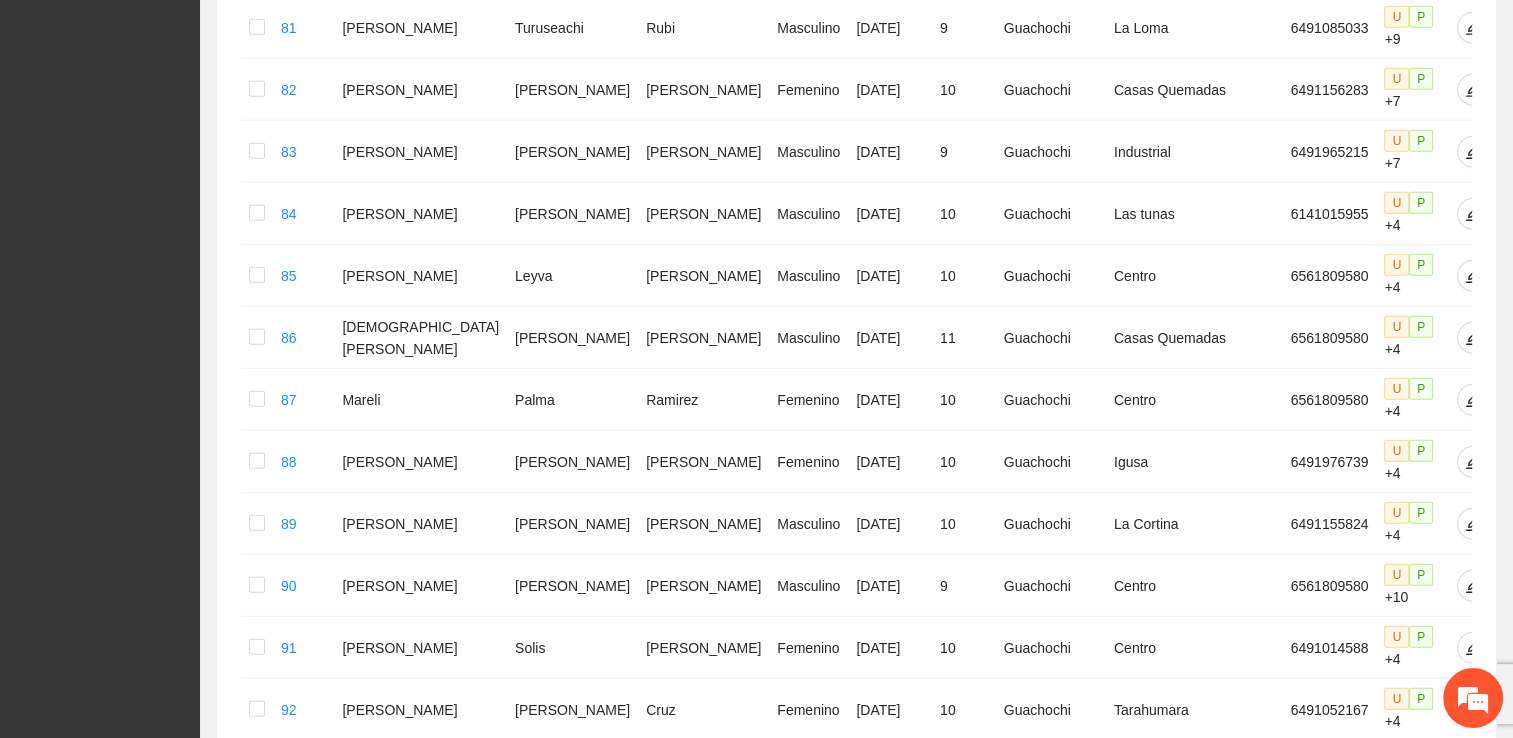 click on "•••" at bounding box center (1297, 1265) 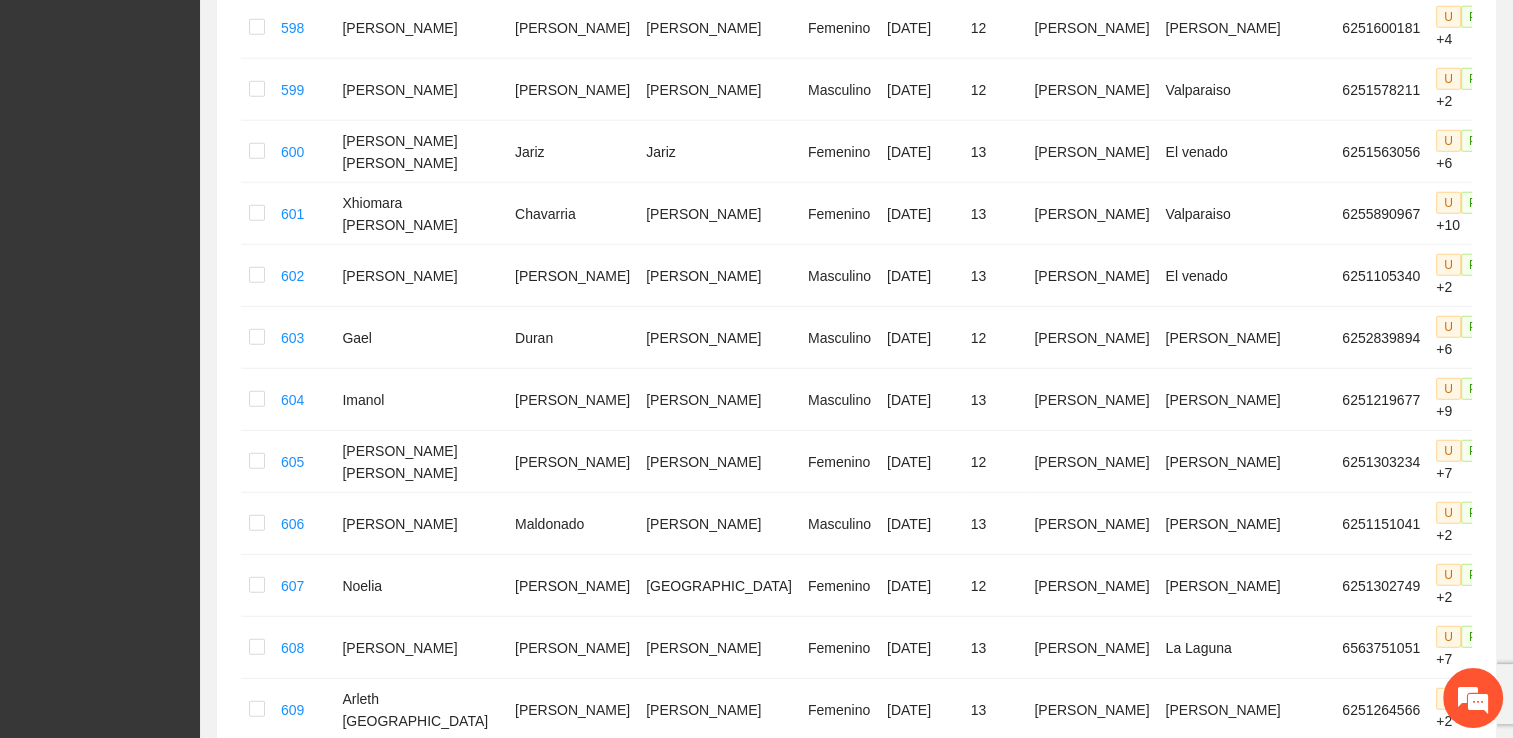 scroll, scrollTop: 5284, scrollLeft: 0, axis: vertical 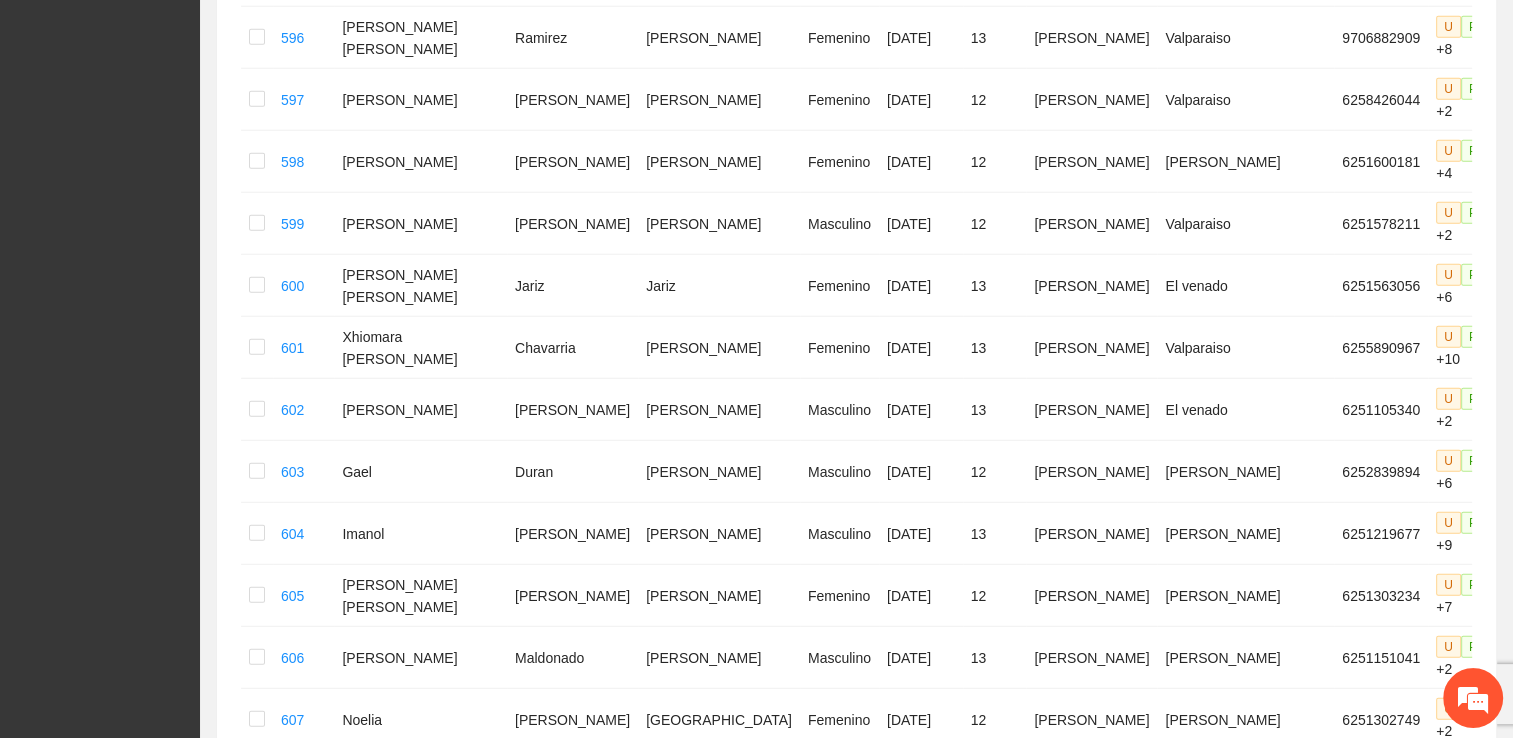 click on "7" at bounding box center (1245, 1399) 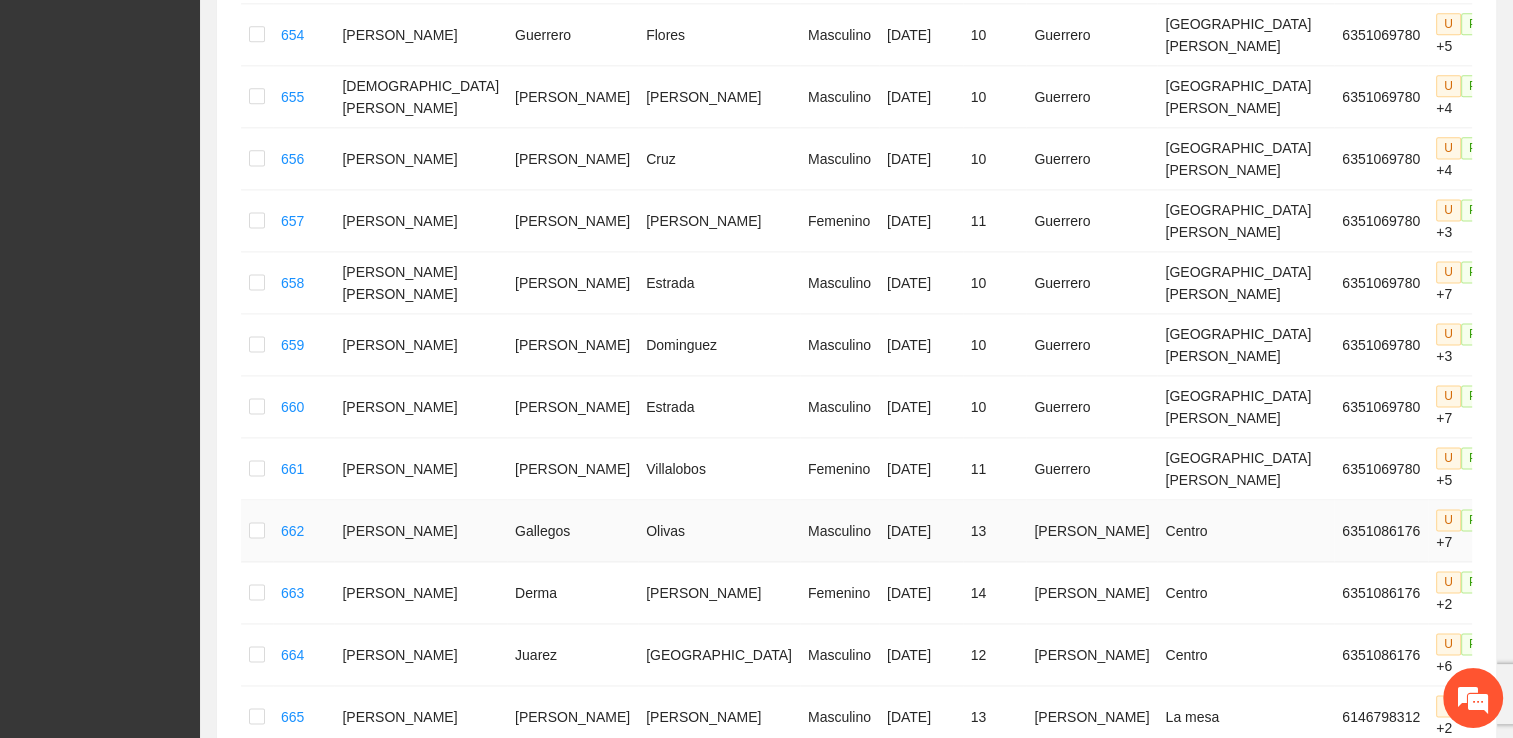scroll, scrollTop: 2684, scrollLeft: 0, axis: vertical 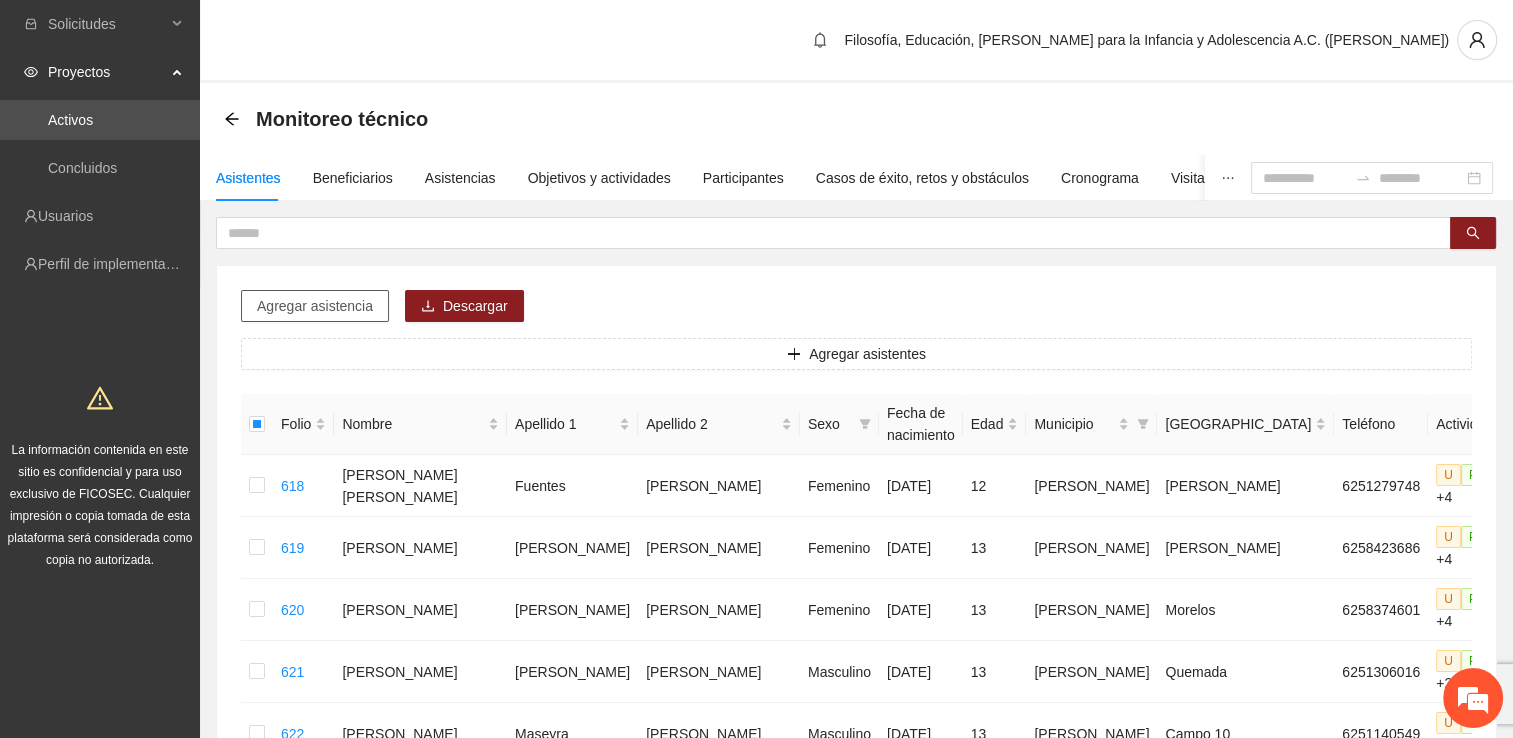 click on "Agregar asistencia" at bounding box center (315, 306) 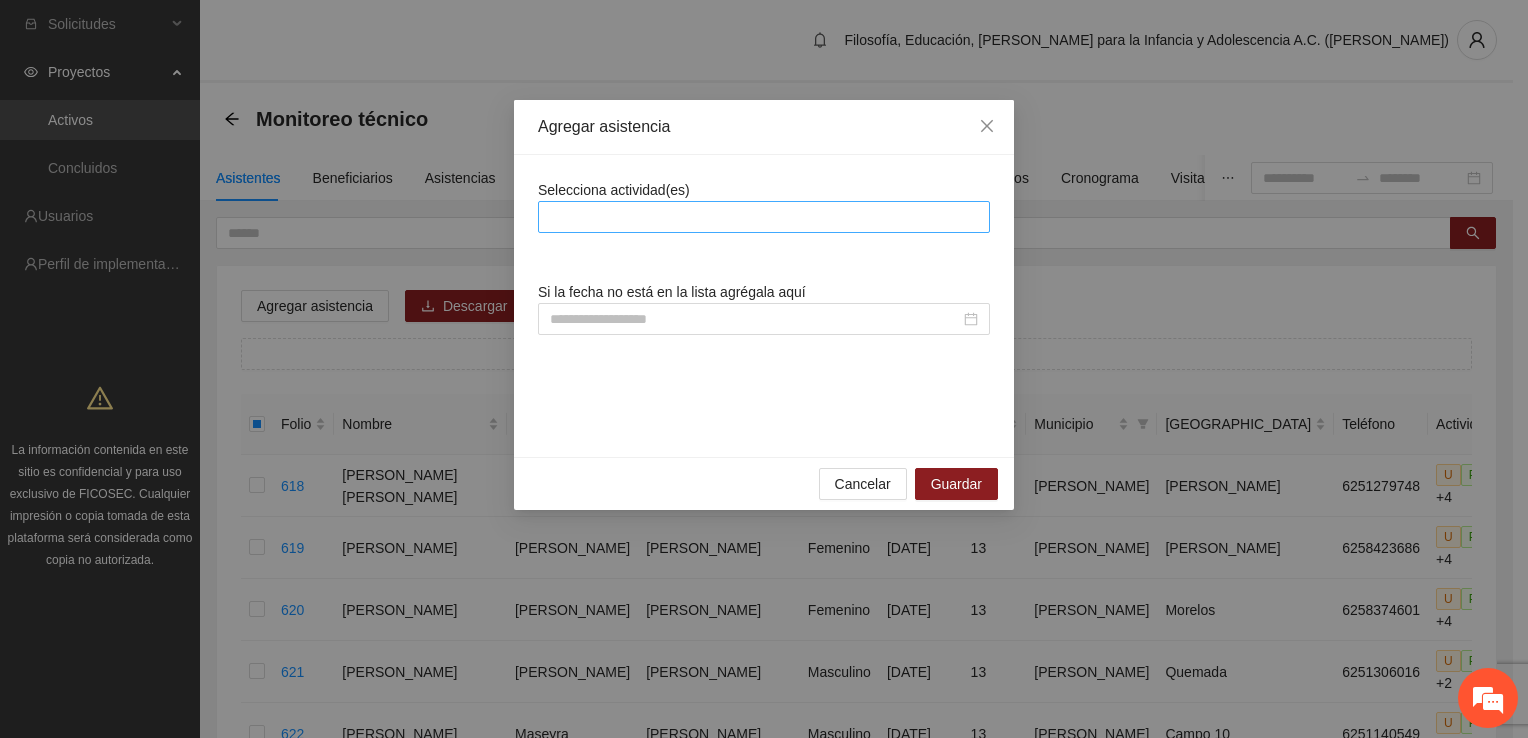 click at bounding box center (764, 217) 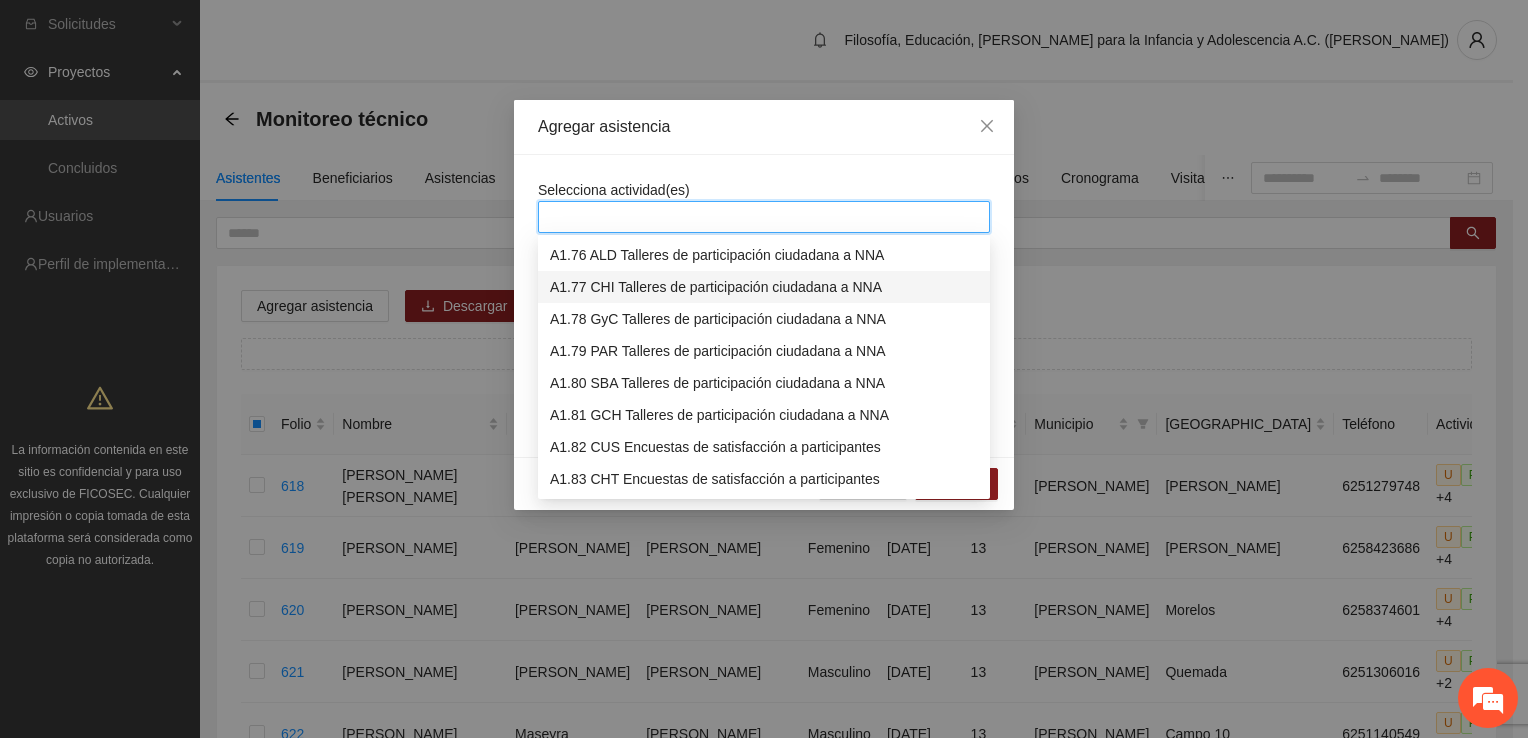scroll, scrollTop: 2600, scrollLeft: 0, axis: vertical 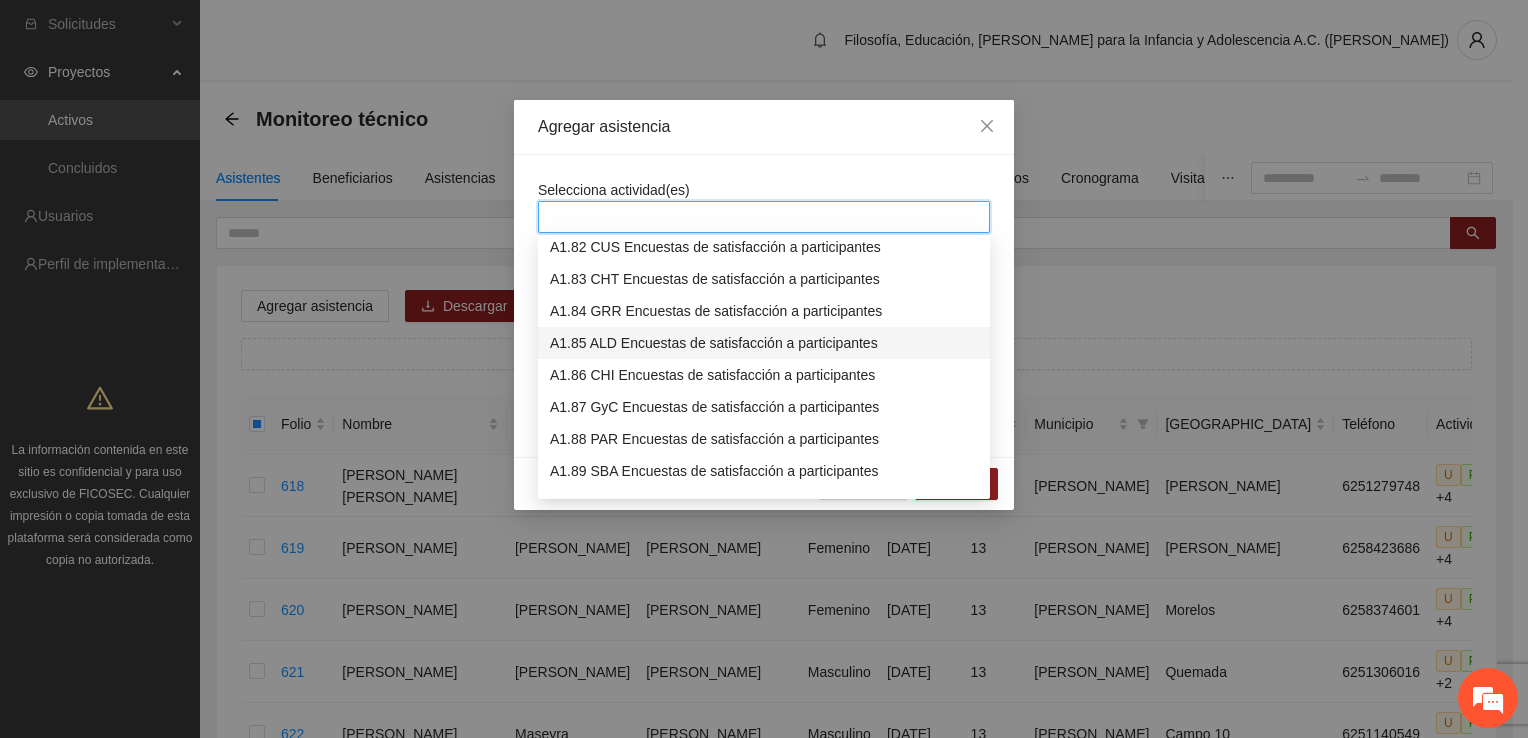 click on "A1.85 ALD Encuestas de satisfacción a participantes" at bounding box center [764, 343] 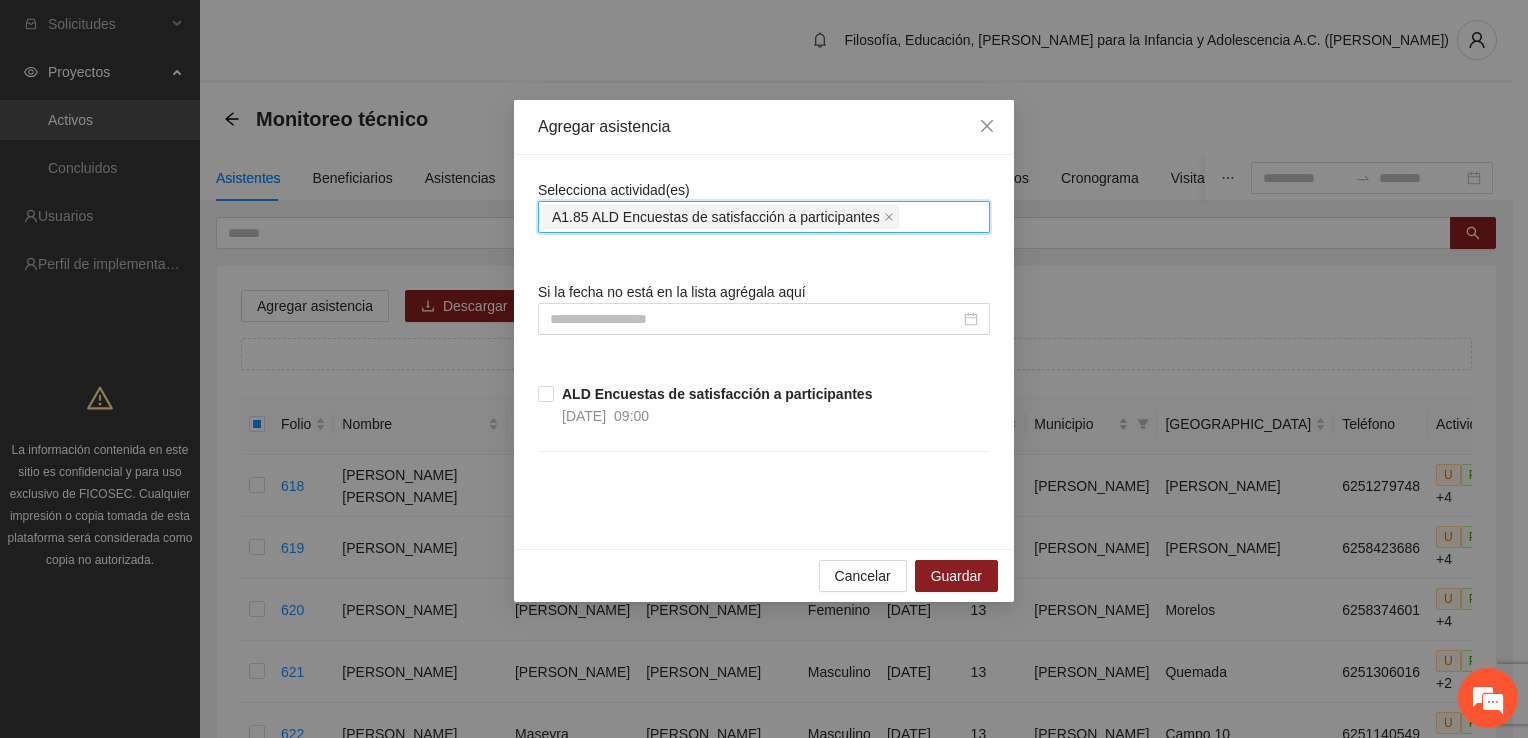 click on "A1.85 ALD Encuestas de satisfacción a participantes" at bounding box center [764, 217] 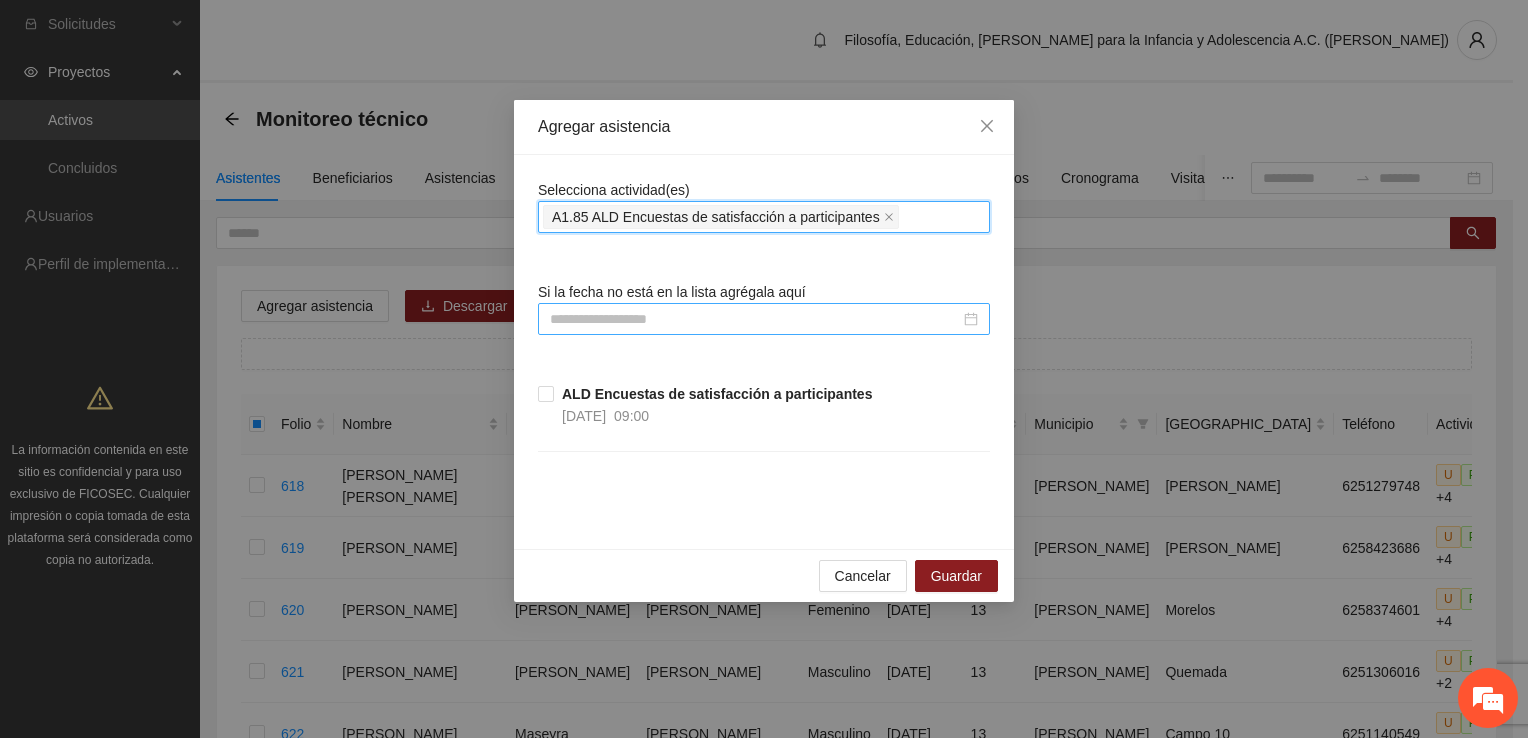click at bounding box center (764, 319) 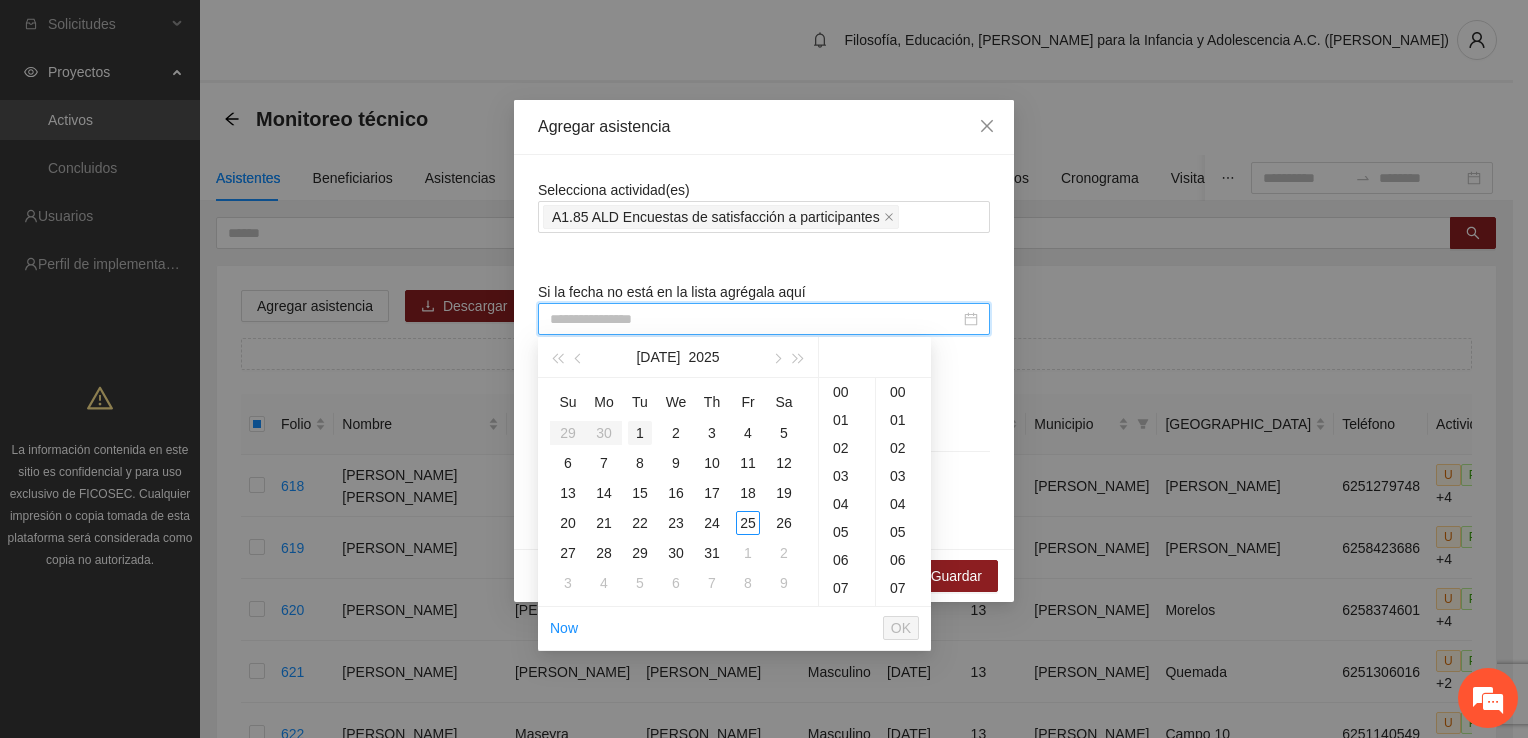 click on "1" at bounding box center [640, 433] 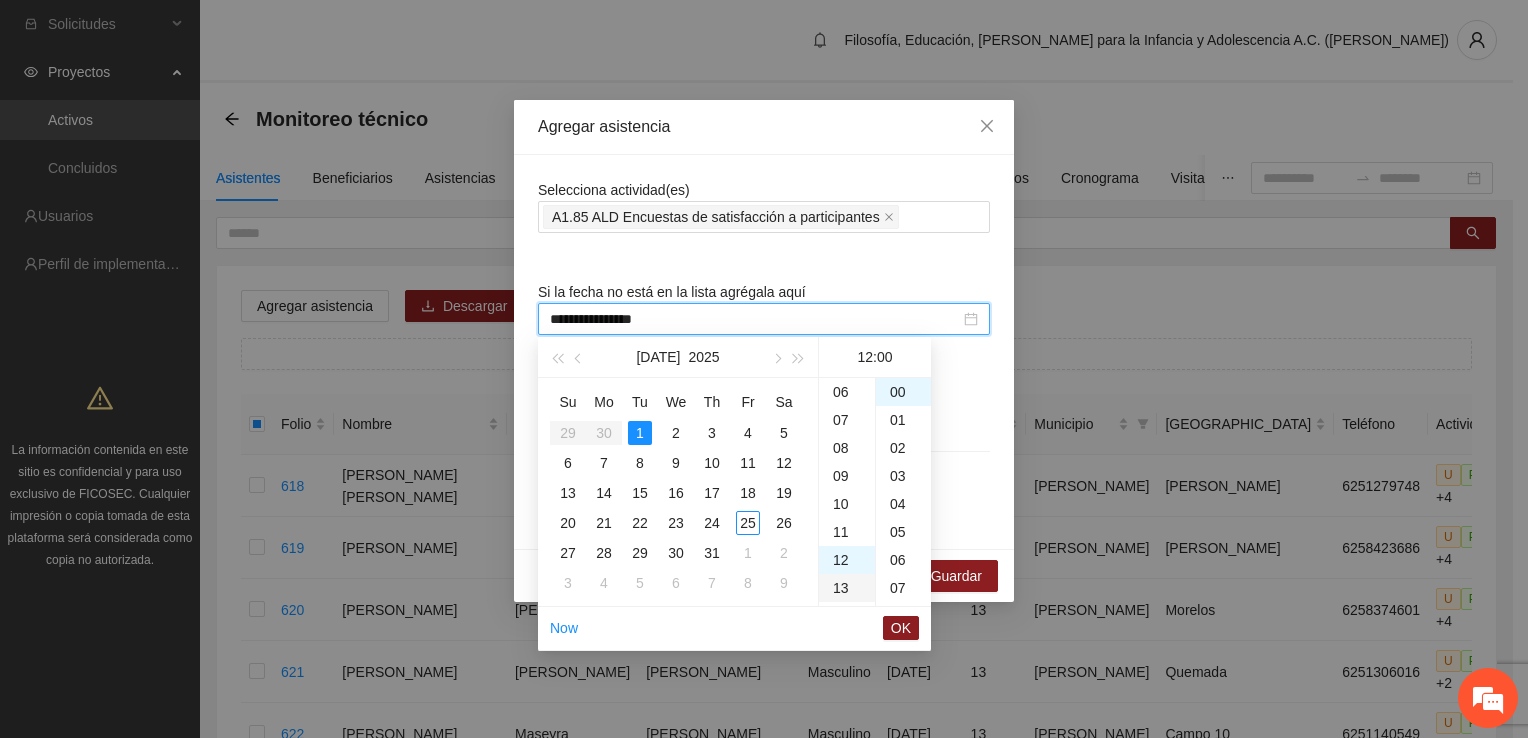 scroll, scrollTop: 136, scrollLeft: 0, axis: vertical 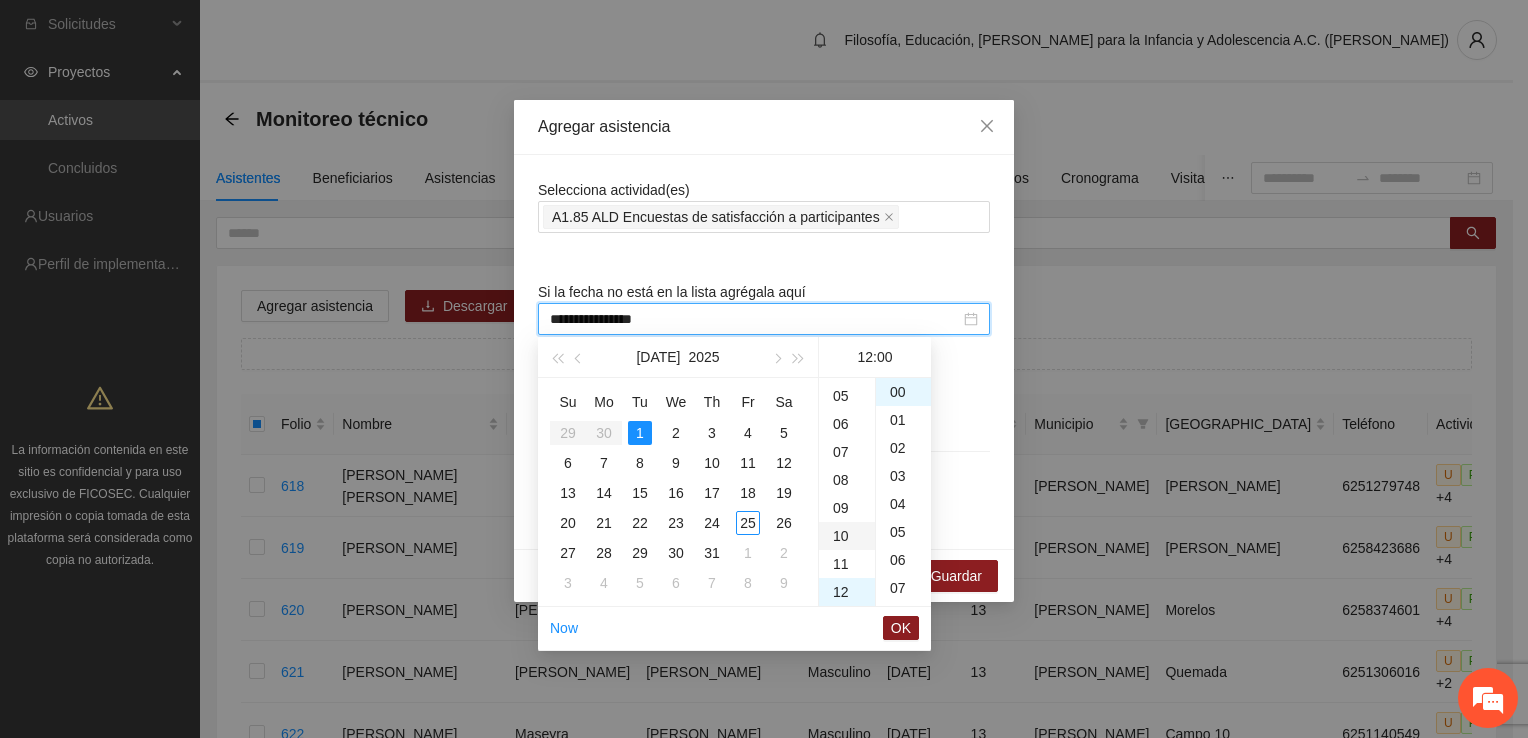 drag, startPoint x: 844, startPoint y: 478, endPoint x: 856, endPoint y: 471, distance: 13.892444 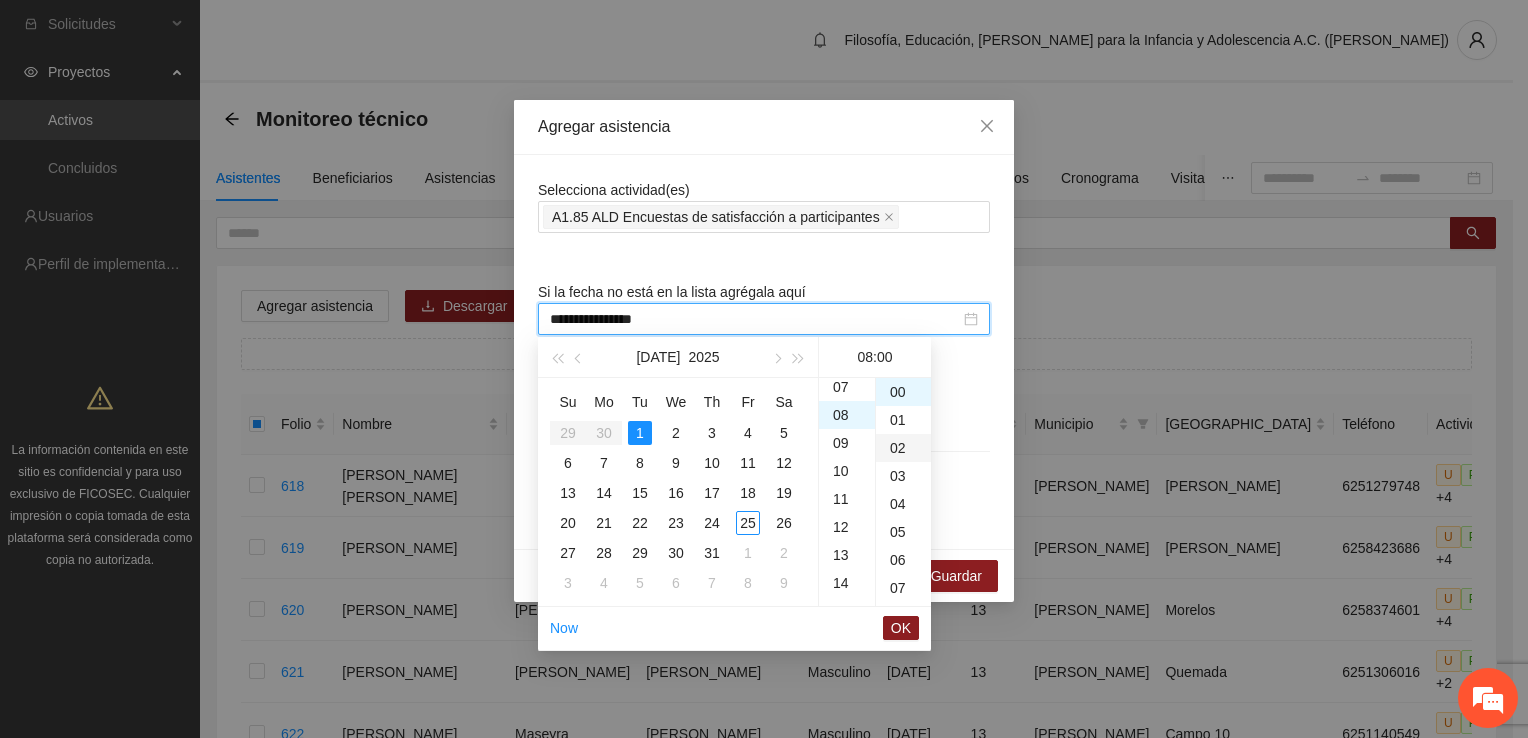 scroll, scrollTop: 224, scrollLeft: 0, axis: vertical 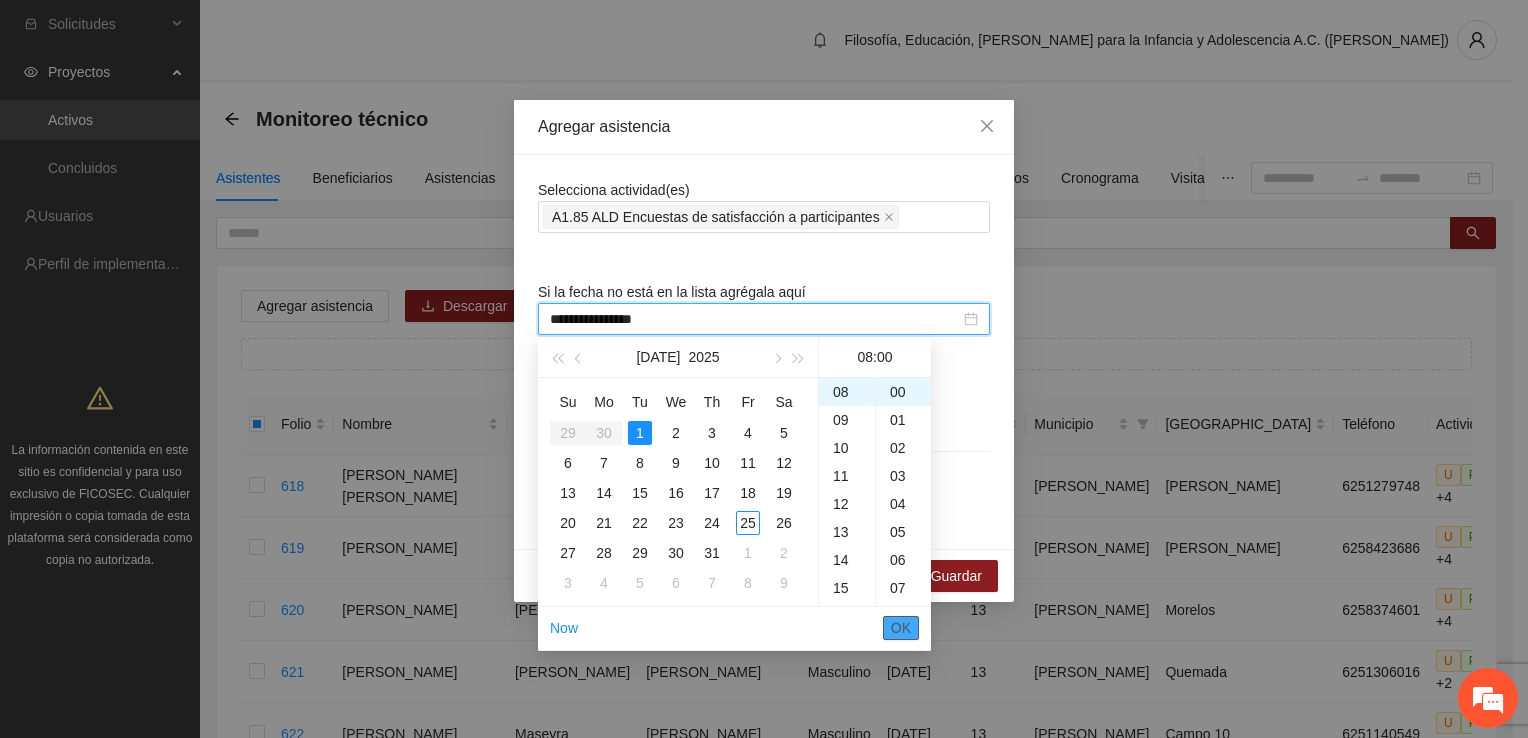 click on "OK" at bounding box center [901, 628] 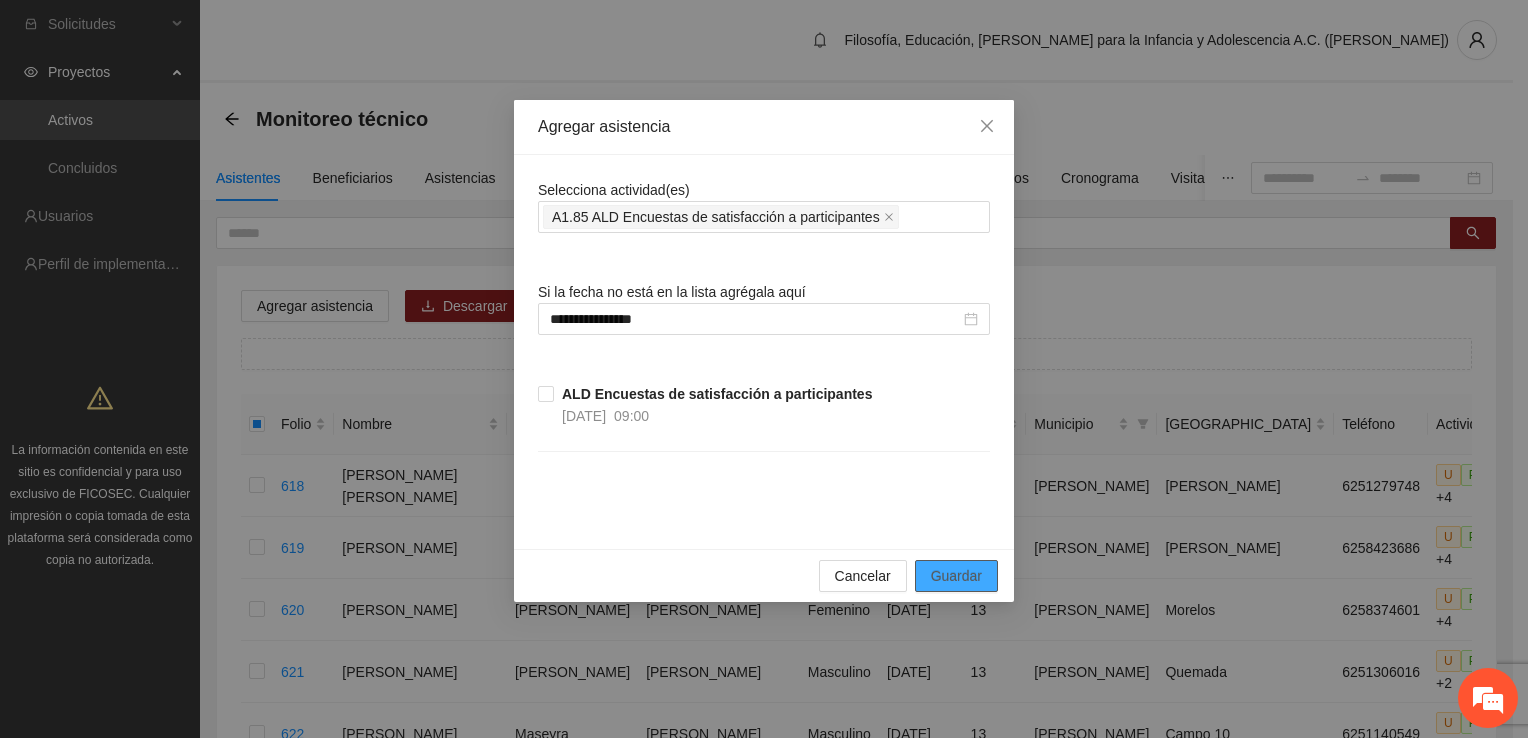 click on "Guardar" at bounding box center [956, 576] 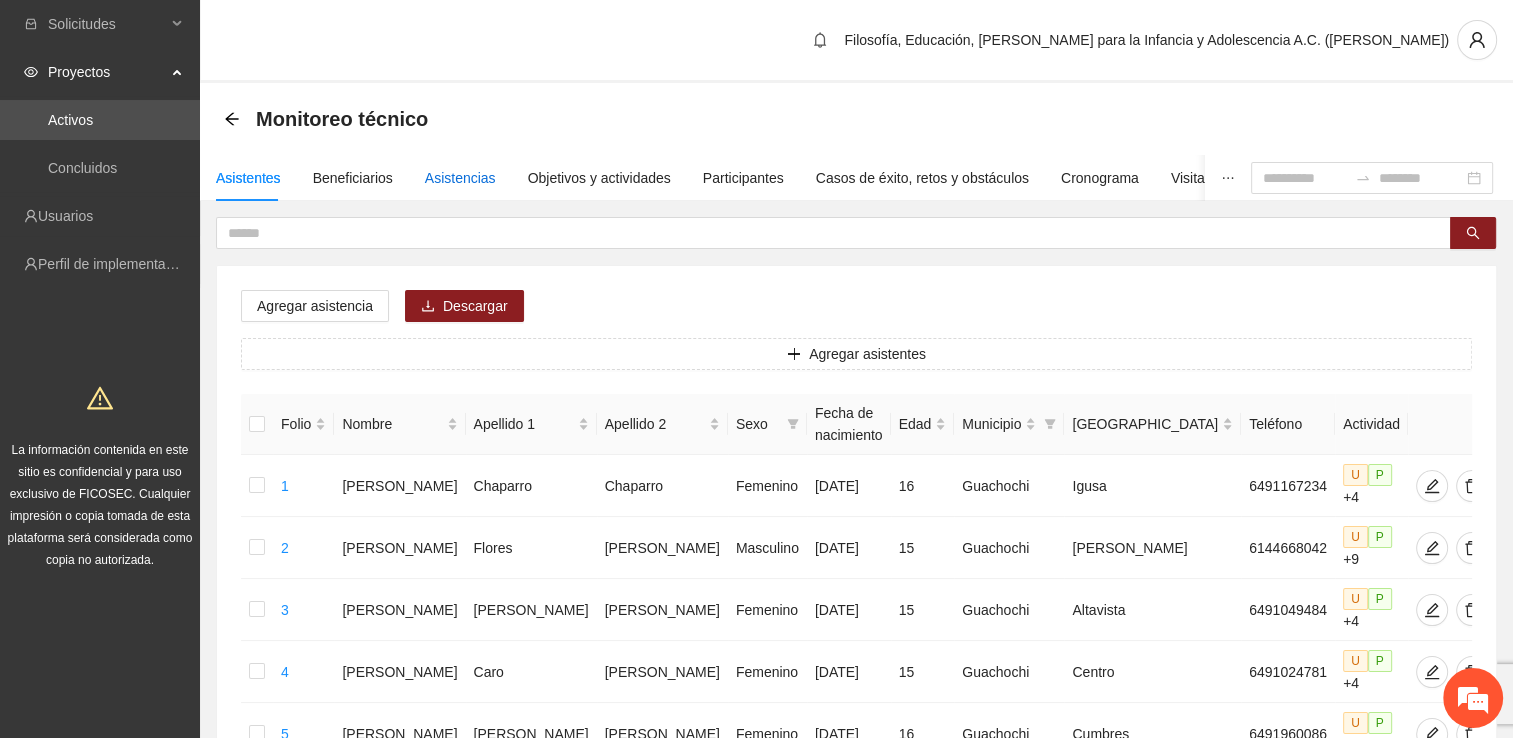 click on "Asistencias" at bounding box center (460, 178) 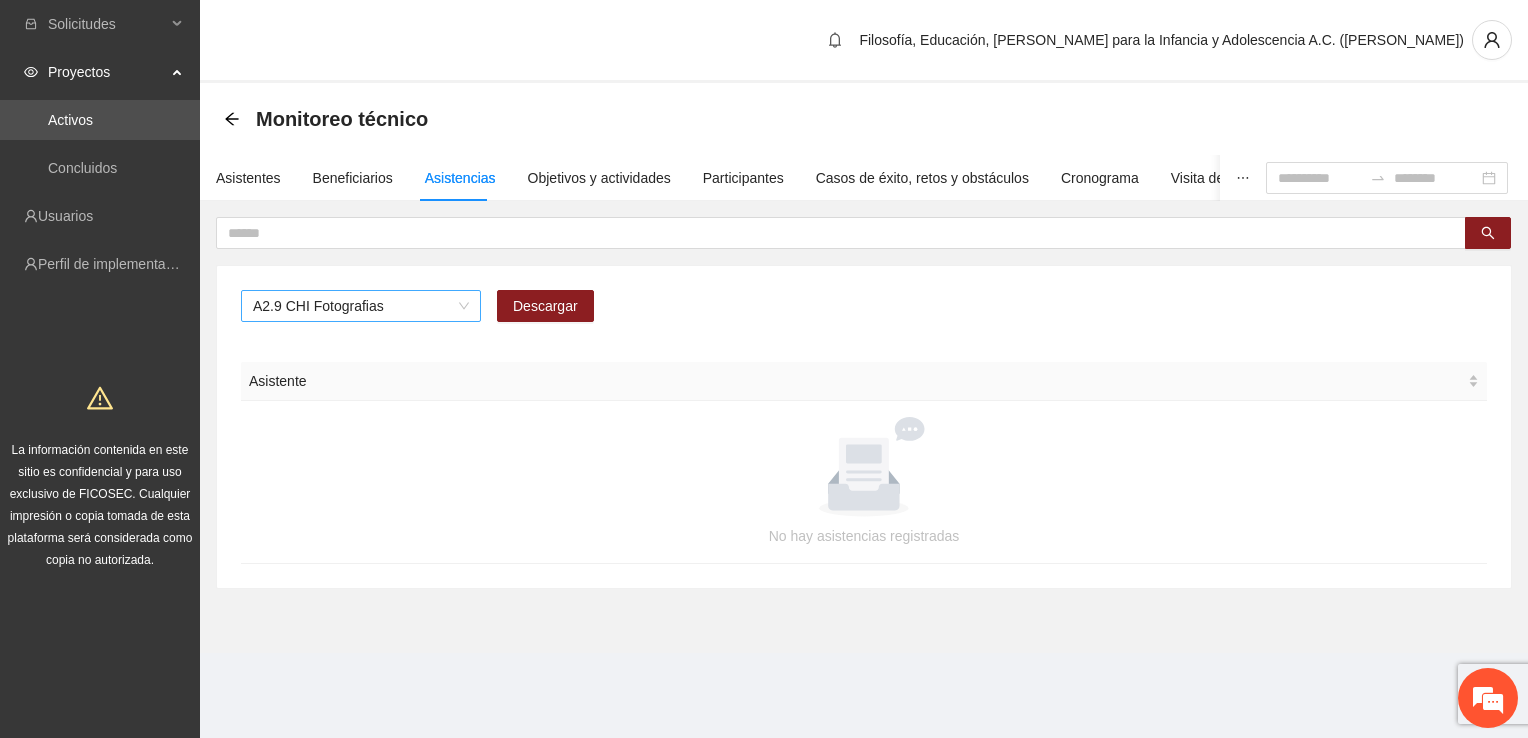 click on "A2.9 CHI Fotografias" at bounding box center [361, 306] 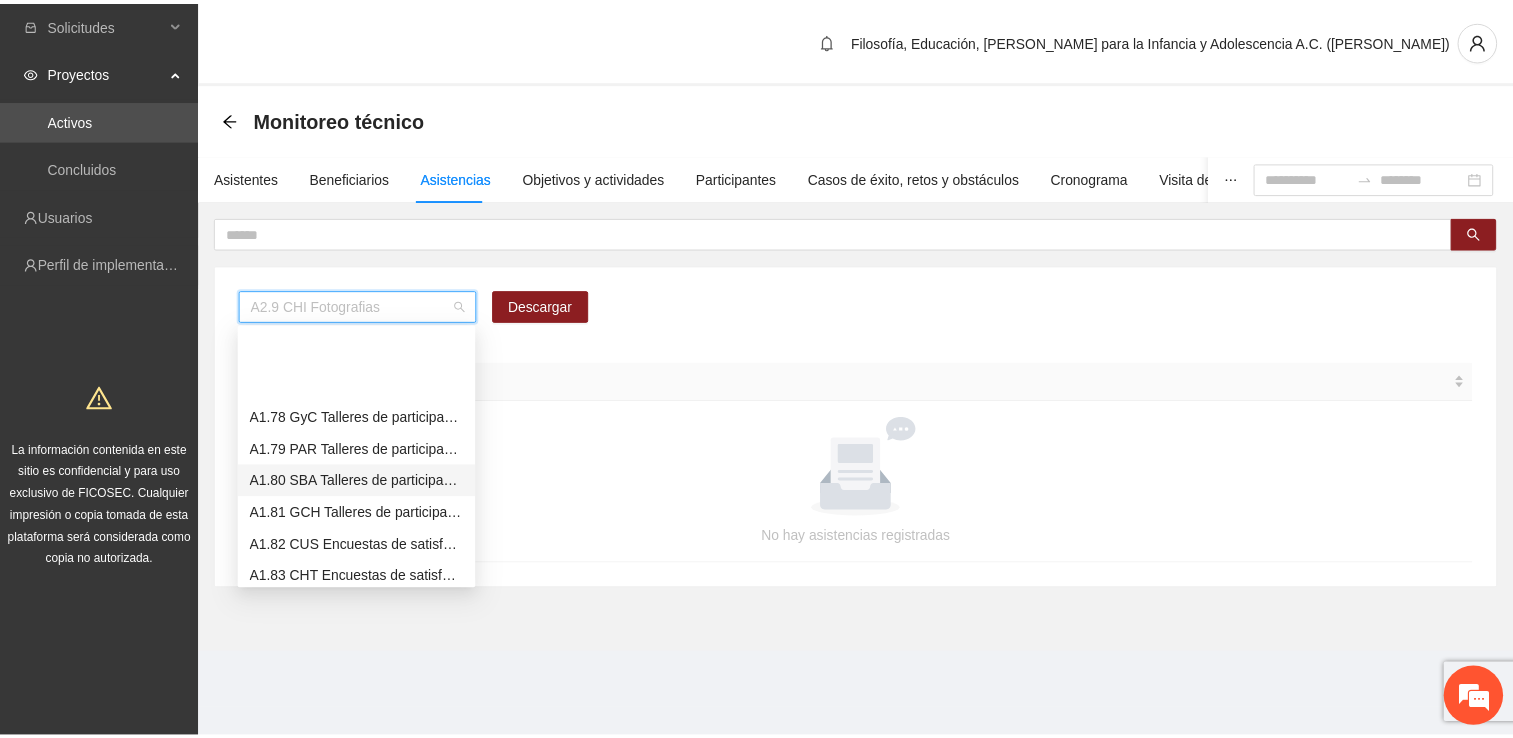 scroll, scrollTop: 1996, scrollLeft: 0, axis: vertical 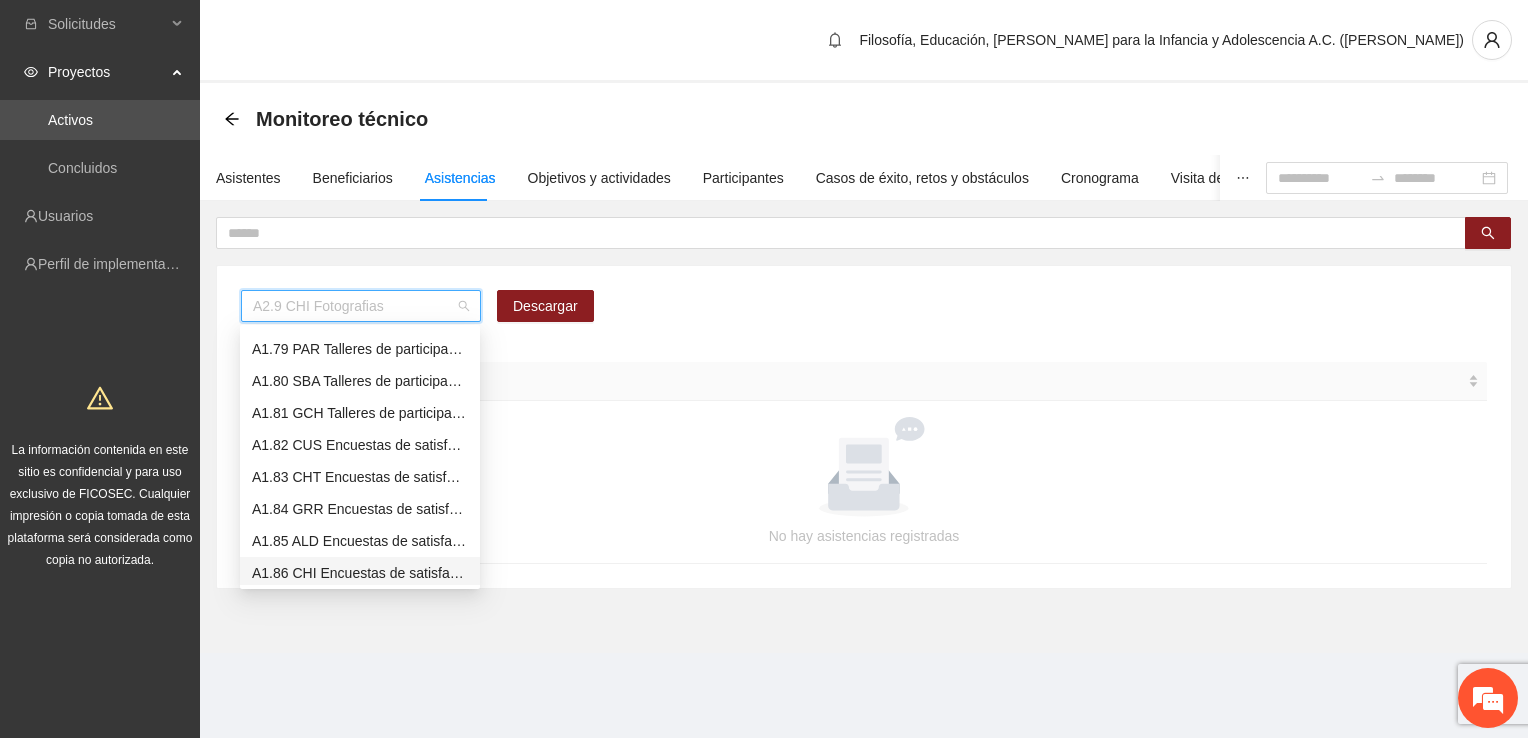 click on "A1.86 CHI Encuestas de satisfacción a participantes" at bounding box center [360, 573] 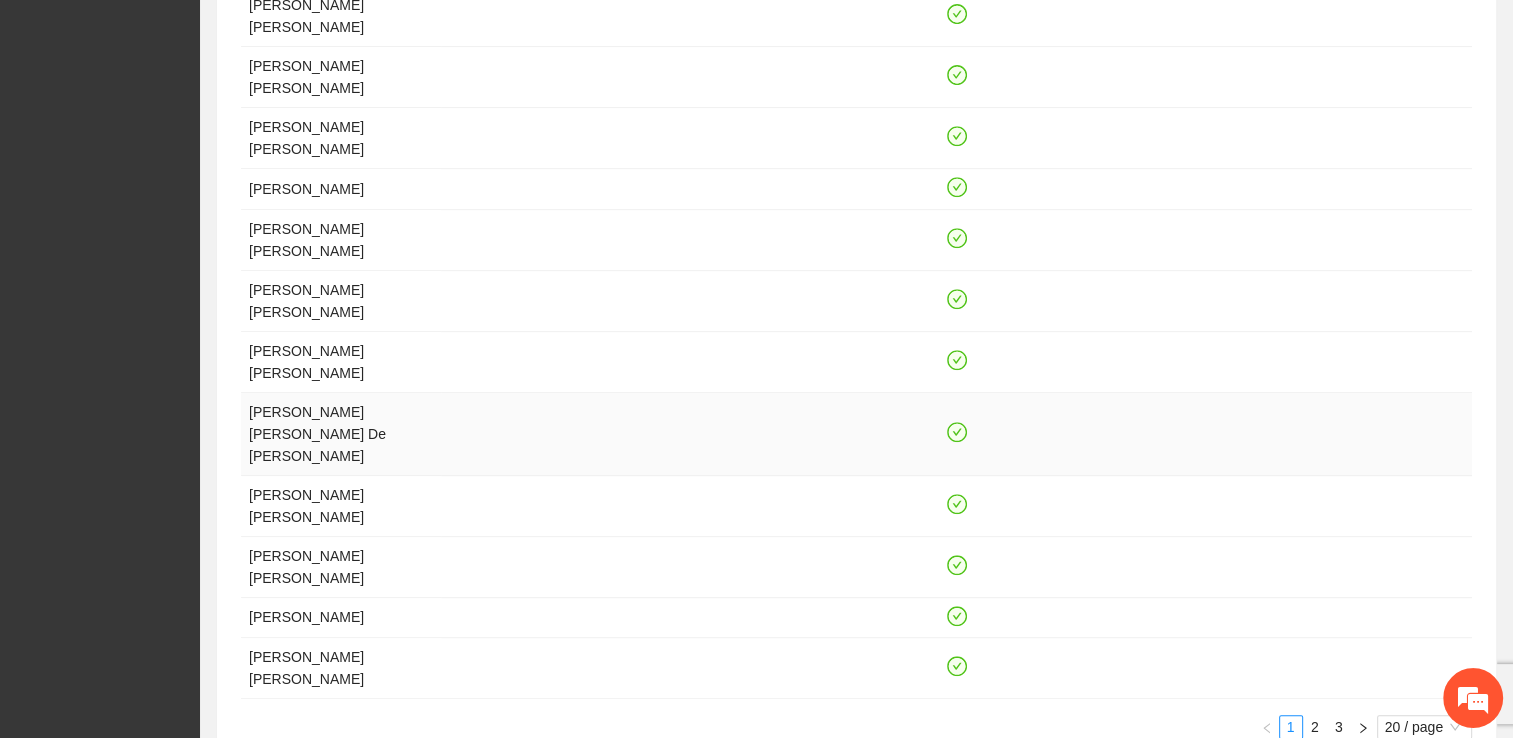 scroll, scrollTop: 823, scrollLeft: 0, axis: vertical 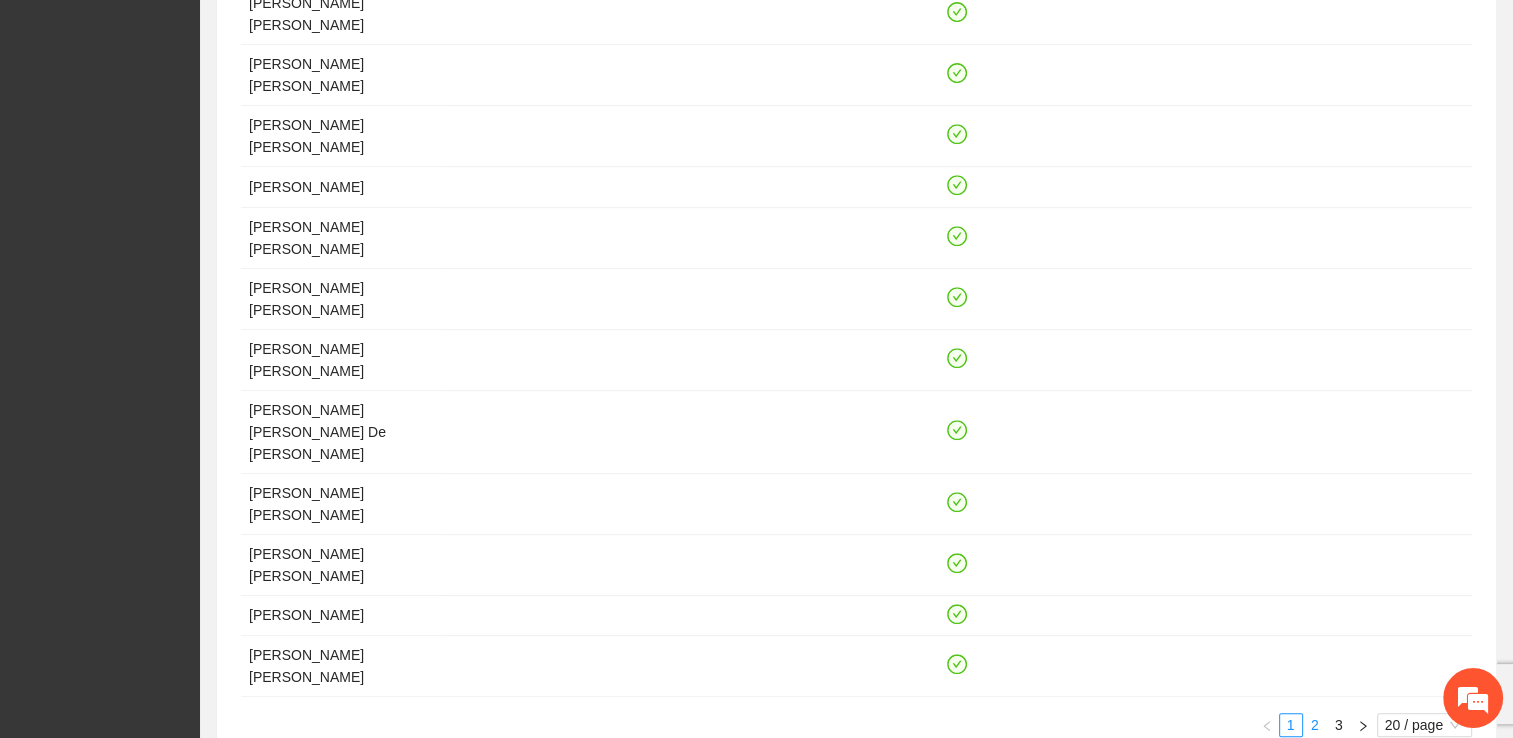 click on "2" at bounding box center [1315, 725] 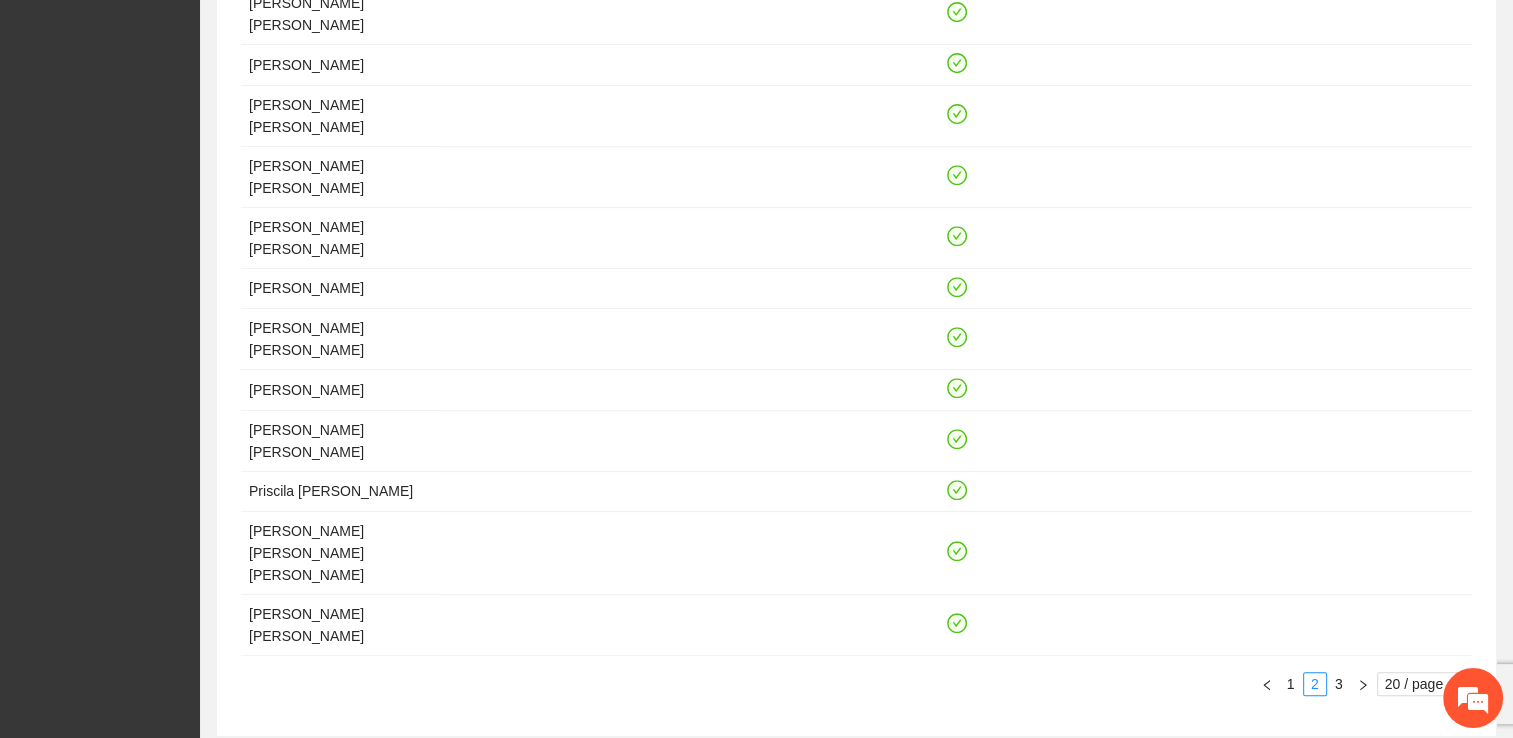 scroll, scrollTop: 780, scrollLeft: 0, axis: vertical 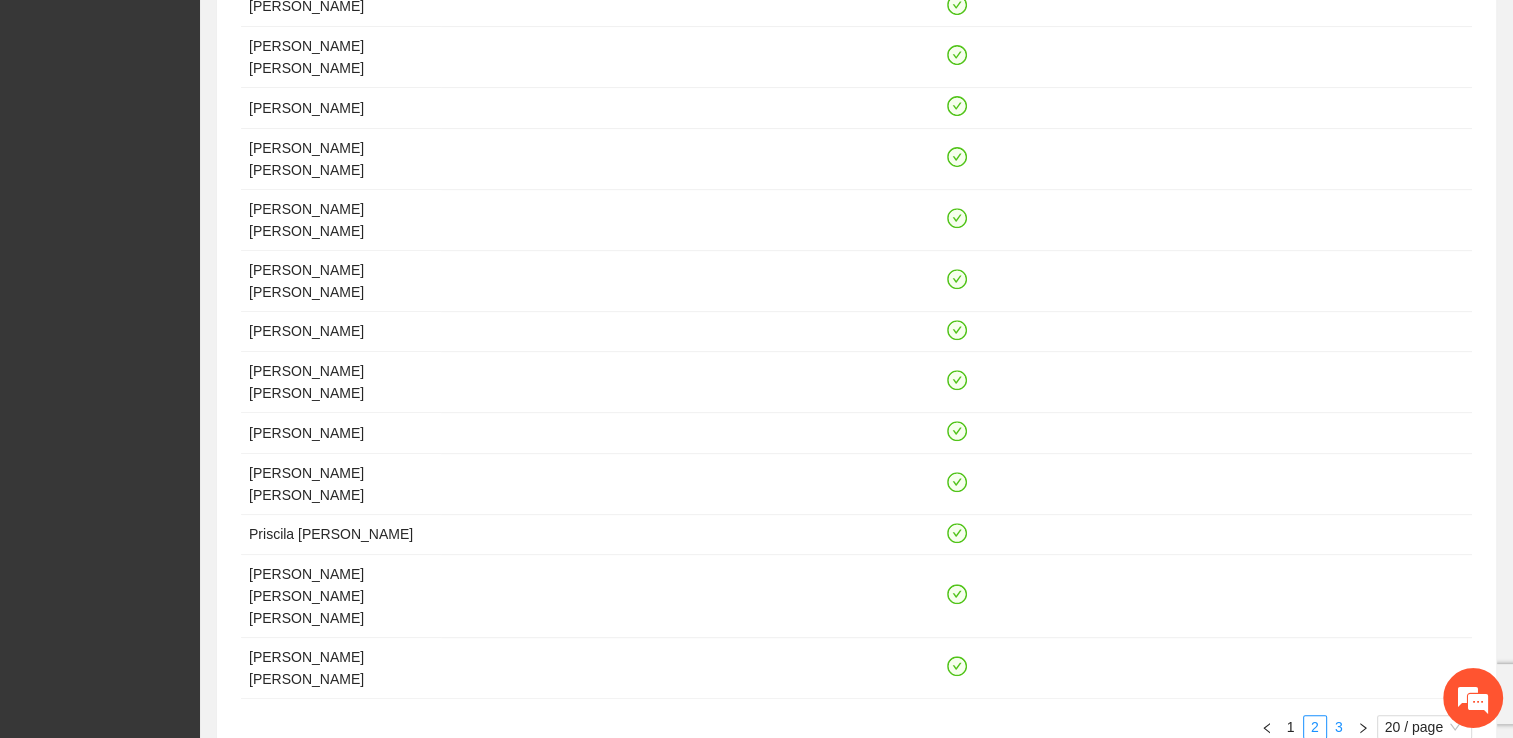 click on "3" at bounding box center (1339, 727) 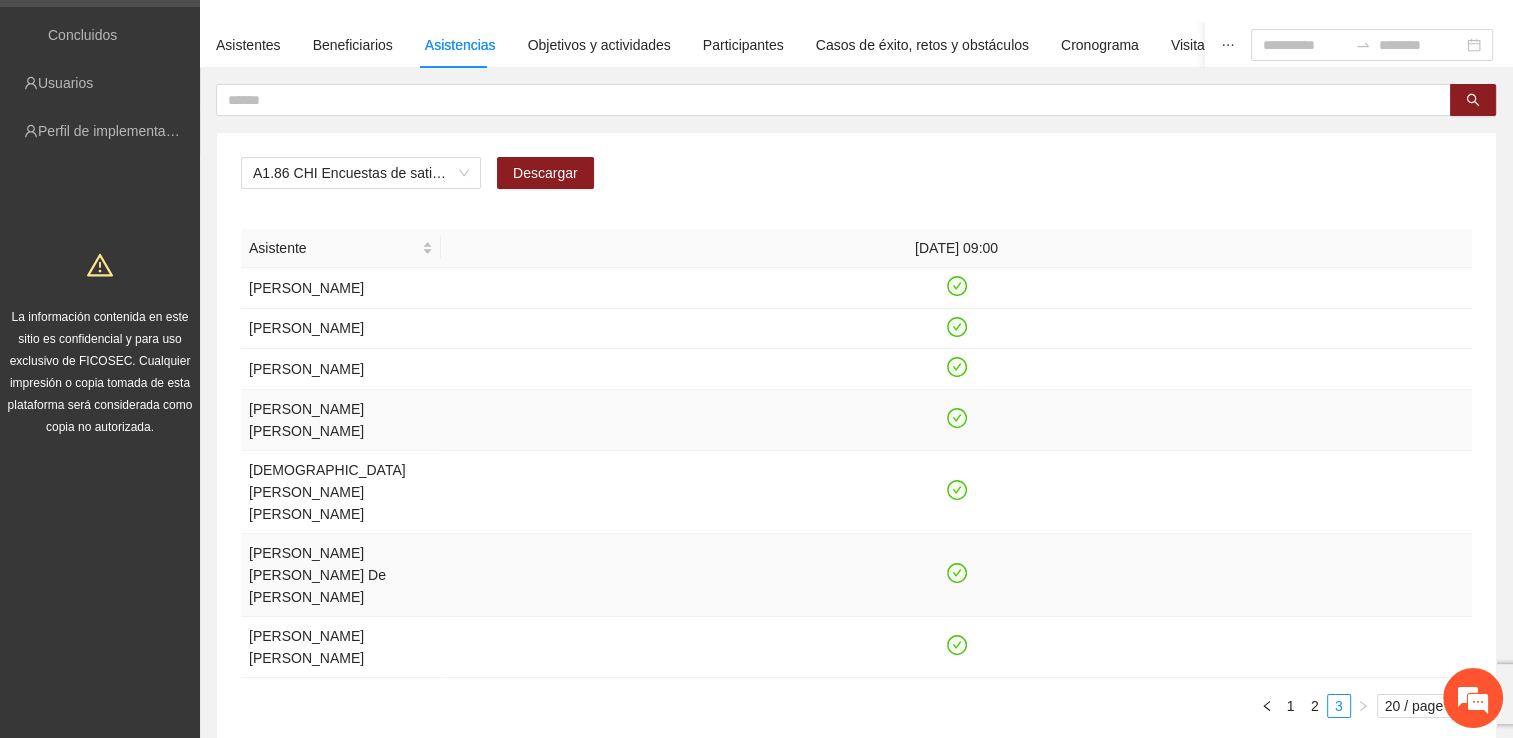 scroll, scrollTop: 203, scrollLeft: 0, axis: vertical 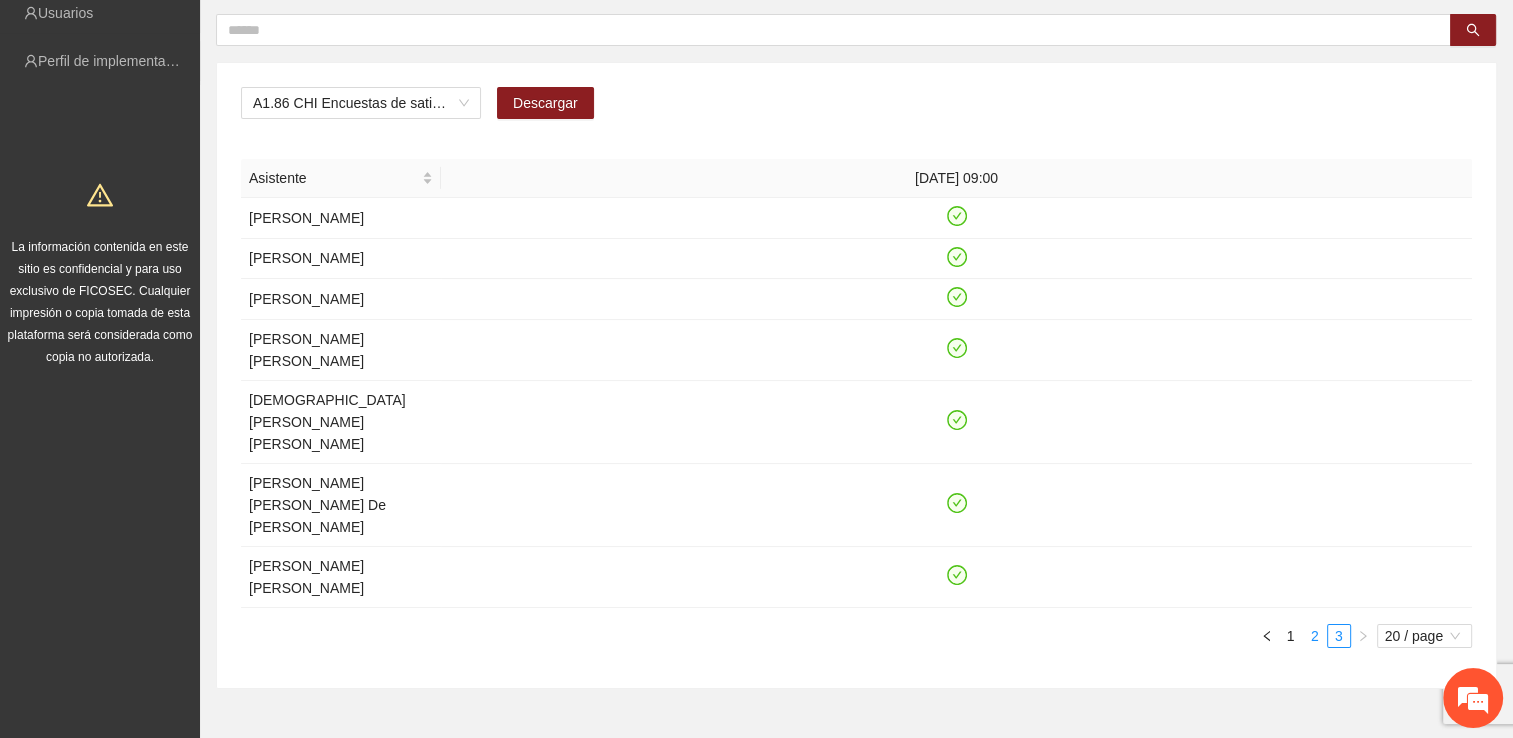 click on "2" at bounding box center (1315, 636) 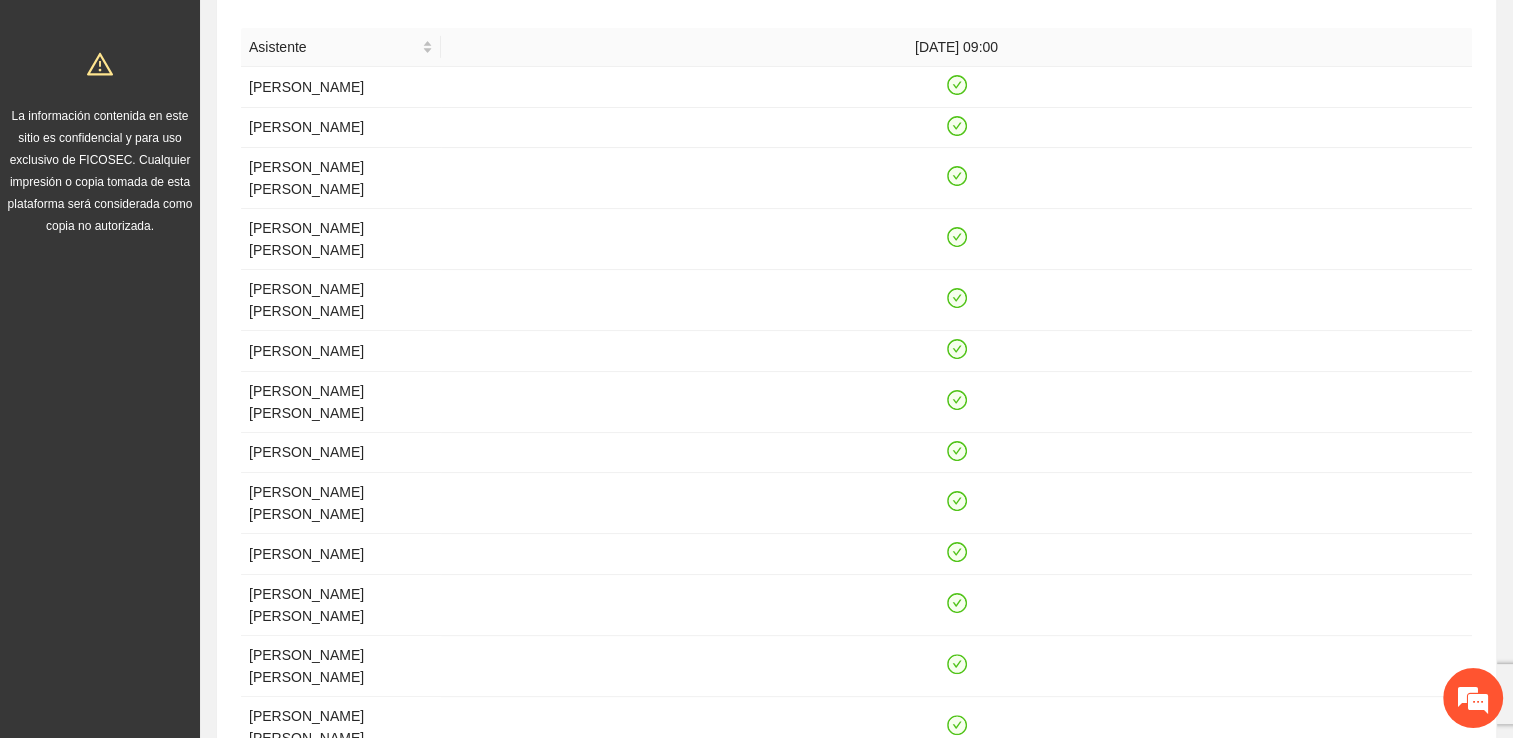 scroll, scrollTop: 80, scrollLeft: 0, axis: vertical 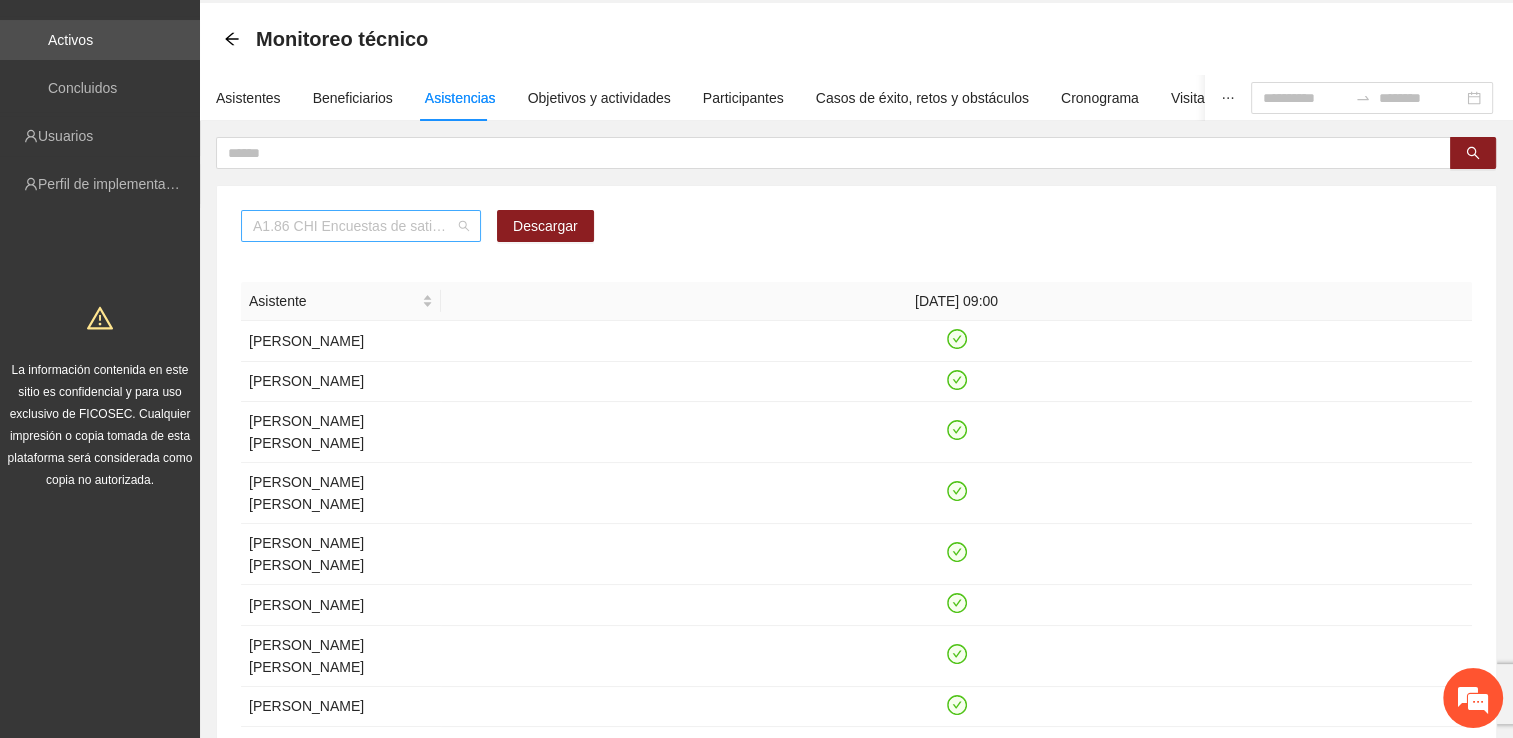 click on "A1.86 CHI Encuestas de satisfacción a participantes" at bounding box center (361, 226) 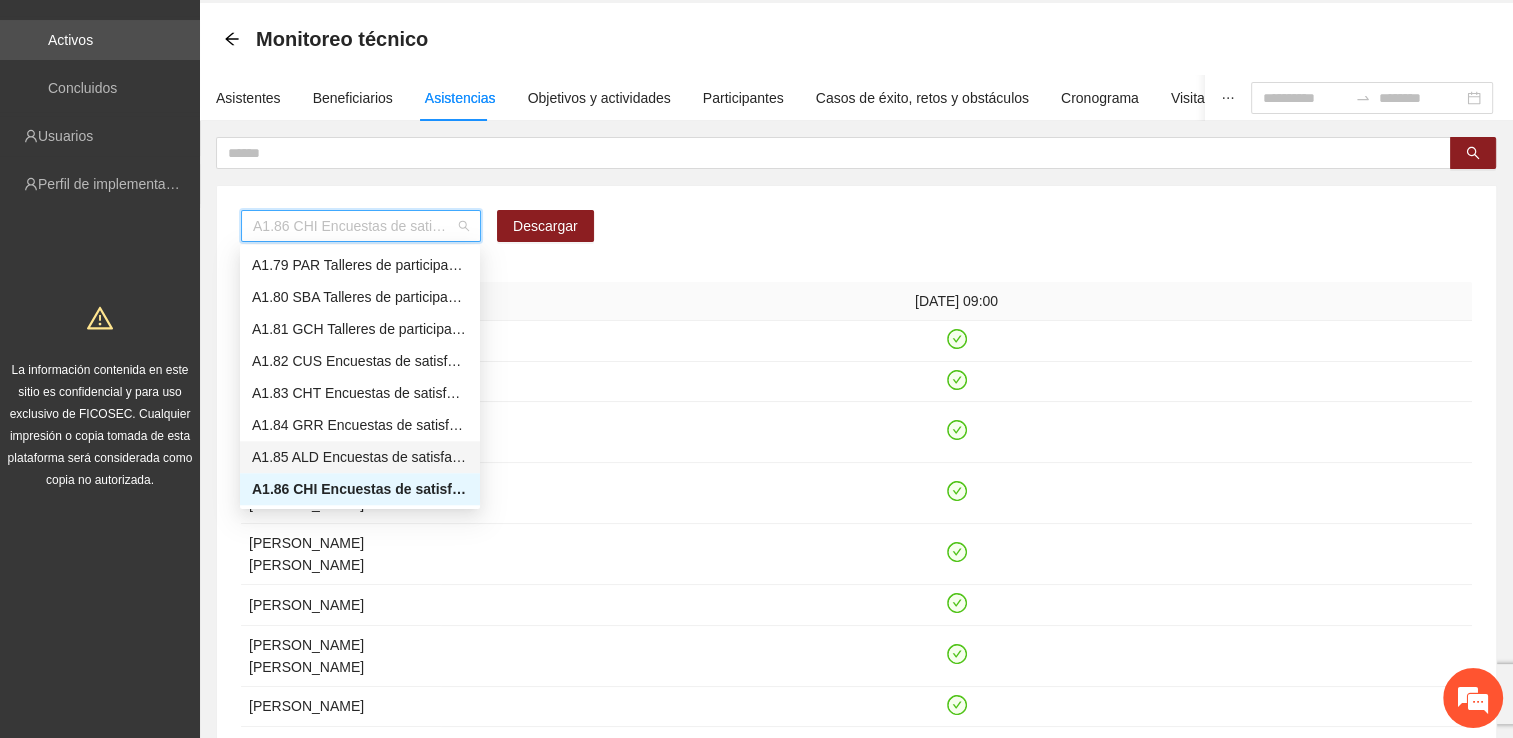 click on "A1.85 ALD Encuestas de satisfacción a participantes" at bounding box center (360, 457) 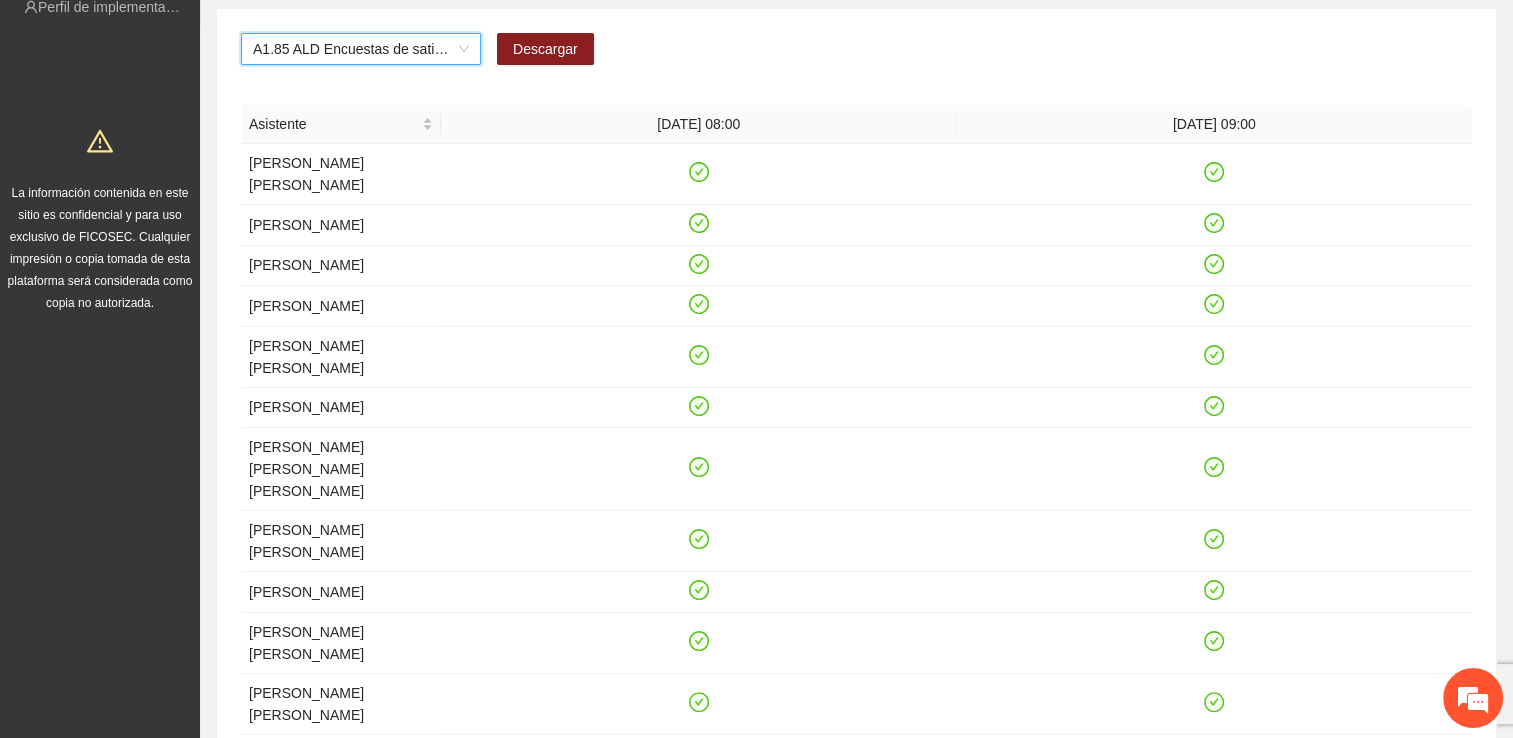scroll, scrollTop: 0, scrollLeft: 0, axis: both 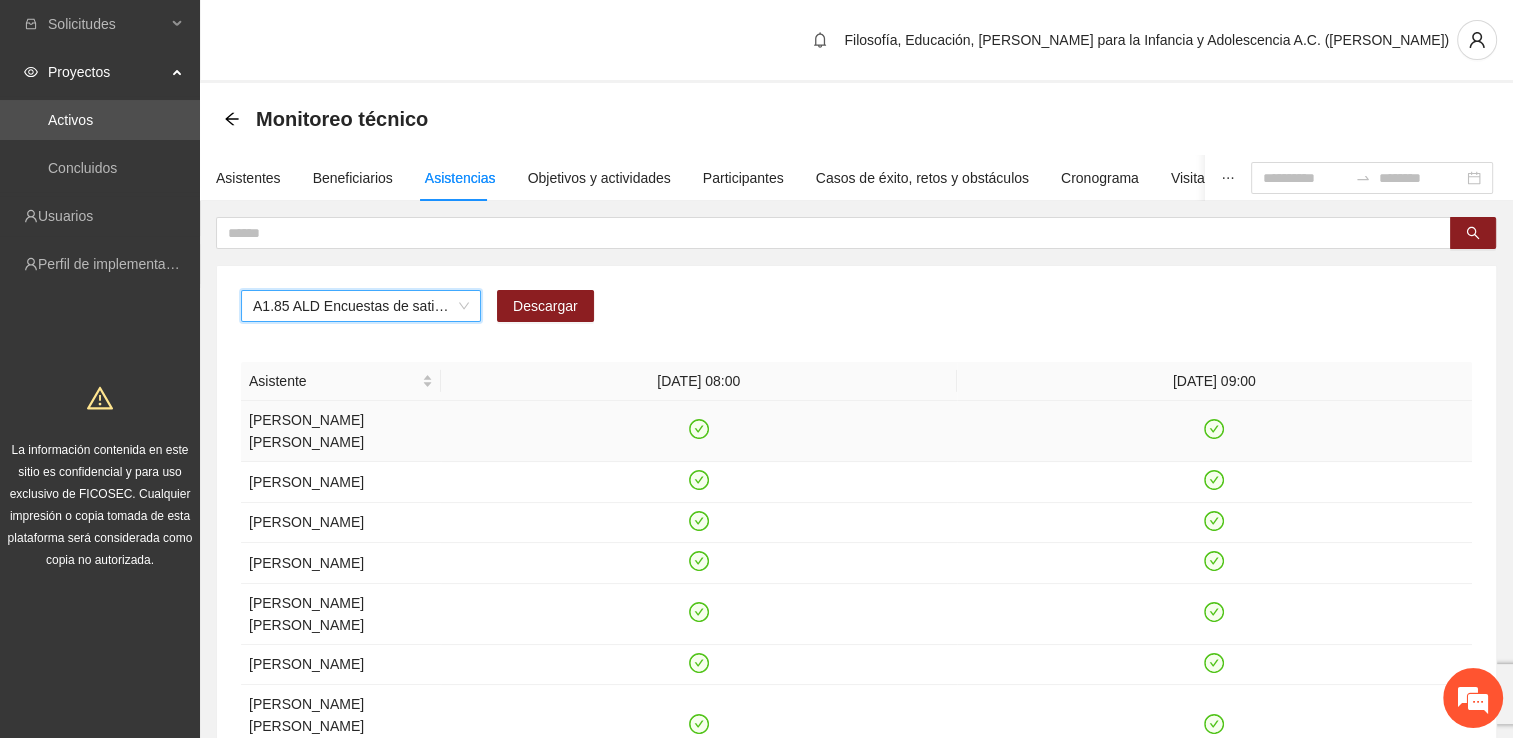 click 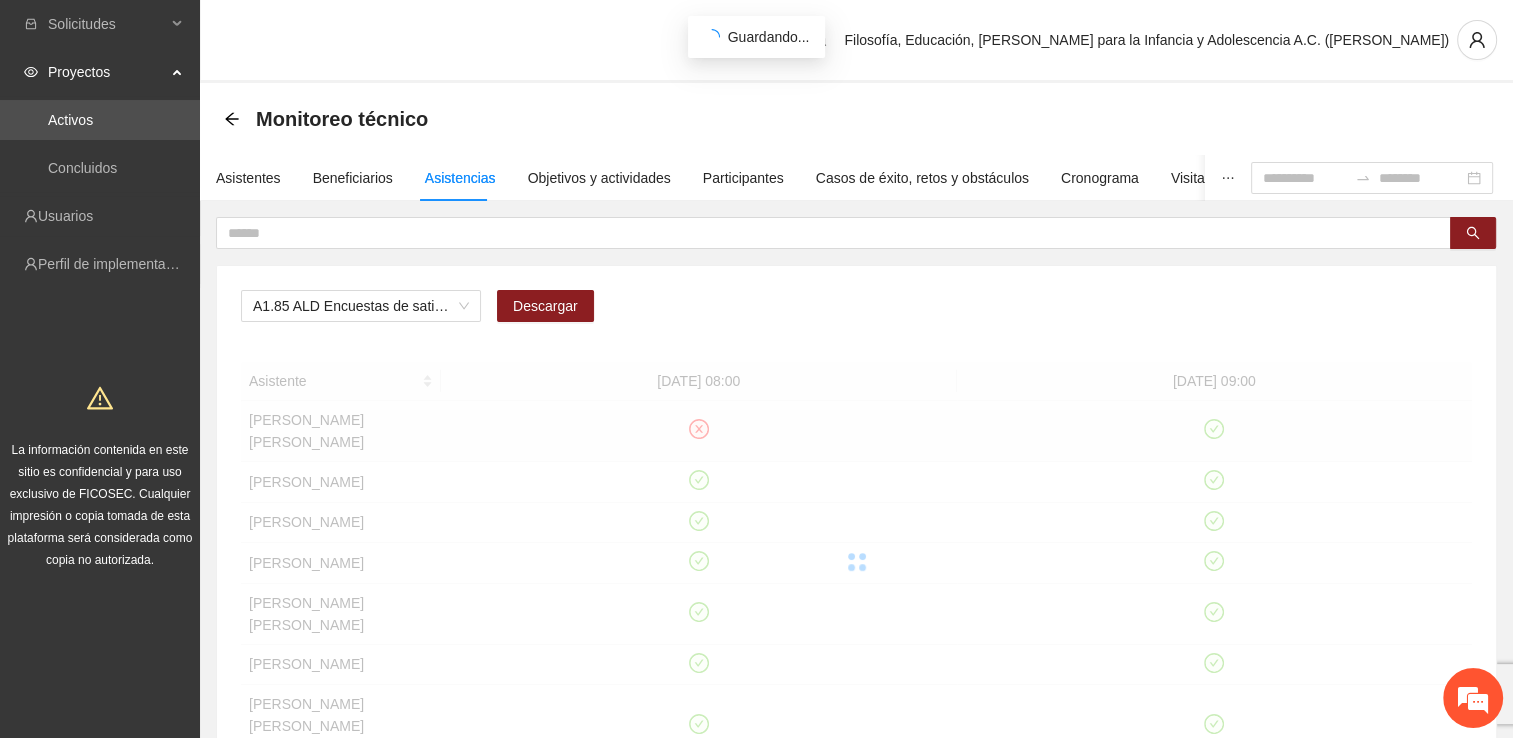 click at bounding box center [856, 562] 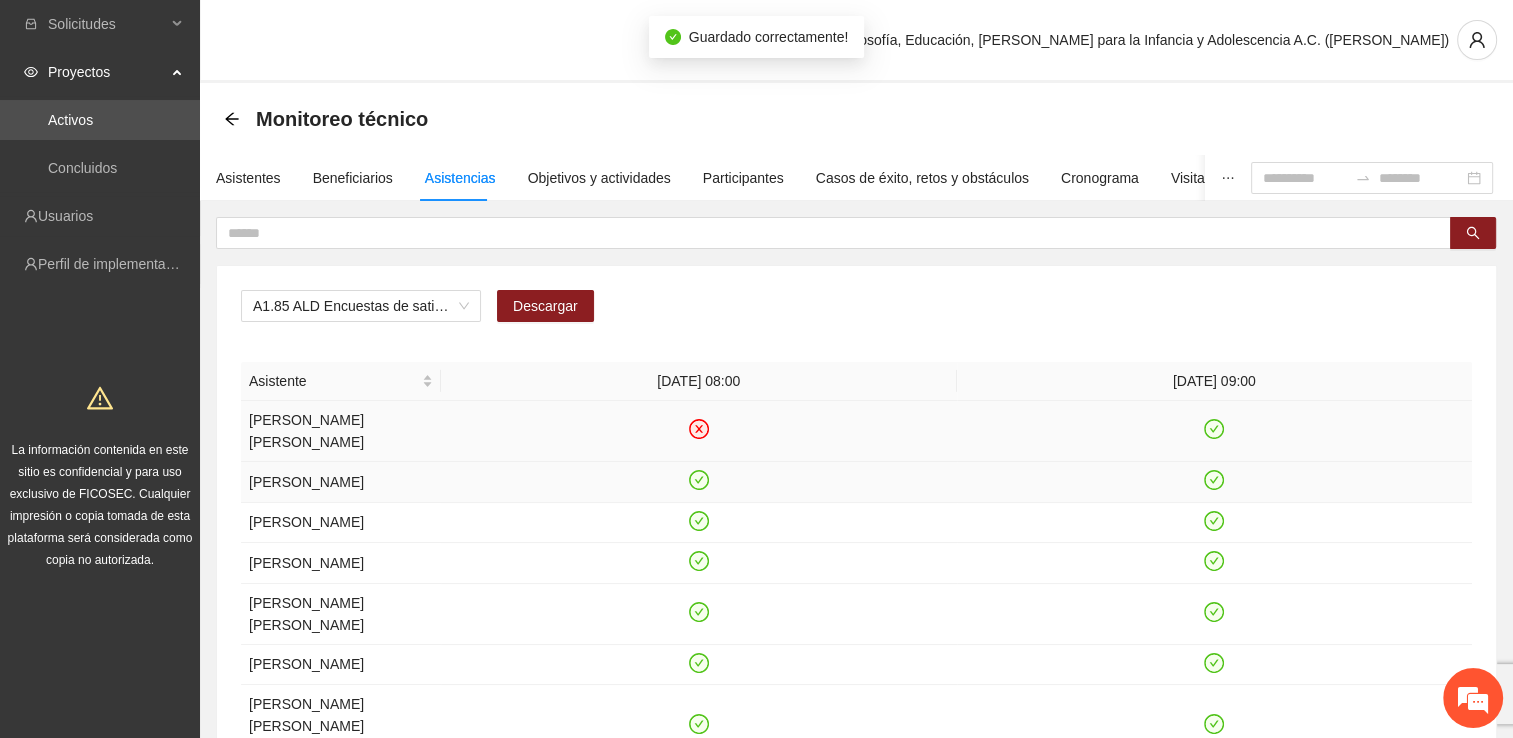 click 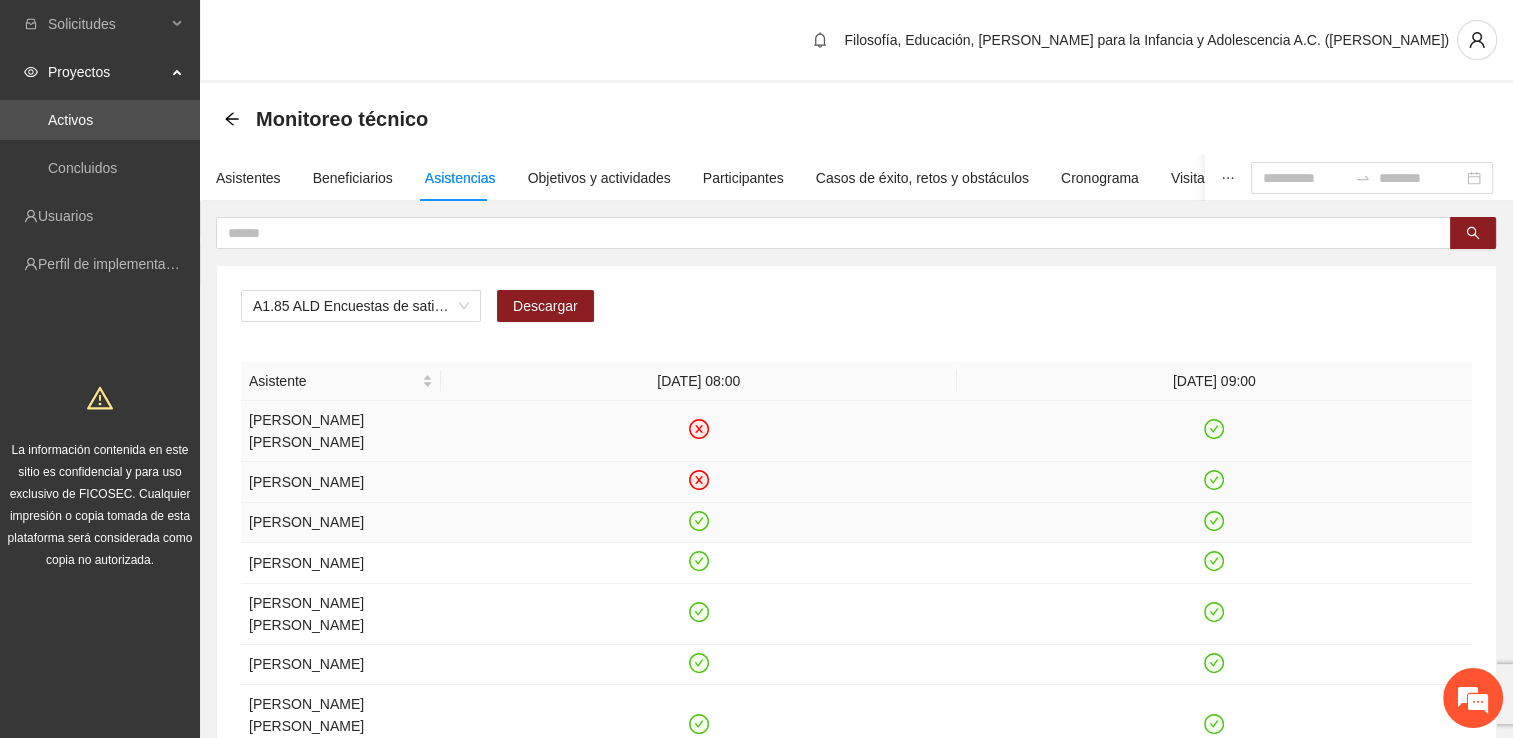 click 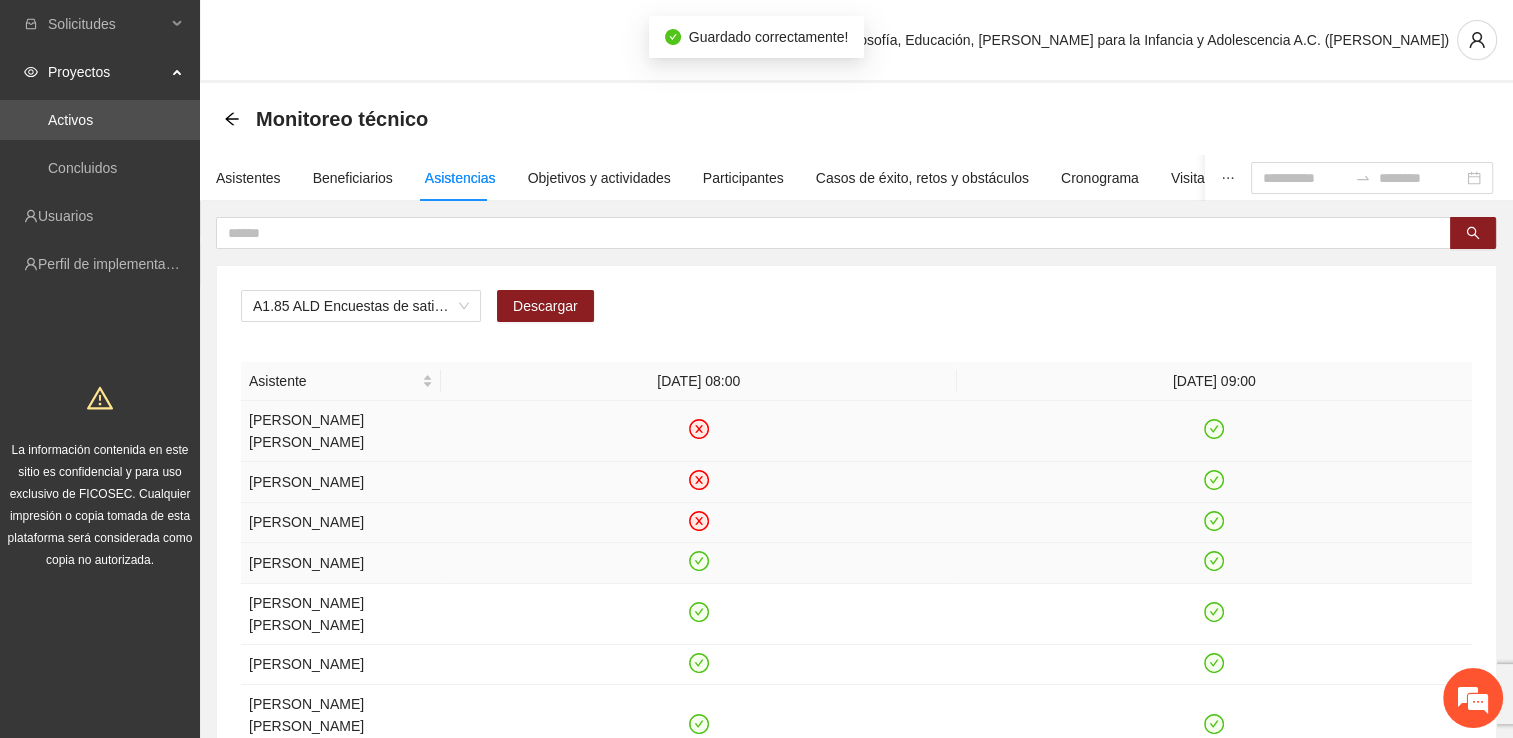 click 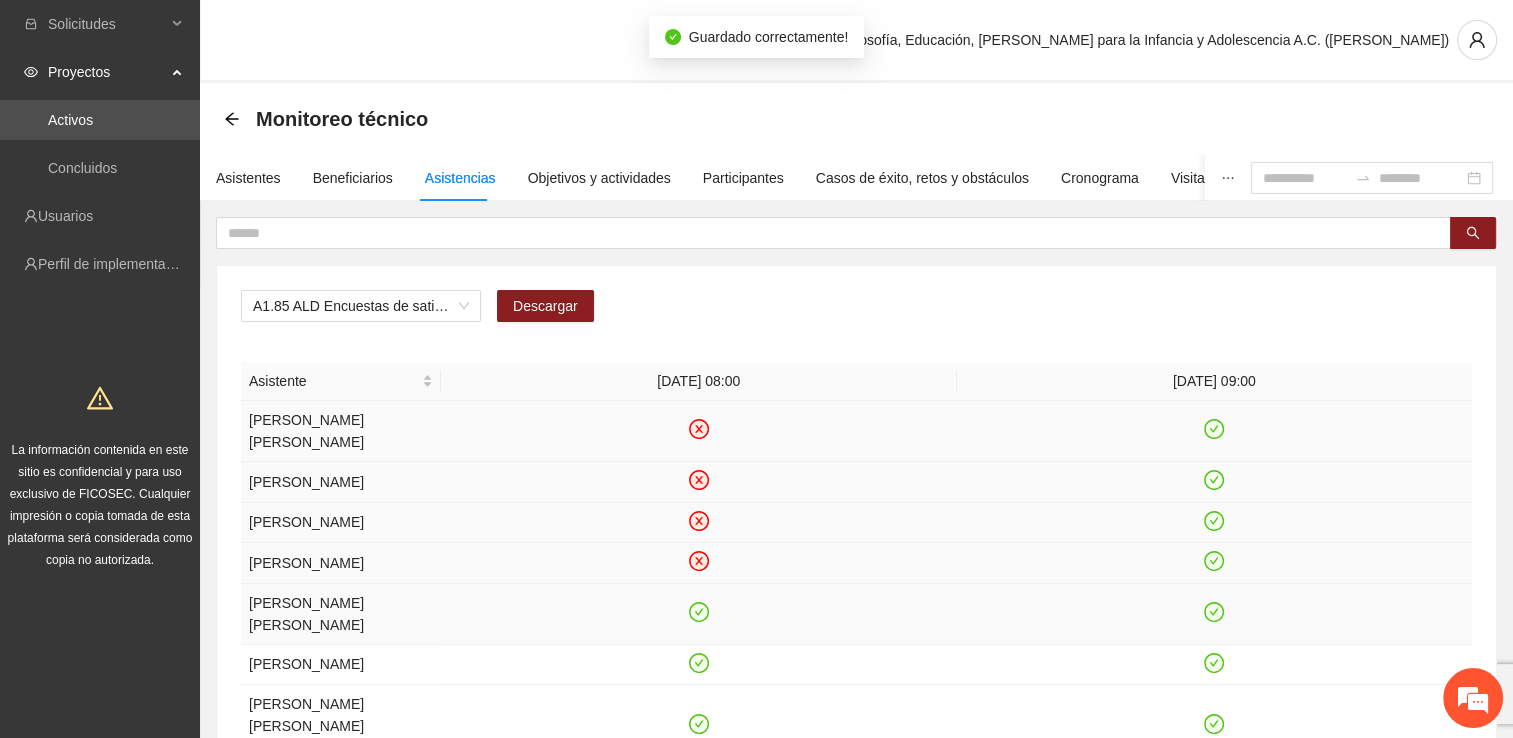 click 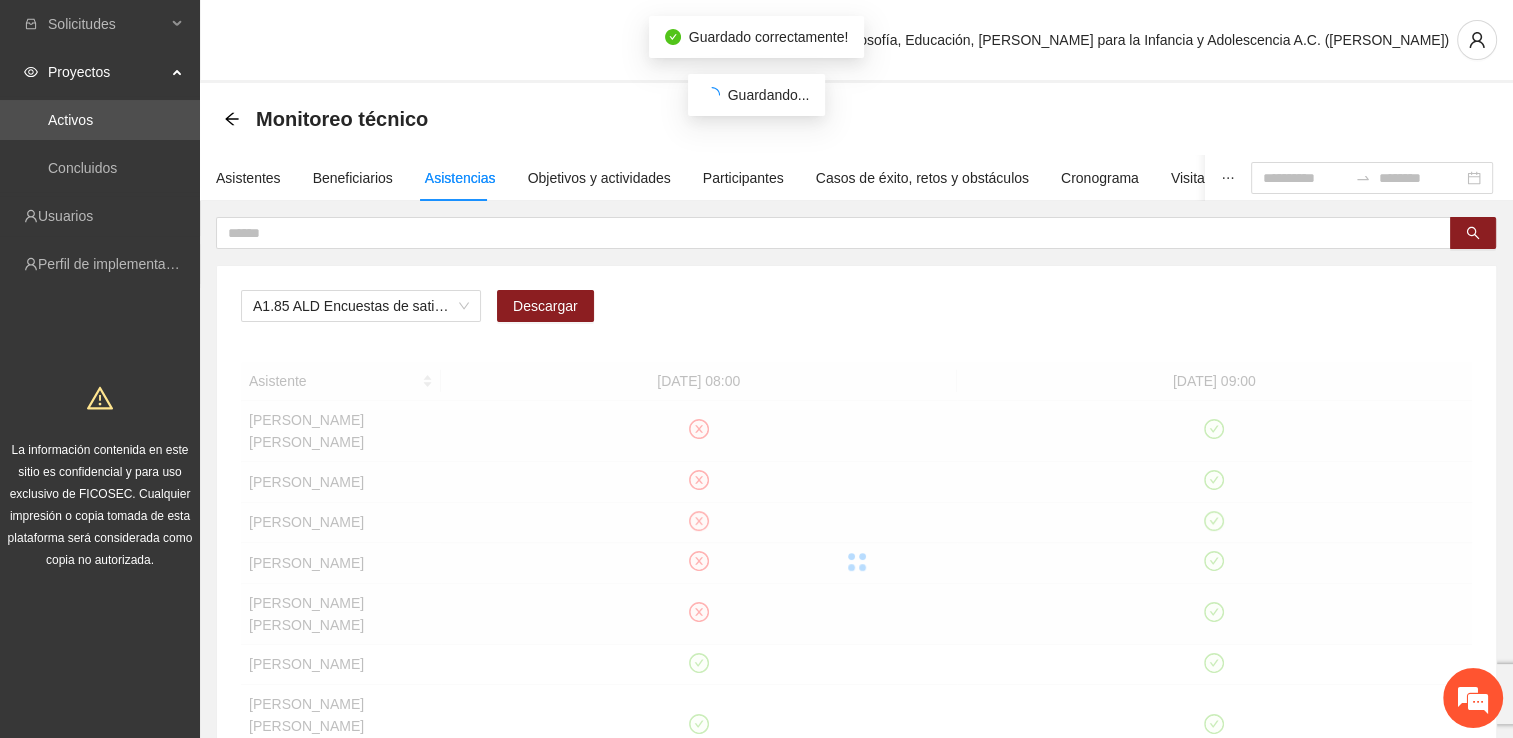 click at bounding box center (856, 562) 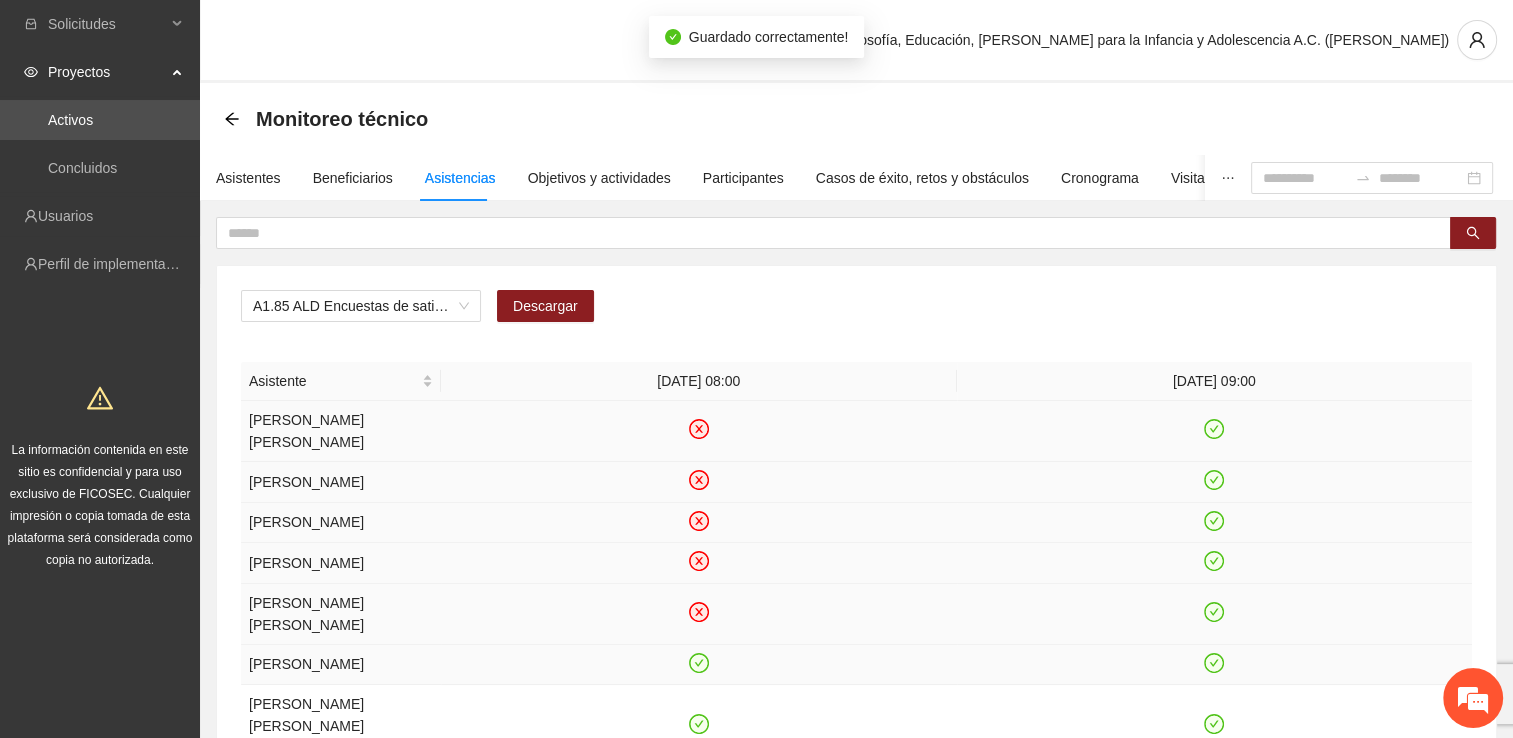 click 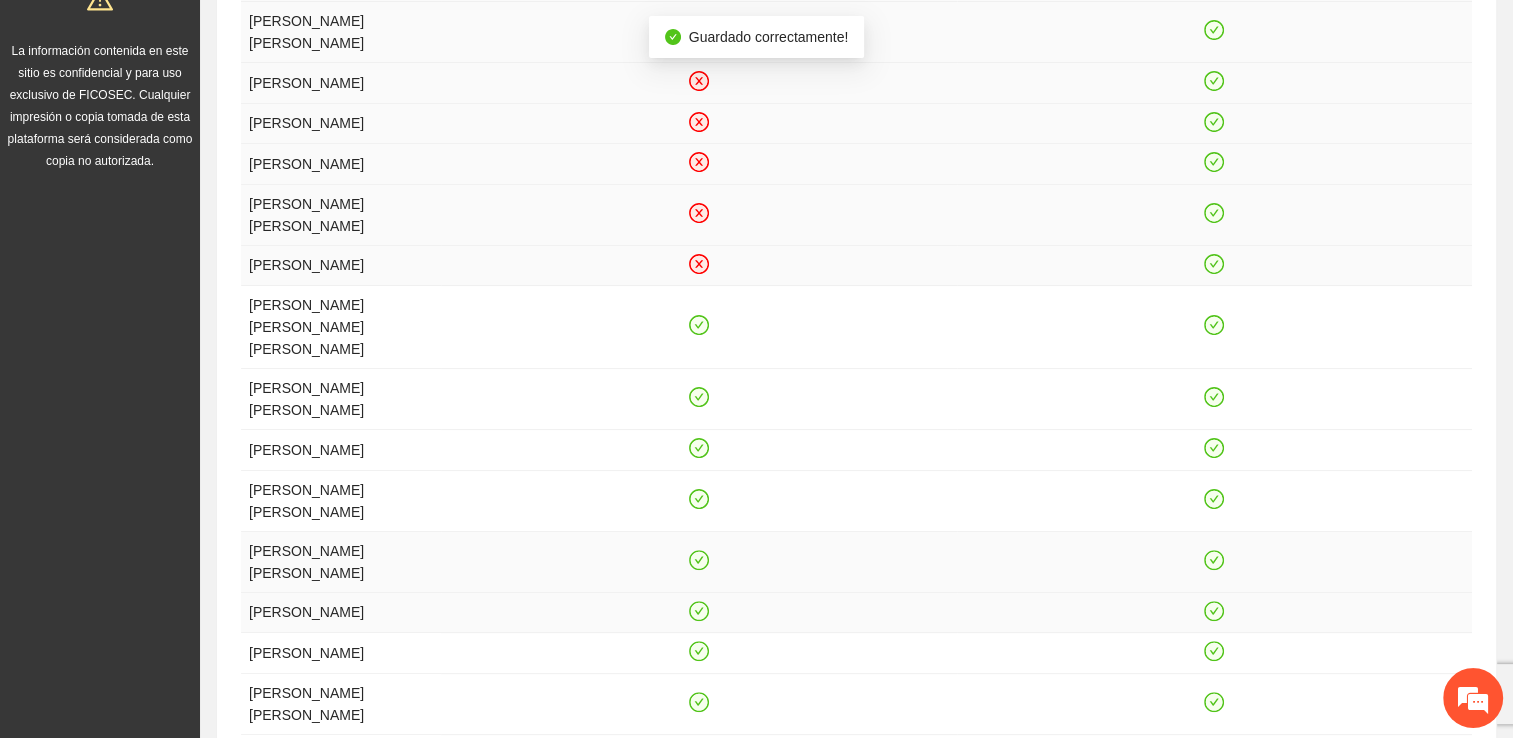 scroll, scrollTop: 400, scrollLeft: 0, axis: vertical 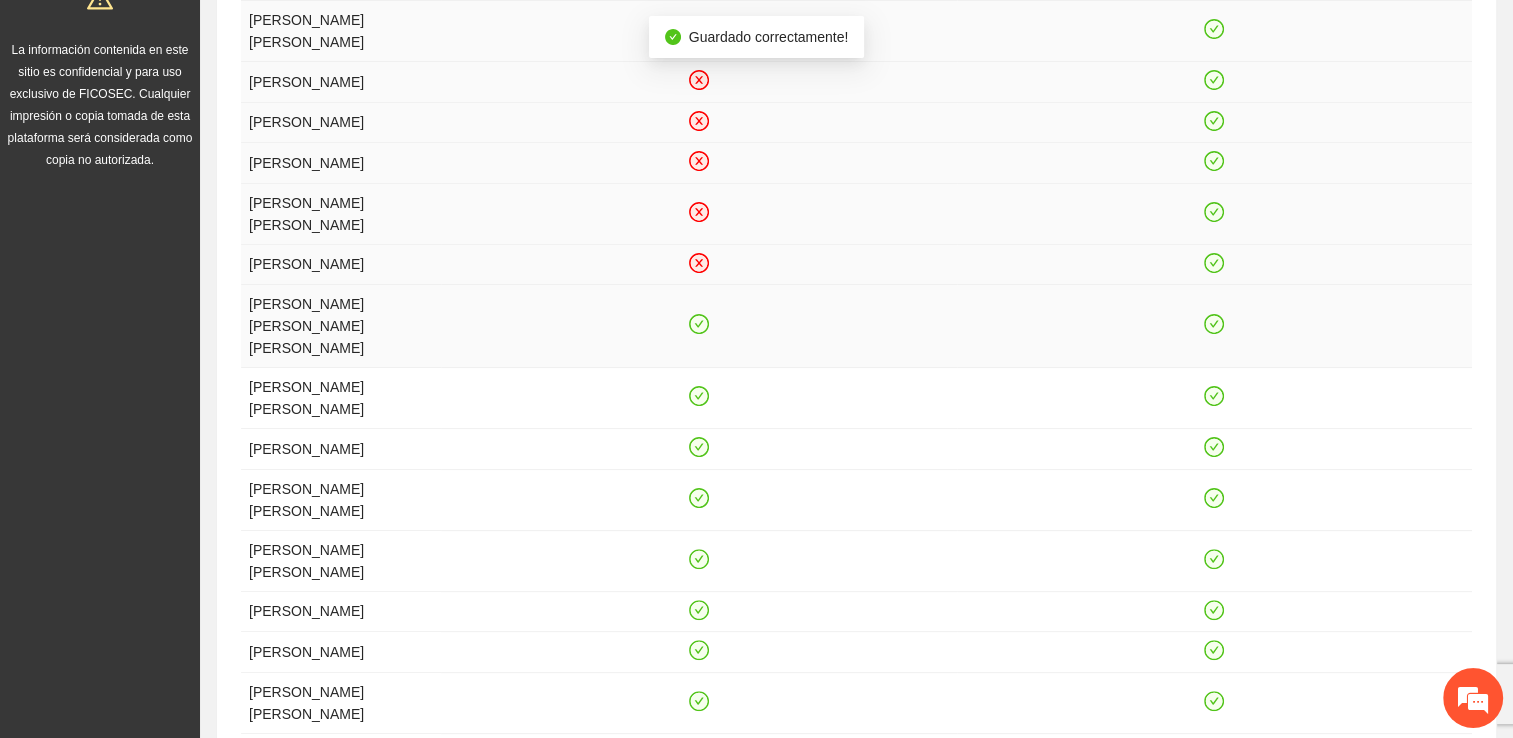 click 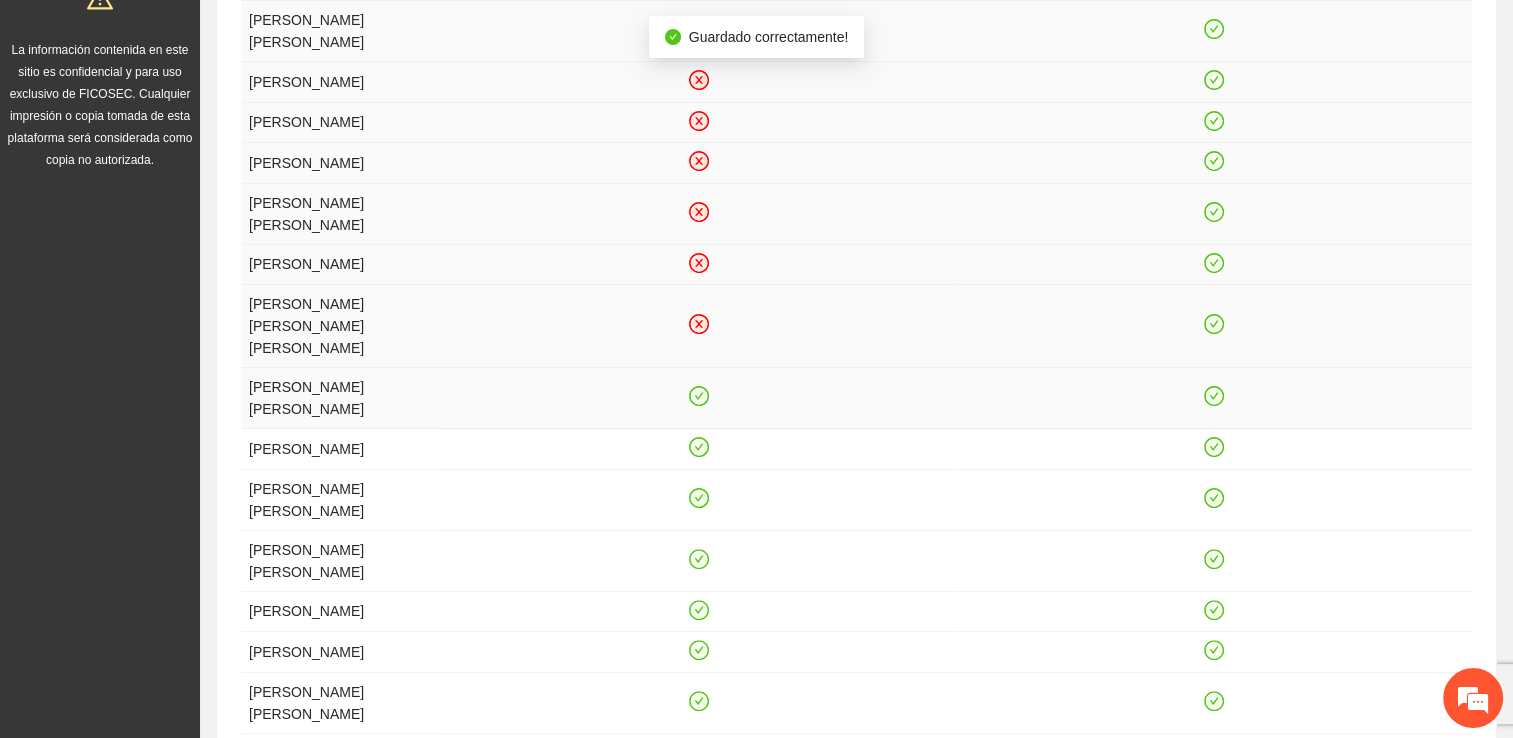 click 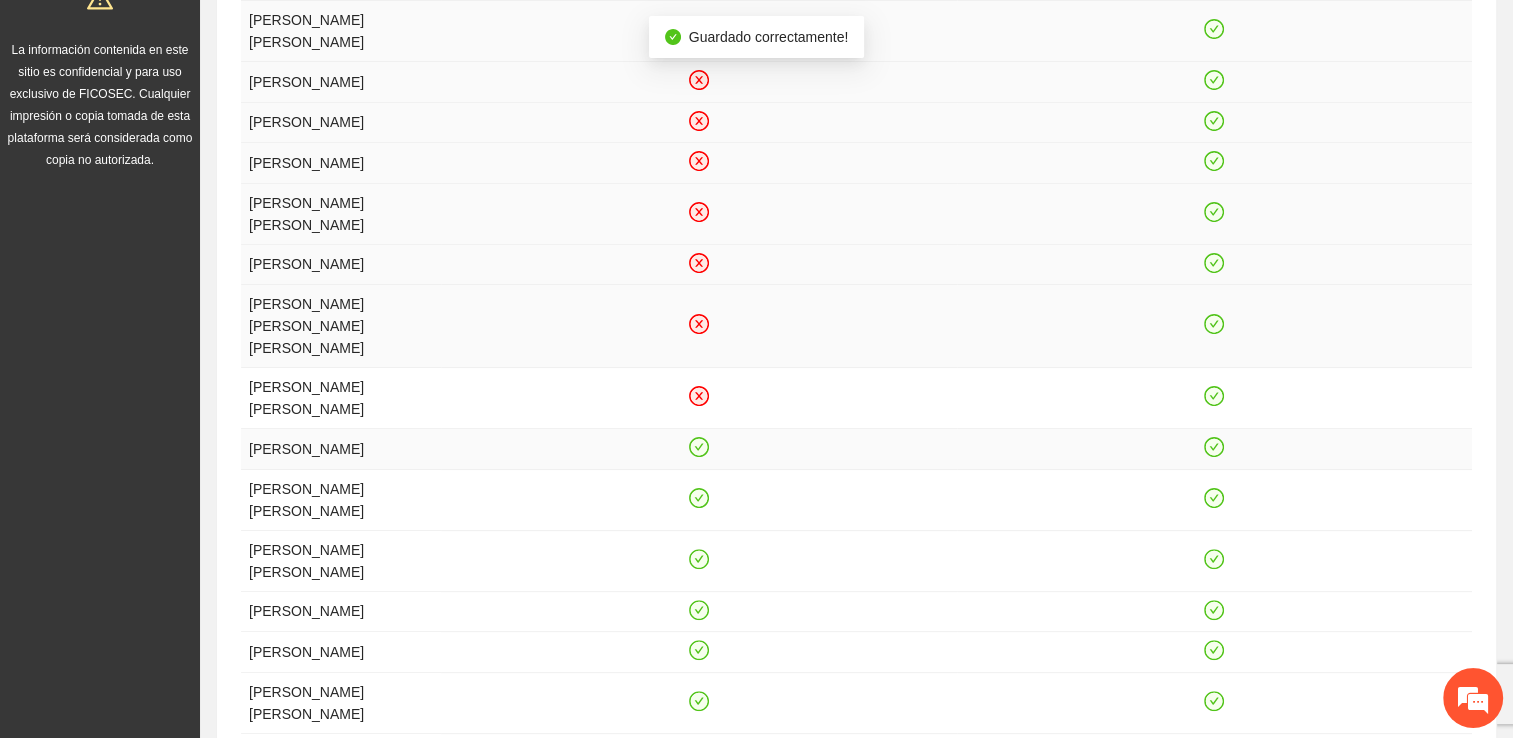 click 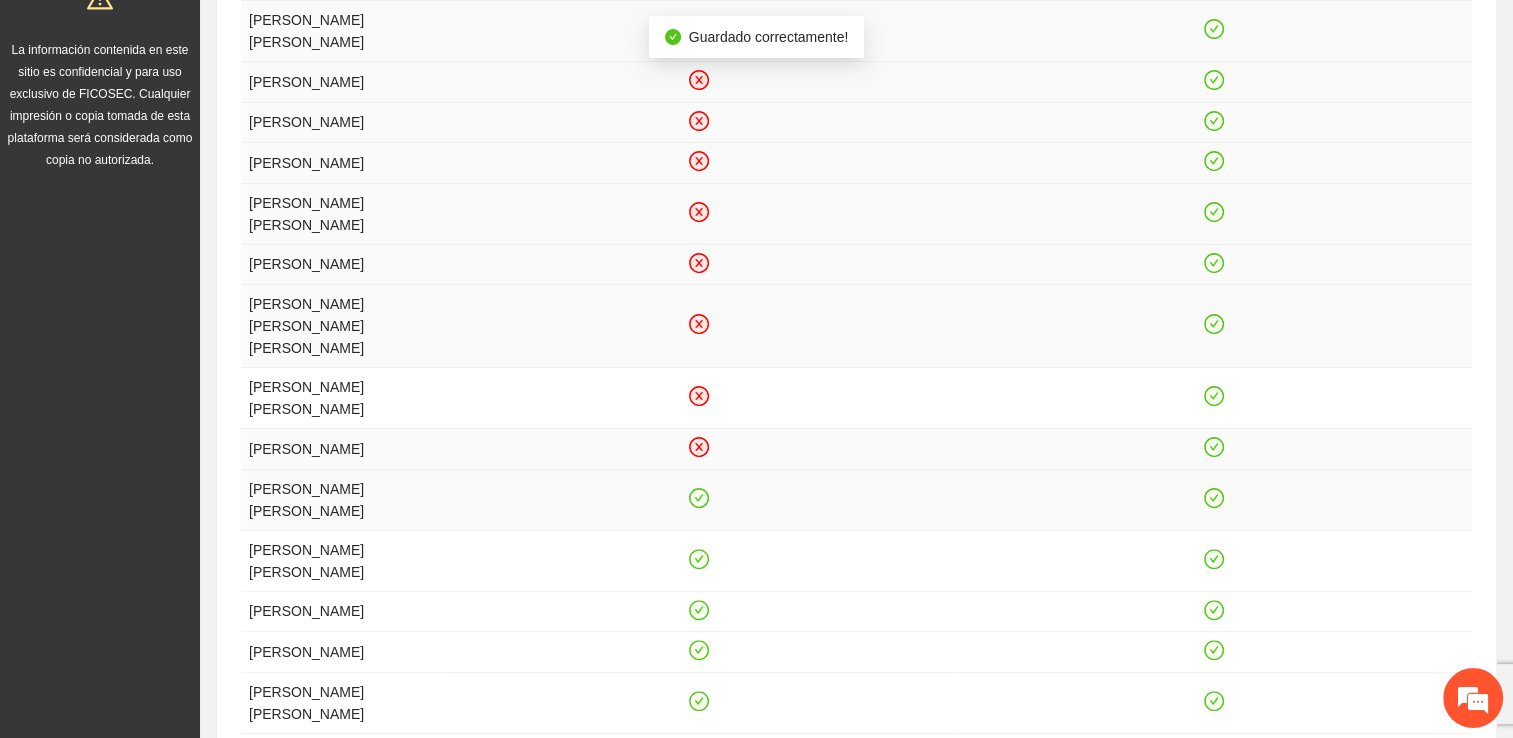 click 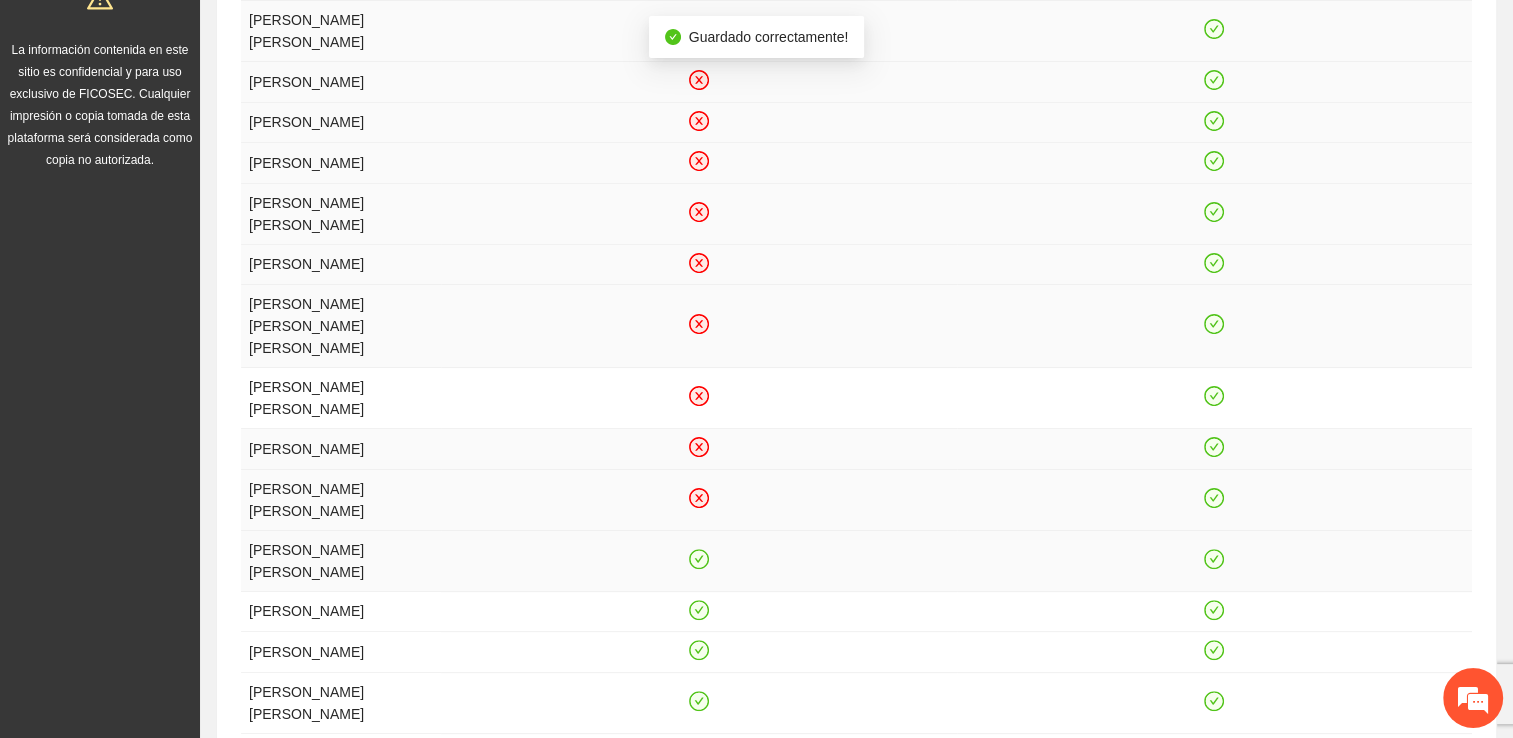 click 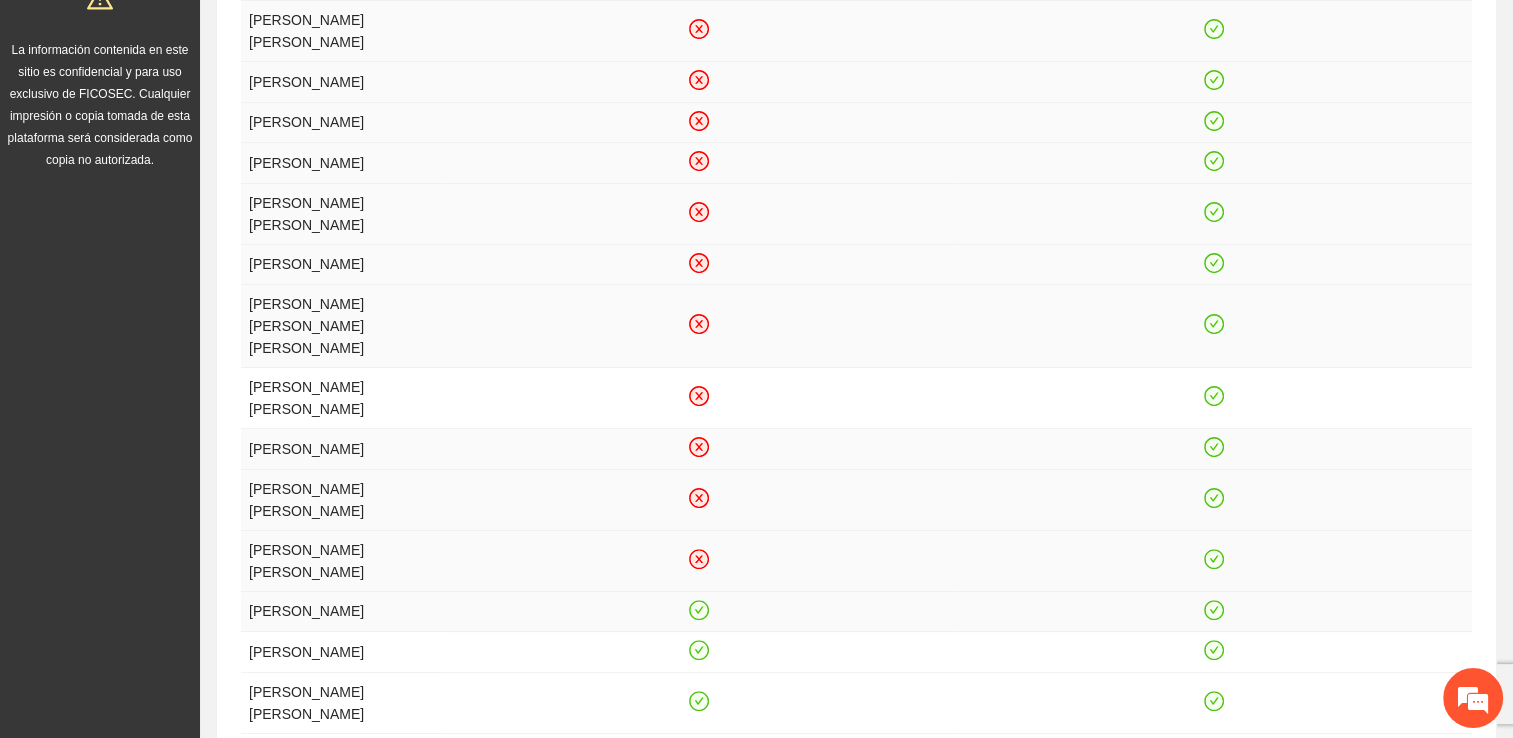 click 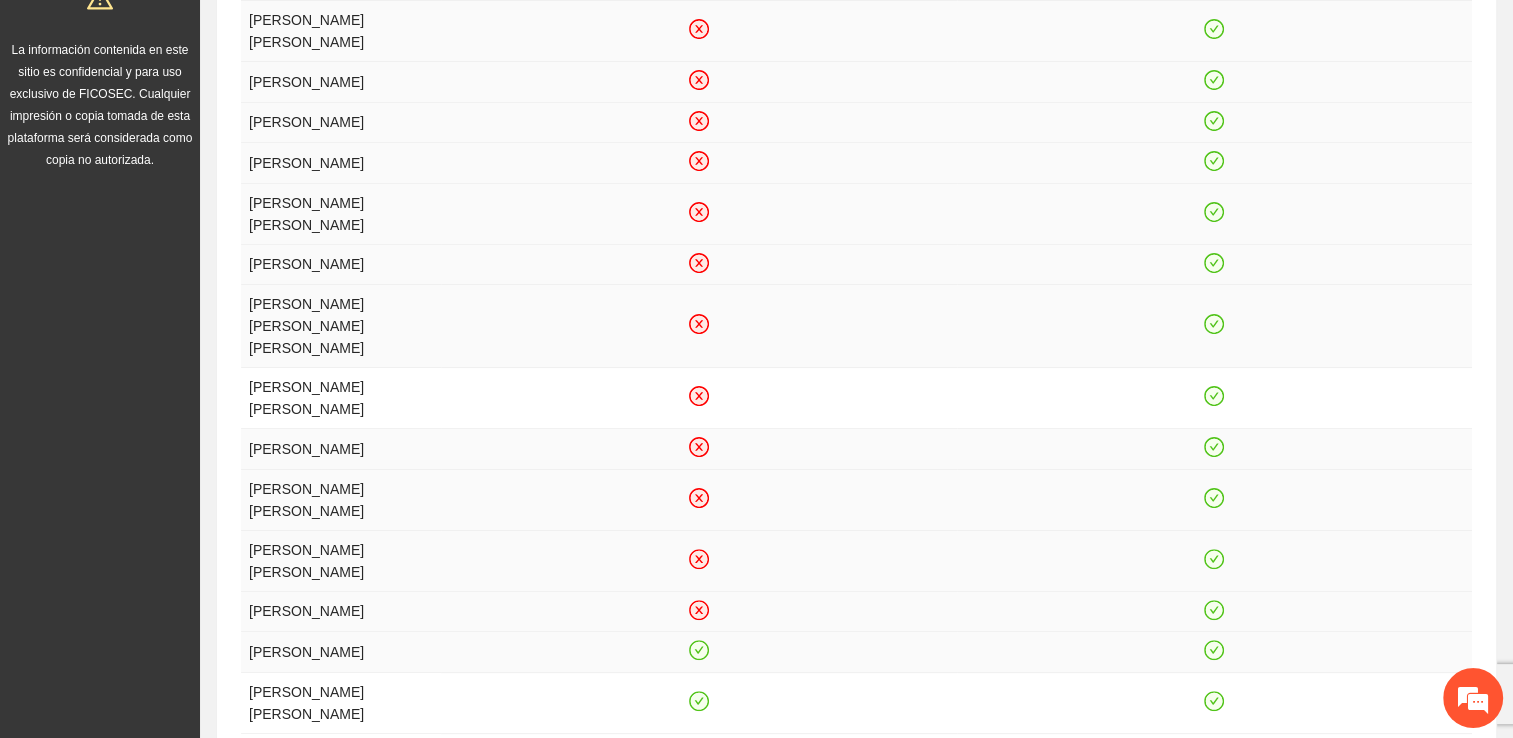 click 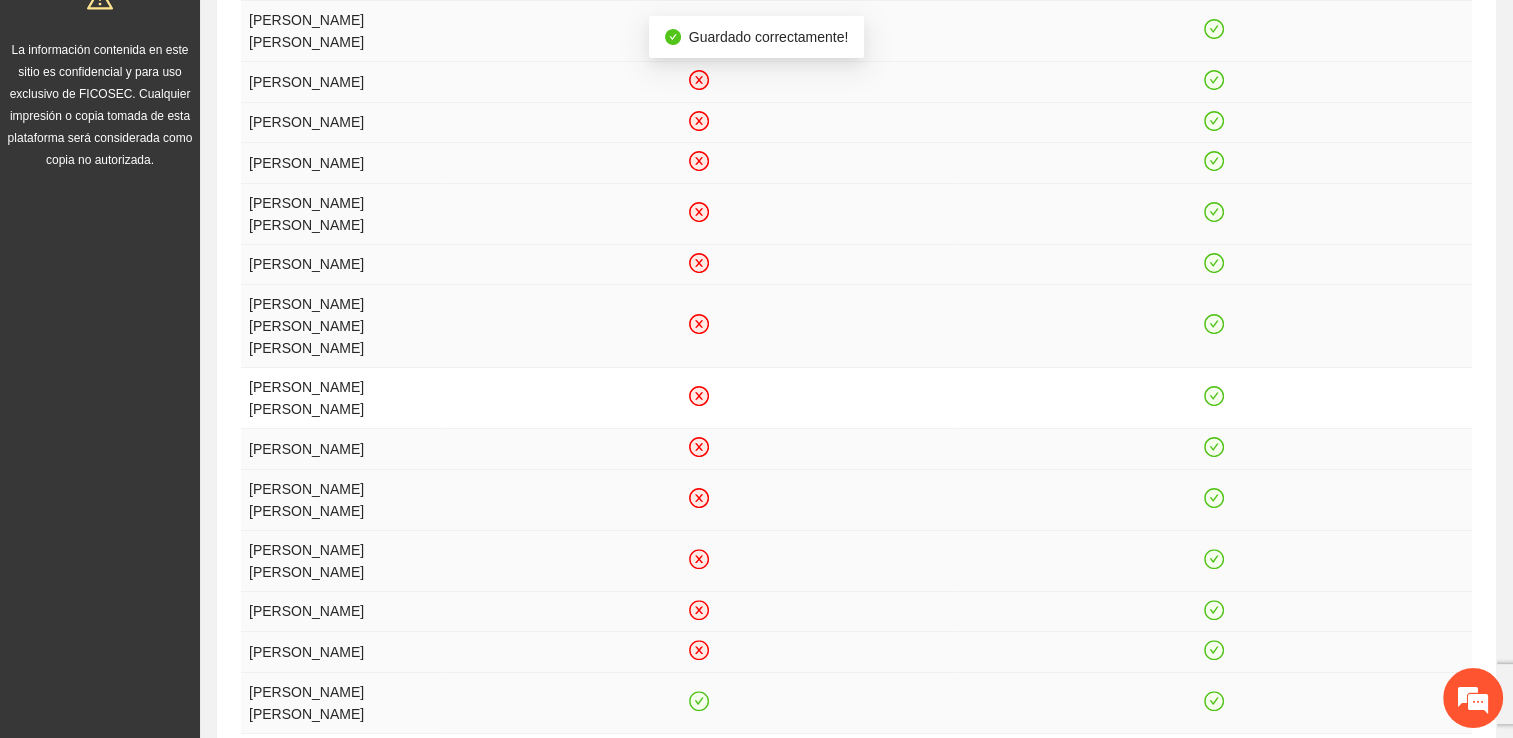 click 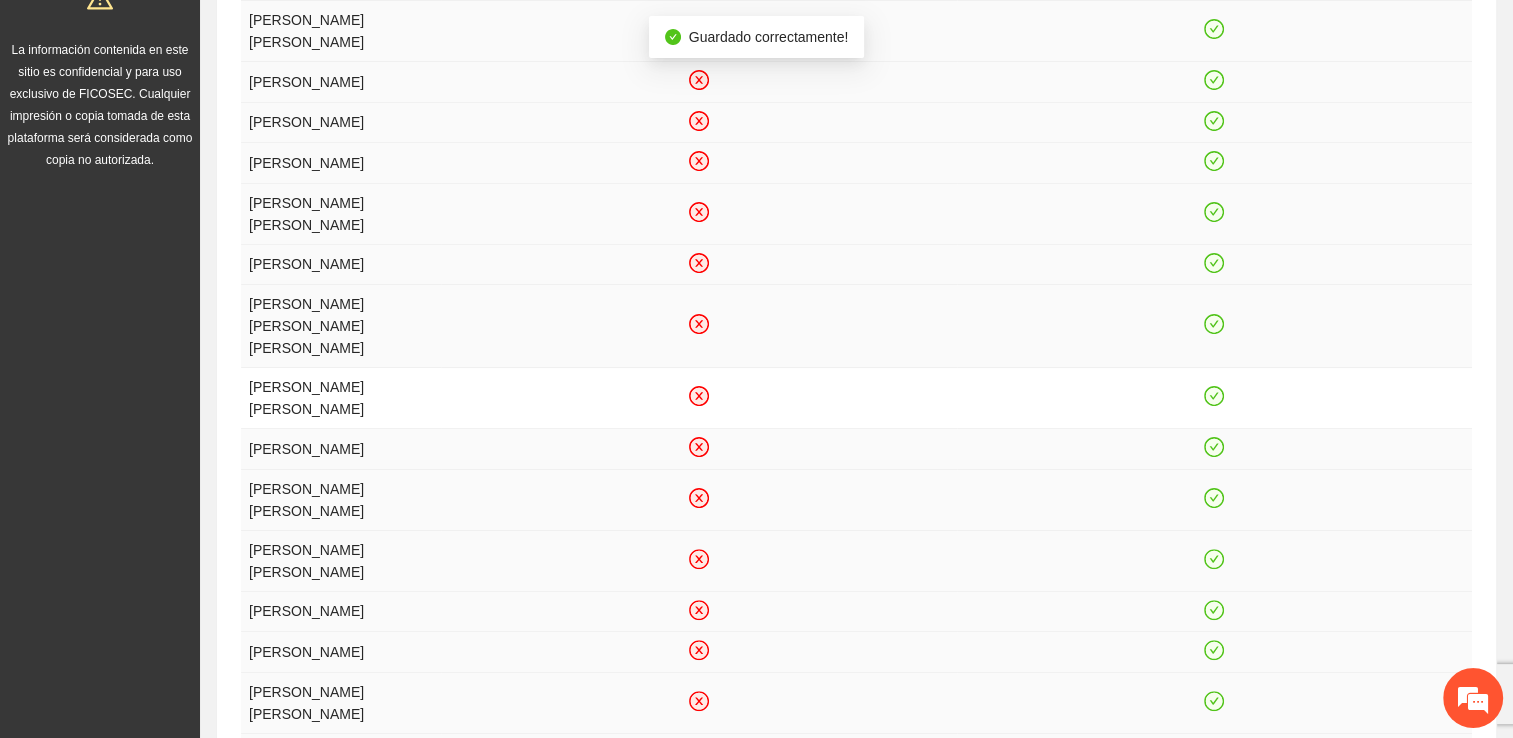 click 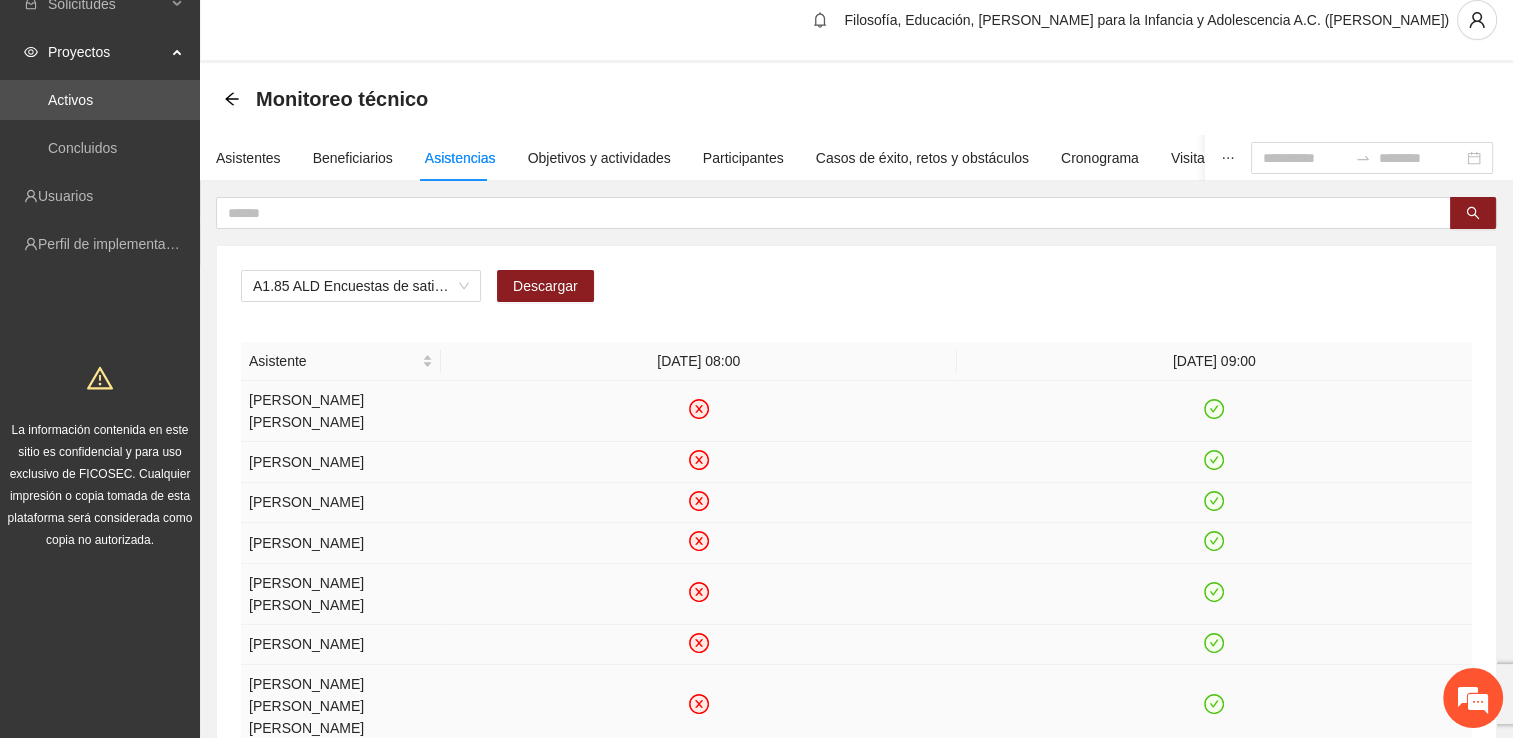 scroll, scrollTop: 0, scrollLeft: 0, axis: both 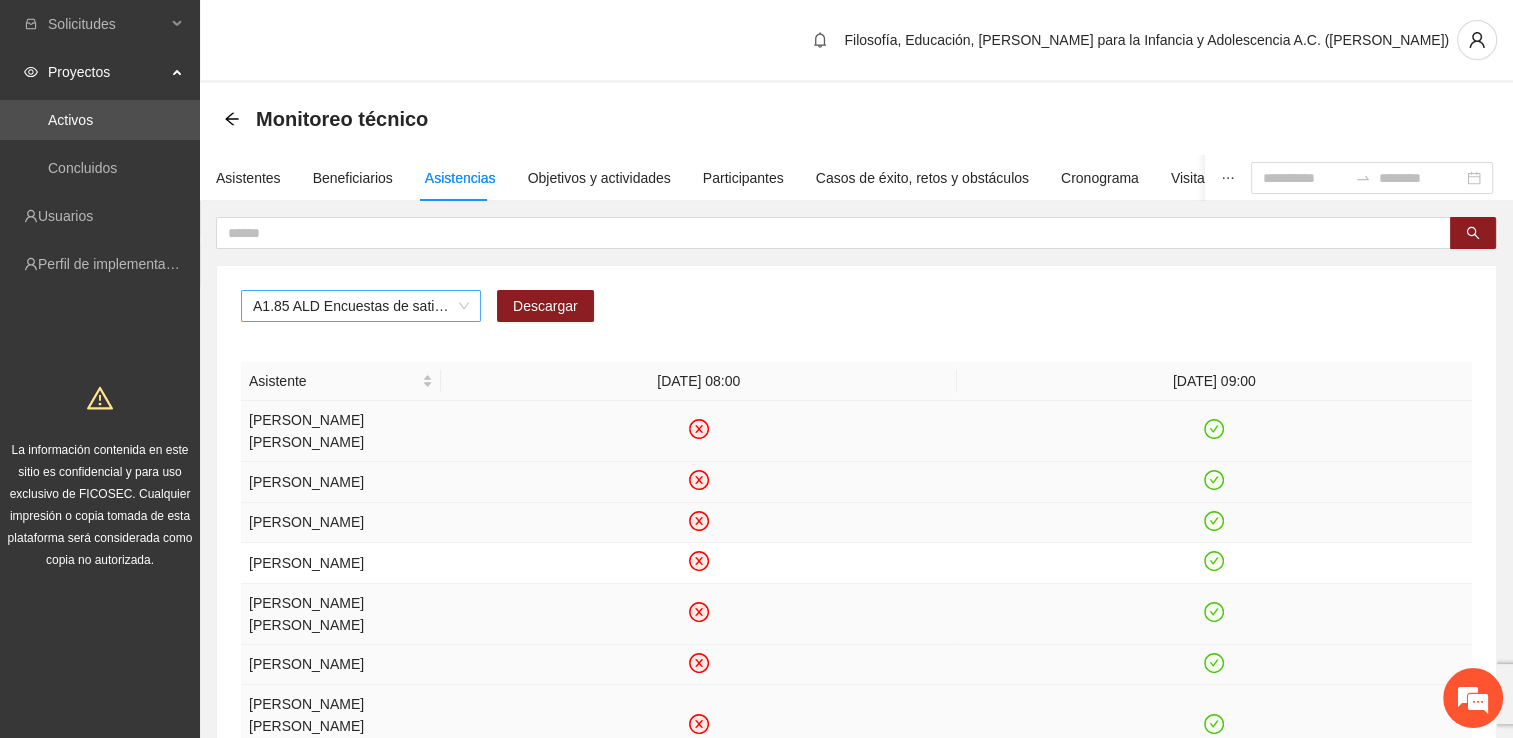 click on "A1.85 ALD Encuestas de satisfacción a participantes" at bounding box center (361, 306) 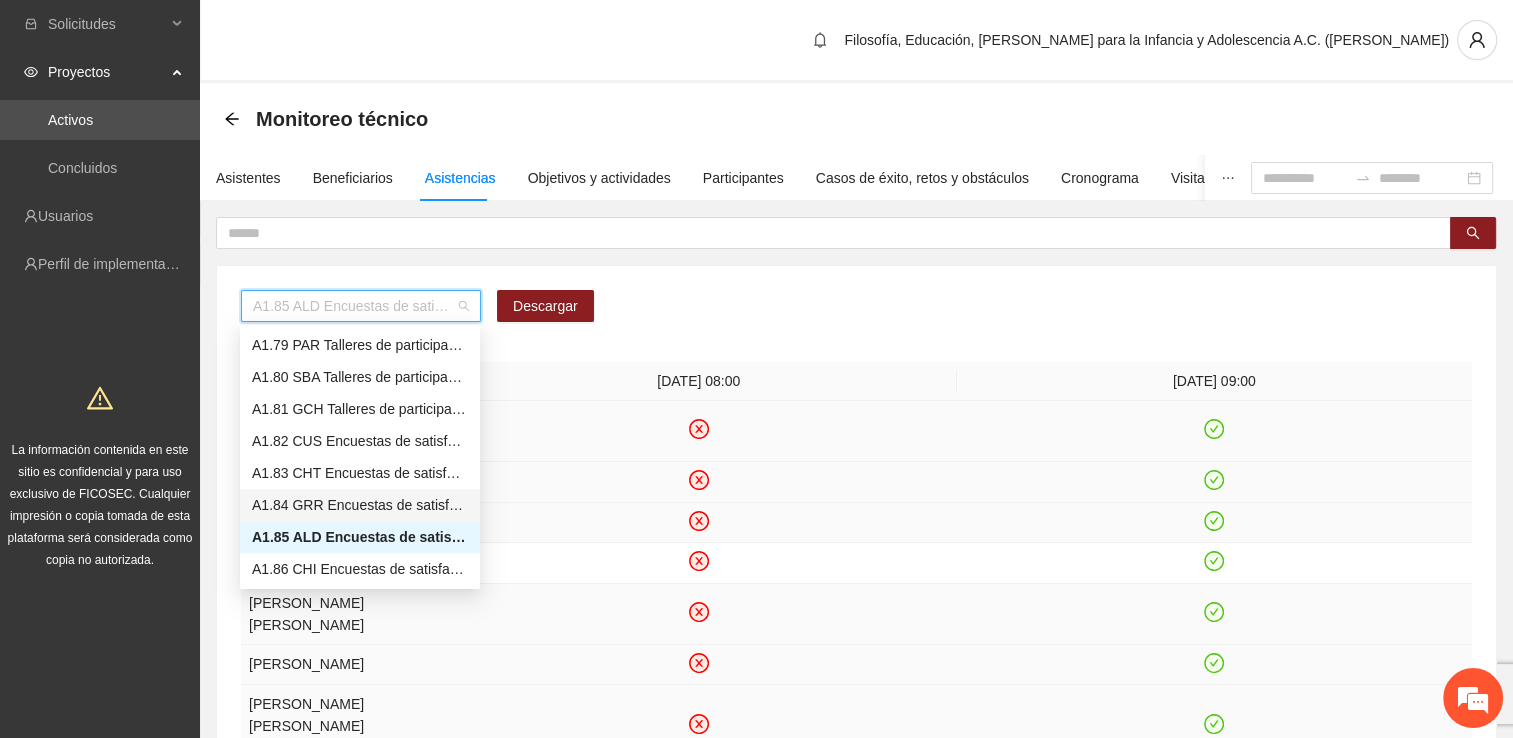 click on "A1.84 GRR Encuestas de satisfacción a participantes" at bounding box center (360, 505) 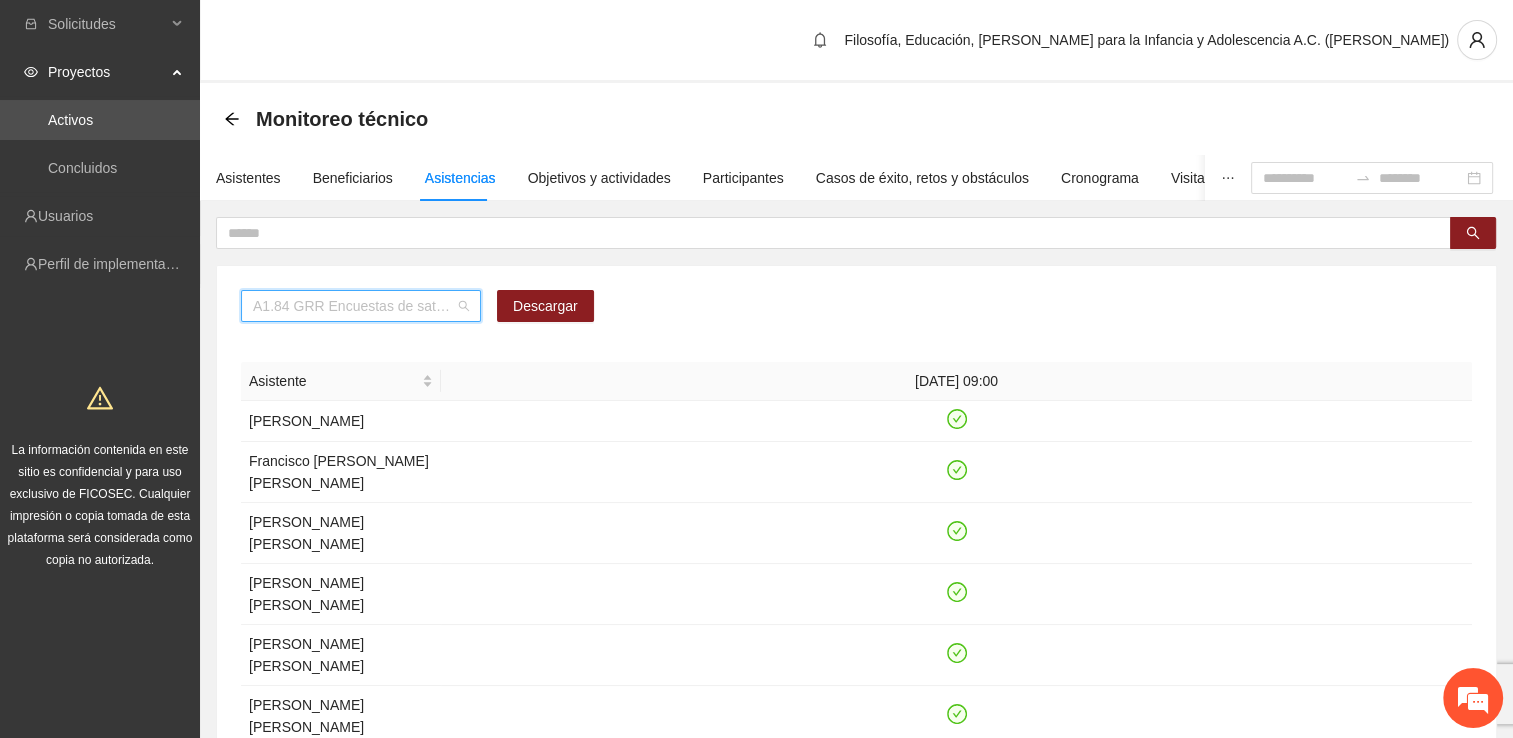 click on "A1.84 GRR Encuestas de satisfacción a participantes" at bounding box center (361, 306) 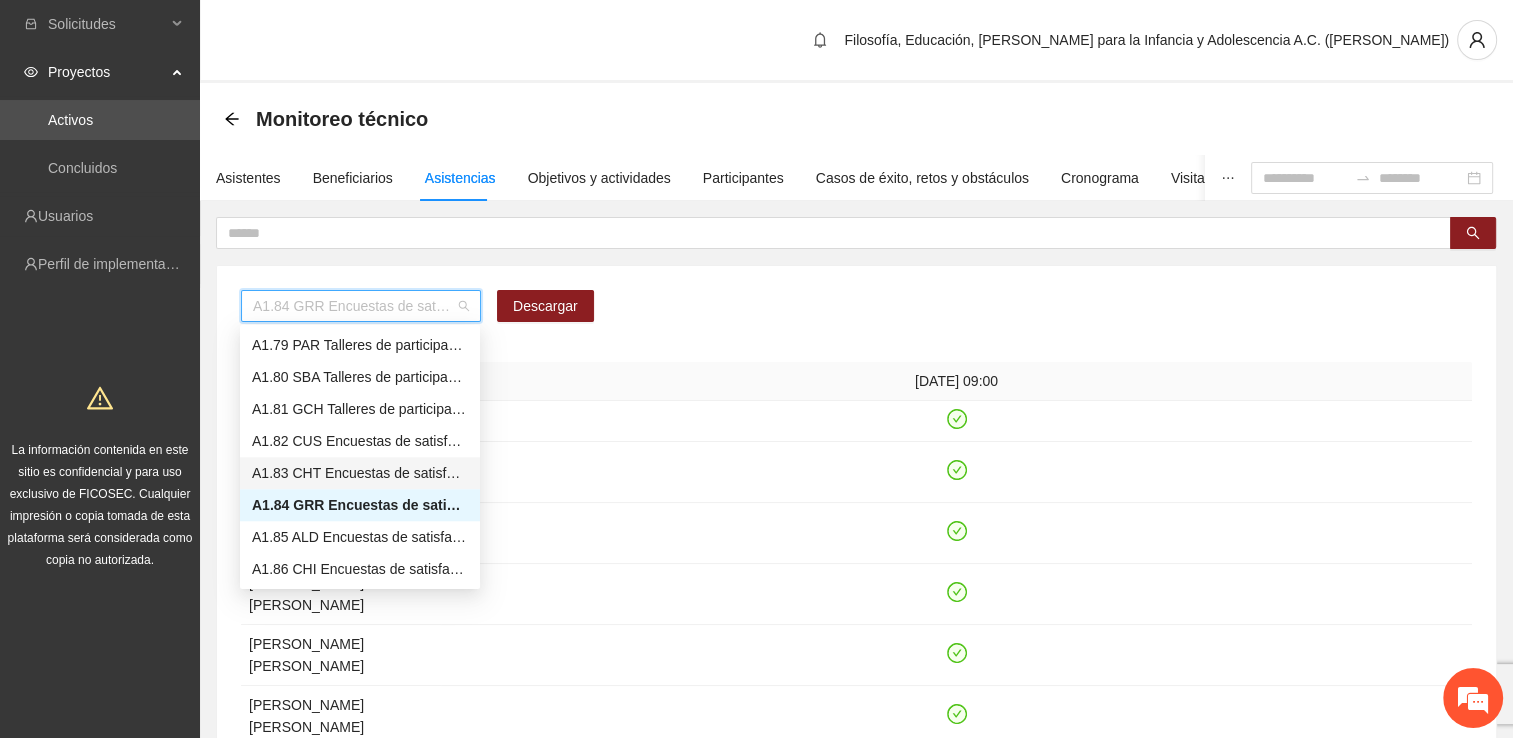 click on "A1.83 CHT Encuestas de satisfacción a participantes" at bounding box center [360, 473] 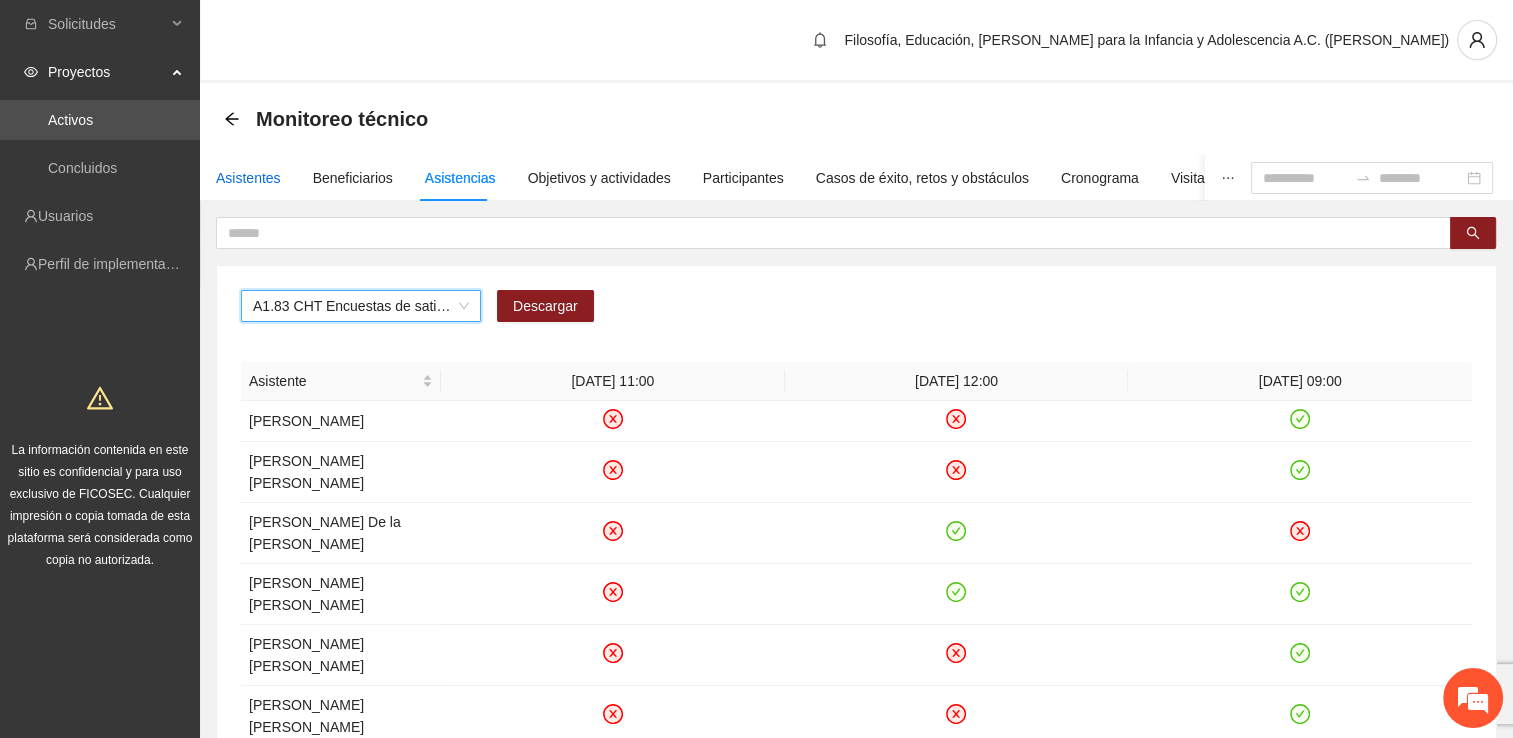 click on "Asistentes" at bounding box center (248, 178) 